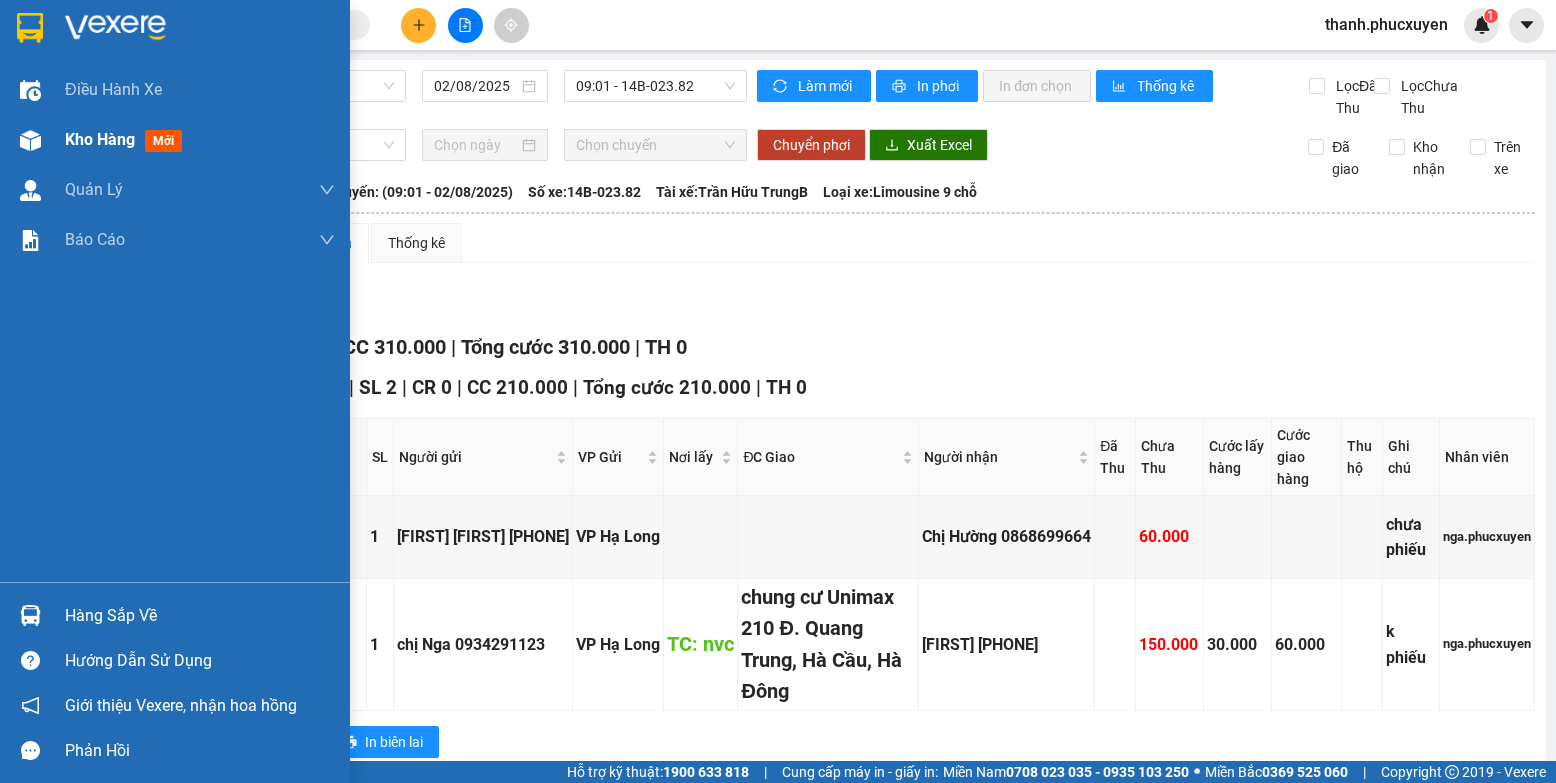 scroll, scrollTop: 0, scrollLeft: 0, axis: both 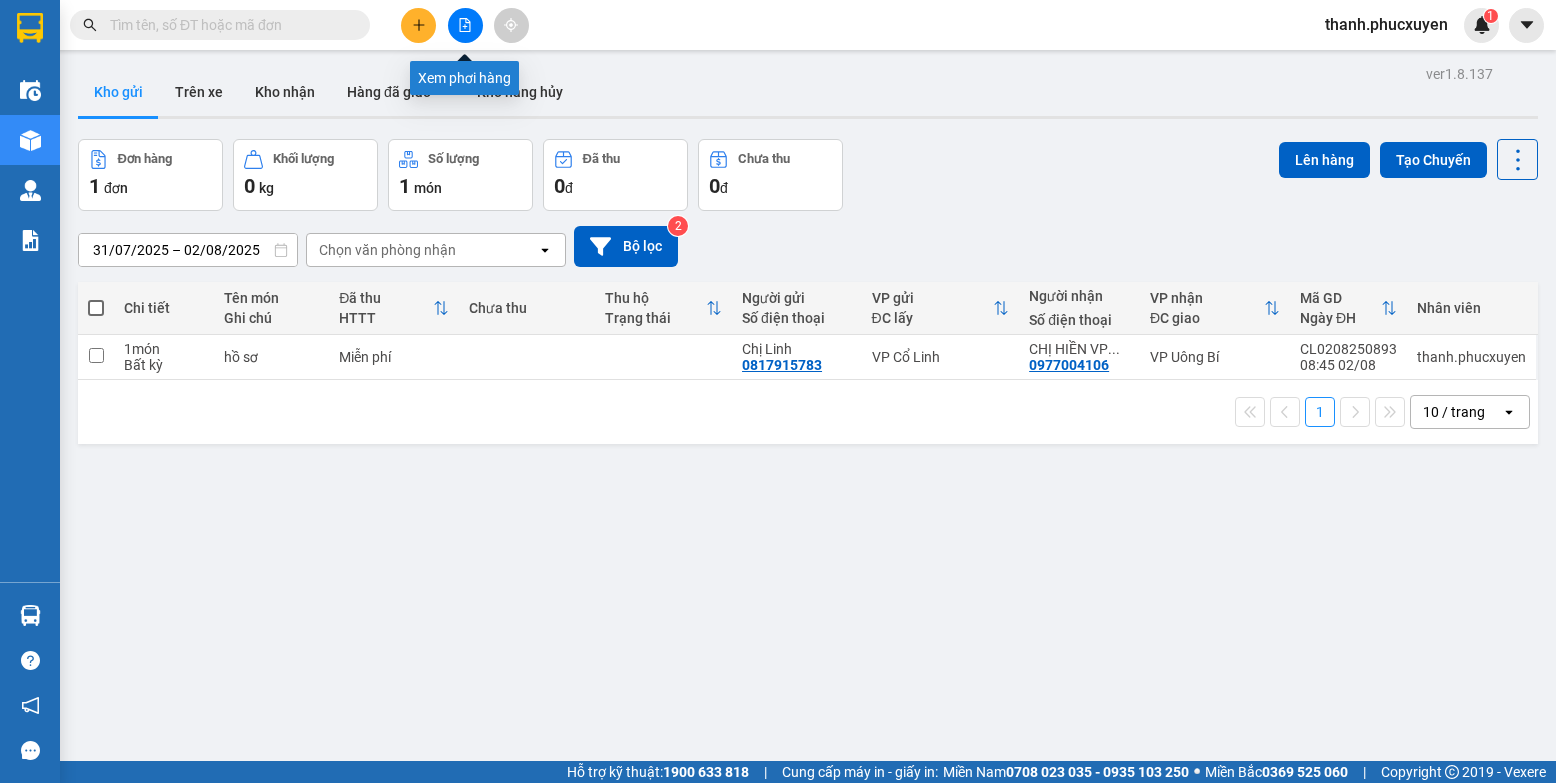click 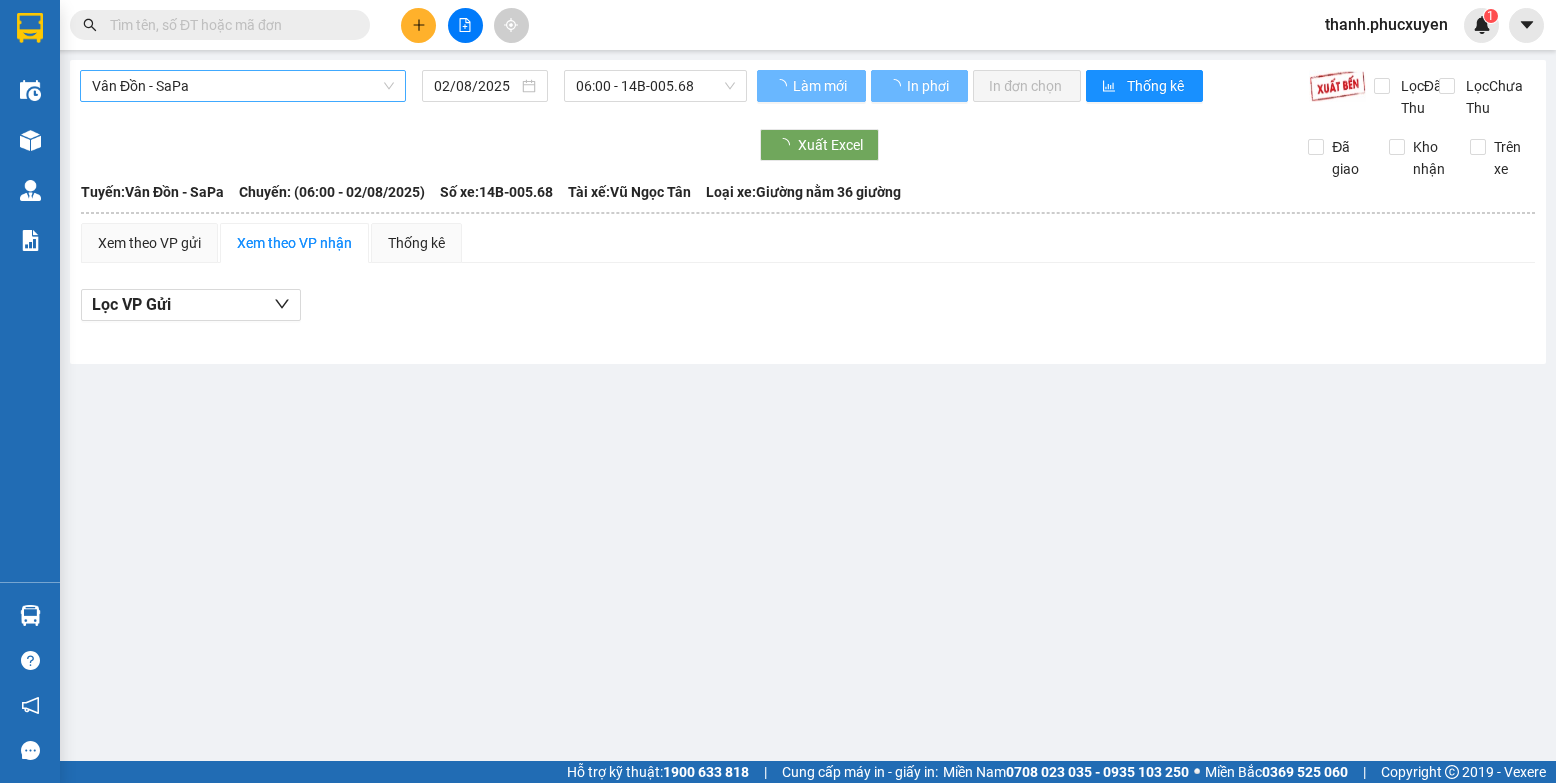 click on "Vân Đồn - SaPa" at bounding box center [243, 86] 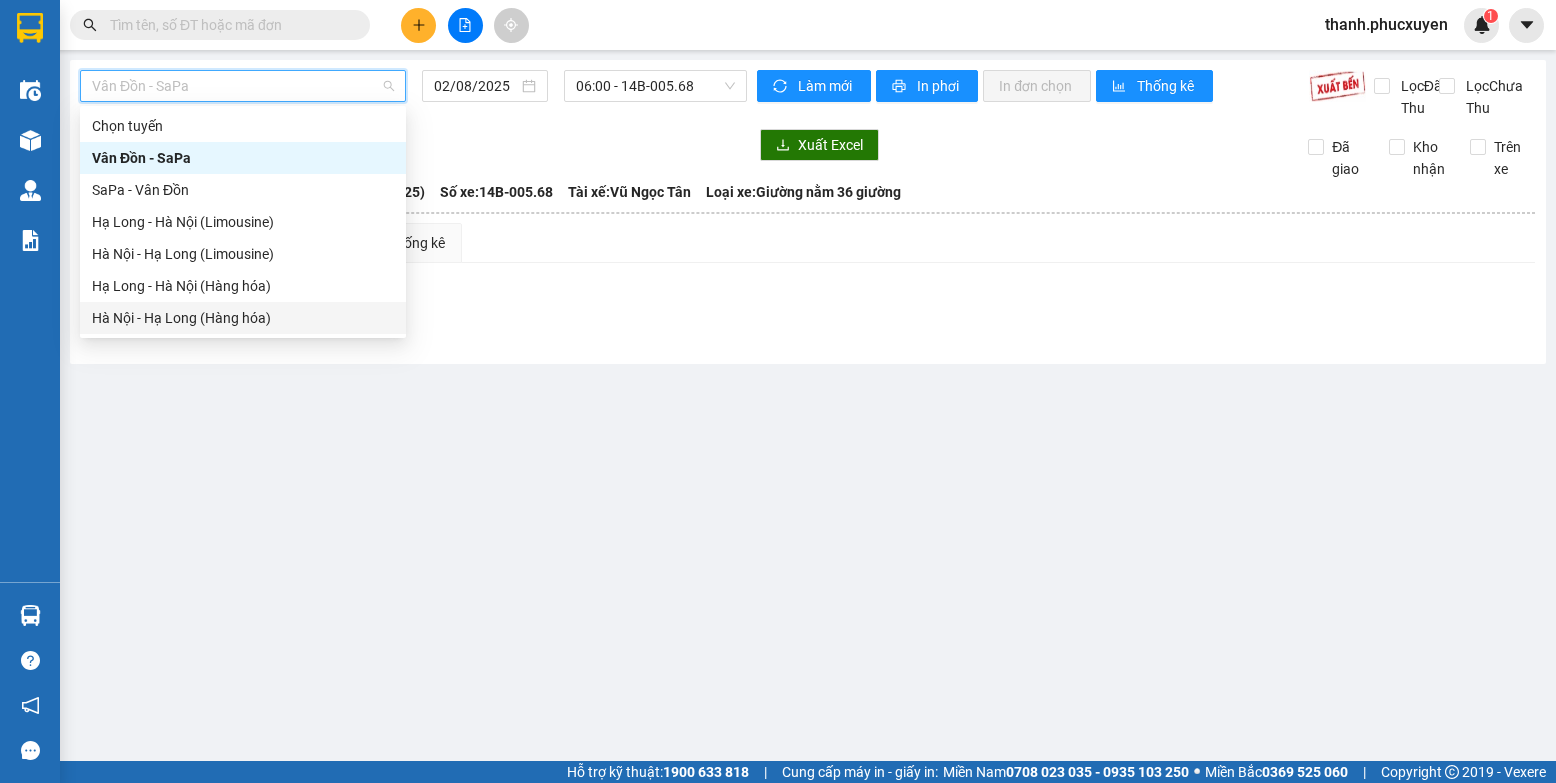 click on "Hà Nội - Hạ Long (Hàng hóa)" at bounding box center [243, 318] 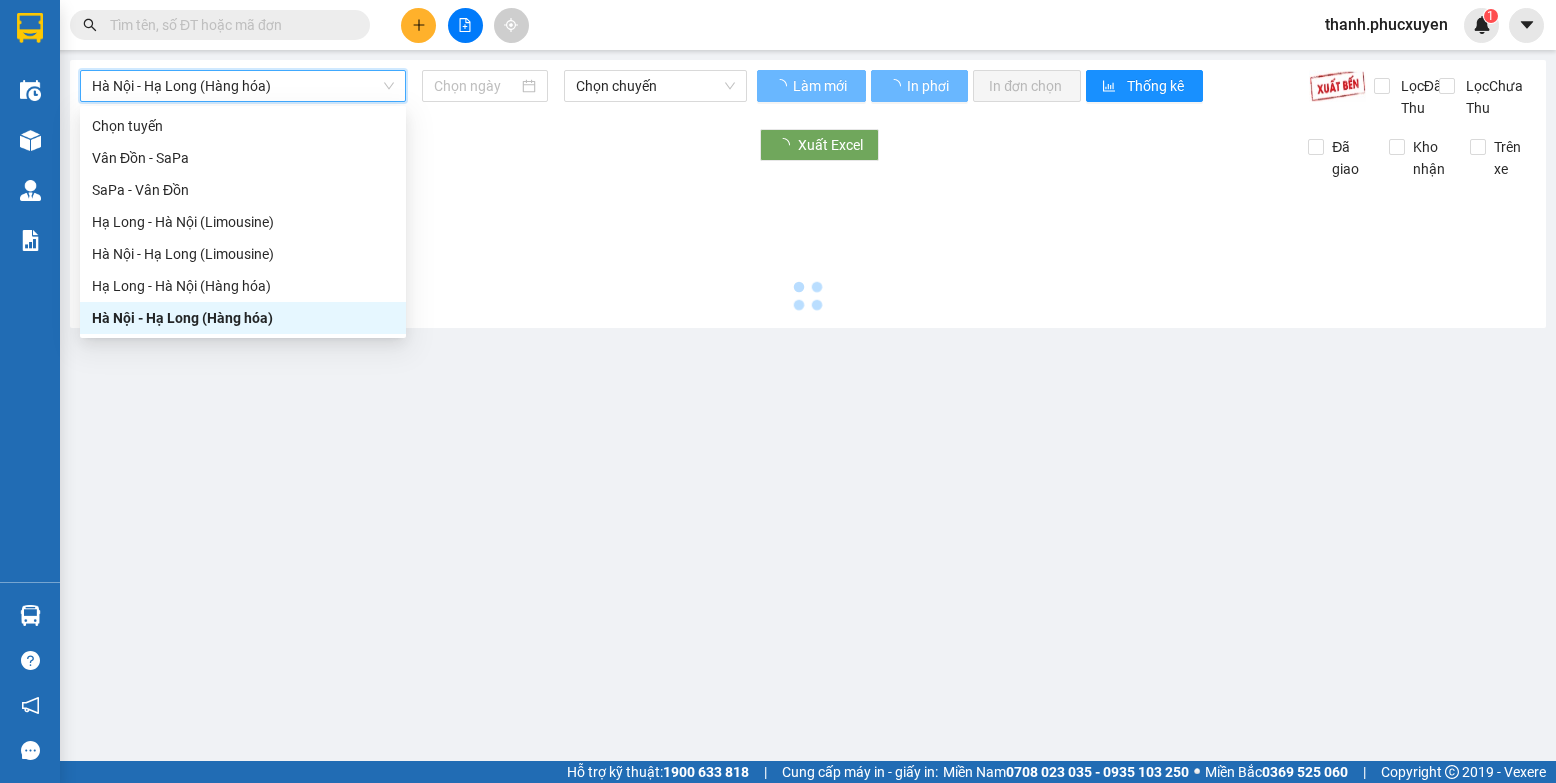 type on "02/08/2025" 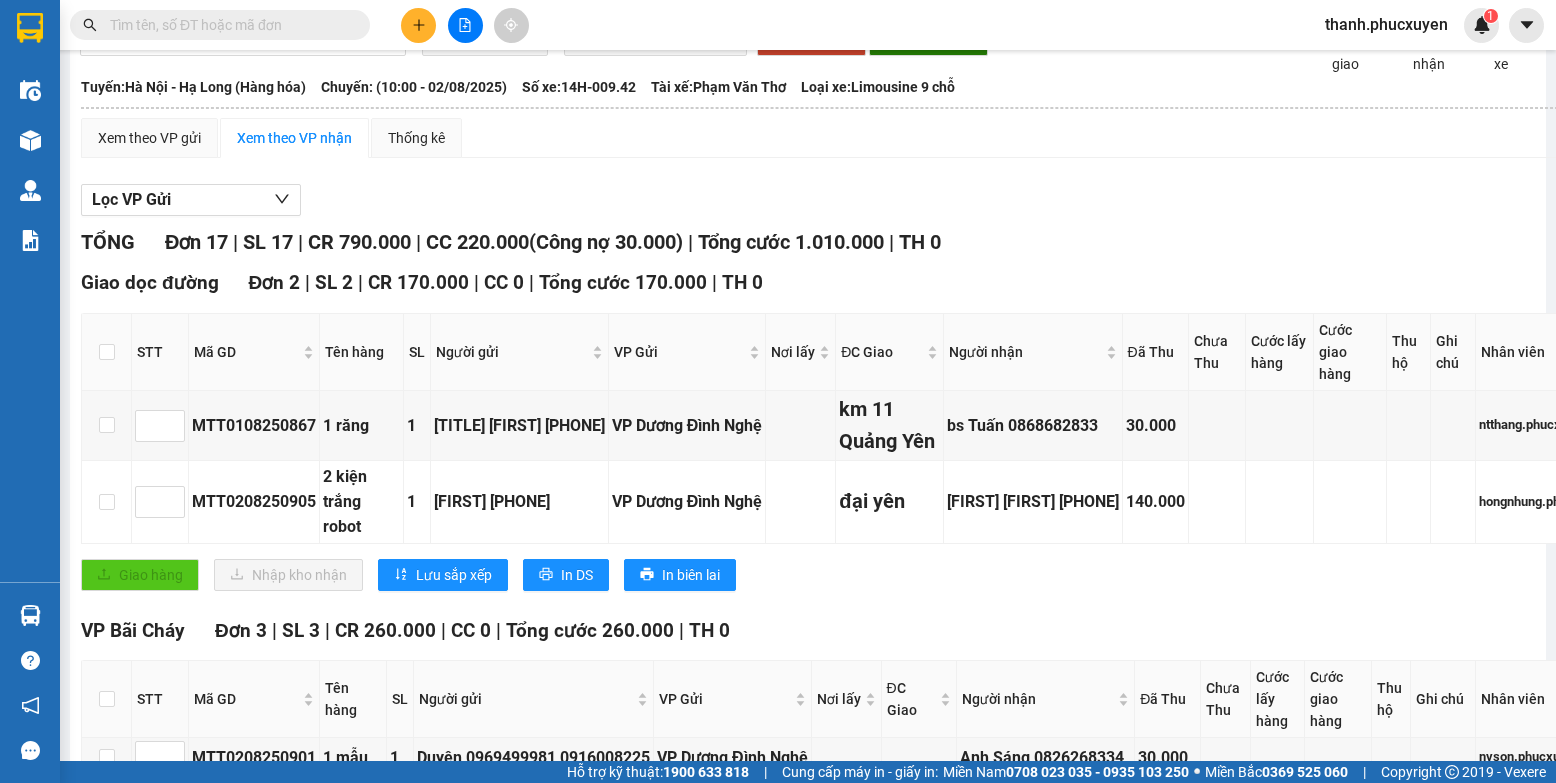 scroll, scrollTop: 0, scrollLeft: 0, axis: both 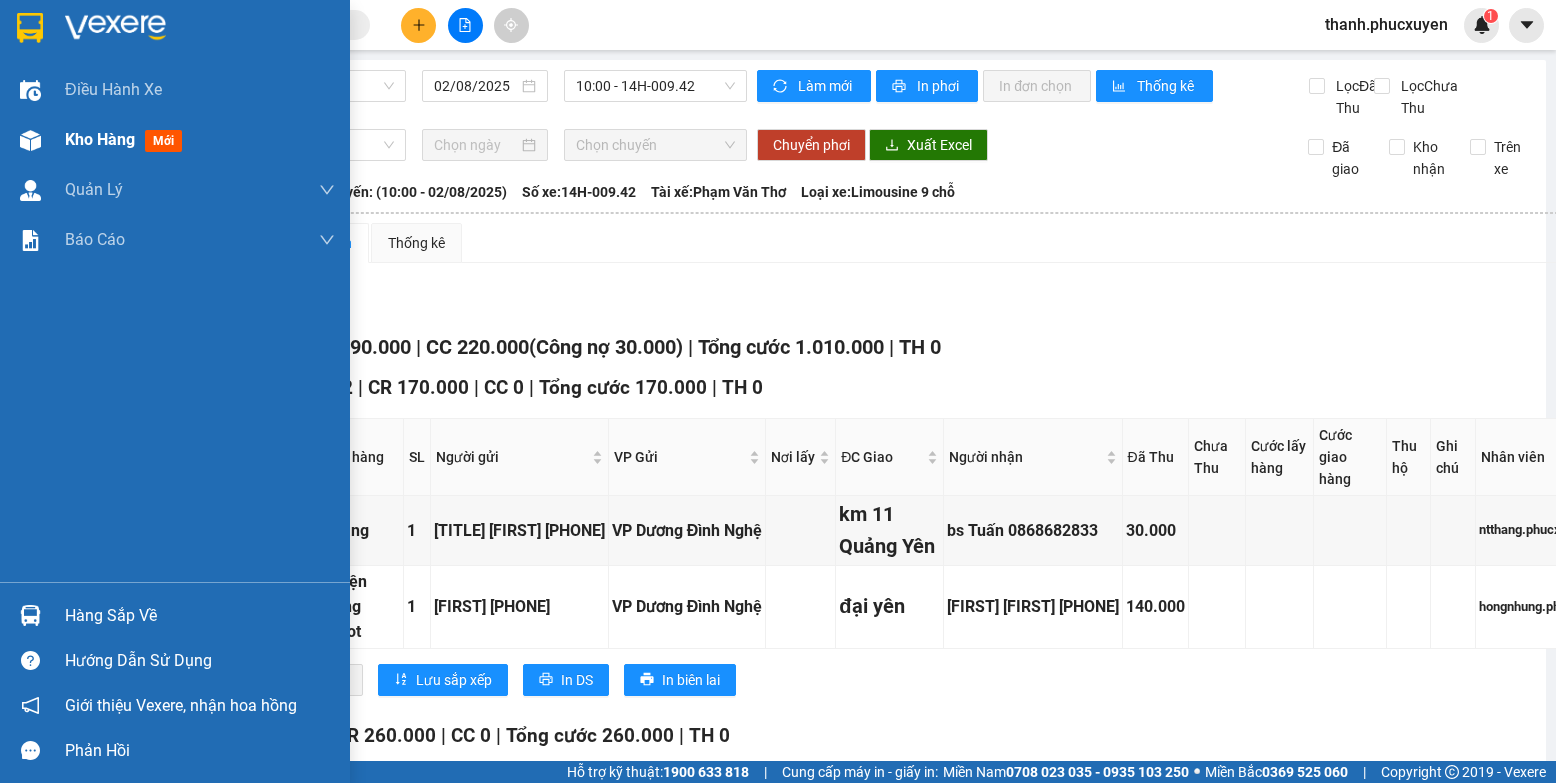 click at bounding box center [30, 140] 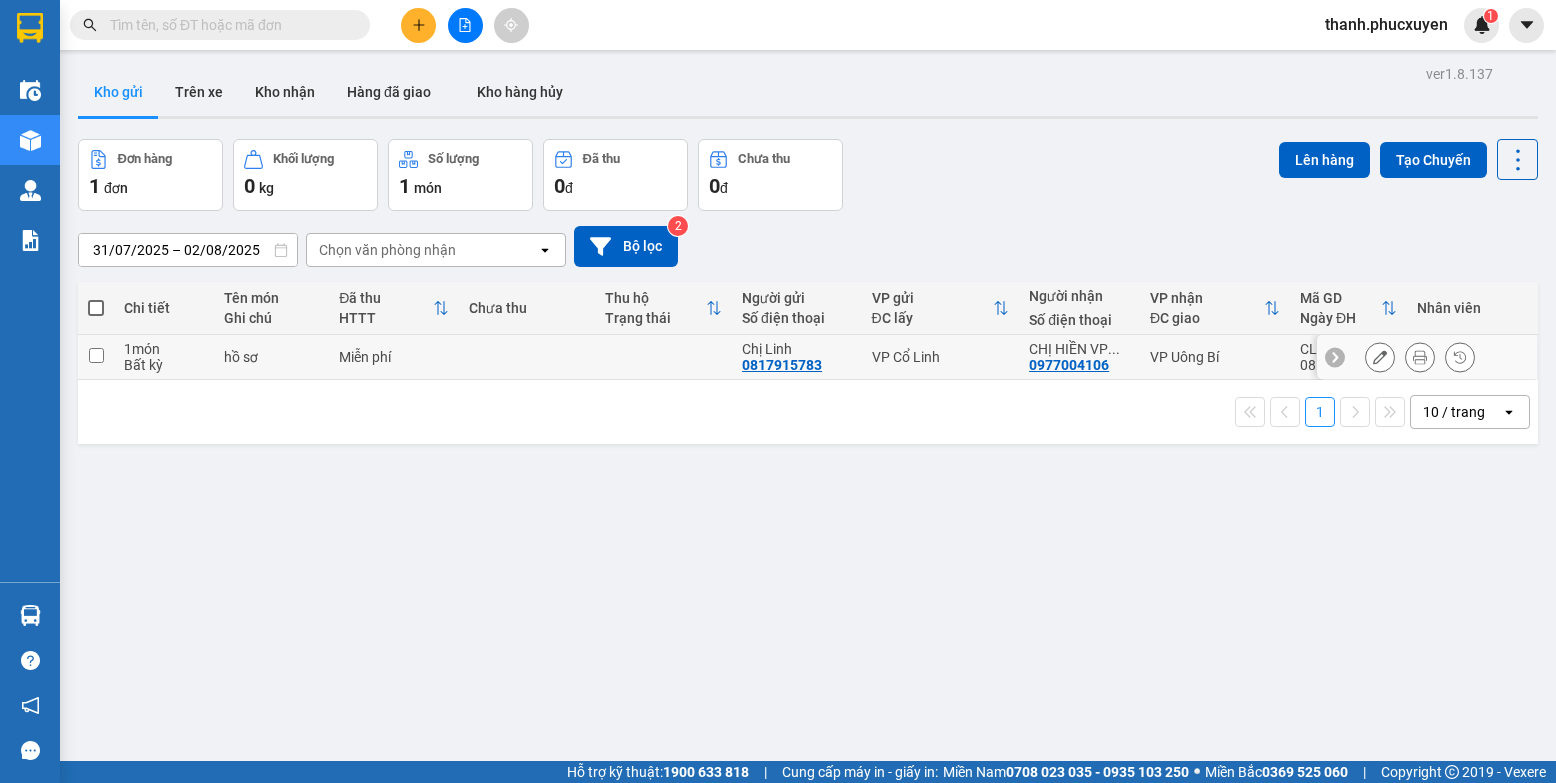 click on "Miễn phí" at bounding box center (394, 357) 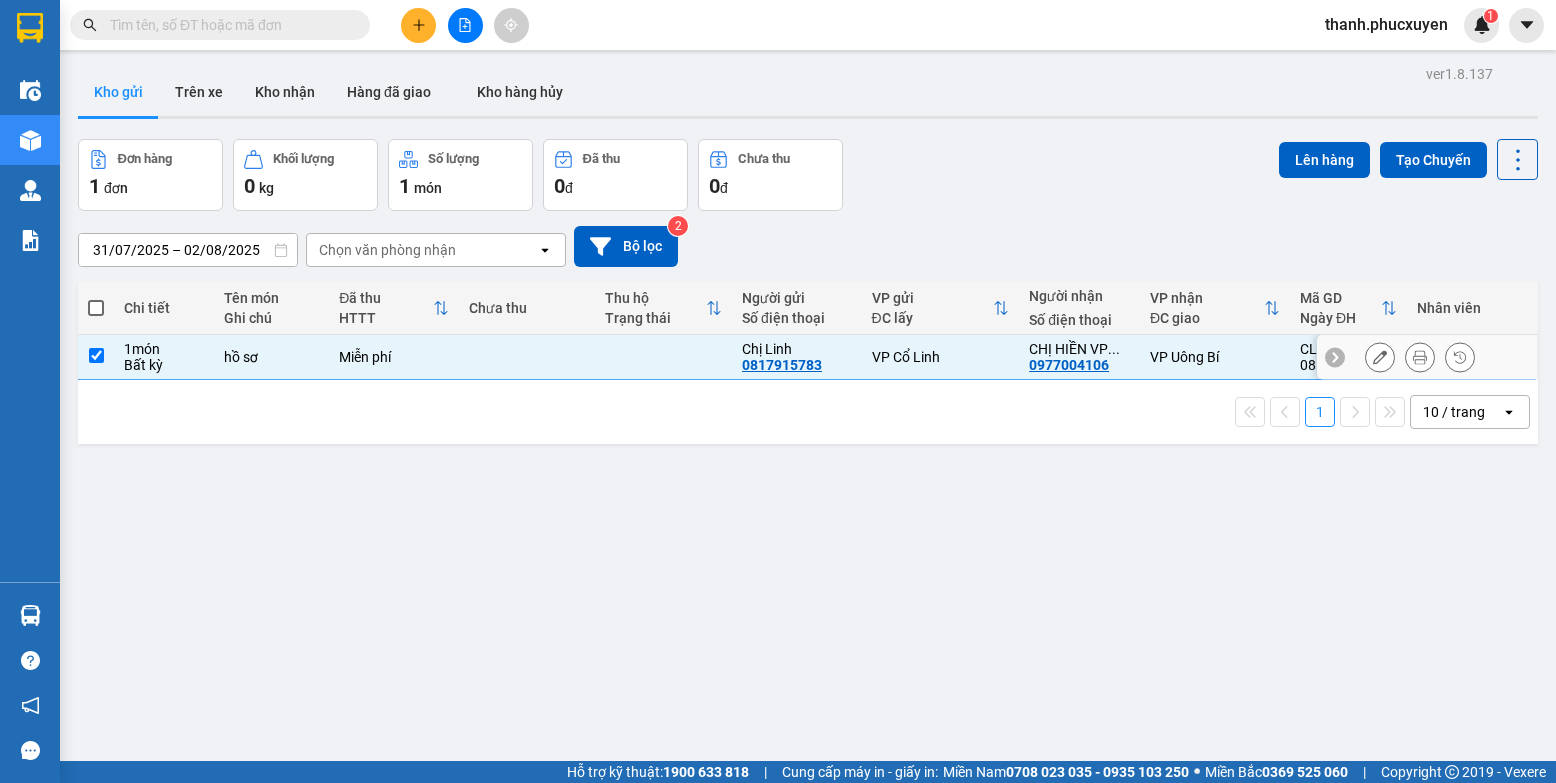 checkbox on "true" 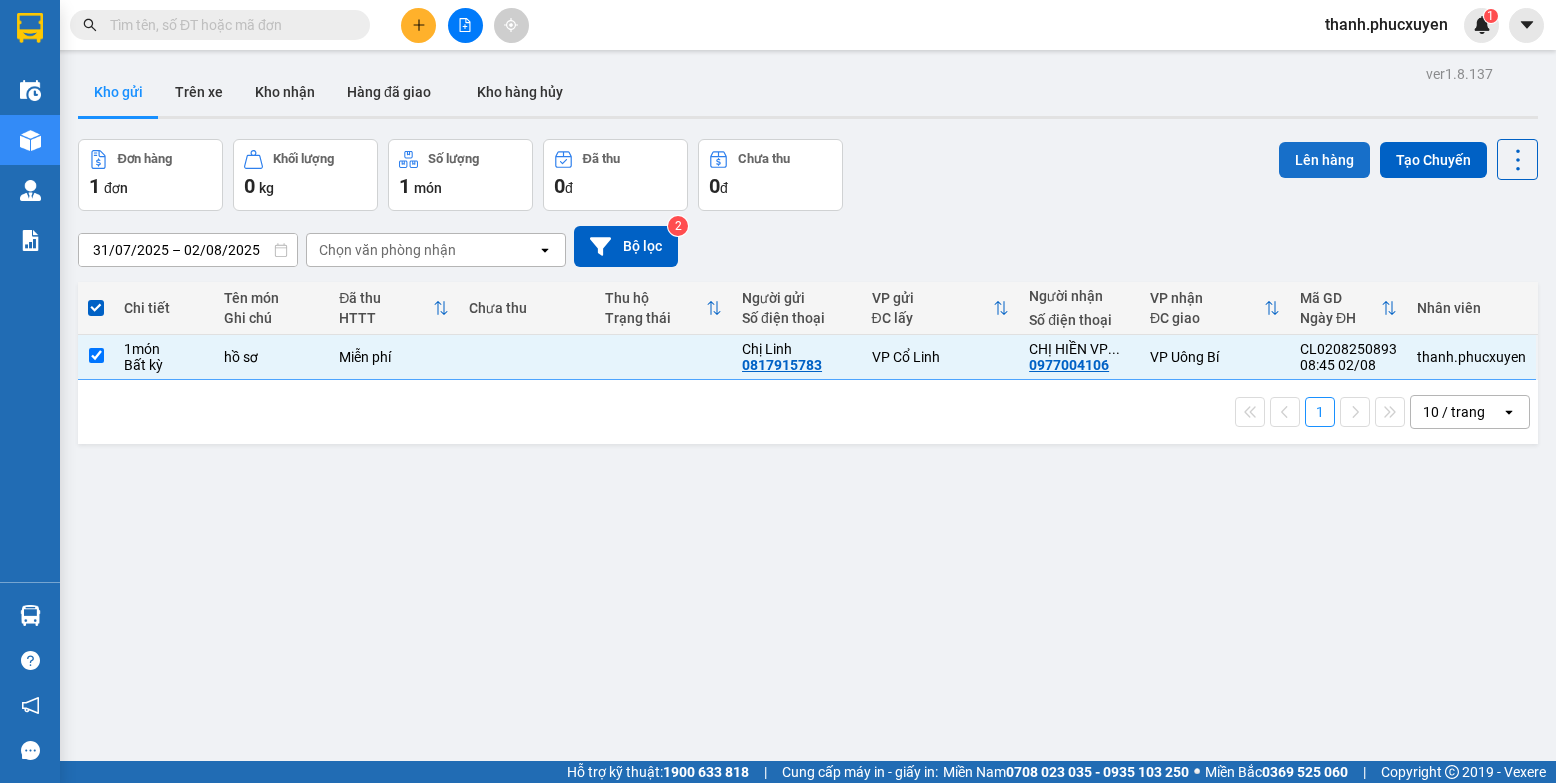 click on "Lên hàng" at bounding box center [1324, 160] 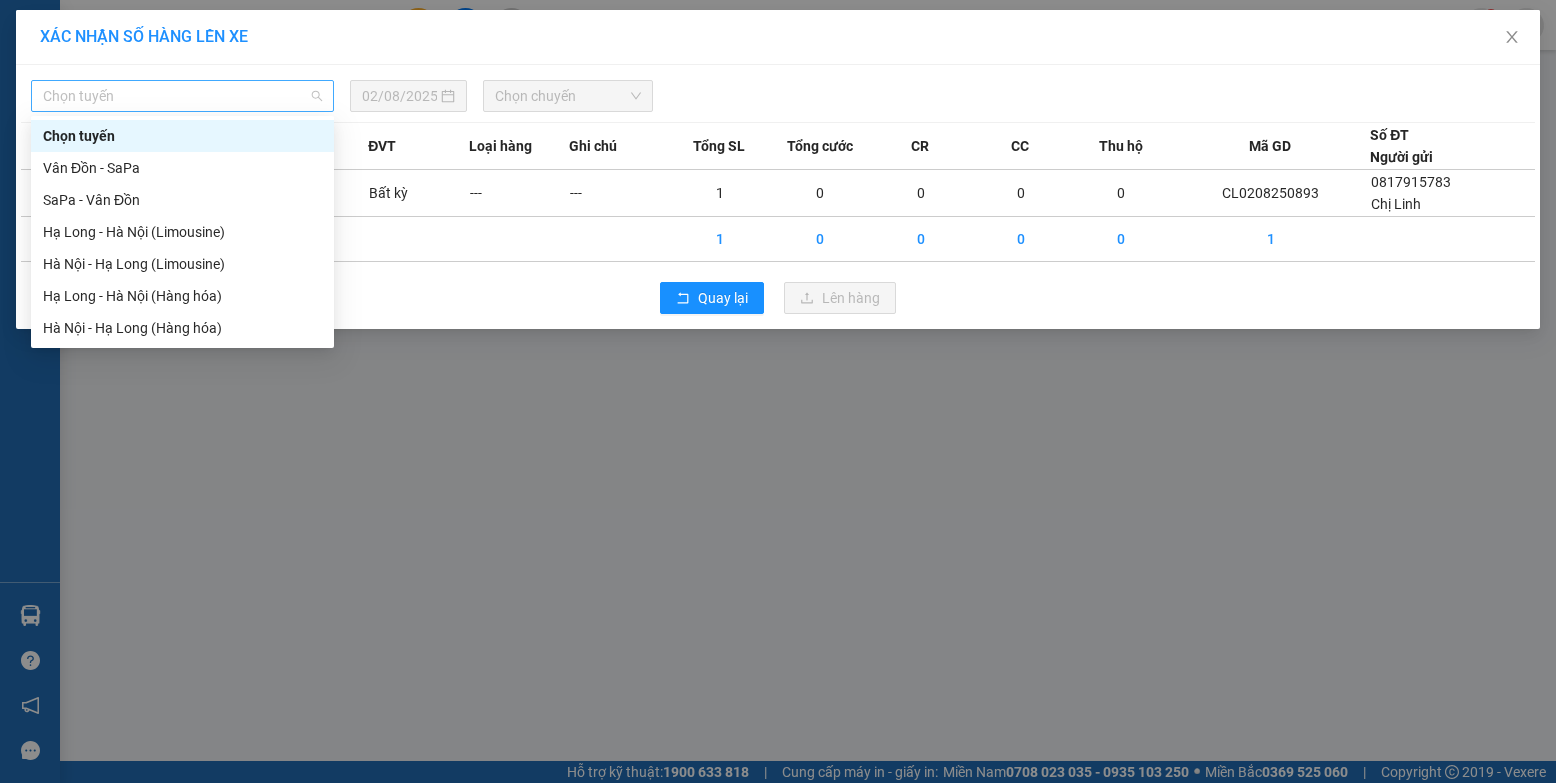 click on "Chọn tuyến" at bounding box center [182, 96] 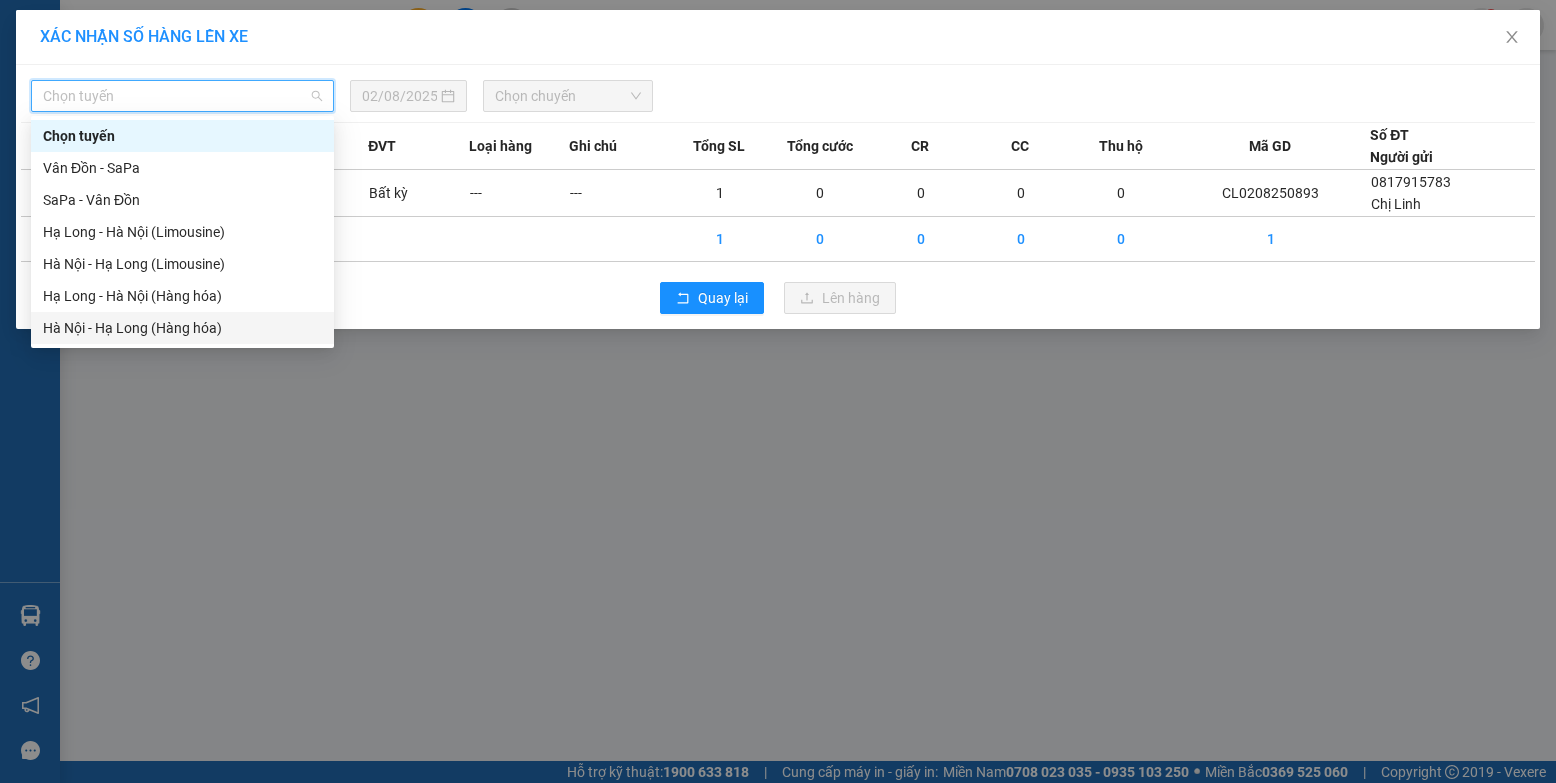 click on "Hà Nội - Hạ Long (Hàng hóa)" at bounding box center (182, 328) 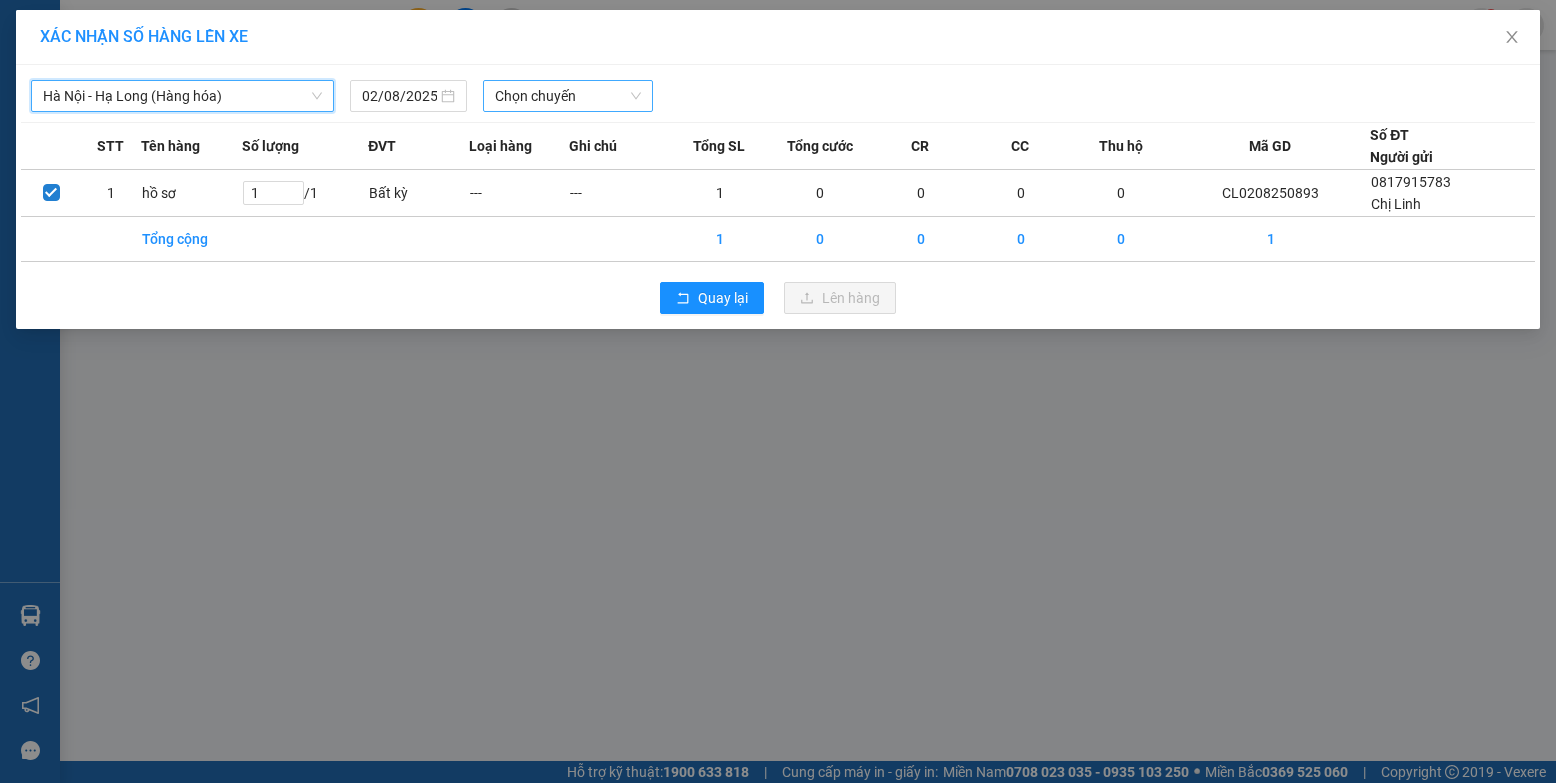 click on "Chọn chuyến" at bounding box center (568, 96) 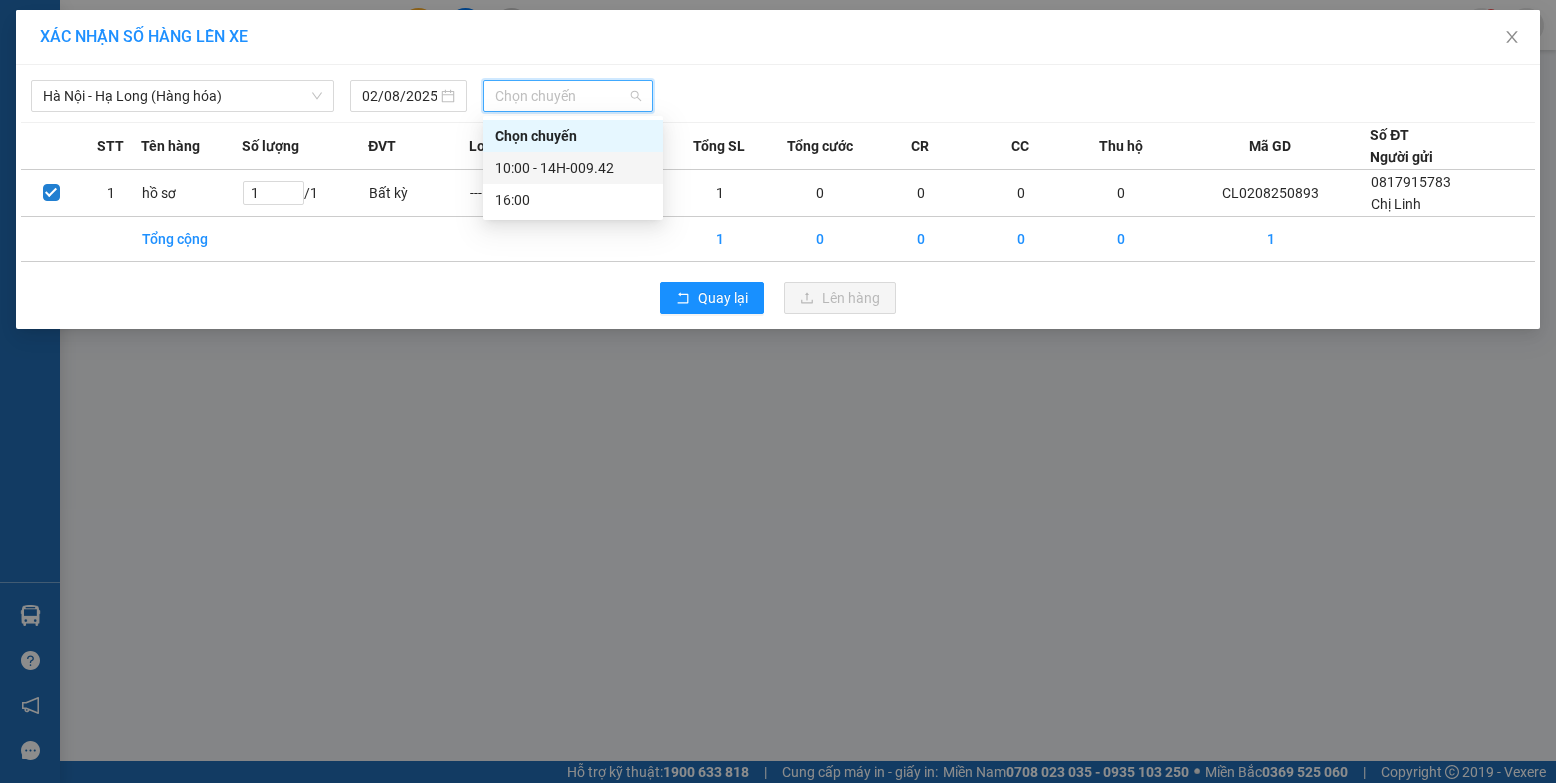 click on "10:00     - 14H-009.42" at bounding box center (573, 168) 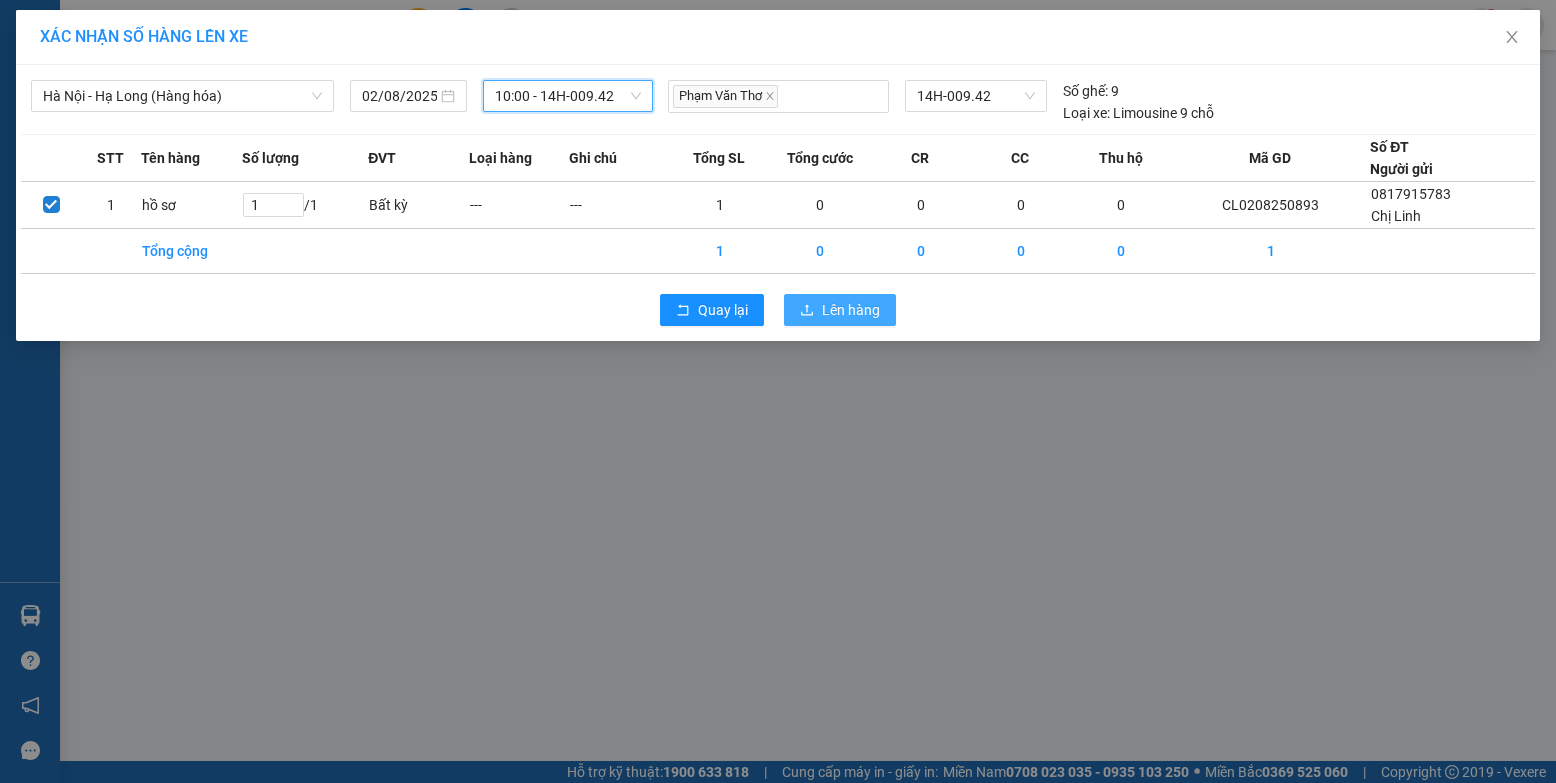 click on "Lên hàng" at bounding box center [851, 310] 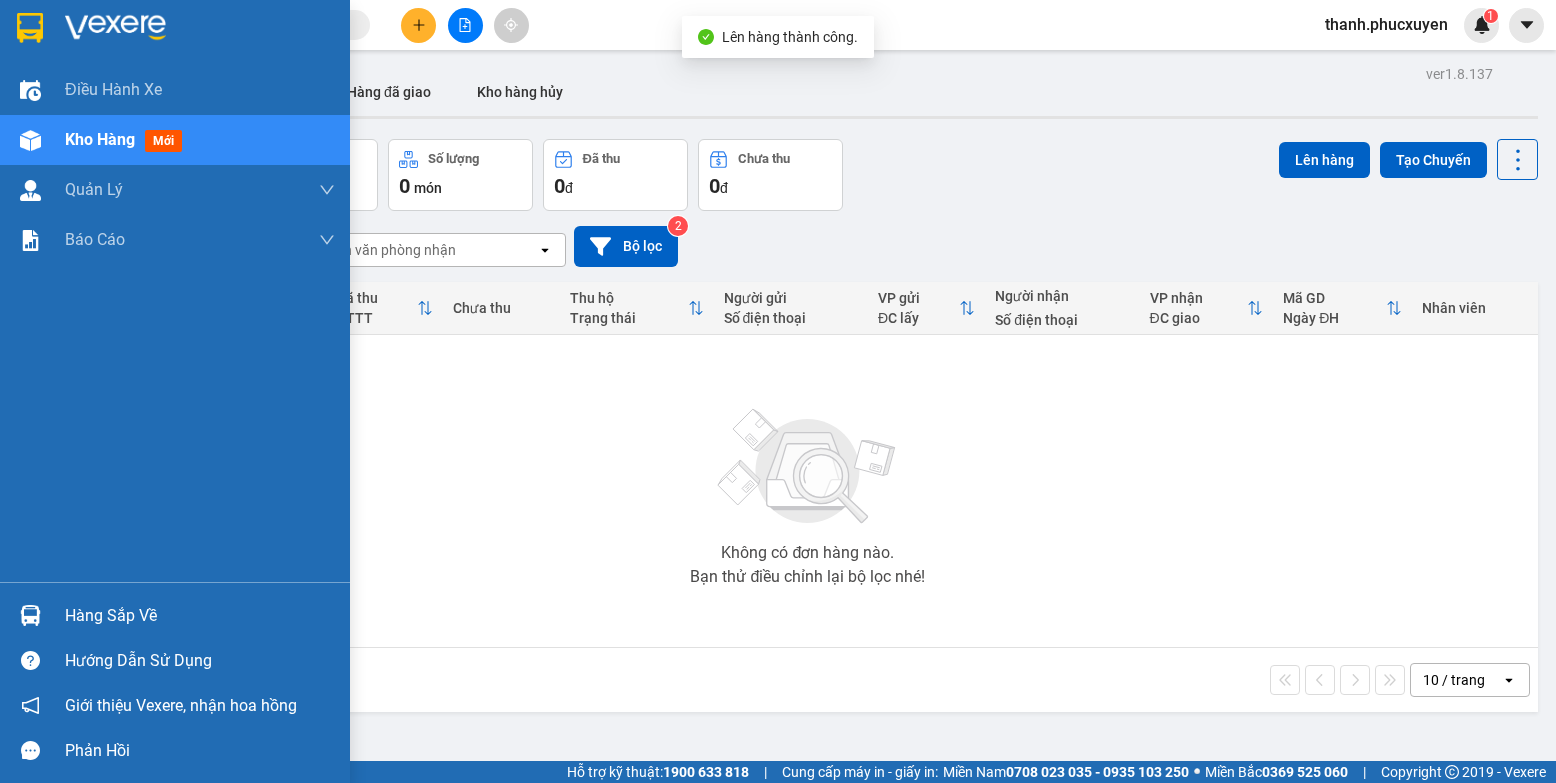 click at bounding box center [30, 615] 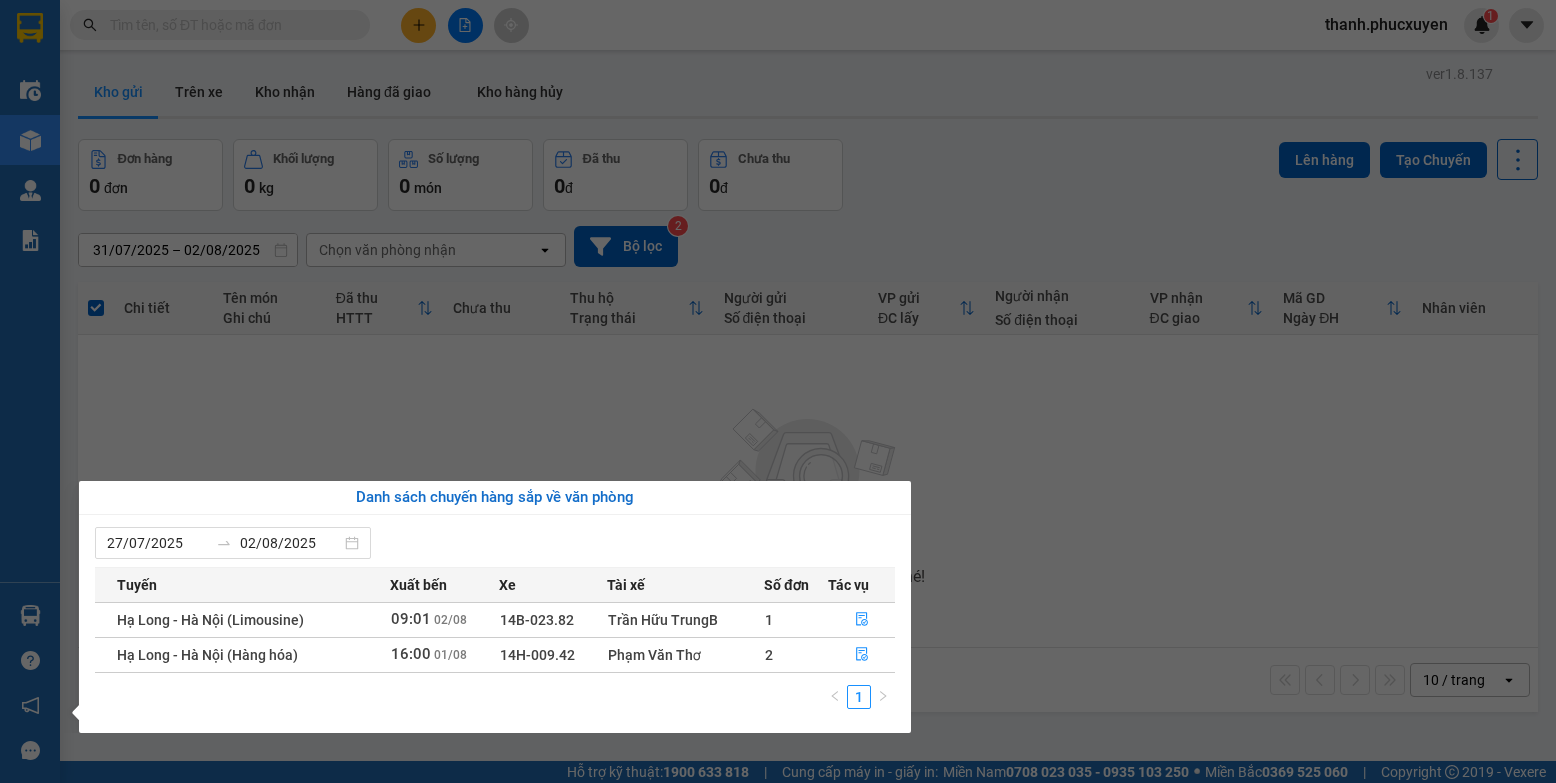 click on "Kết quả tìm kiếm ( 0 )  Bộ lọc  No Data thanh.phucxuyen 1     Điều hành xe     Kho hàng mới     Quản Lý Quản lý thu hộ Quản lý chuyến Quản lý khách hàng Quản lý khách hàng mới Quản lý giao nhận mới Quản lý kiểm kho     Báo cáo  11. Báo cáo đơn giao nhận nội bộ 1. Chi tiết đơn hàng văn phòng 12. Thống kê đơn đối tác 2. Tổng doanh thu theo từng văn phòng 3. Thống kê đơn hàng toàn nhà xe  4. Báo cáo dòng tiền theo nhân viên 5. Doanh thu thực tế chi tiết theo phòng hàng  8. Thống kê nhận và gửi hàng theo văn phòng 9. Thống kê chi tiết đơn hàng theo văn phòng gửi Báo cáo Dòng tiền Thực thu của Nhân viên (Tách cước) Hàng sắp về Hướng dẫn sử dụng Giới thiệu Vexere, nhận hoa hồng Phản hồi Phần mềm hỗ trợ bạn tốt chứ? ver  1.8.137 Kho gửi Trên xe Kho nhận Hàng đã giao Kho hàng hủy Đơn hàng 0 đơn Khối lượng 0 kg" at bounding box center [778, 391] 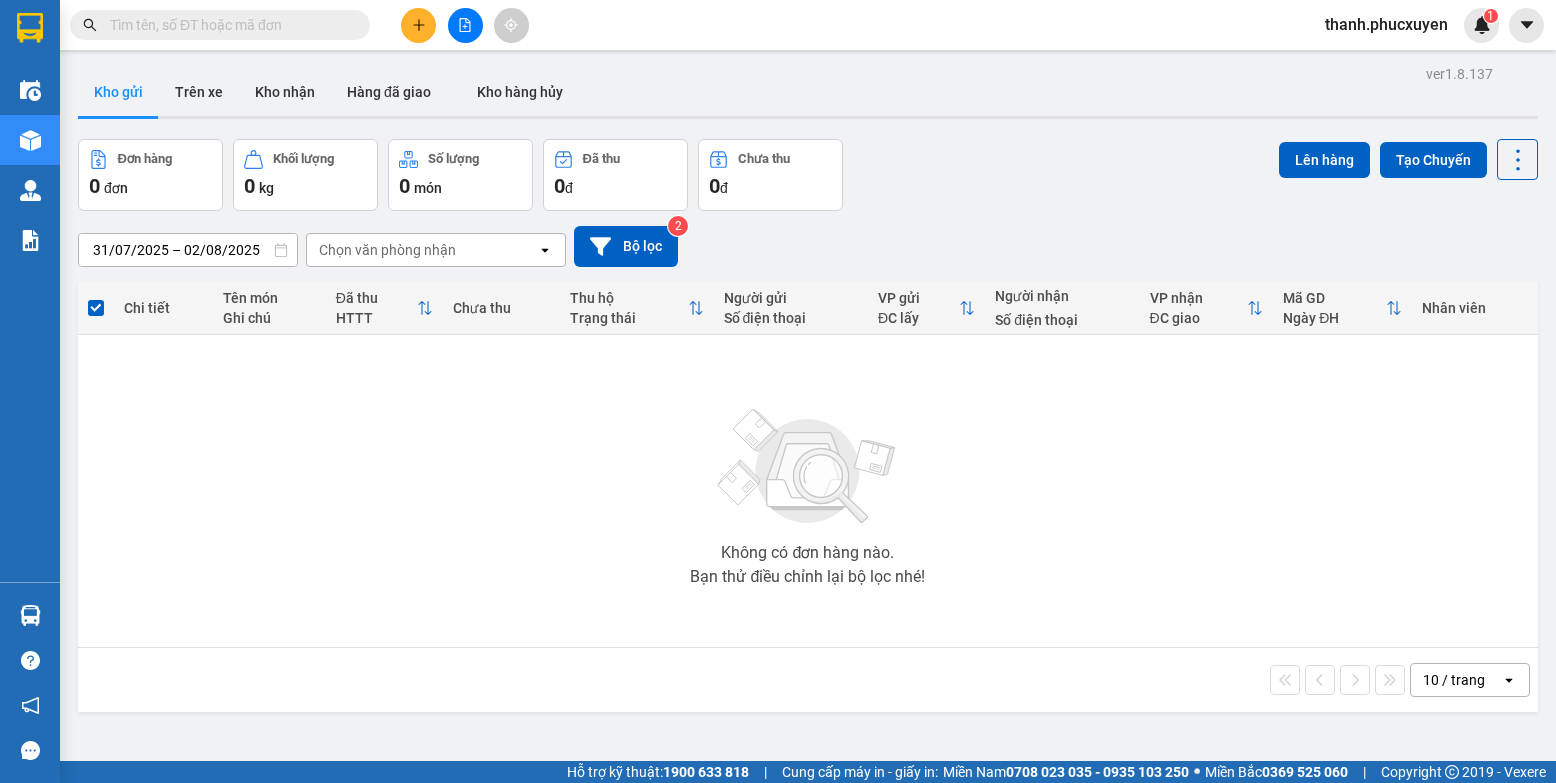 click on "Hỗ trợ kỹ thuật:  [PHONE] | Cung cấp máy in - giấy in:  Miền Nam  [PHONE] - [PHONE] ⚪️ Miền Bắc  [PHONE] | Copyright   2019 - Vexere" at bounding box center (773, 772) 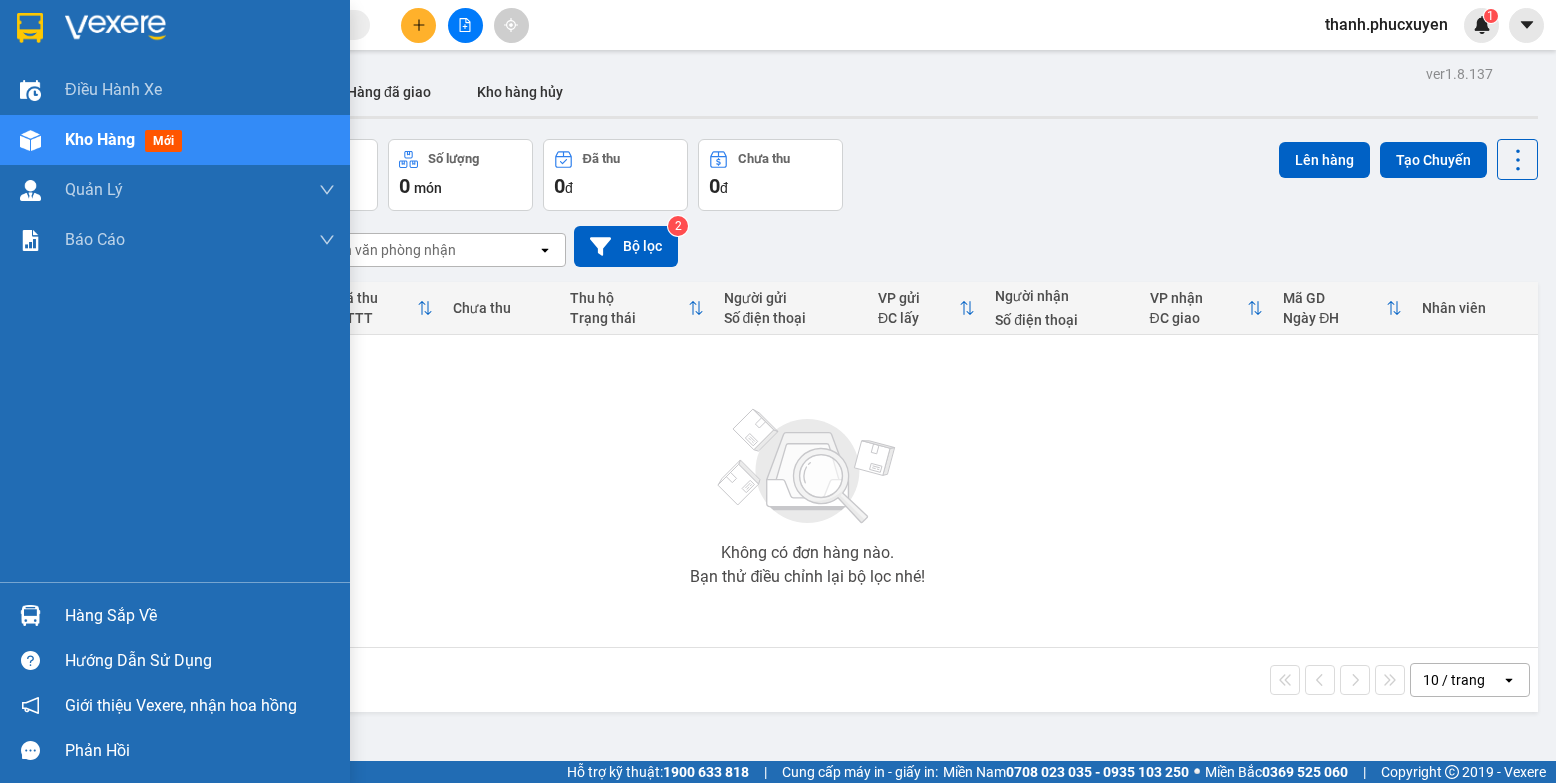 click at bounding box center [30, 615] 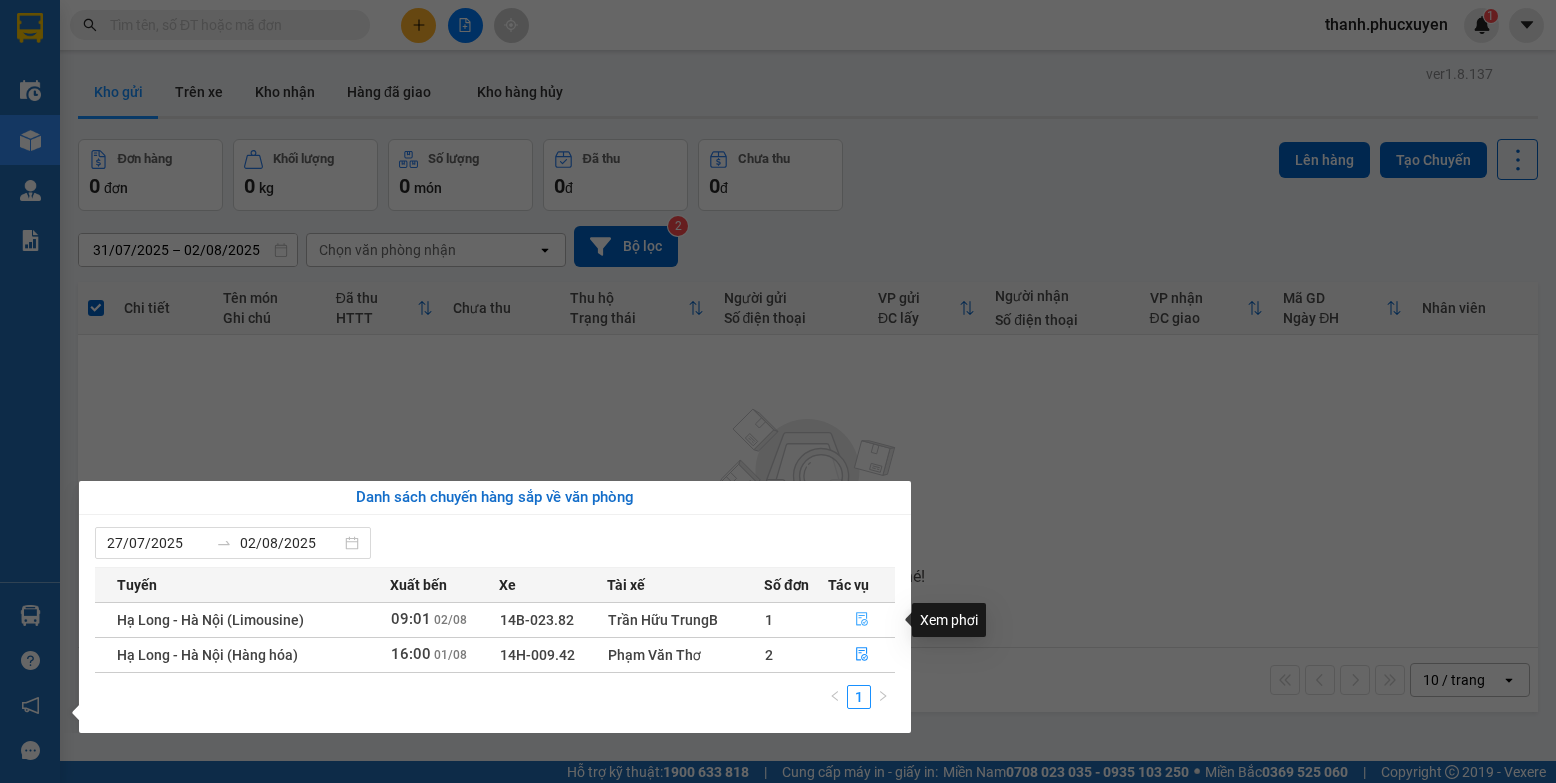click 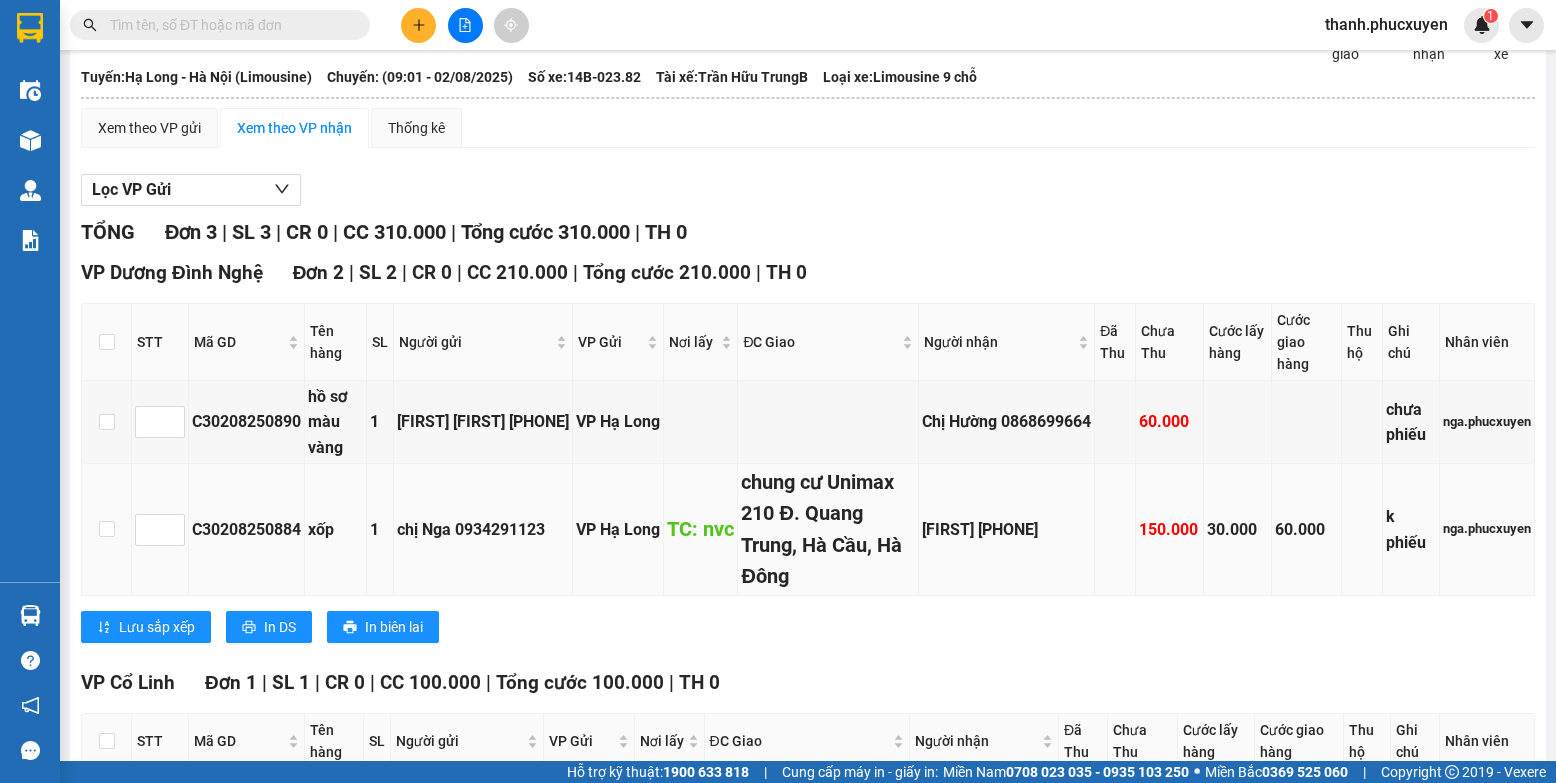 scroll, scrollTop: 349, scrollLeft: 0, axis: vertical 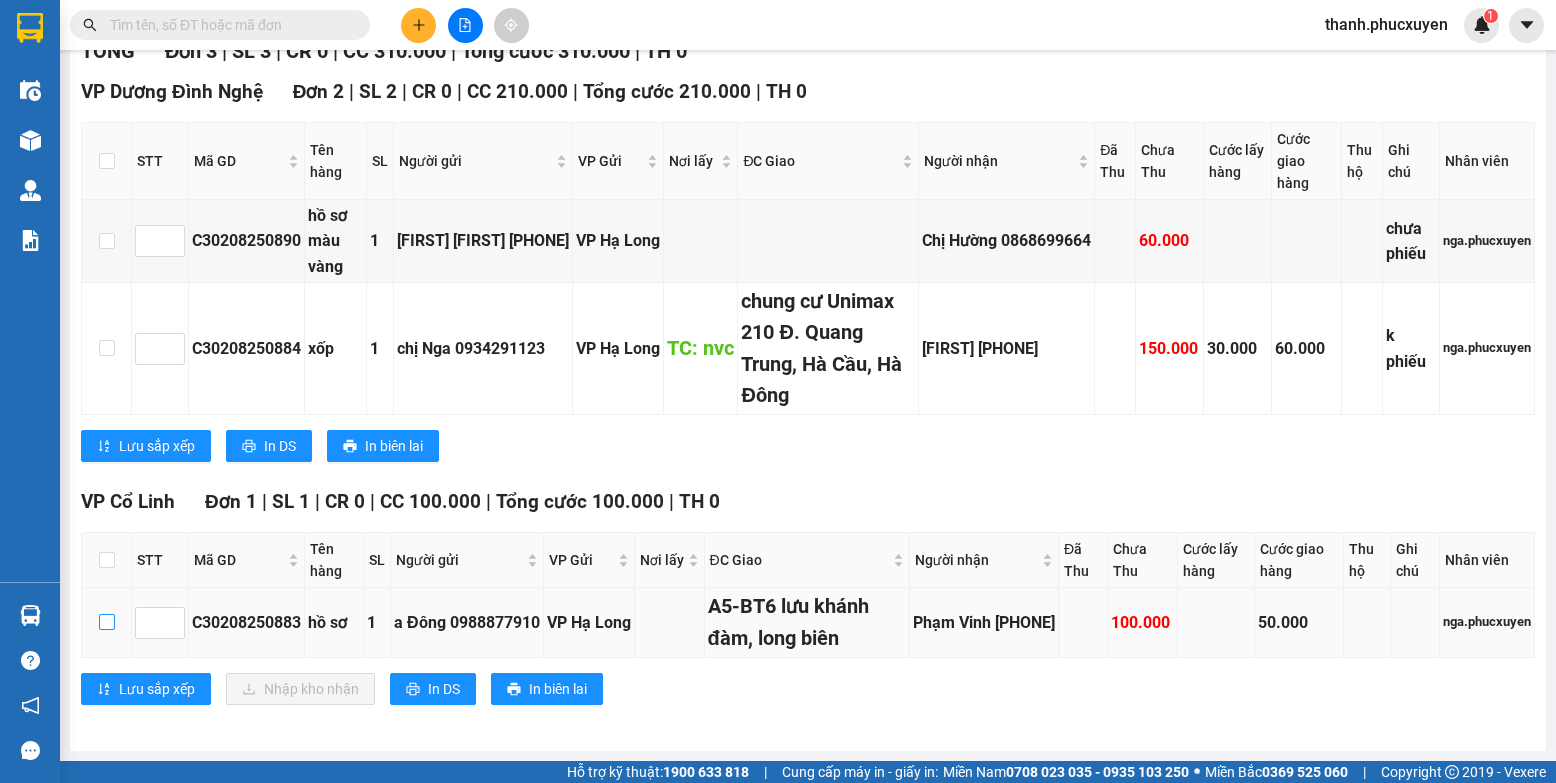 click at bounding box center [107, 622] 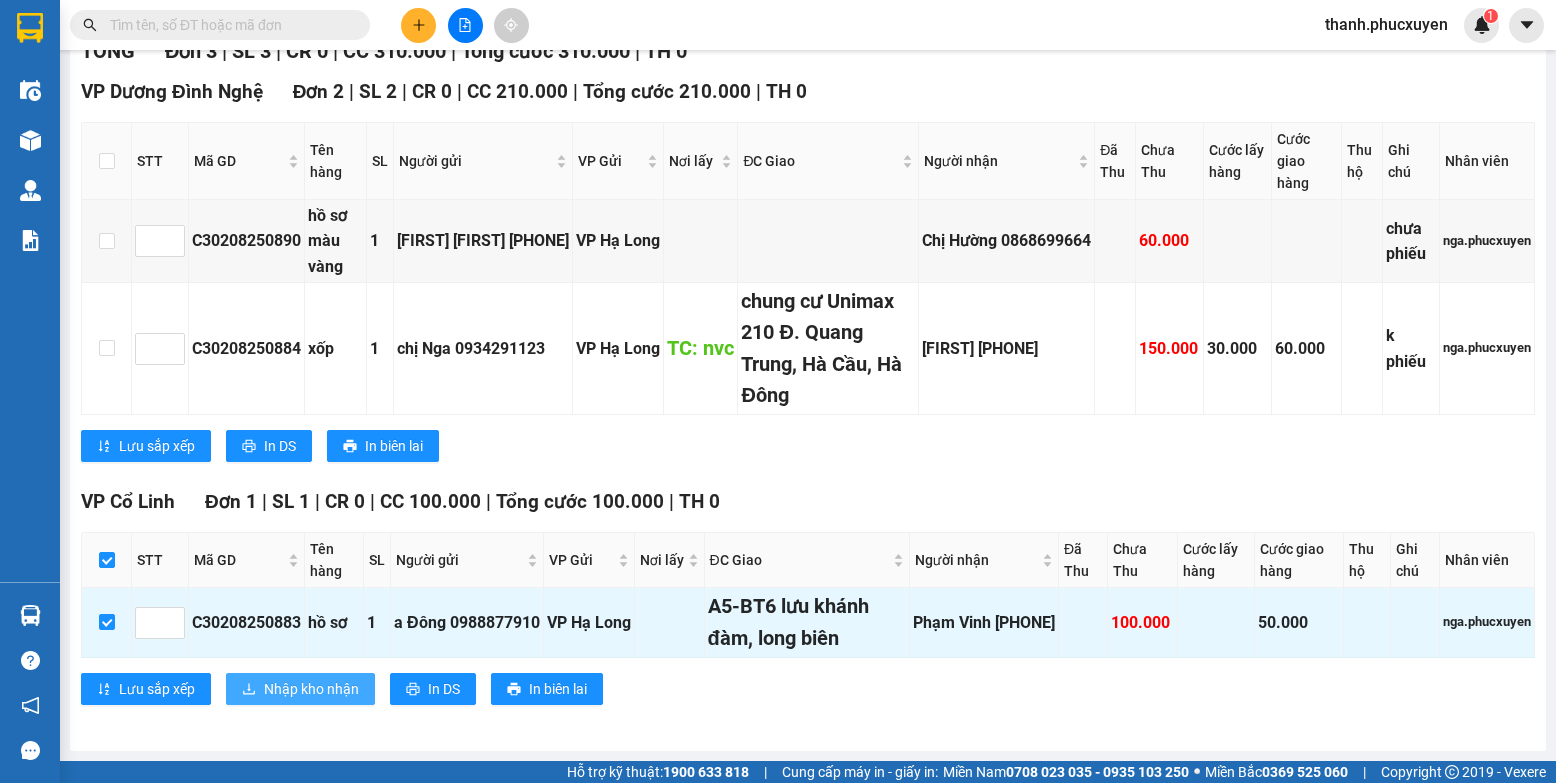 click on "Nhập kho nhận" at bounding box center [311, 689] 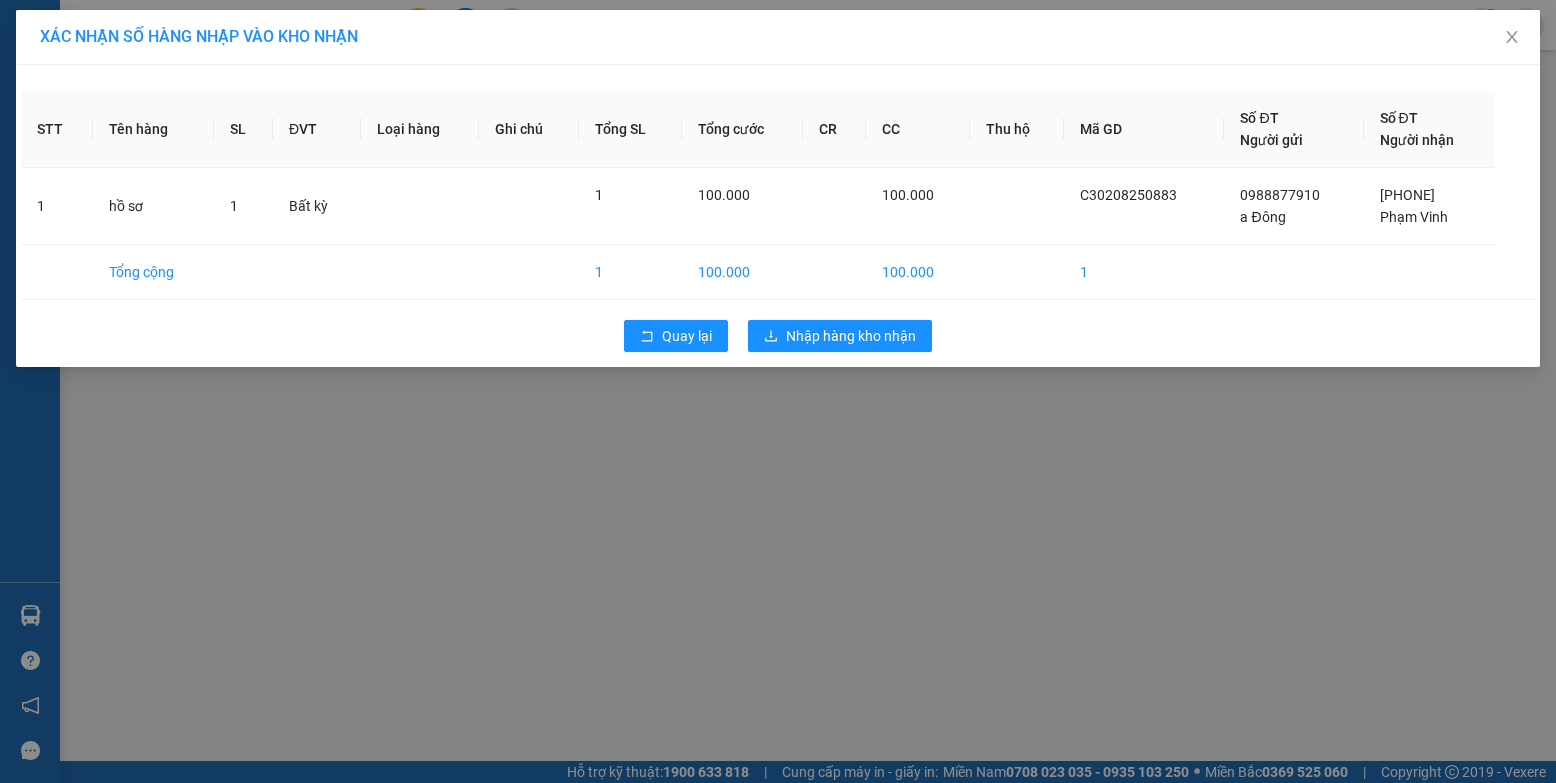 click on "XÁC NHẬN SỐ HÀNG NHẬP VÀO KHO NHẬN STT Tên hàng SL ĐVT Loại hàng Ghi chú Tổng SL Tổng cước CR CC Thu hộ Mã GD Số ĐT Người gửi Số ĐT Người nhận 1 hồ sơ  1 Bất kỳ 1 100.000 100.000 C[NUMBER] [PHONE] a Đông [PHONE] Phạm Vinh Tổng cộng 1 100.000 100.000 1 Quay lại Nhập hàng kho nhận" at bounding box center [778, 391] 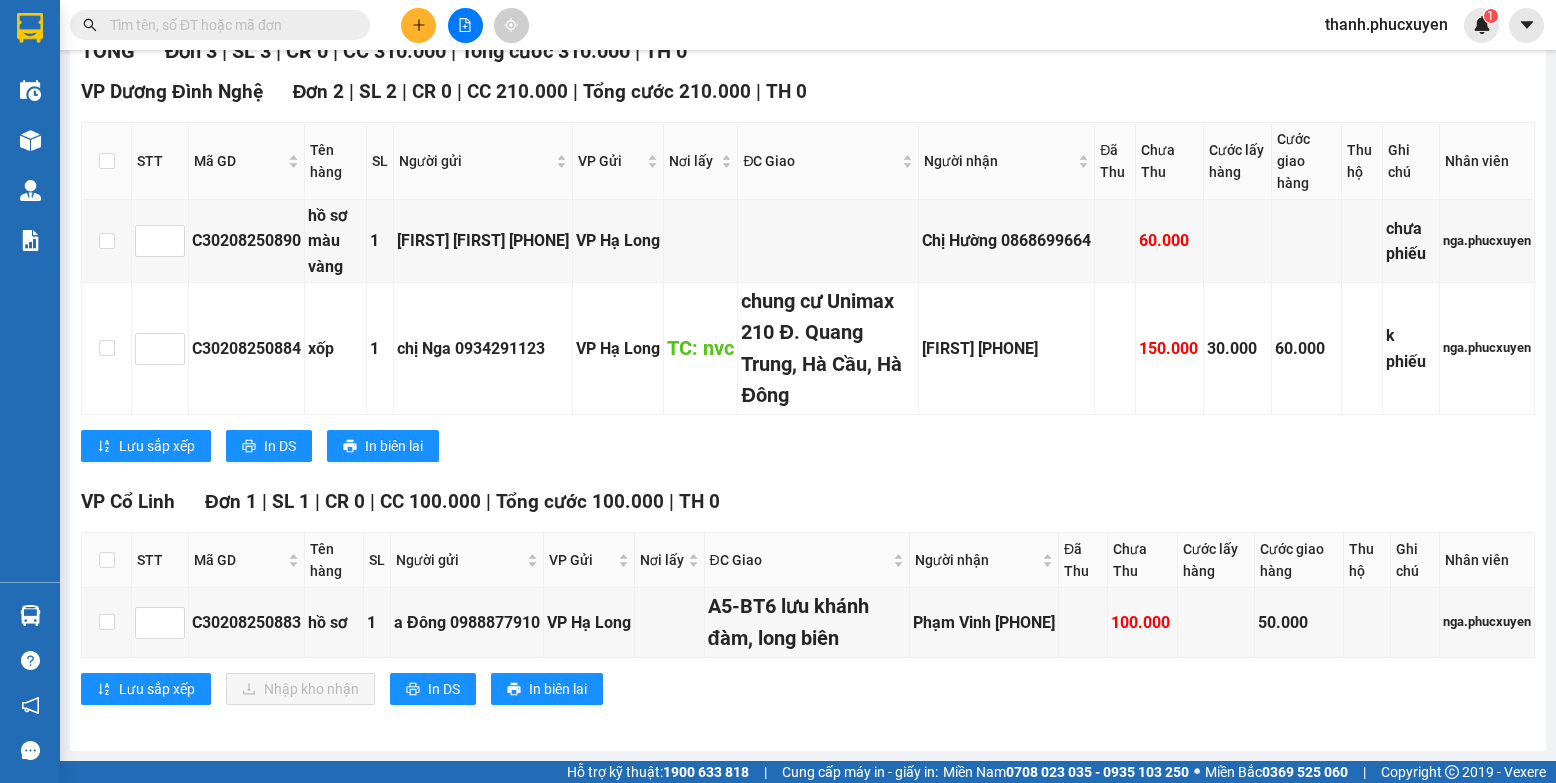 scroll, scrollTop: 349, scrollLeft: 0, axis: vertical 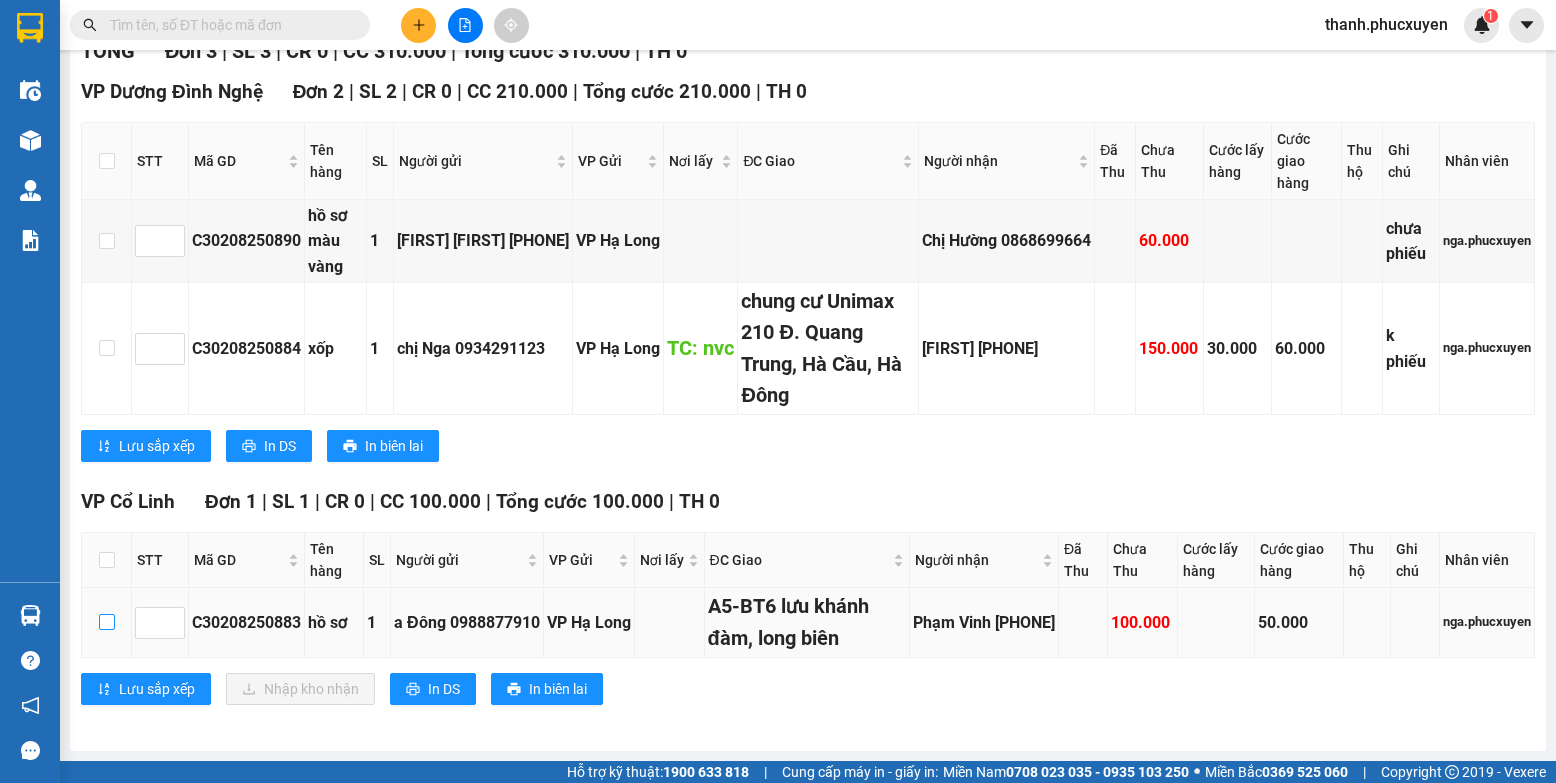 click at bounding box center (107, 622) 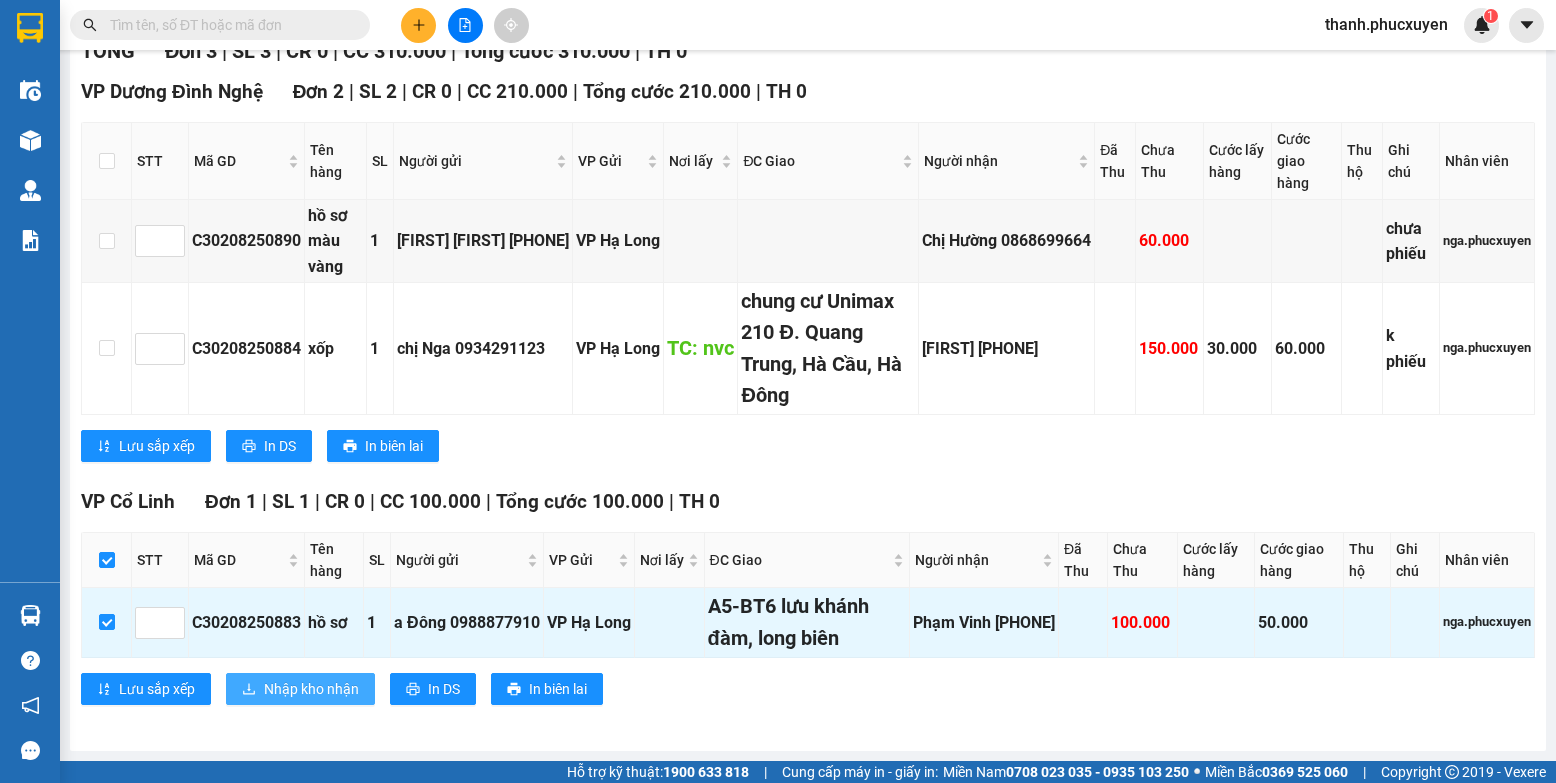 click on "Nhập kho nhận" at bounding box center (300, 689) 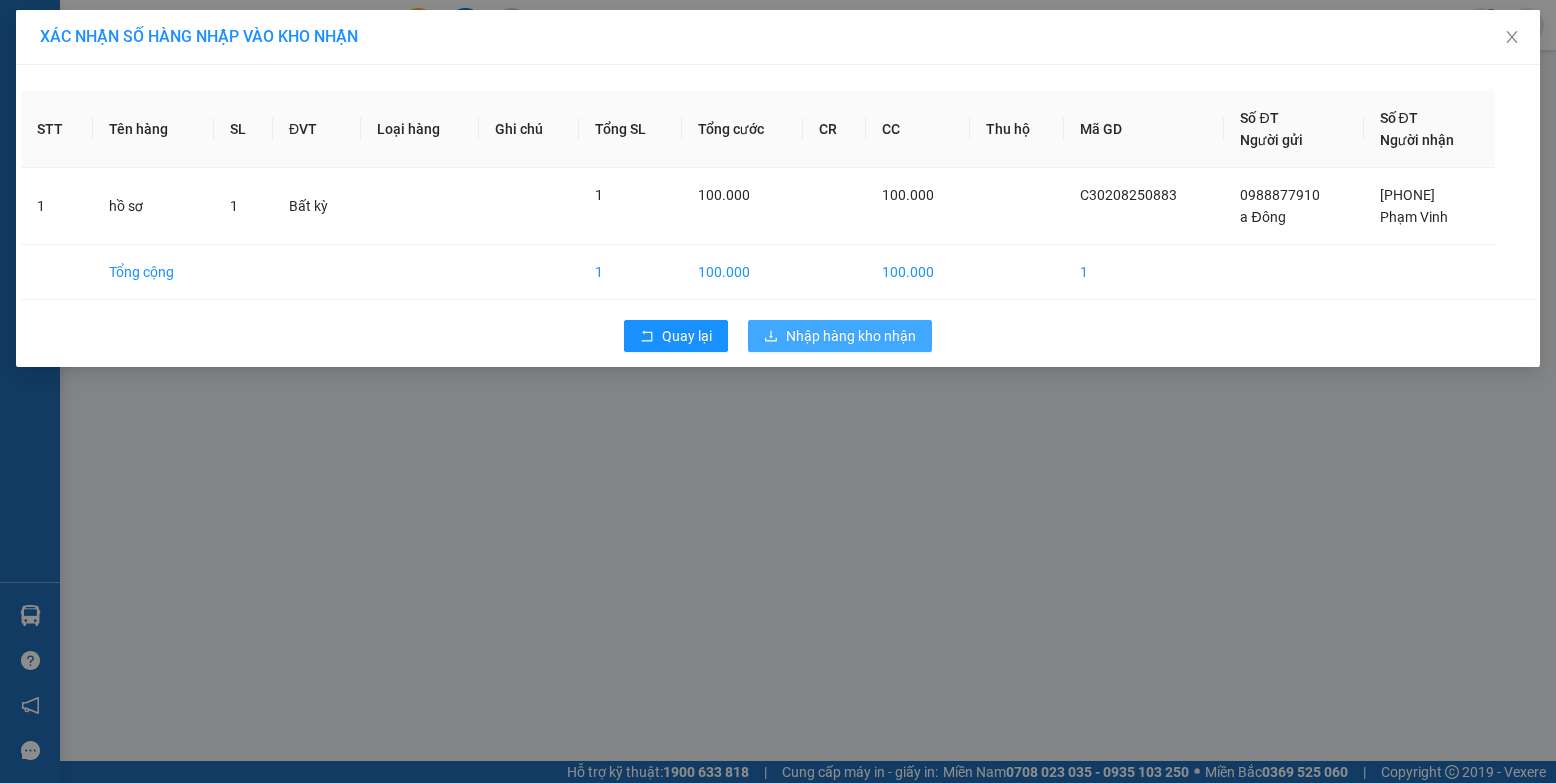 click on "Nhập hàng kho nhận" at bounding box center (851, 336) 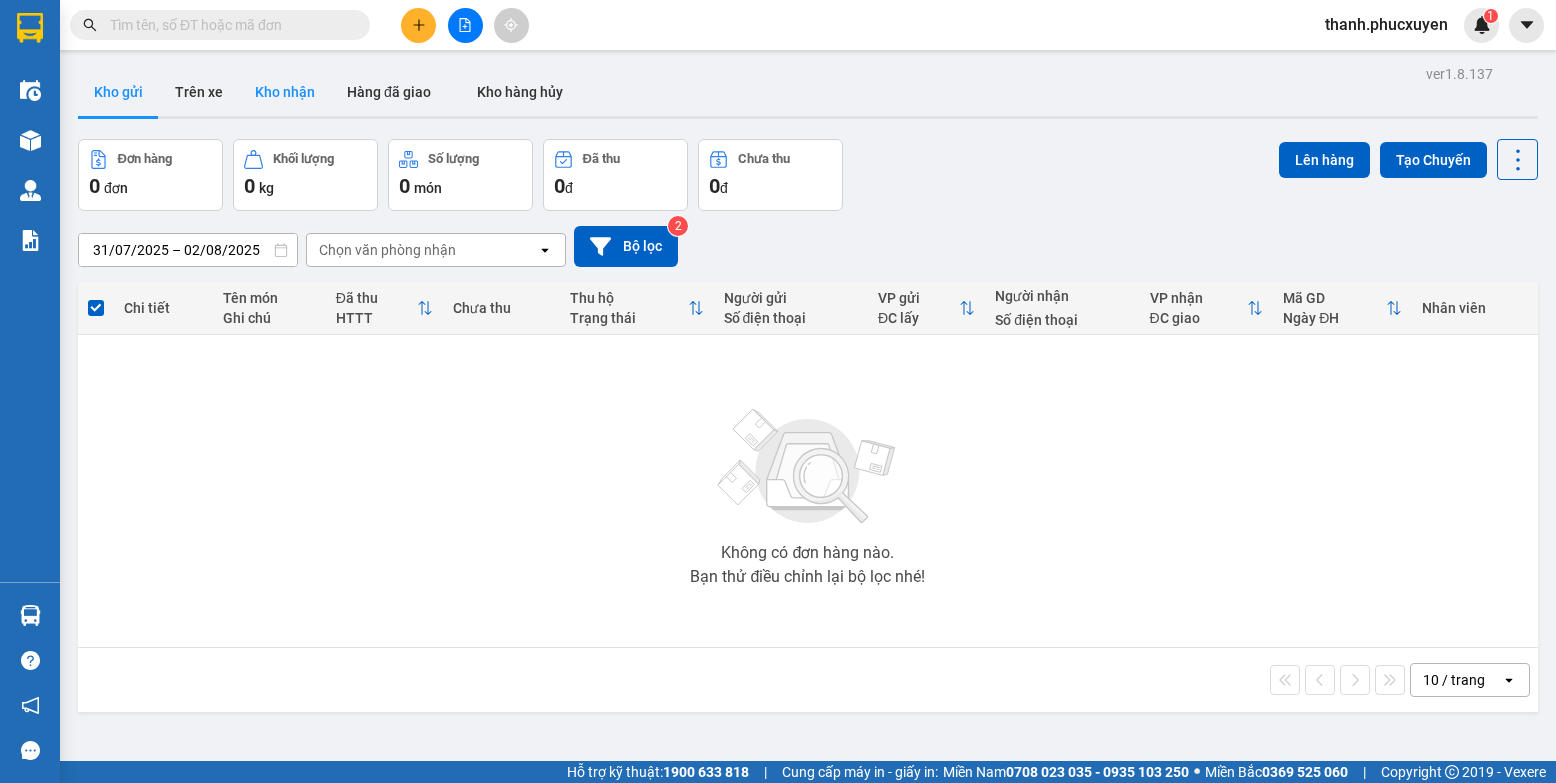 click on "Kho nhận" at bounding box center [285, 92] 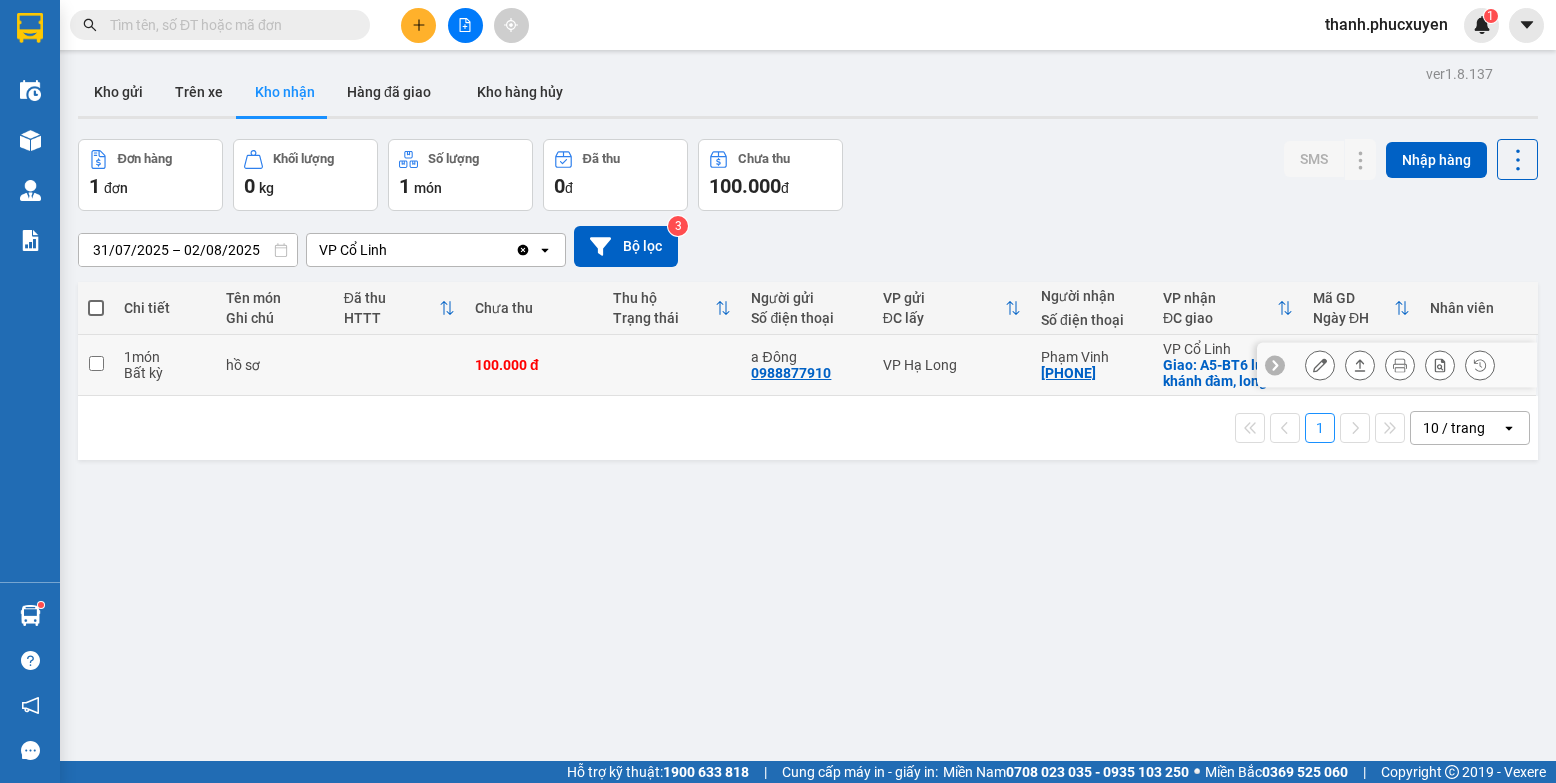 click at bounding box center (1320, 365) 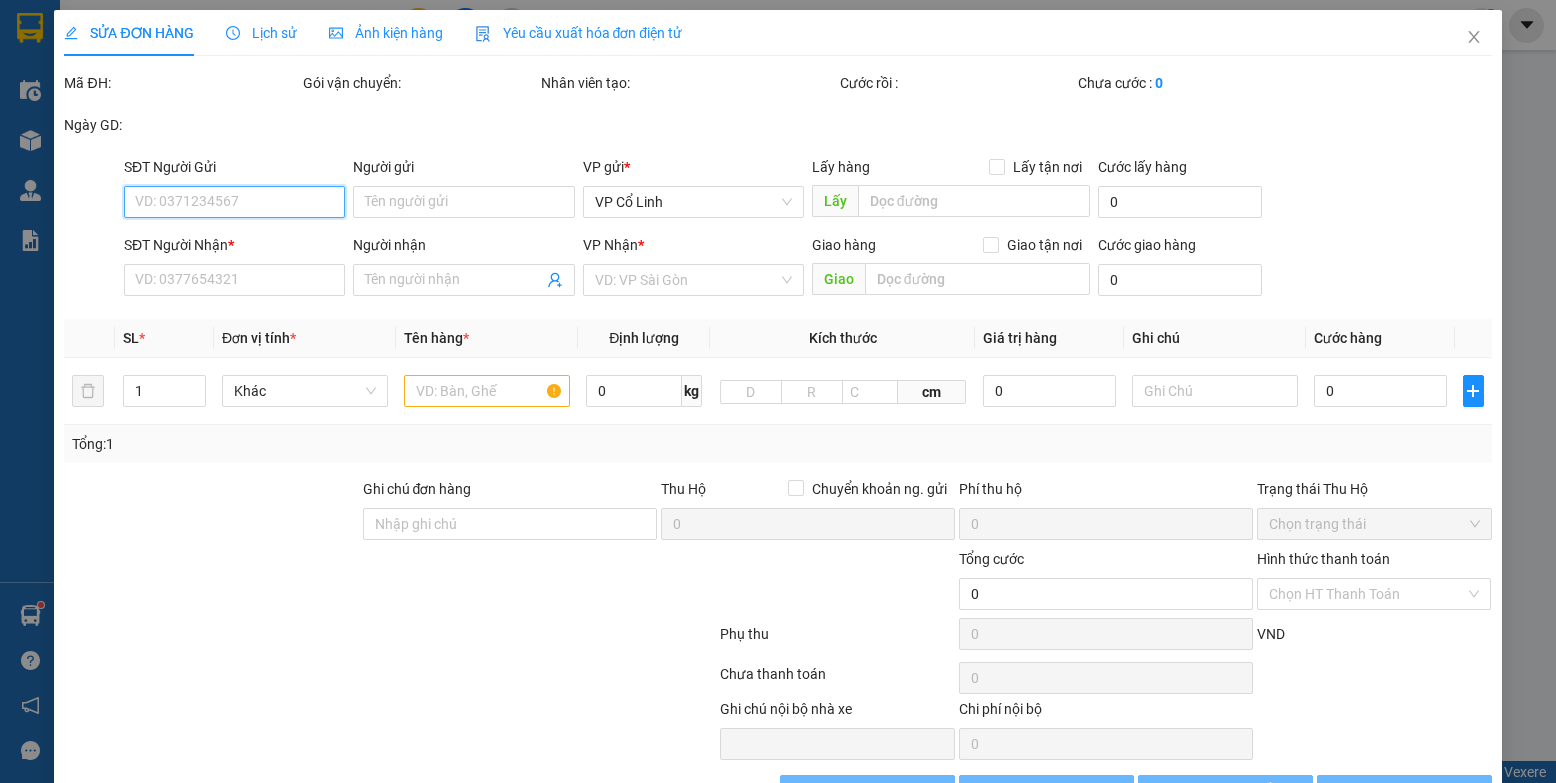 type on "0988877910" 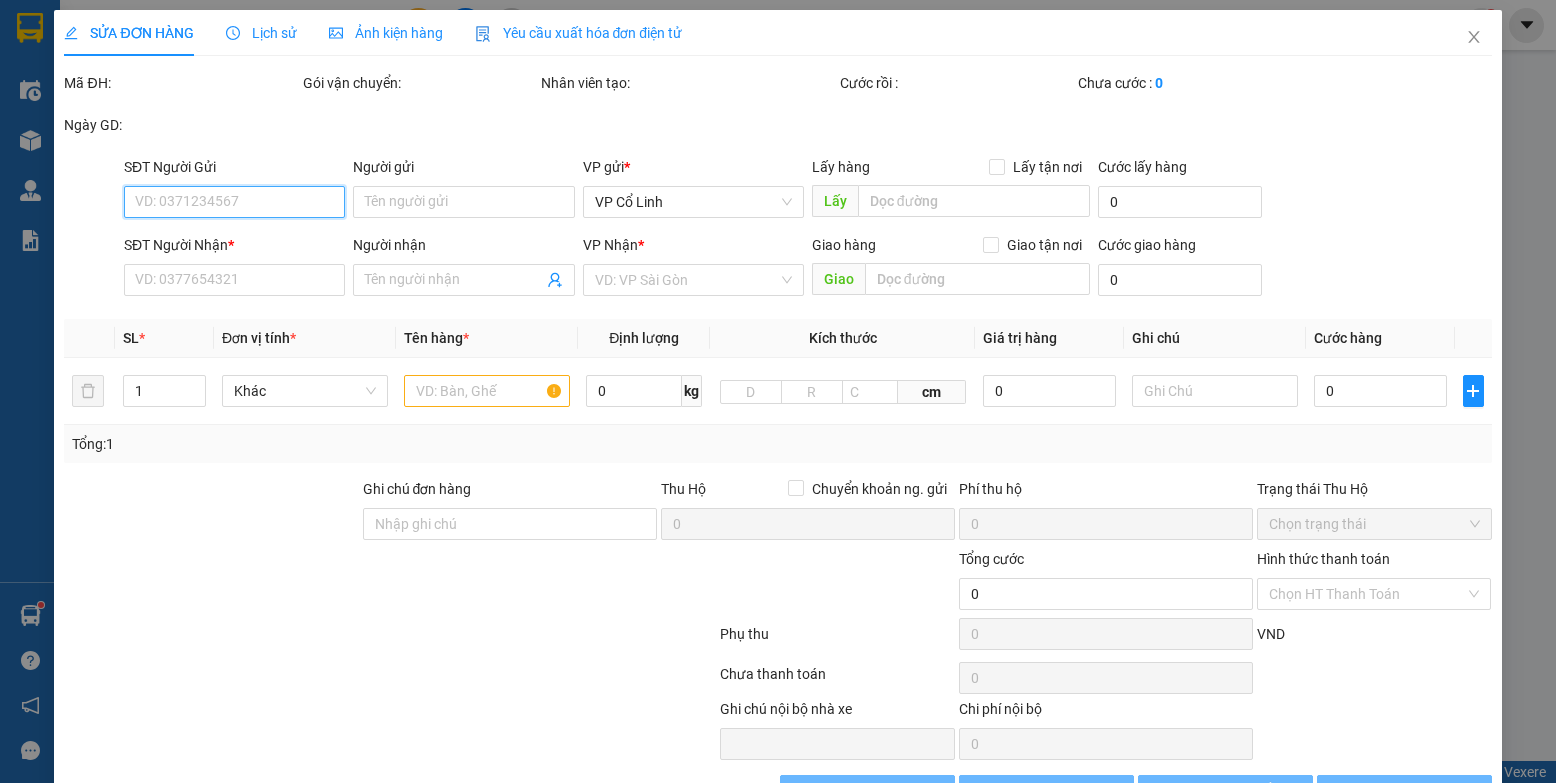 type on "a Đông" 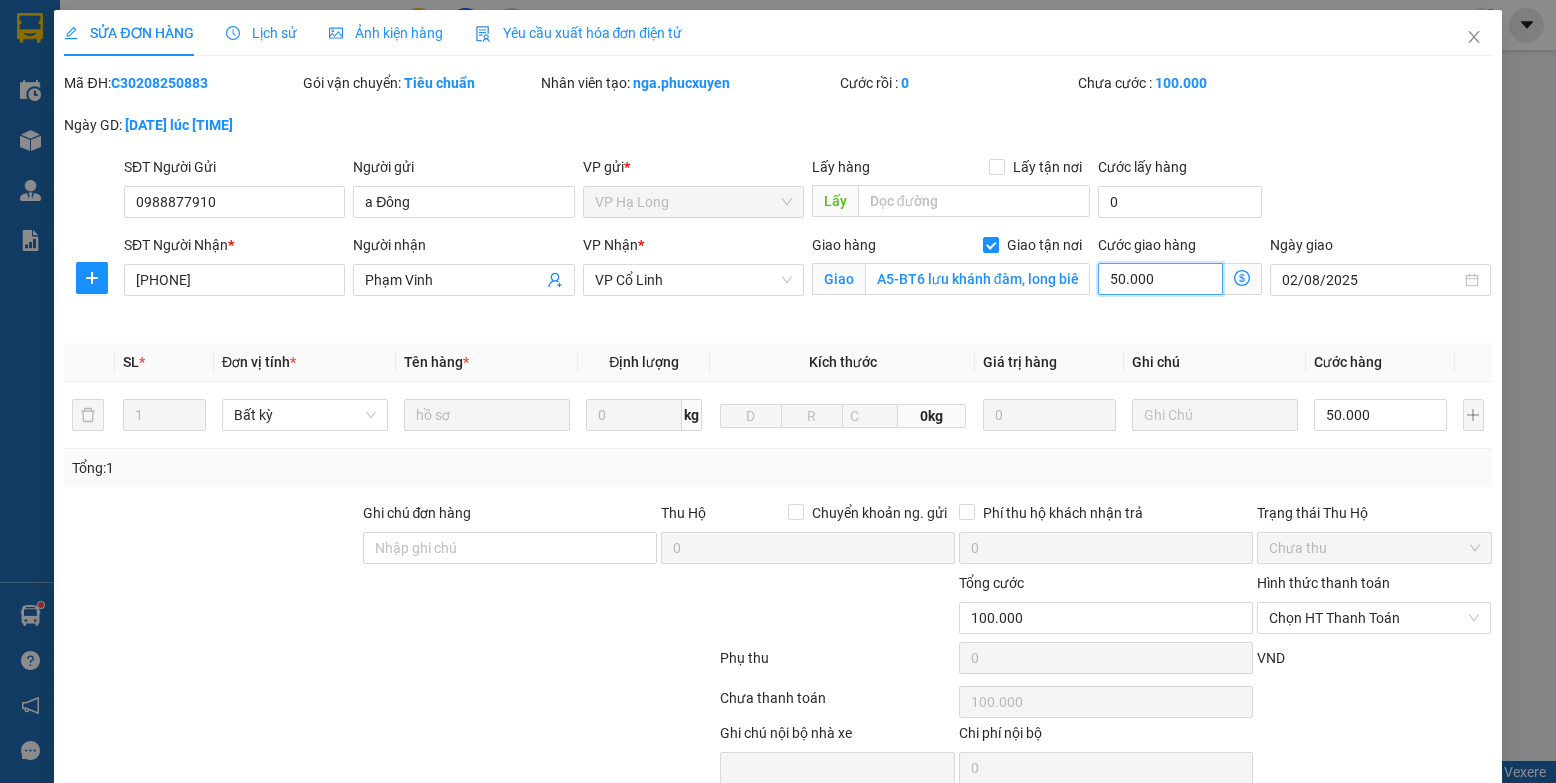 click on "50.000" at bounding box center [1160, 279] 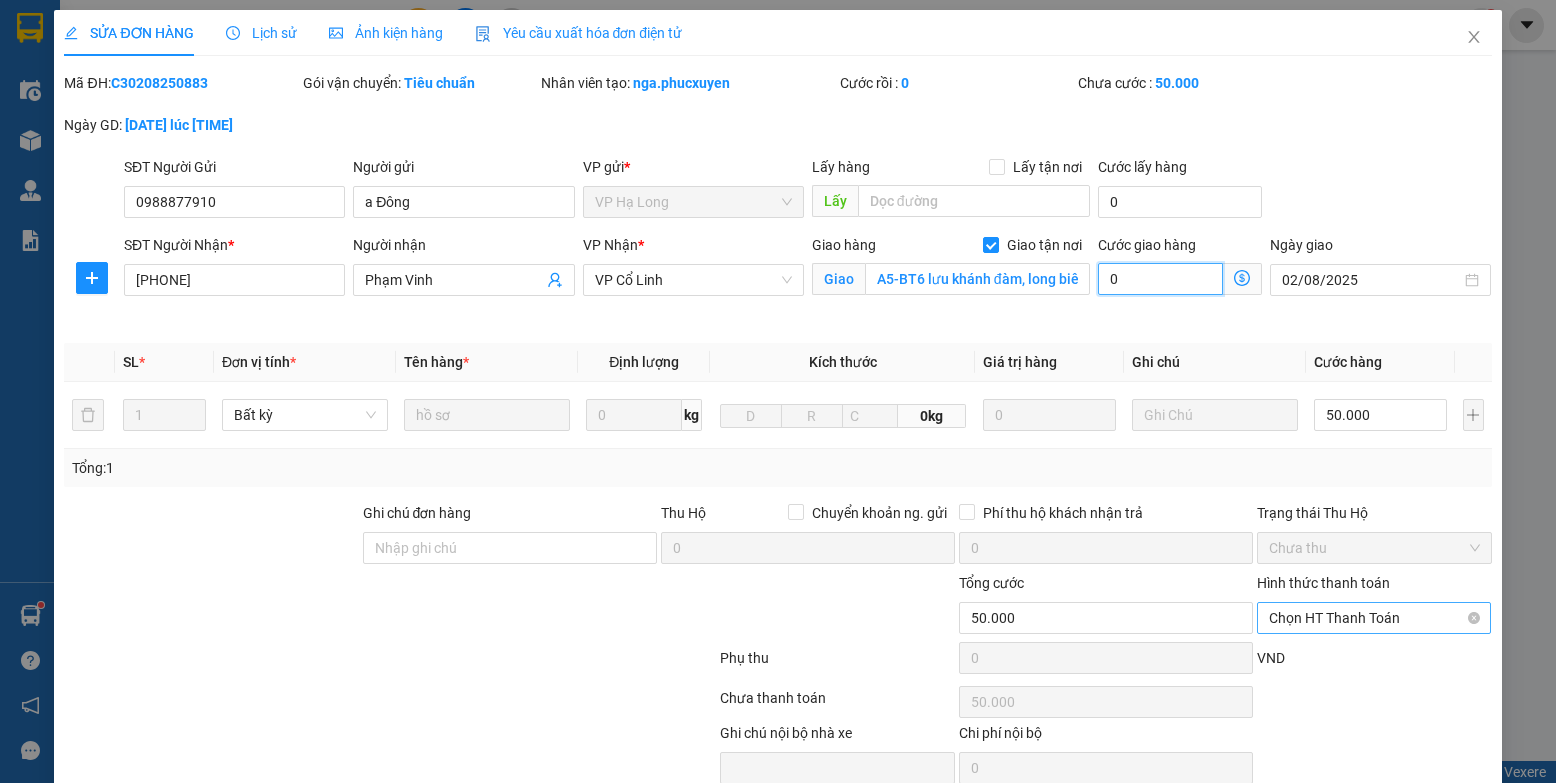 click on "Chọn HT Thanh Toán" at bounding box center [1374, 618] 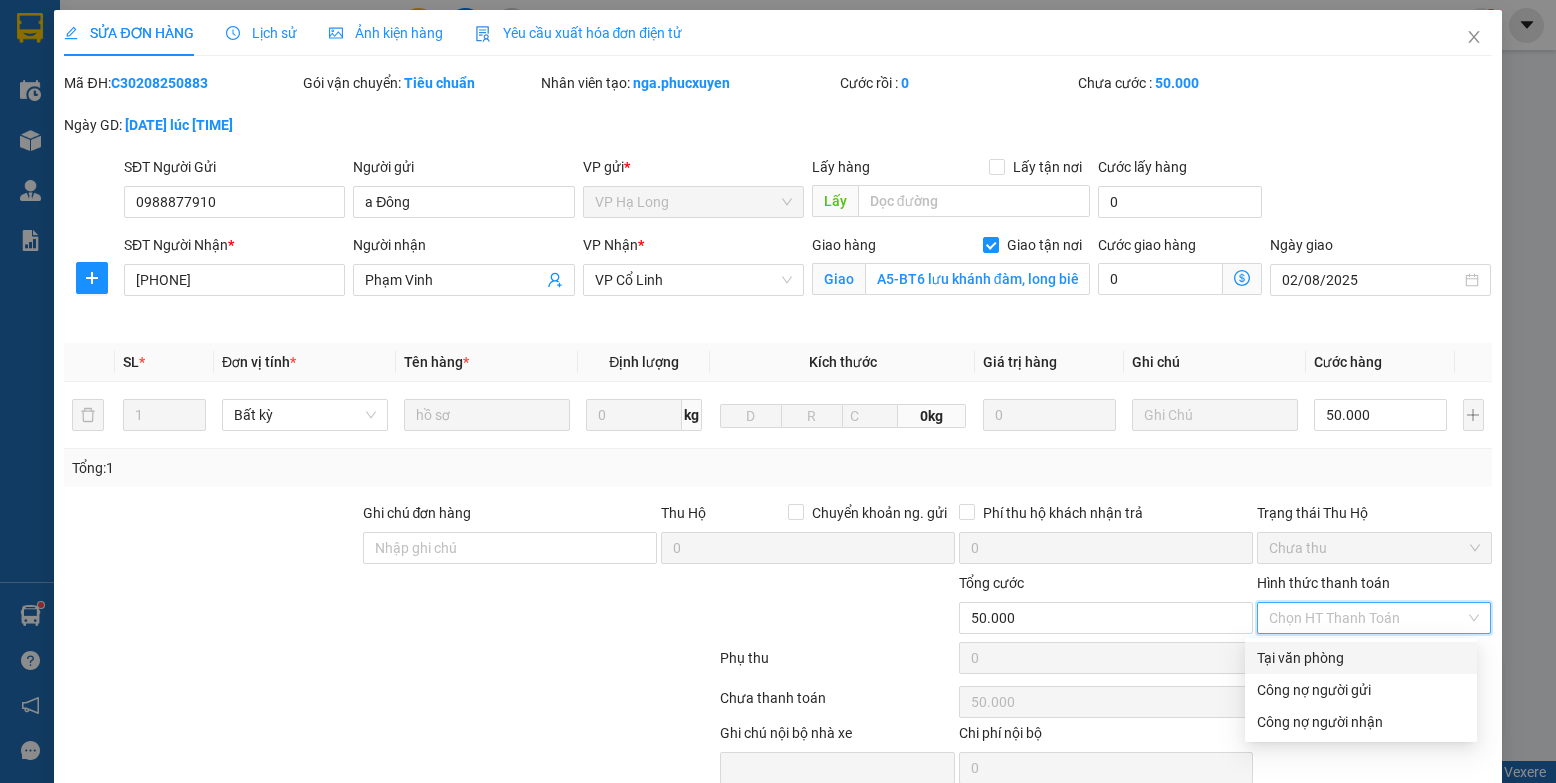 click on "Tại văn phòng" at bounding box center (1361, 658) 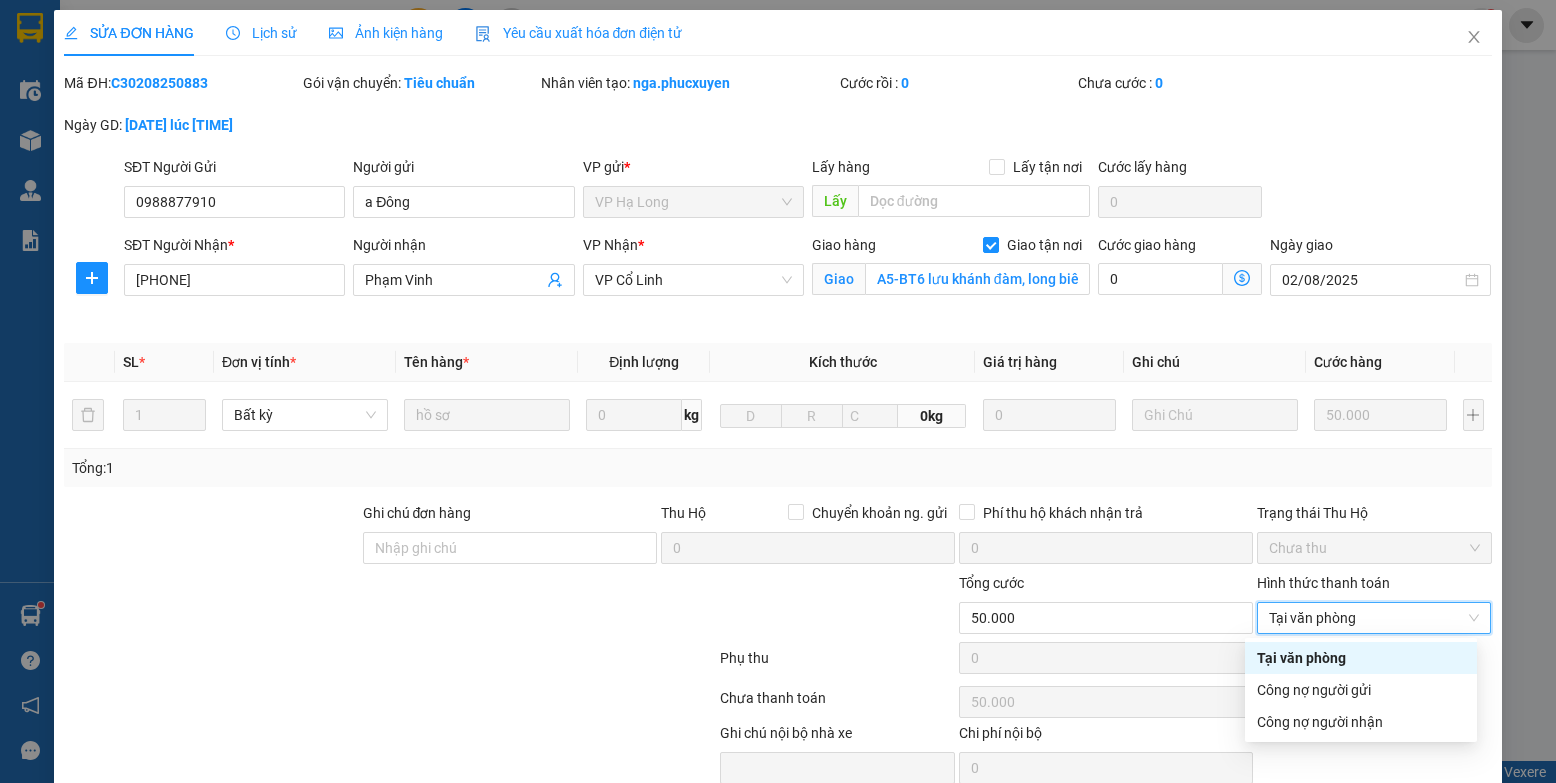 type on "0" 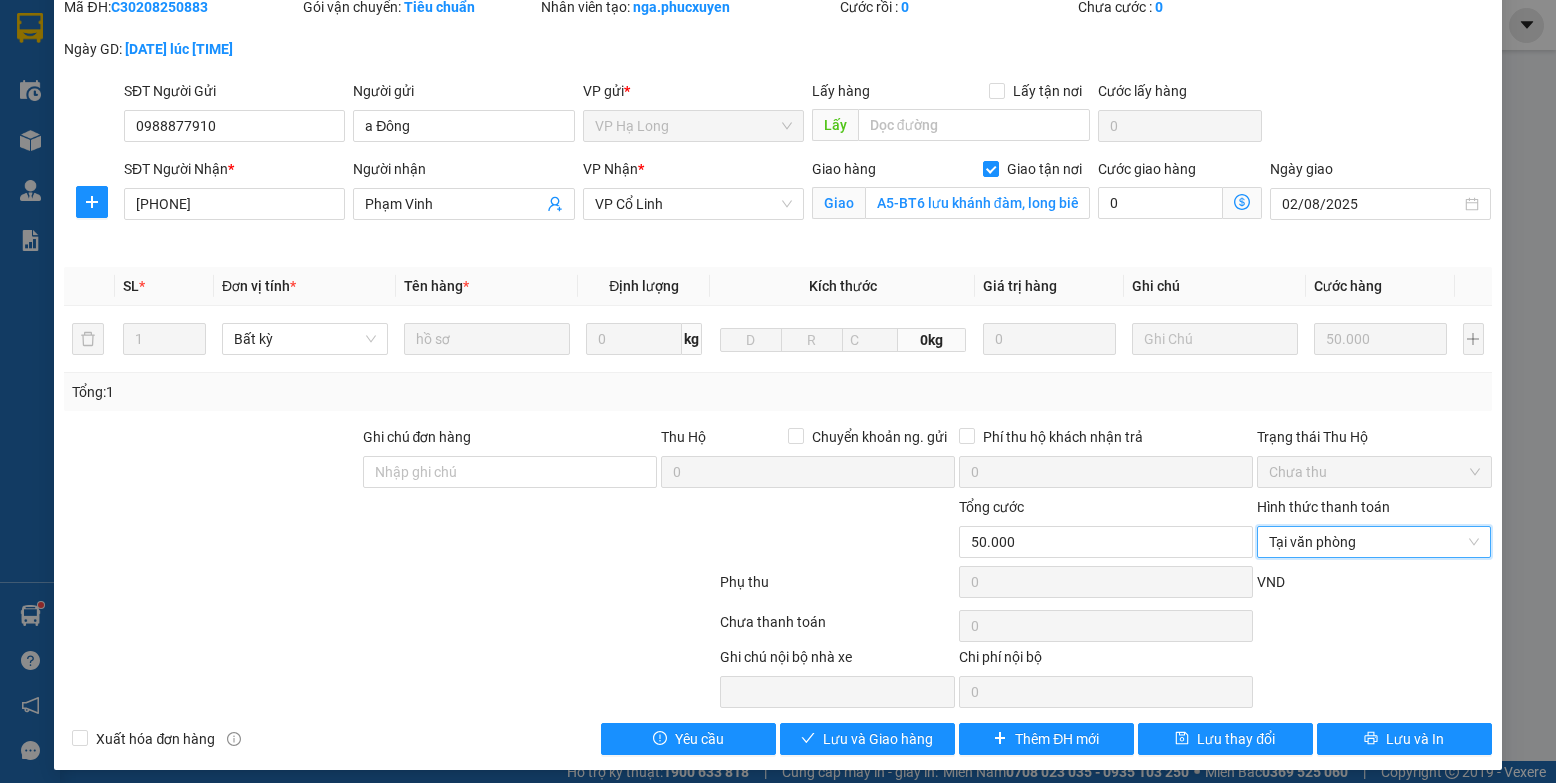scroll, scrollTop: 87, scrollLeft: 0, axis: vertical 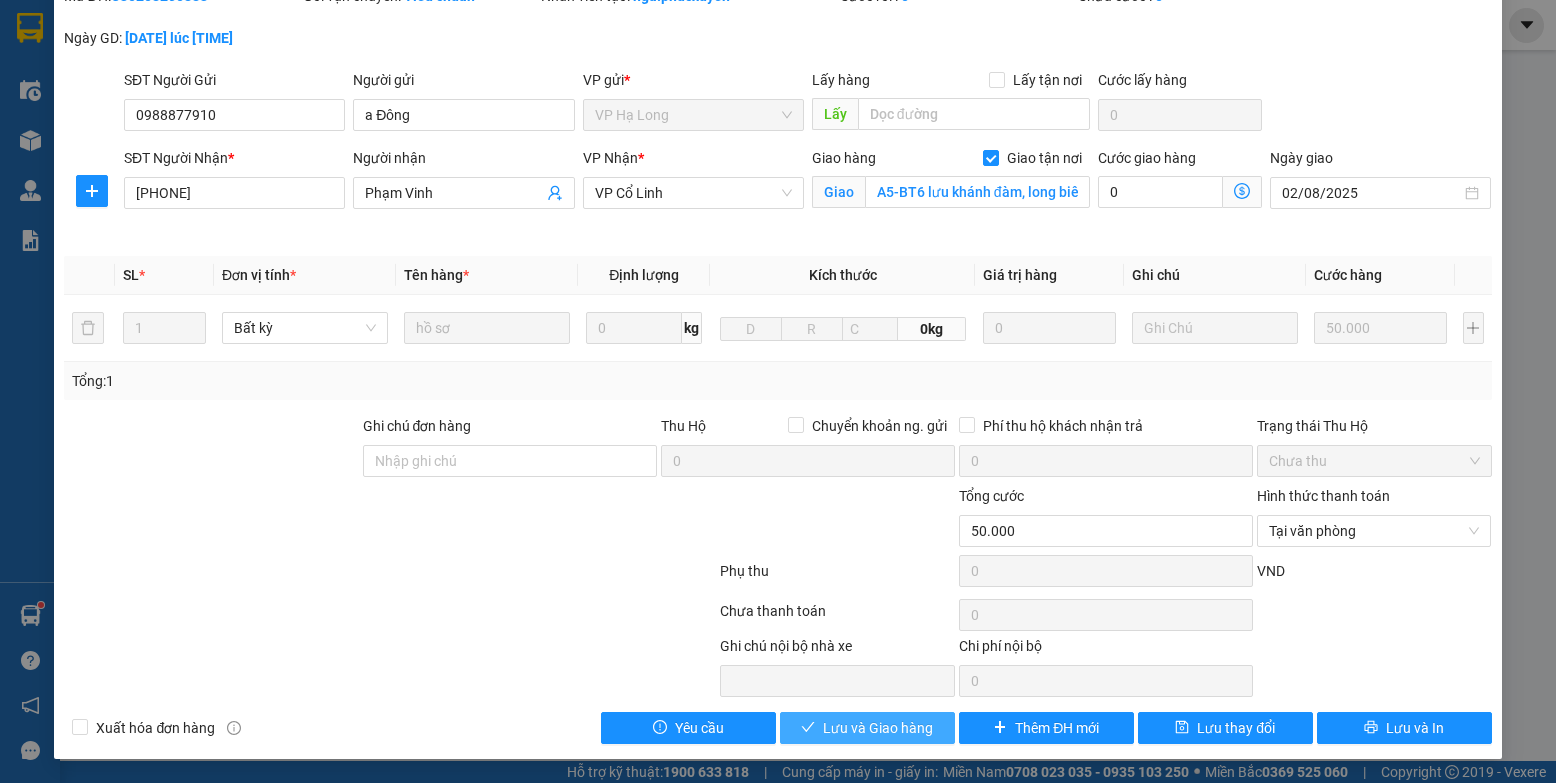 click on "Lưu và Giao hàng" at bounding box center [867, 728] 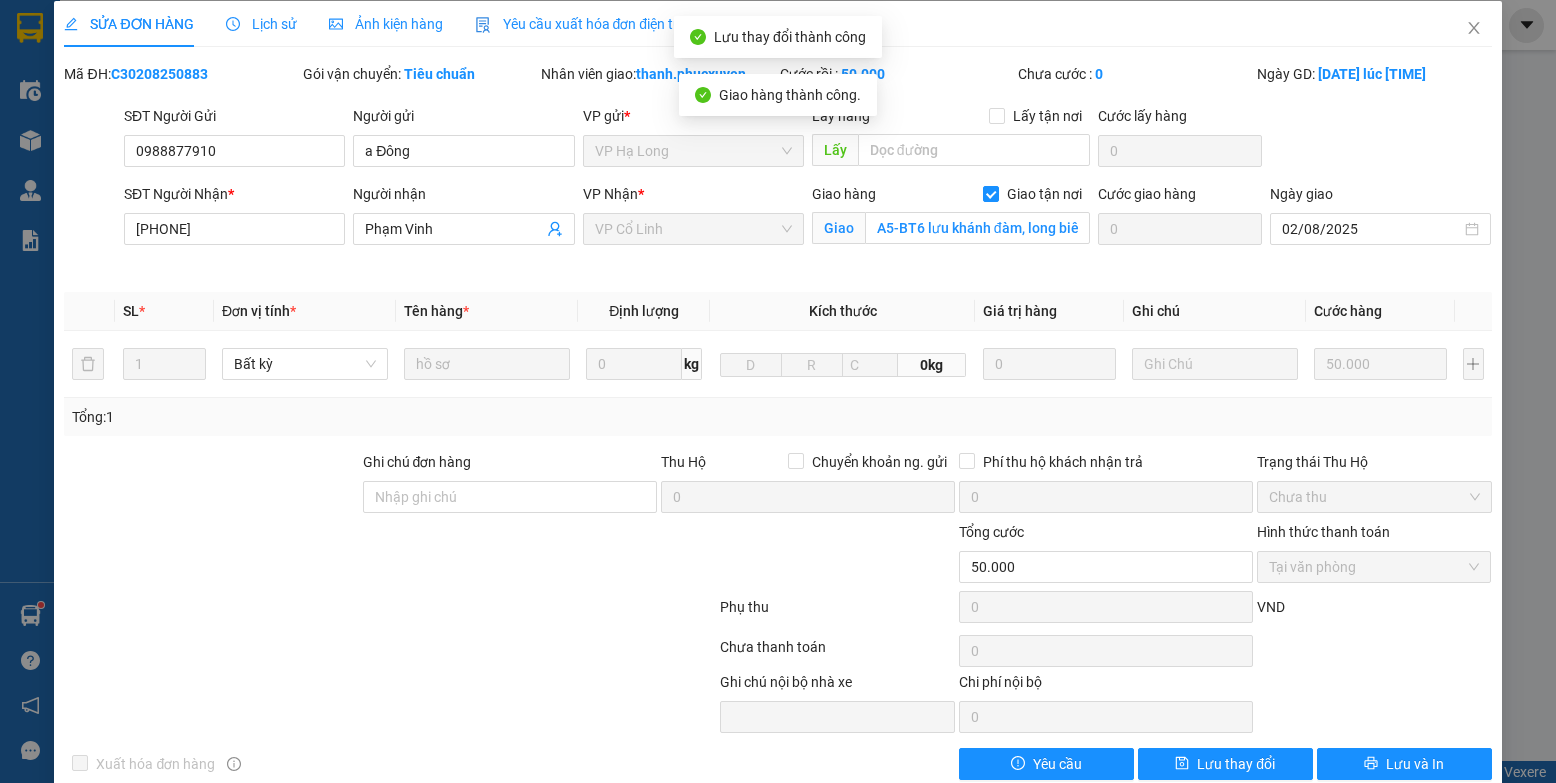 scroll, scrollTop: 0, scrollLeft: 0, axis: both 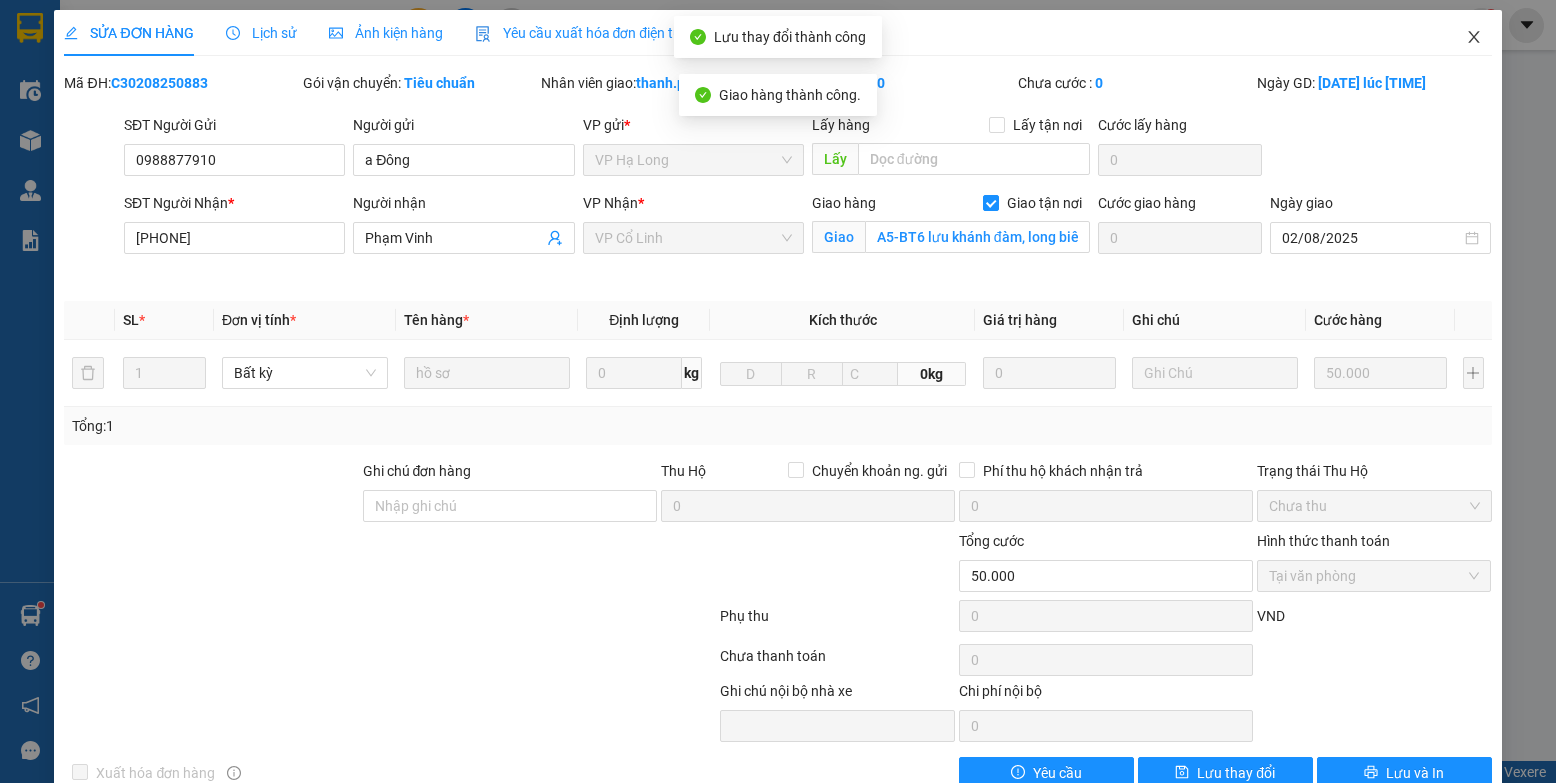 click 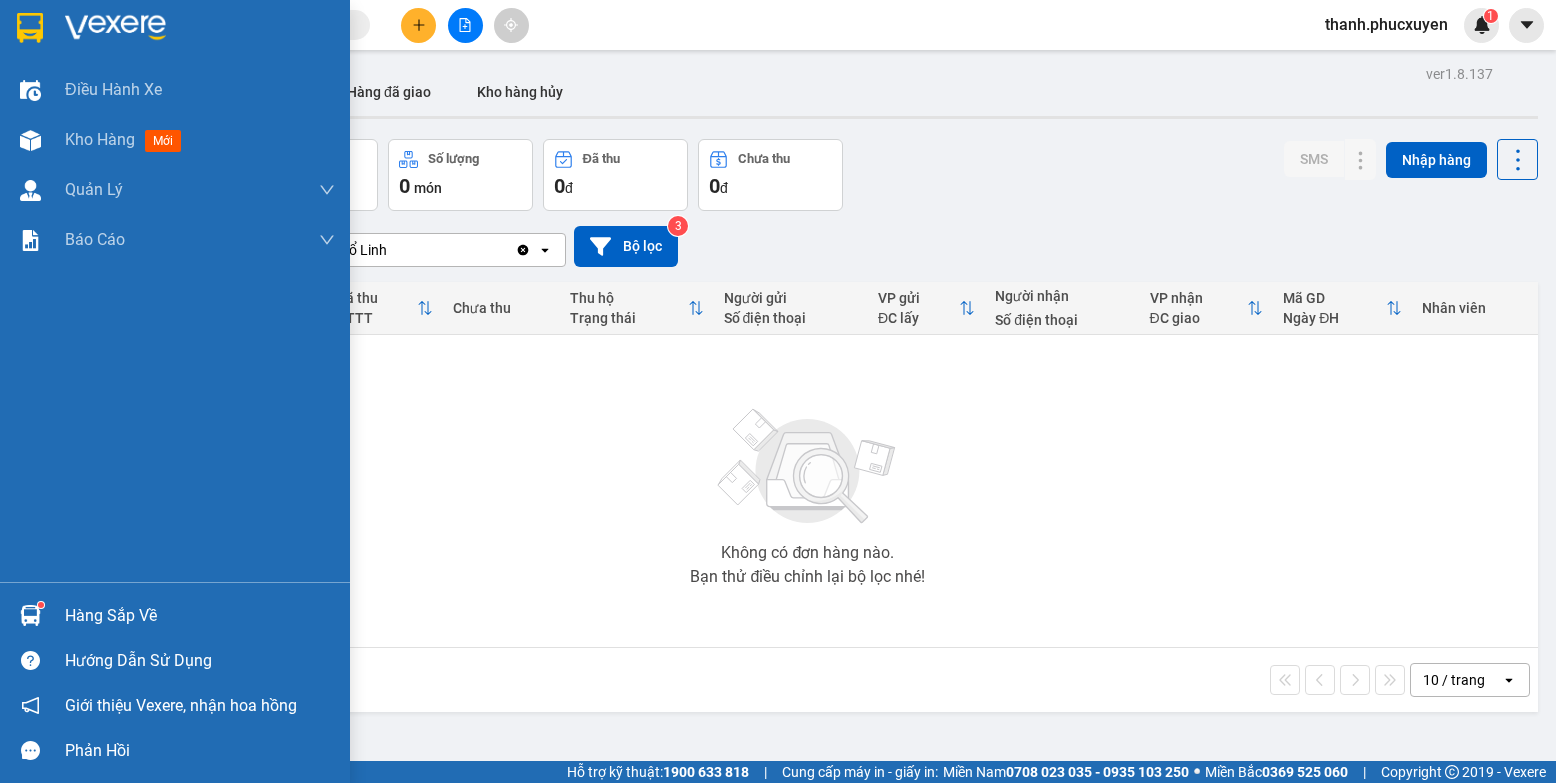 click on "Hàng sắp về" at bounding box center (175, 615) 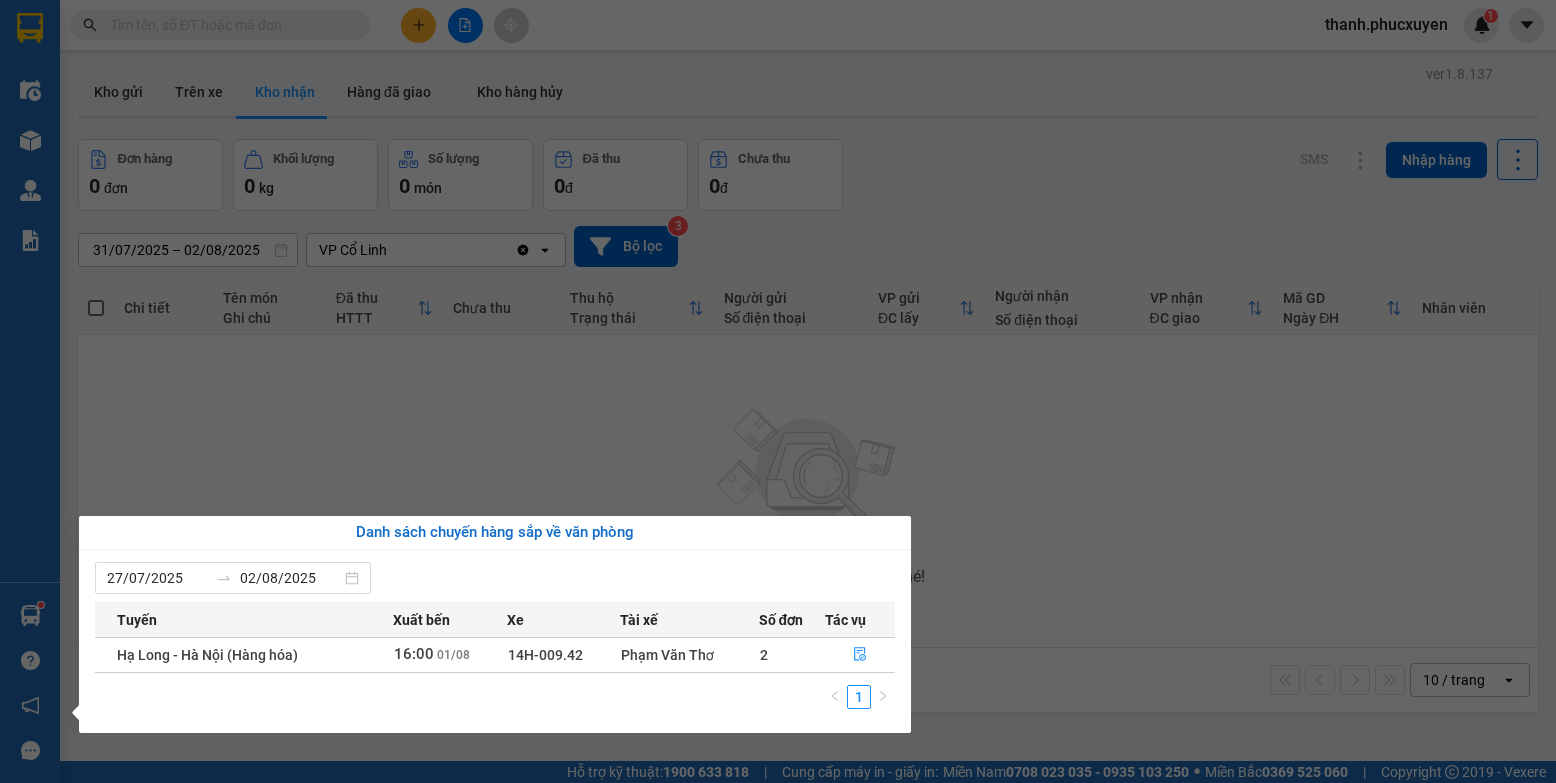 click on "Kết quả tìm kiếm ( 0 )  Bộ lọc  No Data thanh.phucxuyen 1     Điều hành xe     Kho hàng mới     Quản Lý Quản lý thu hộ Quản lý chuyến Quản lý khách hàng Quản lý khách hàng mới Quản lý giao nhận mới Quản lý kiểm kho     Báo cáo  11. Báo cáo đơn giao nhận nội bộ 1. Chi tiết đơn hàng văn phòng 12. Thống kê đơn đối tác 2. Tổng doanh thu theo từng văn phòng 3. Thống kê đơn hàng toàn nhà xe  4. Báo cáo dòng tiền theo nhân viên 5. Doanh thu thực tế chi tiết theo phòng hàng  8. Thống kê nhận và gửi hàng theo văn phòng 9. Thống kê chi tiết đơn hàng theo văn phòng gửi Báo cáo Dòng tiền Thực thu của Nhân viên (Tách cước) Hàng sắp về Hướng dẫn sử dụng Giới thiệu Vexere, nhận hoa hồng Phản hồi Phần mềm hỗ trợ bạn tốt chứ? ver  1.8.137 Kho gửi Trên xe Kho nhận Hàng đã giao Kho hàng hủy Đơn hàng 0 đơn Khối lượng 0 kg" at bounding box center (778, 391) 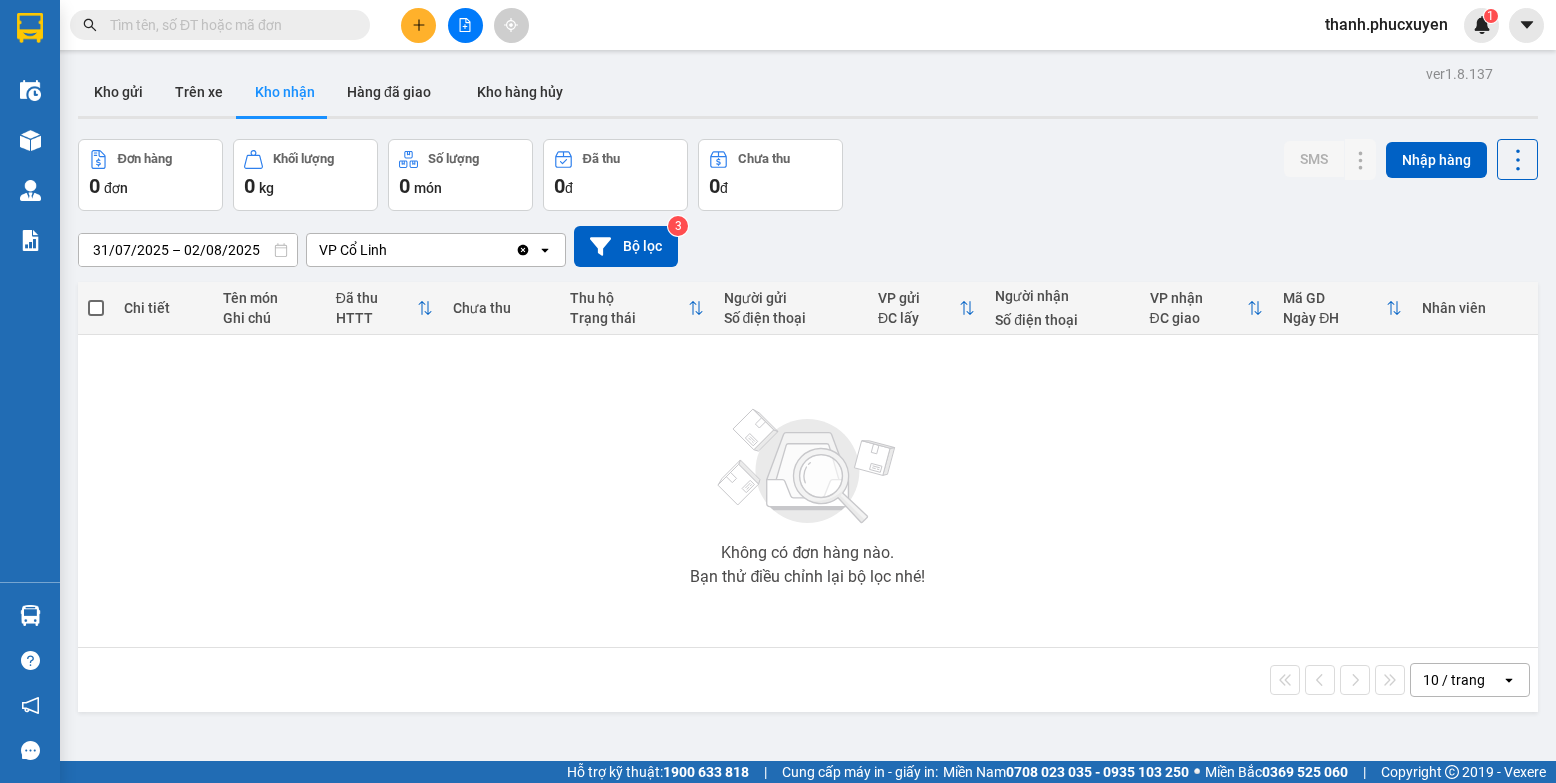 click at bounding box center (418, 25) 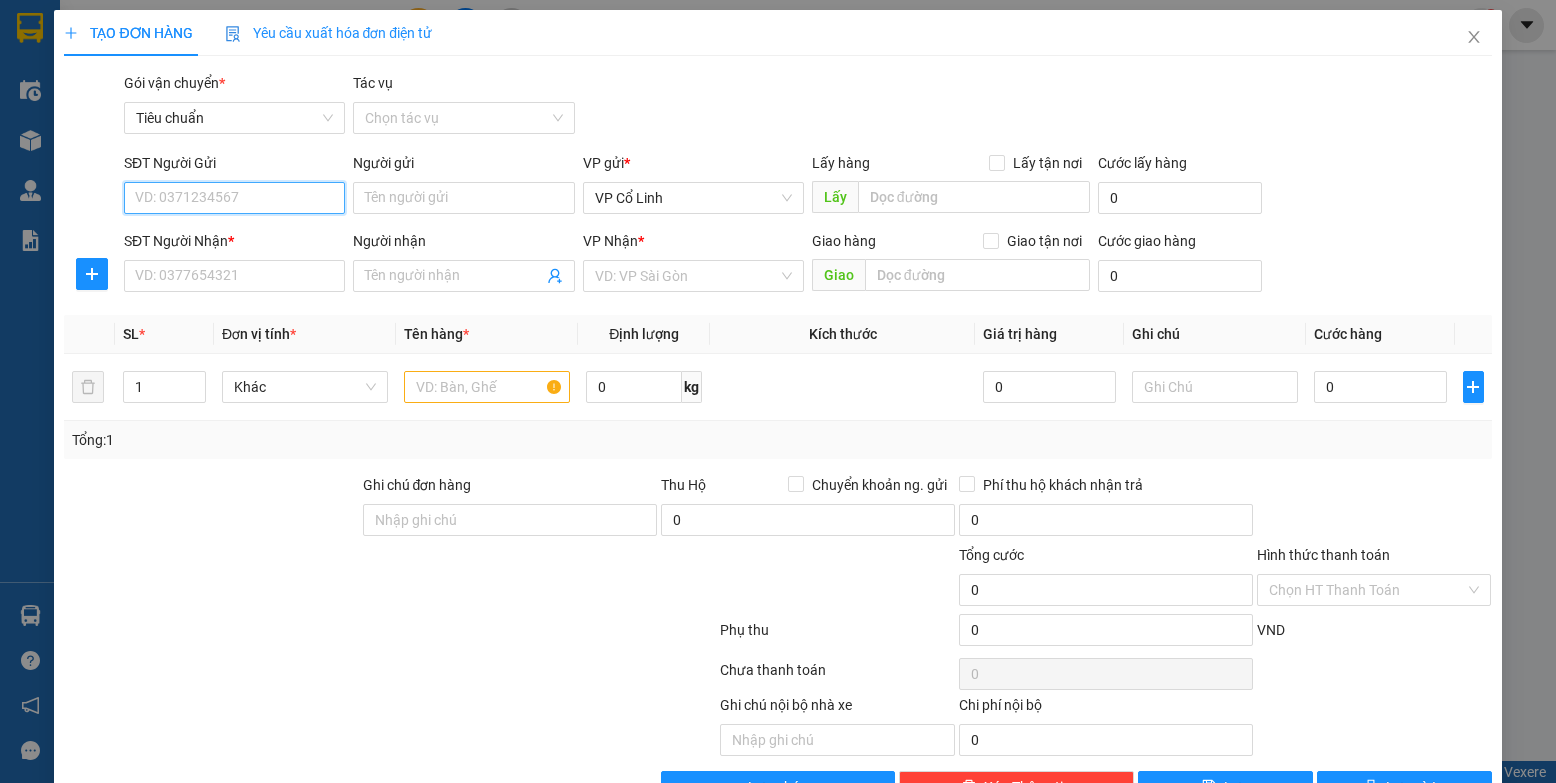 click on "SĐT Người Gửi" at bounding box center (234, 198) 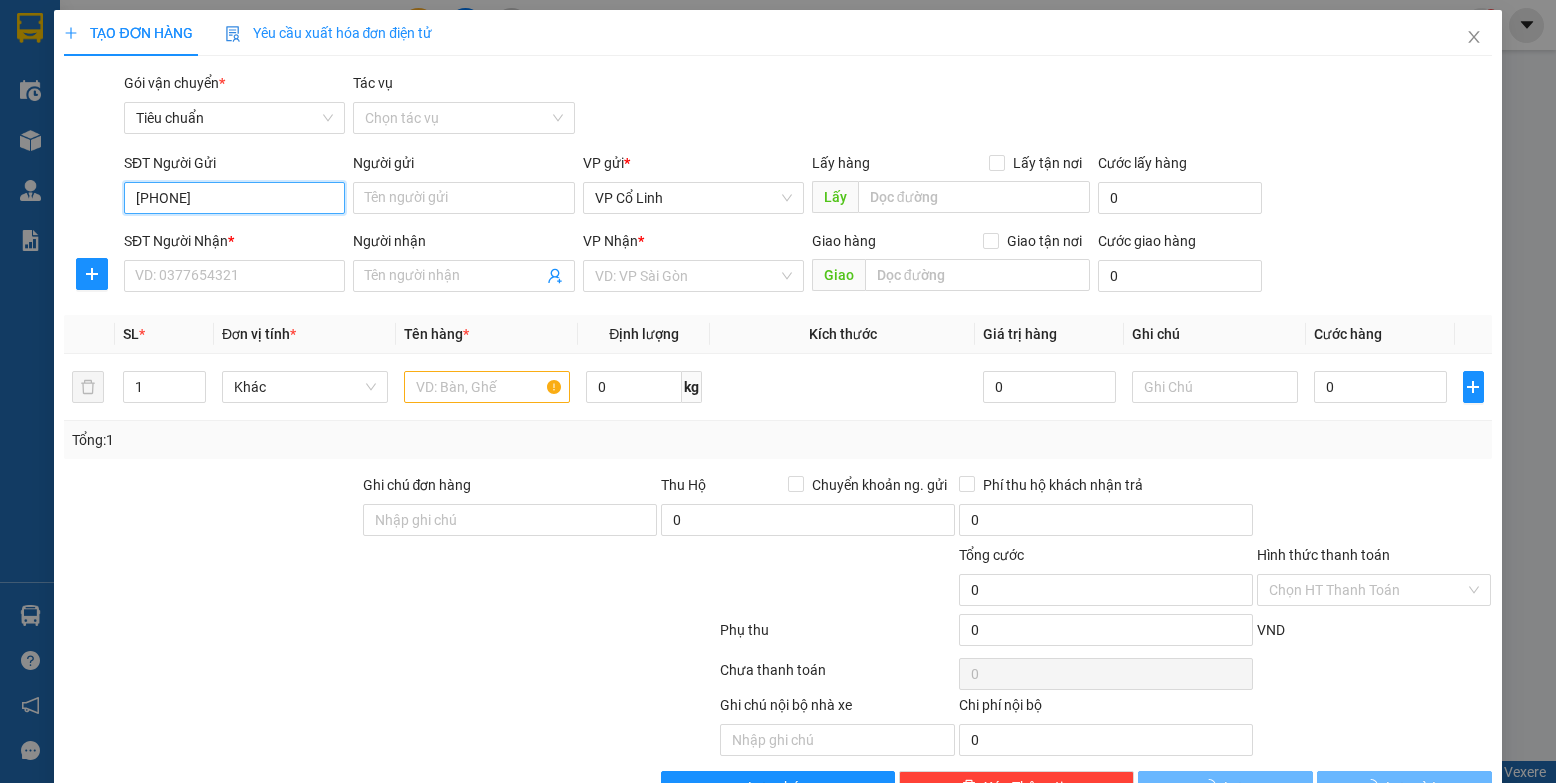 type on "0813628787" 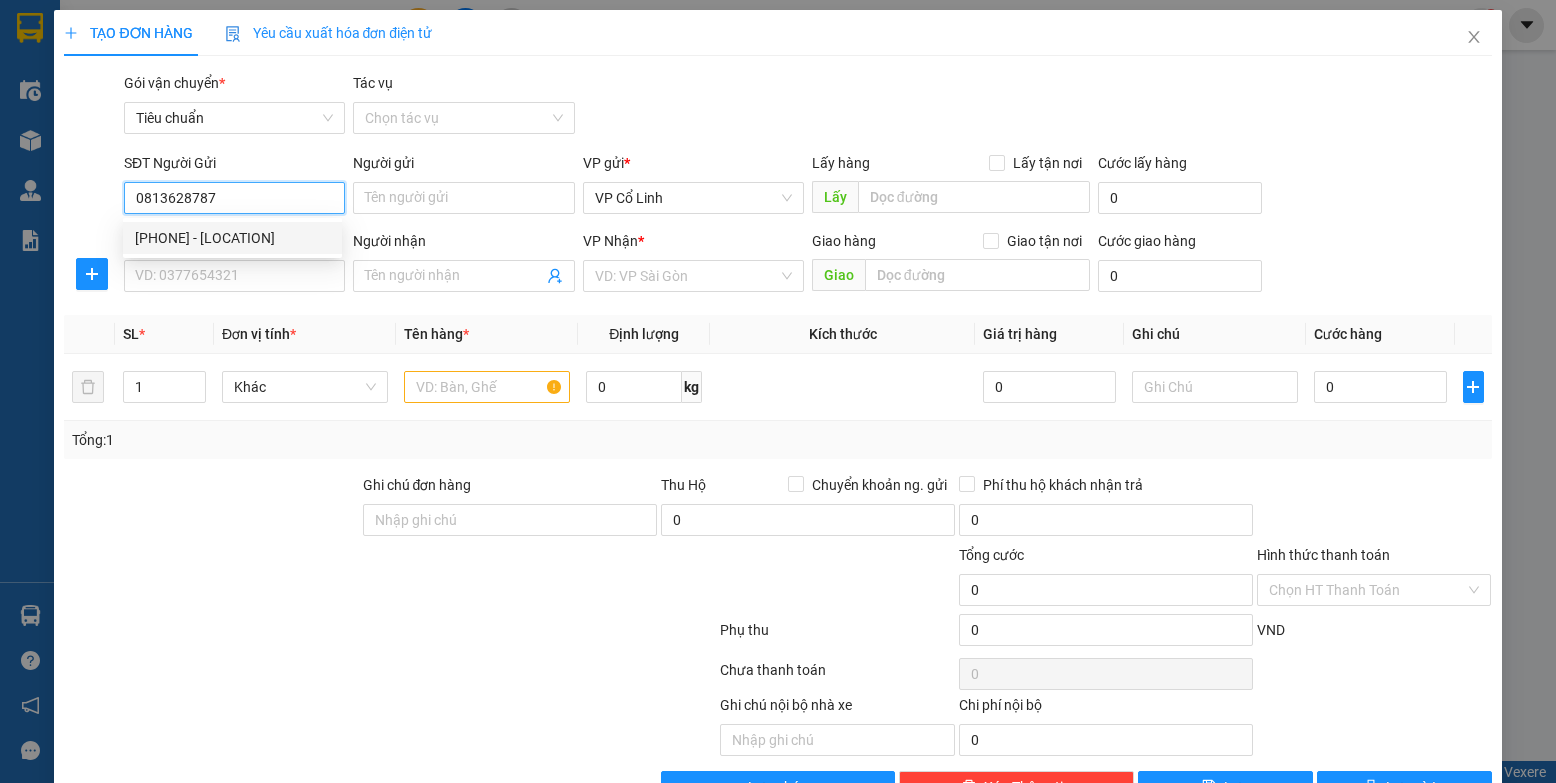 click on "[PHONE] - [LOCATION]" at bounding box center [232, 238] 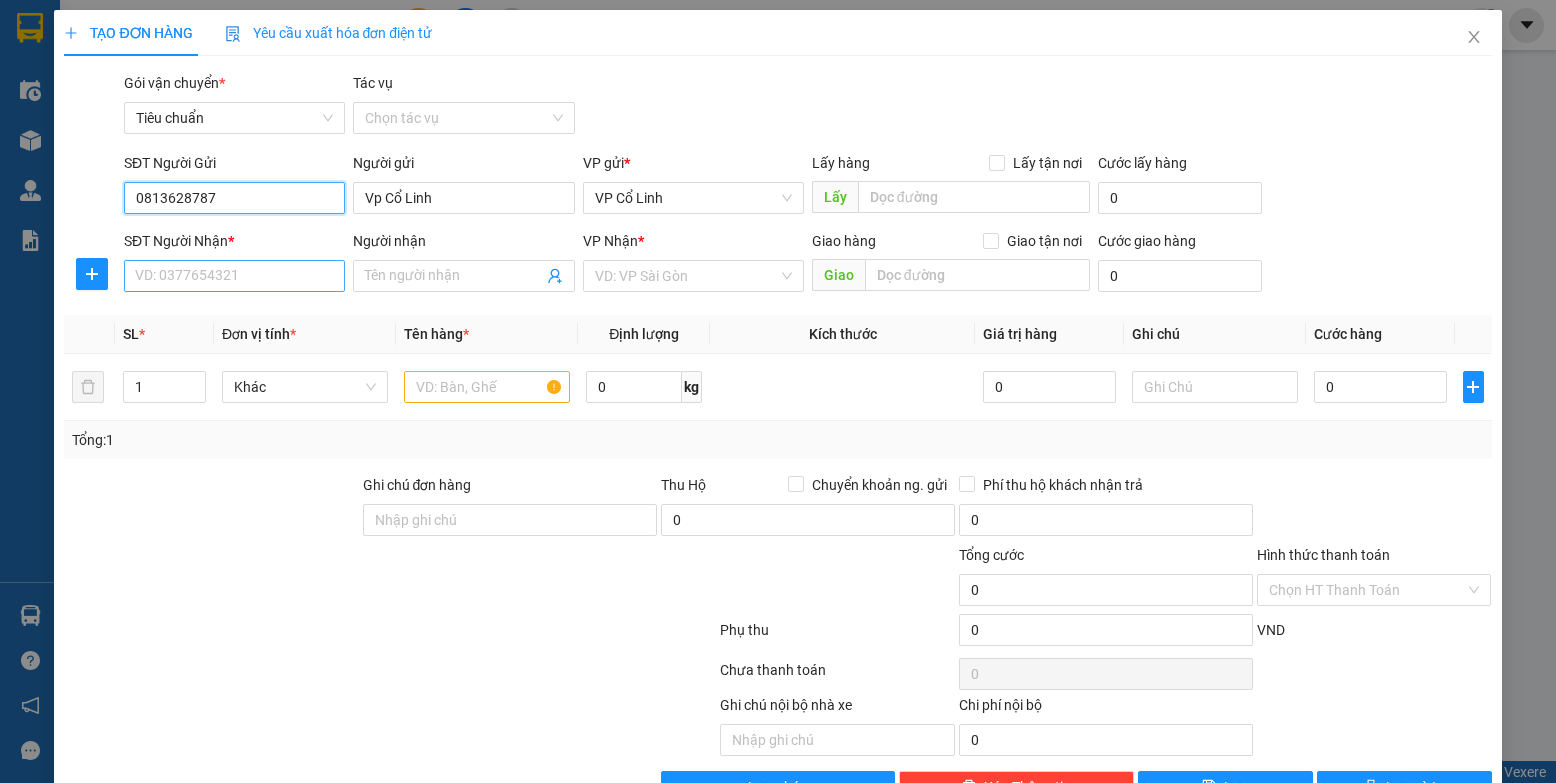 type on "0813628787" 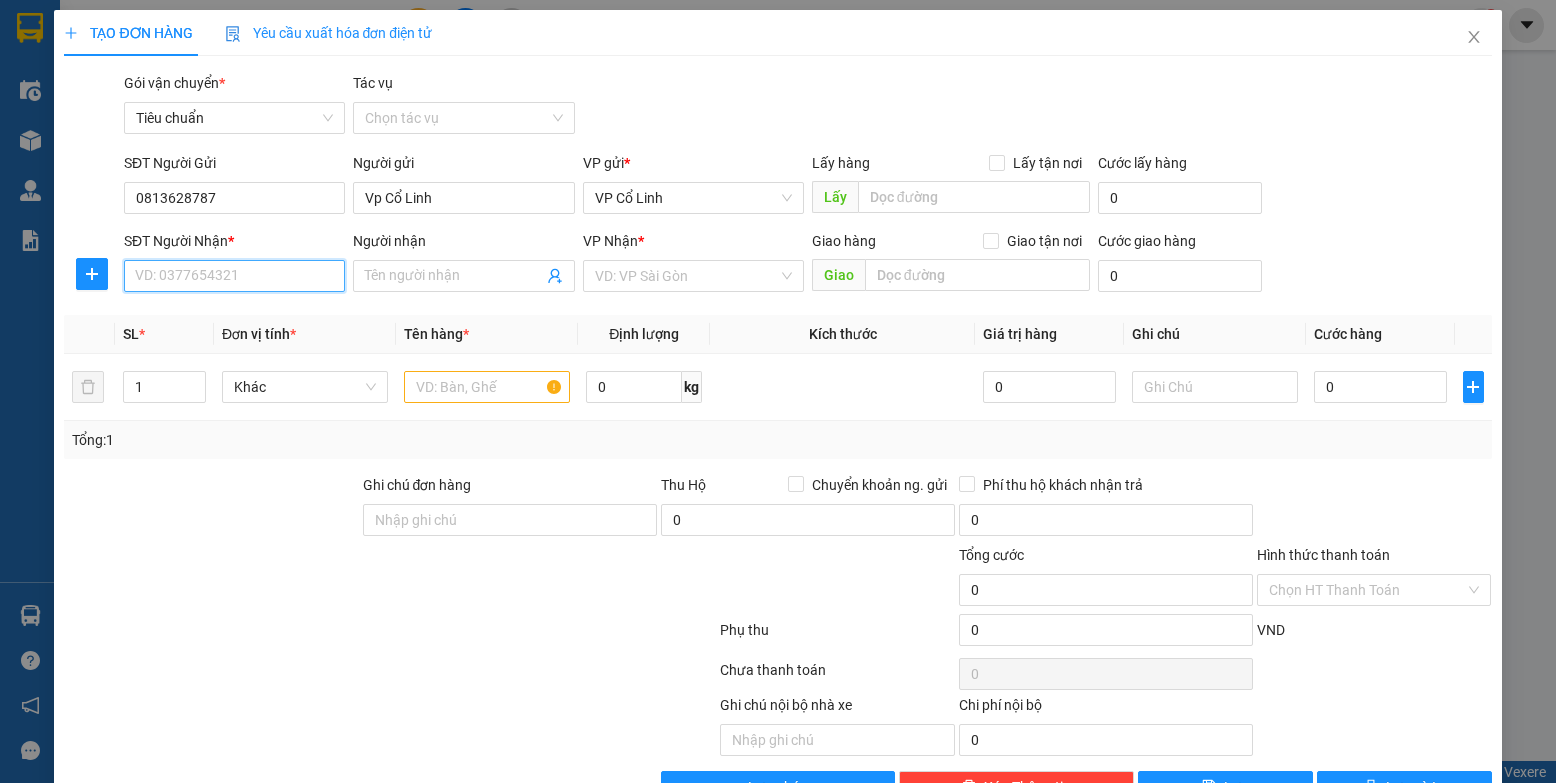 click on "SĐT Người Nhận  *" at bounding box center [234, 276] 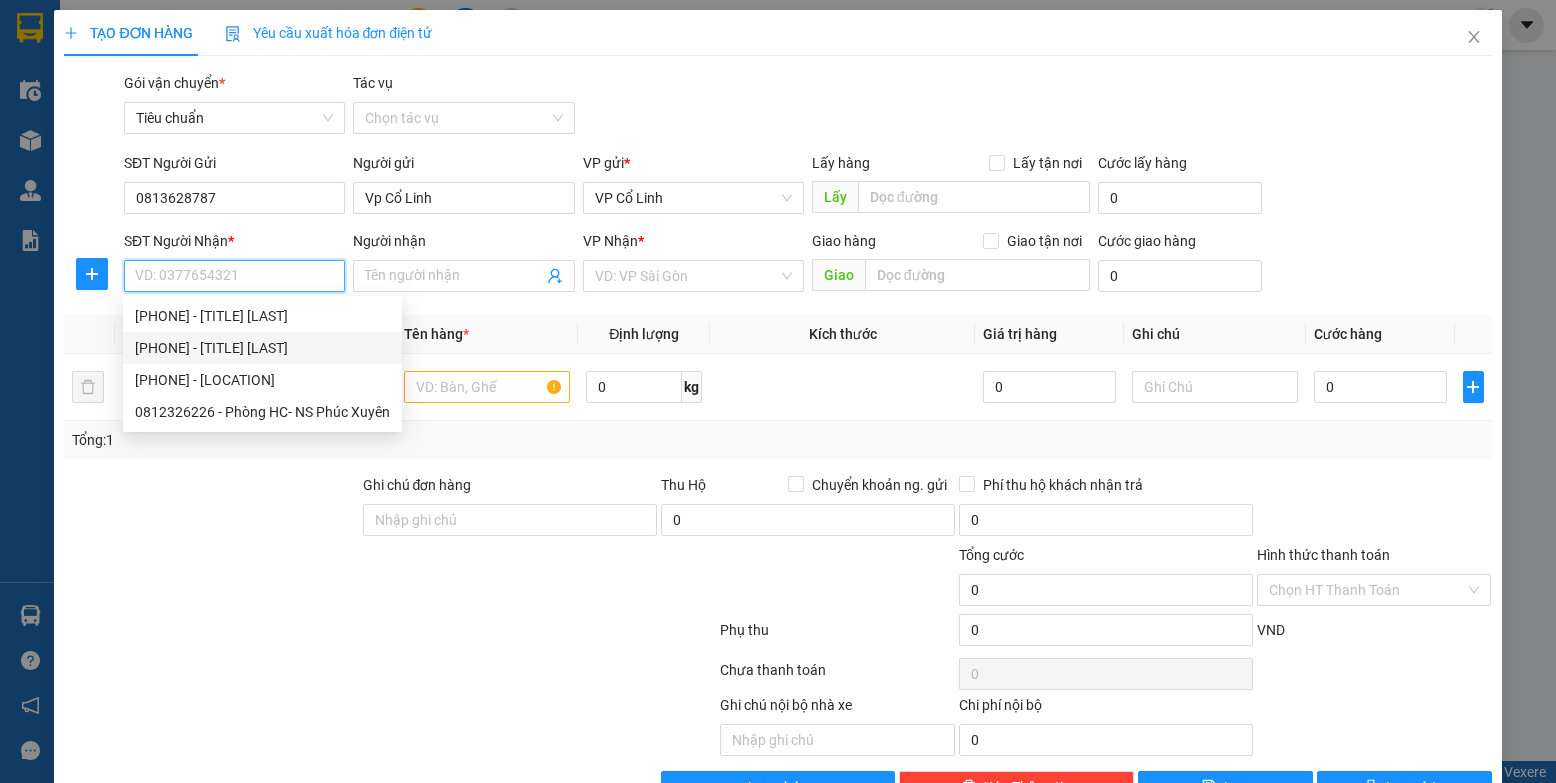 click on "[PHONE] - [TITLE] [LAST]" at bounding box center [262, 348] 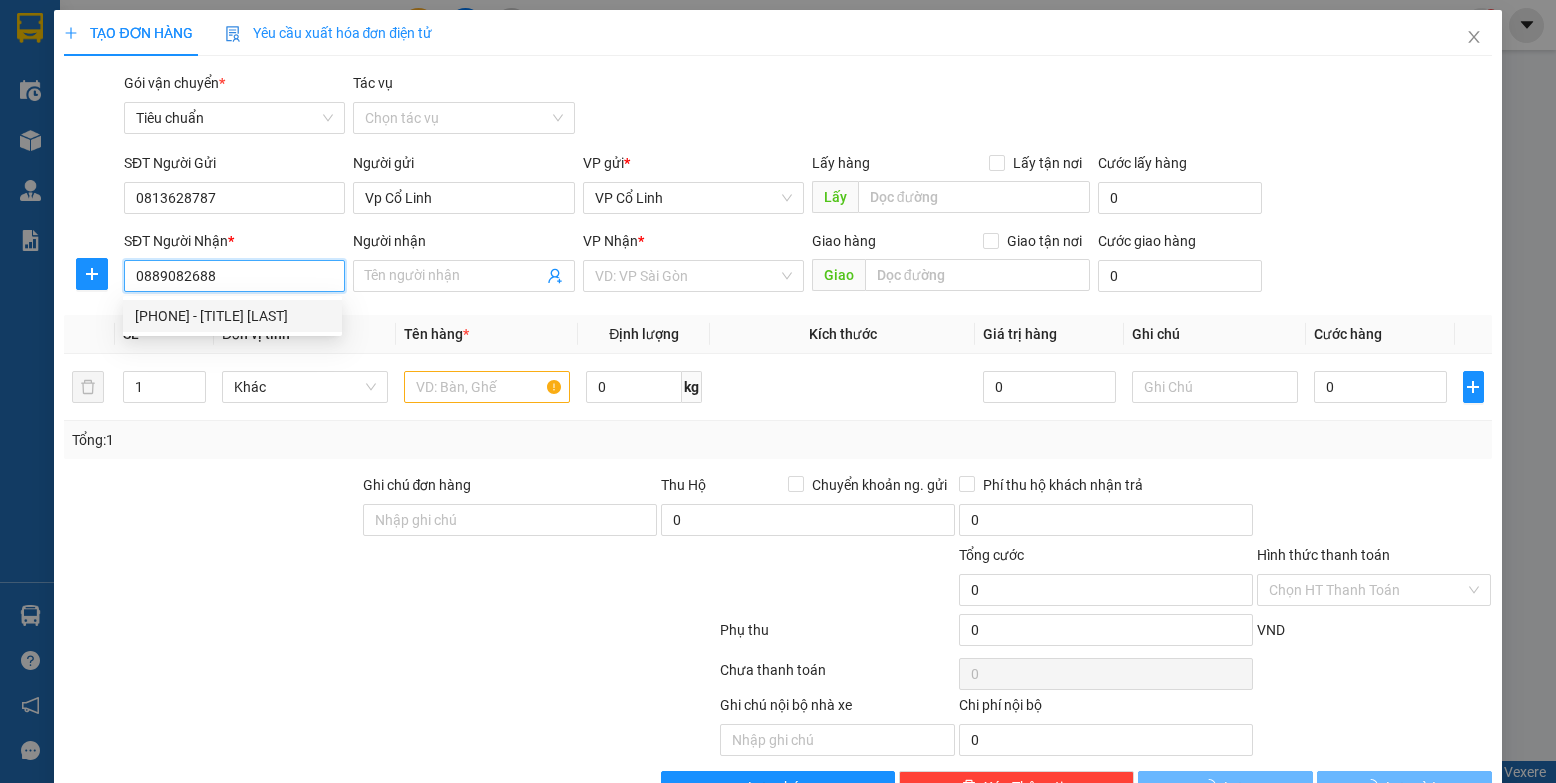 type on "c Lệ" 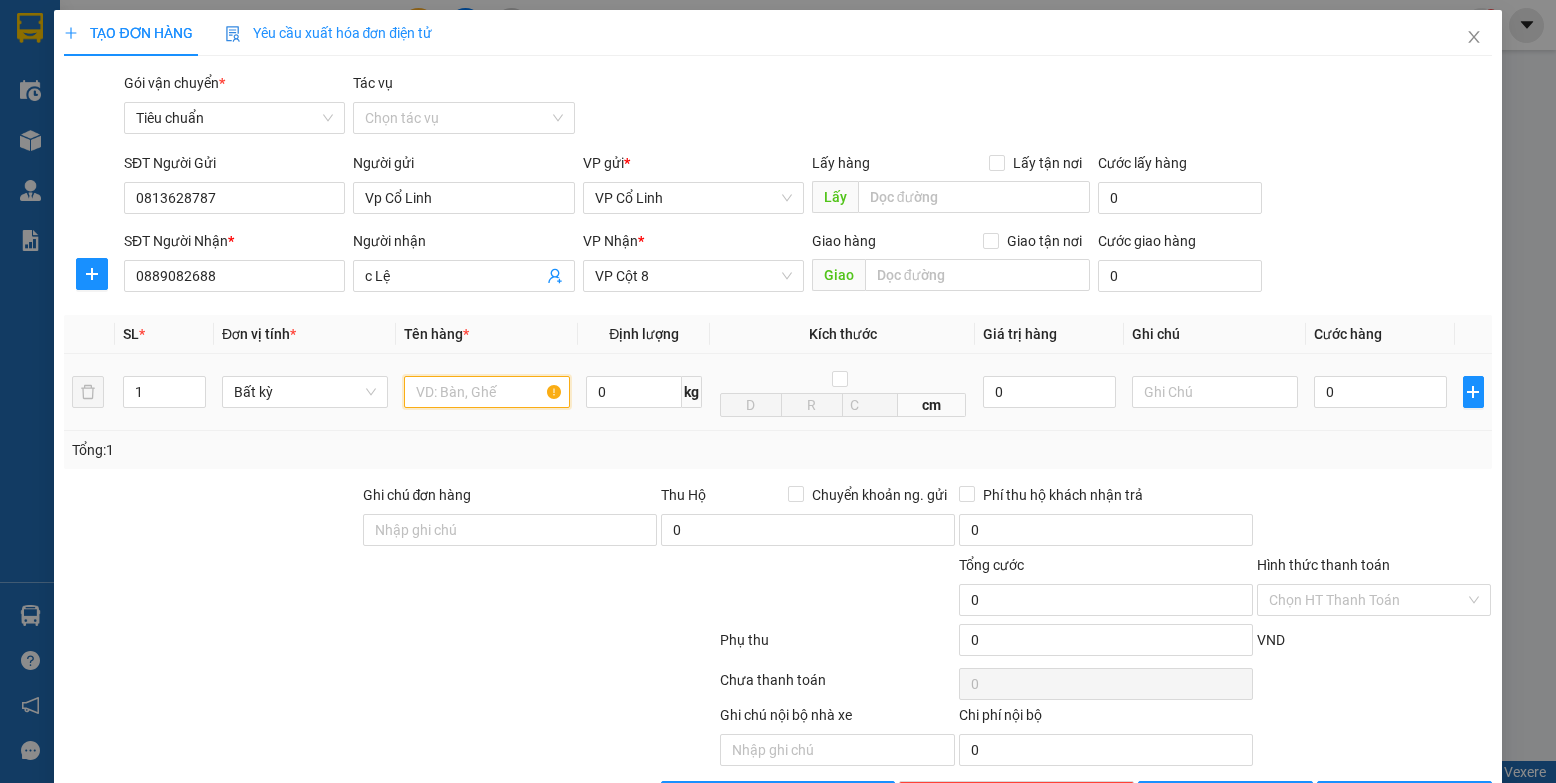 click at bounding box center (487, 392) 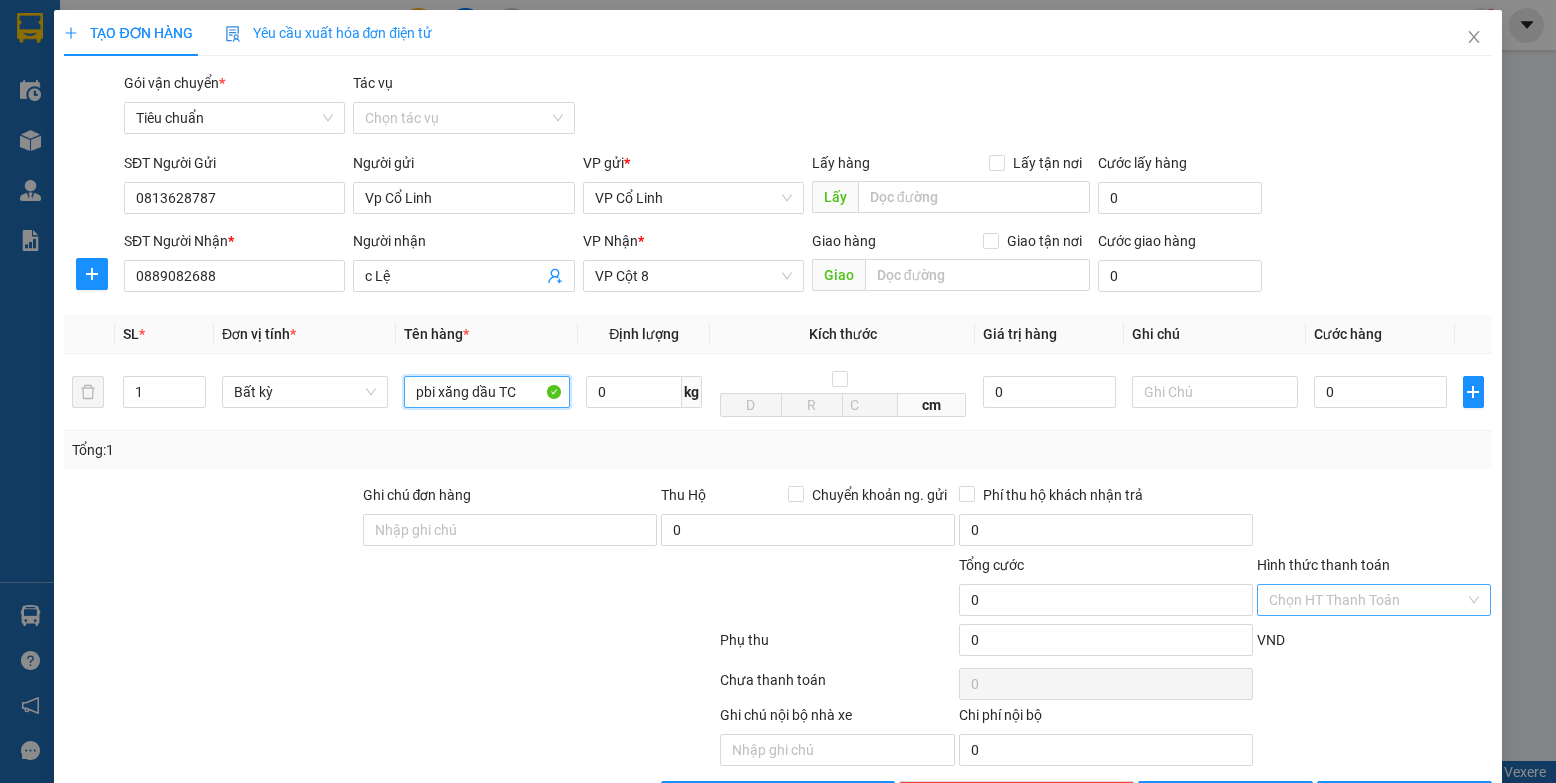 type on "pbi xăng dầu TC" 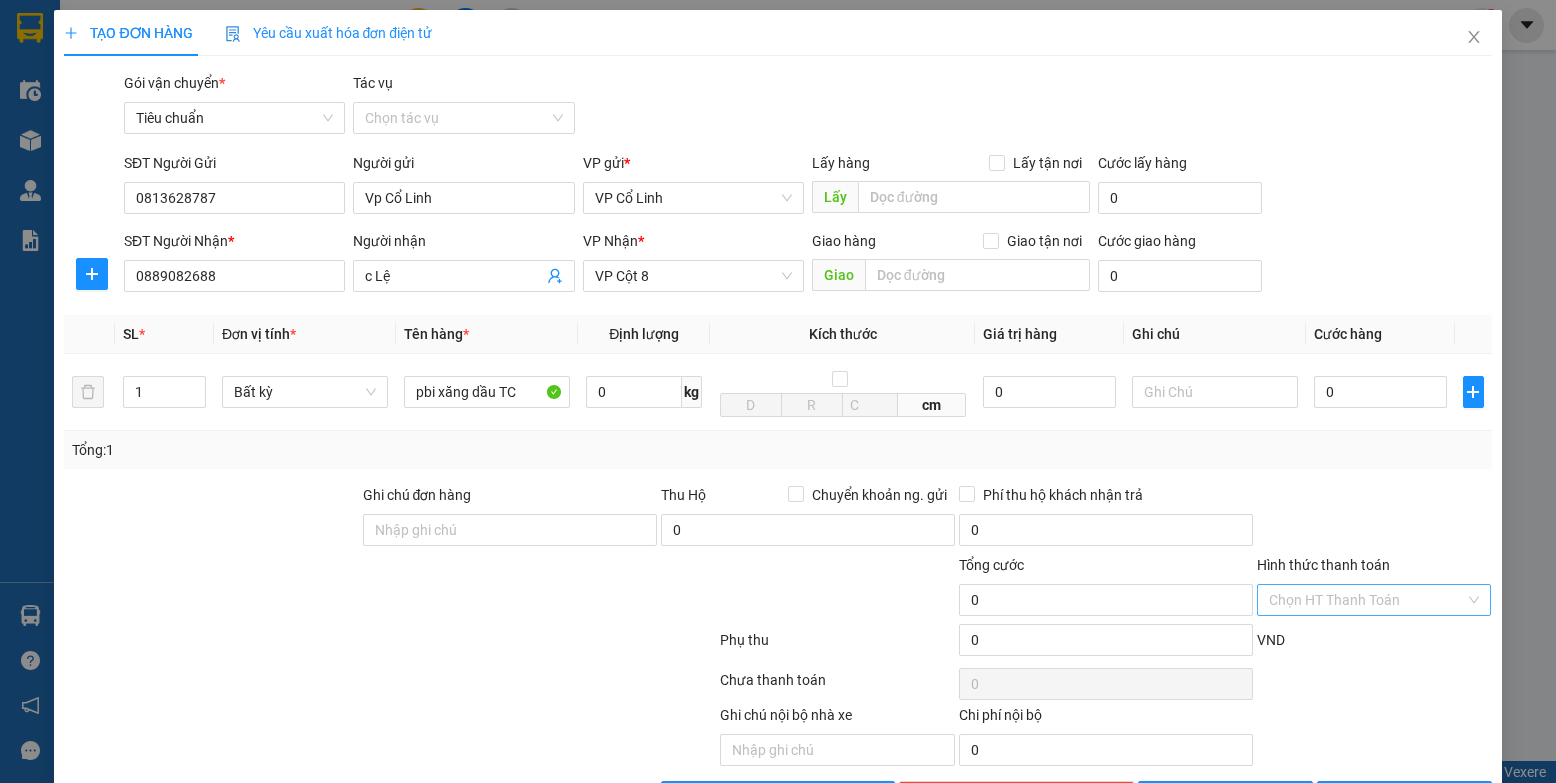 click on "Hình thức thanh toán" at bounding box center (1367, 600) 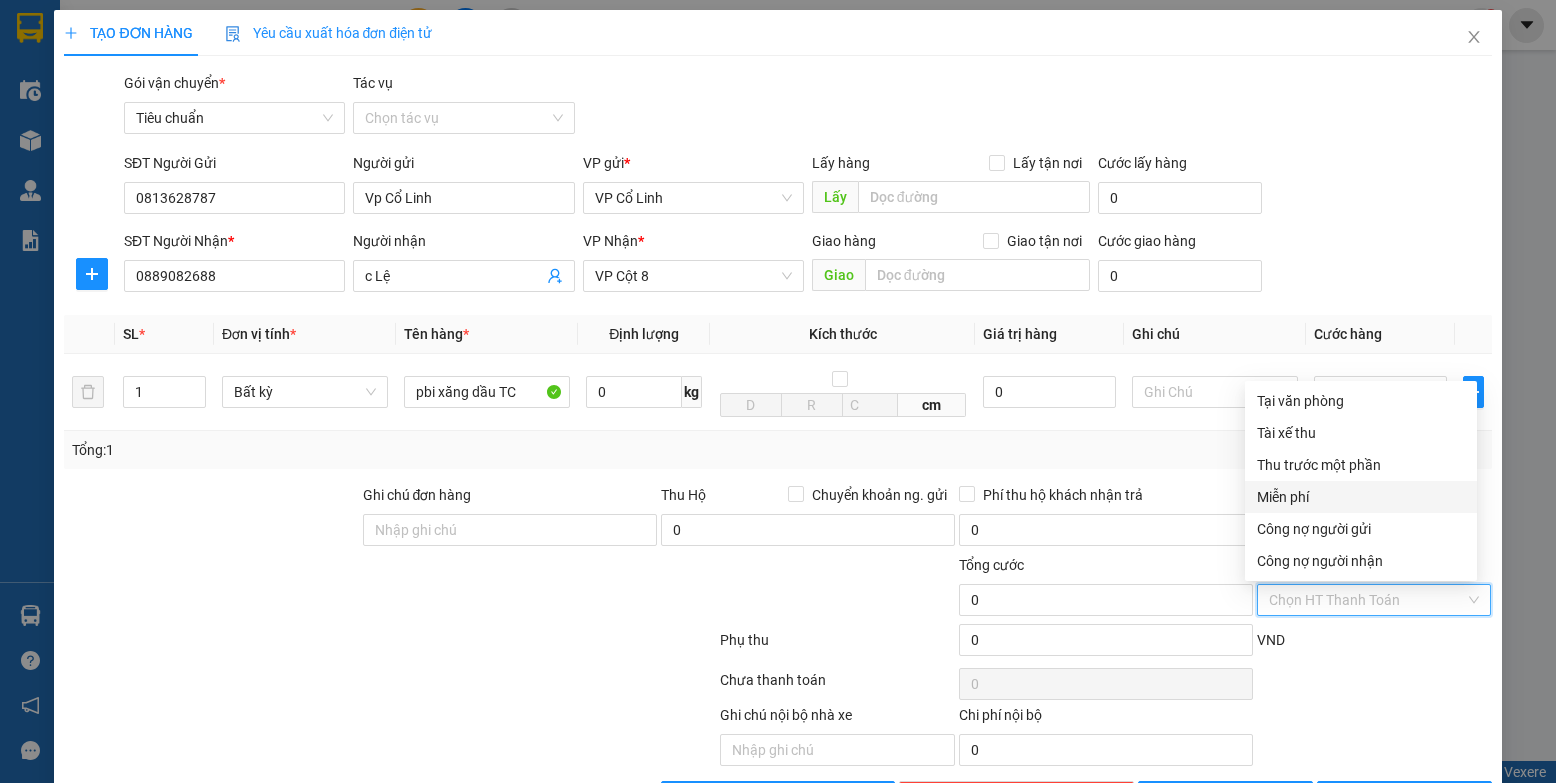 click on "Miễn phí" at bounding box center (1361, 497) 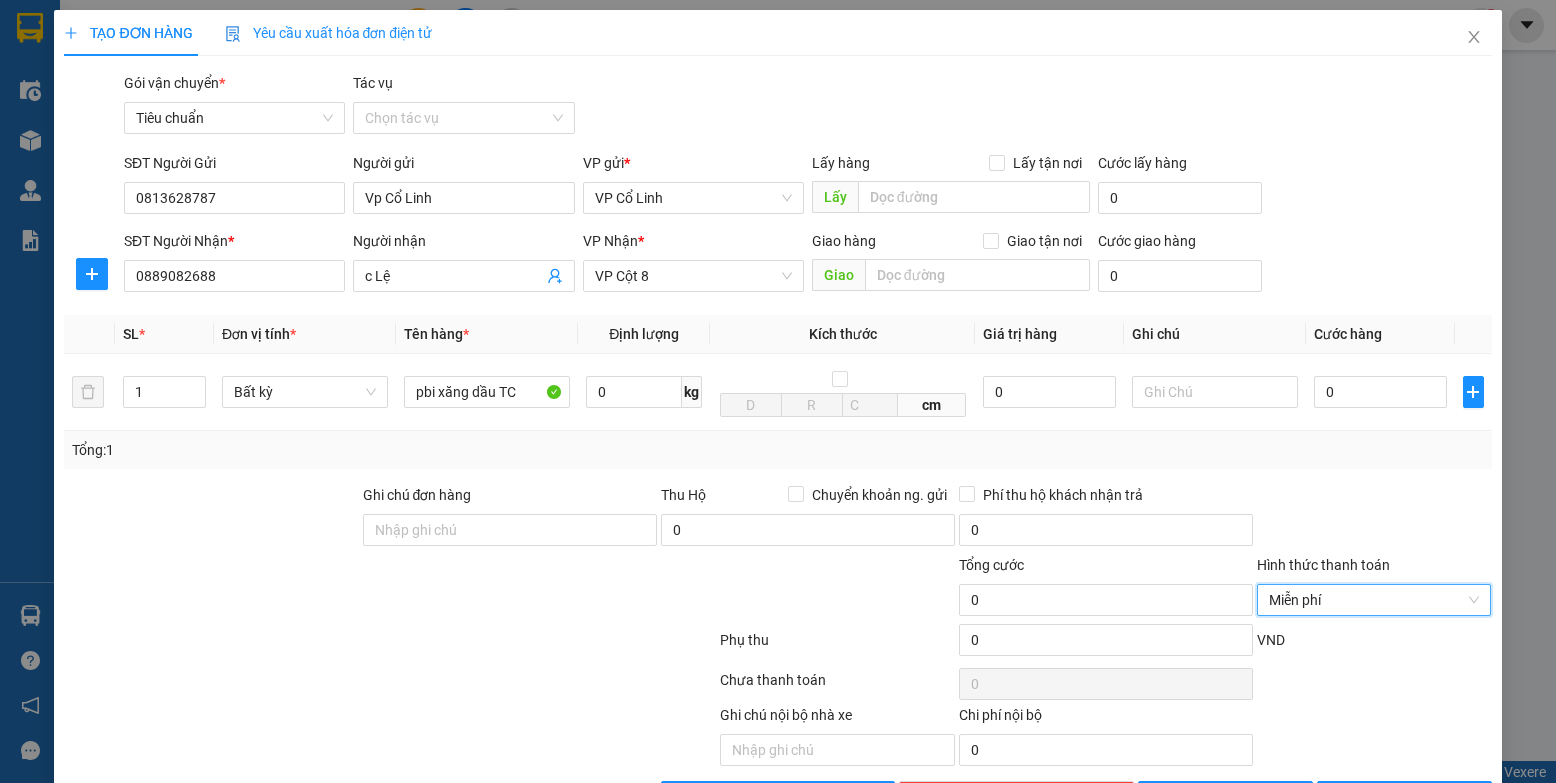 scroll, scrollTop: 70, scrollLeft: 0, axis: vertical 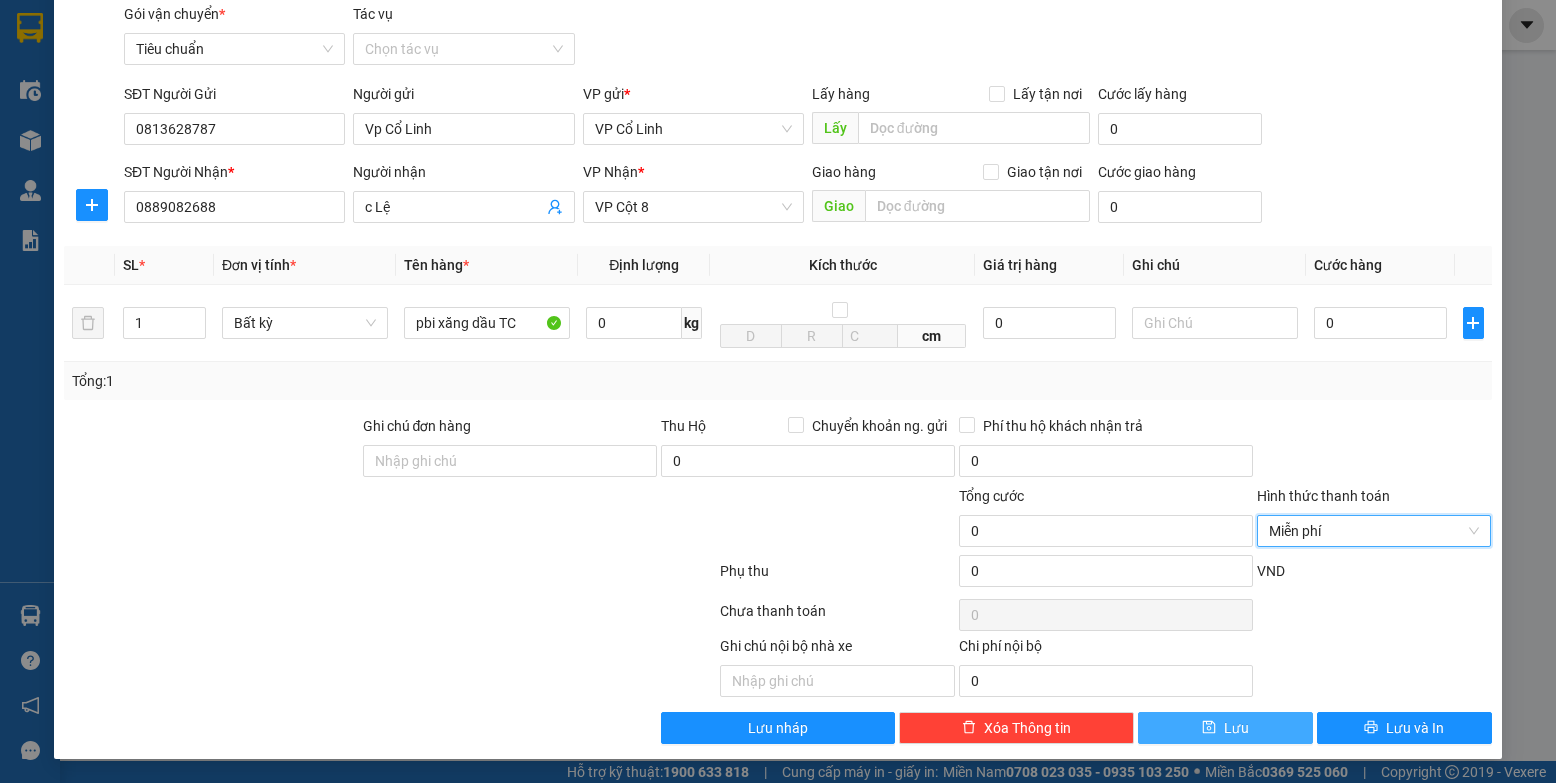 click on "Lưu" at bounding box center (1236, 728) 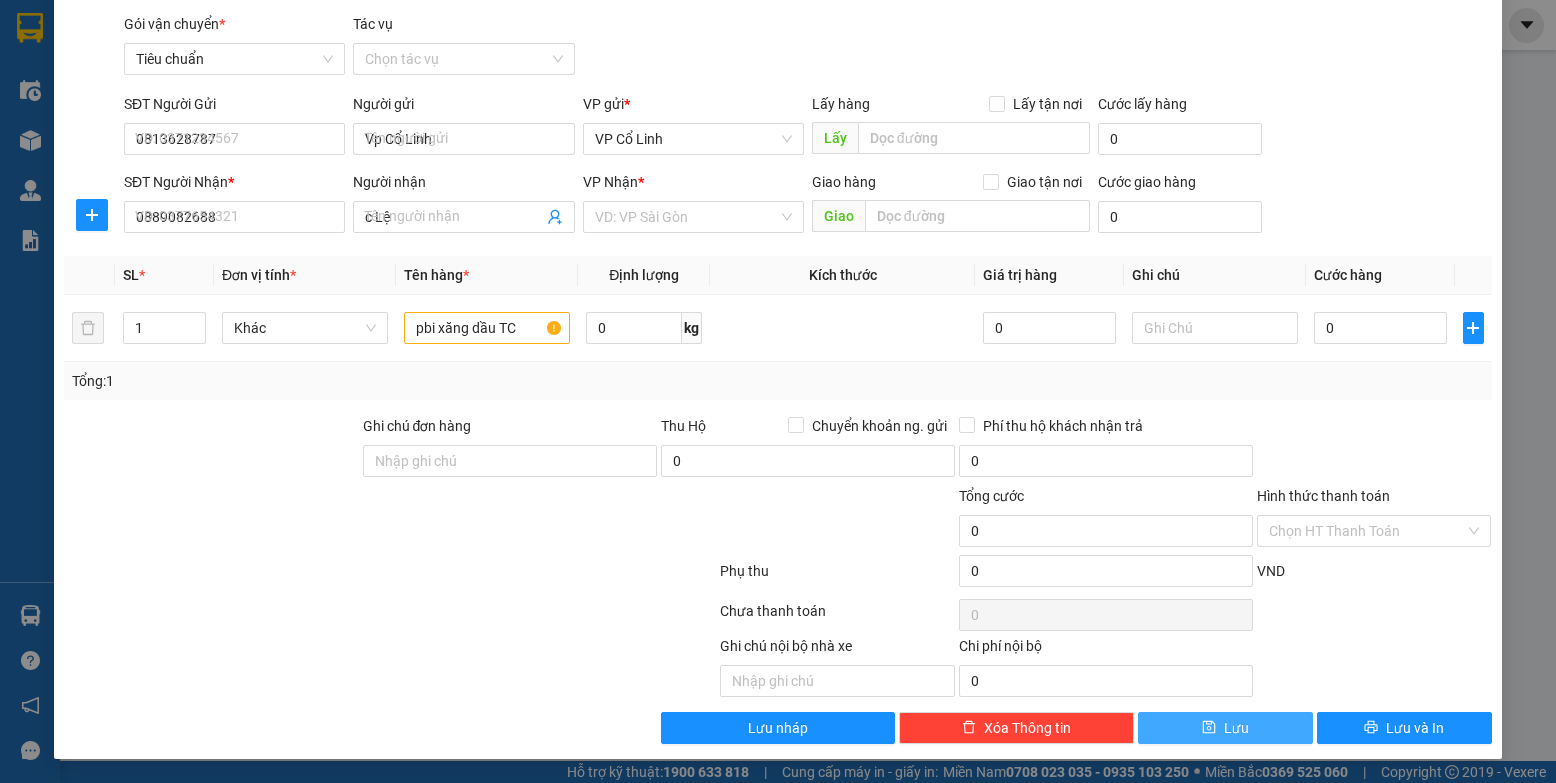 type 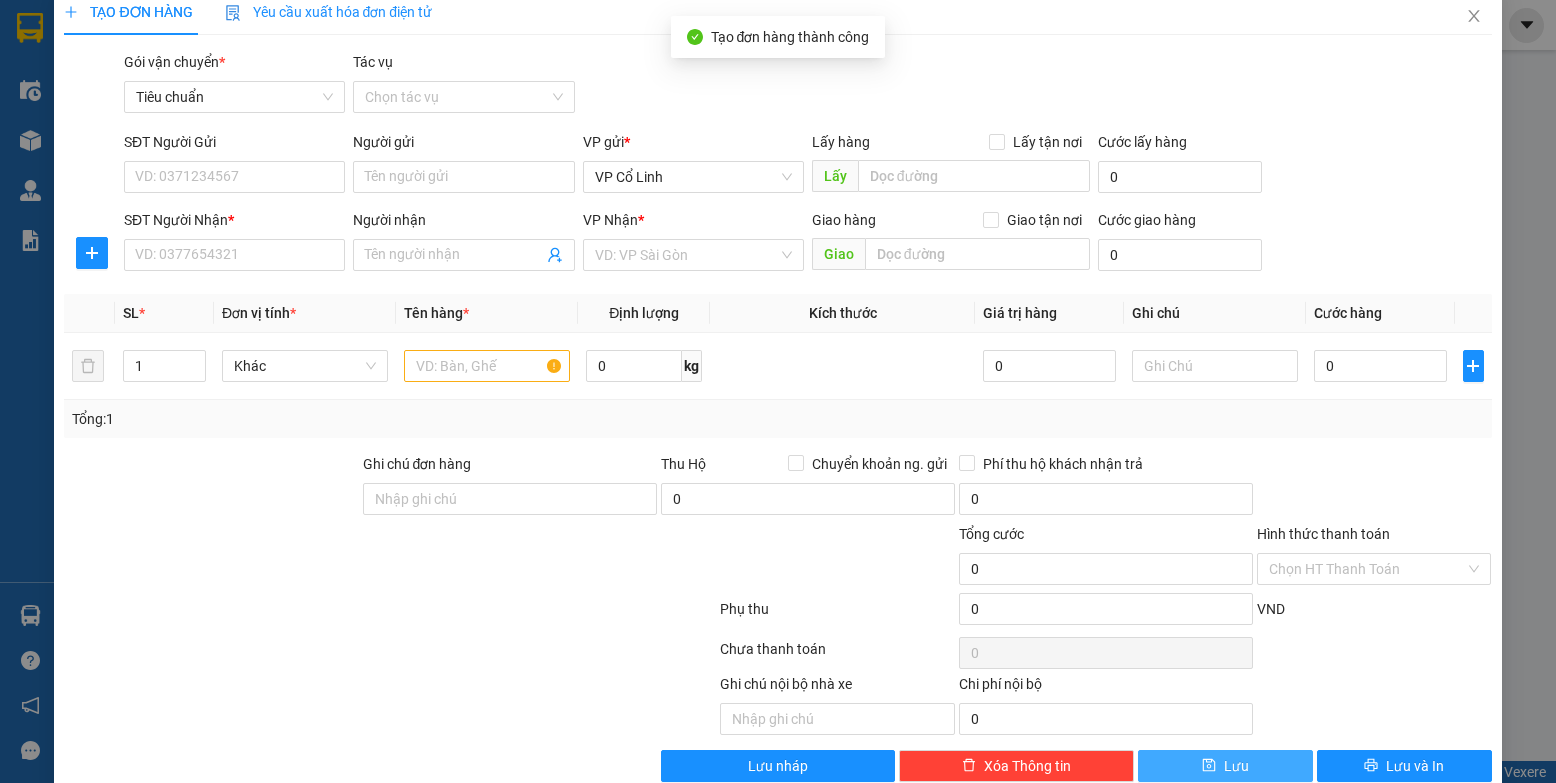 scroll, scrollTop: 0, scrollLeft: 0, axis: both 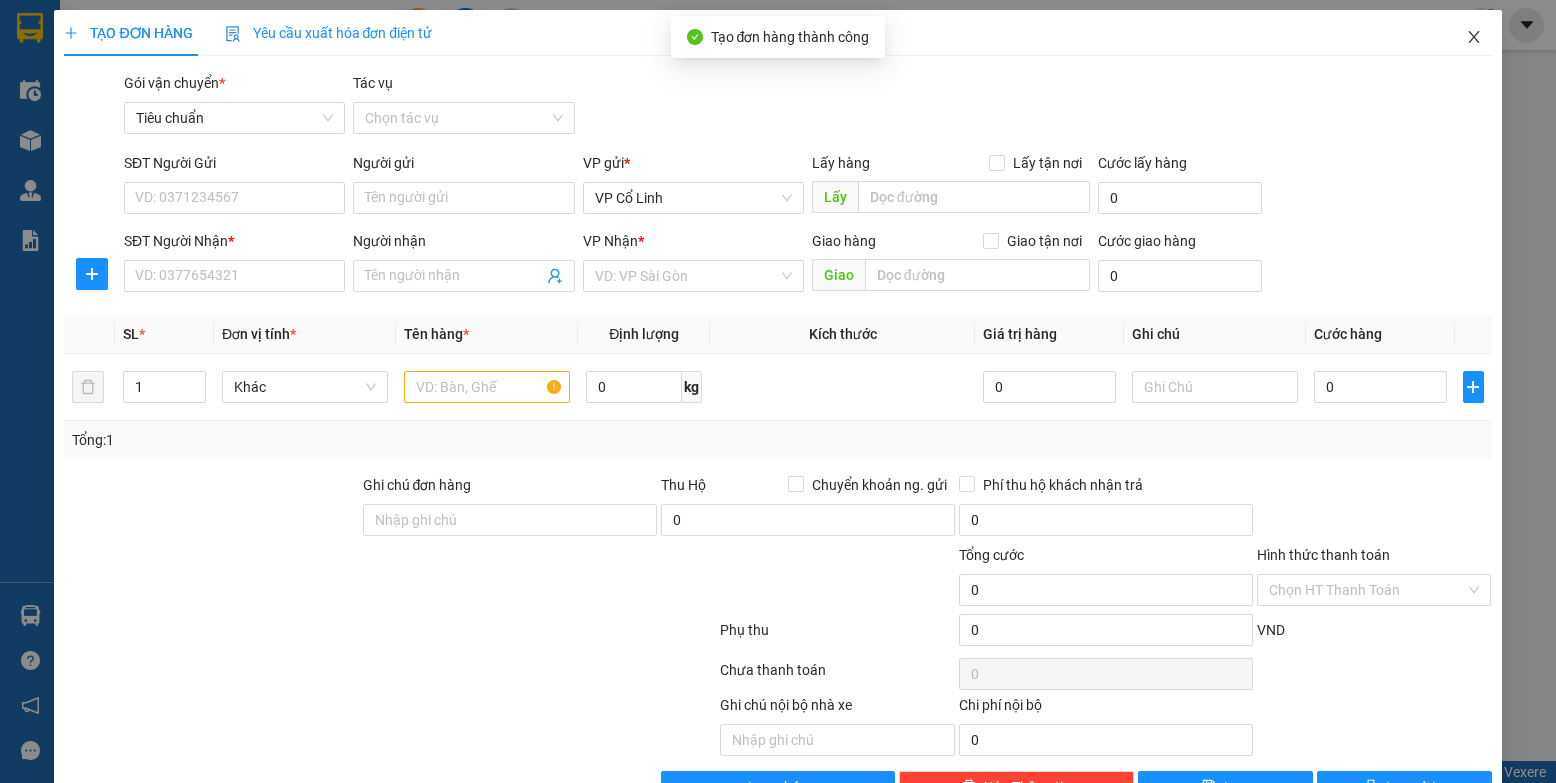 click 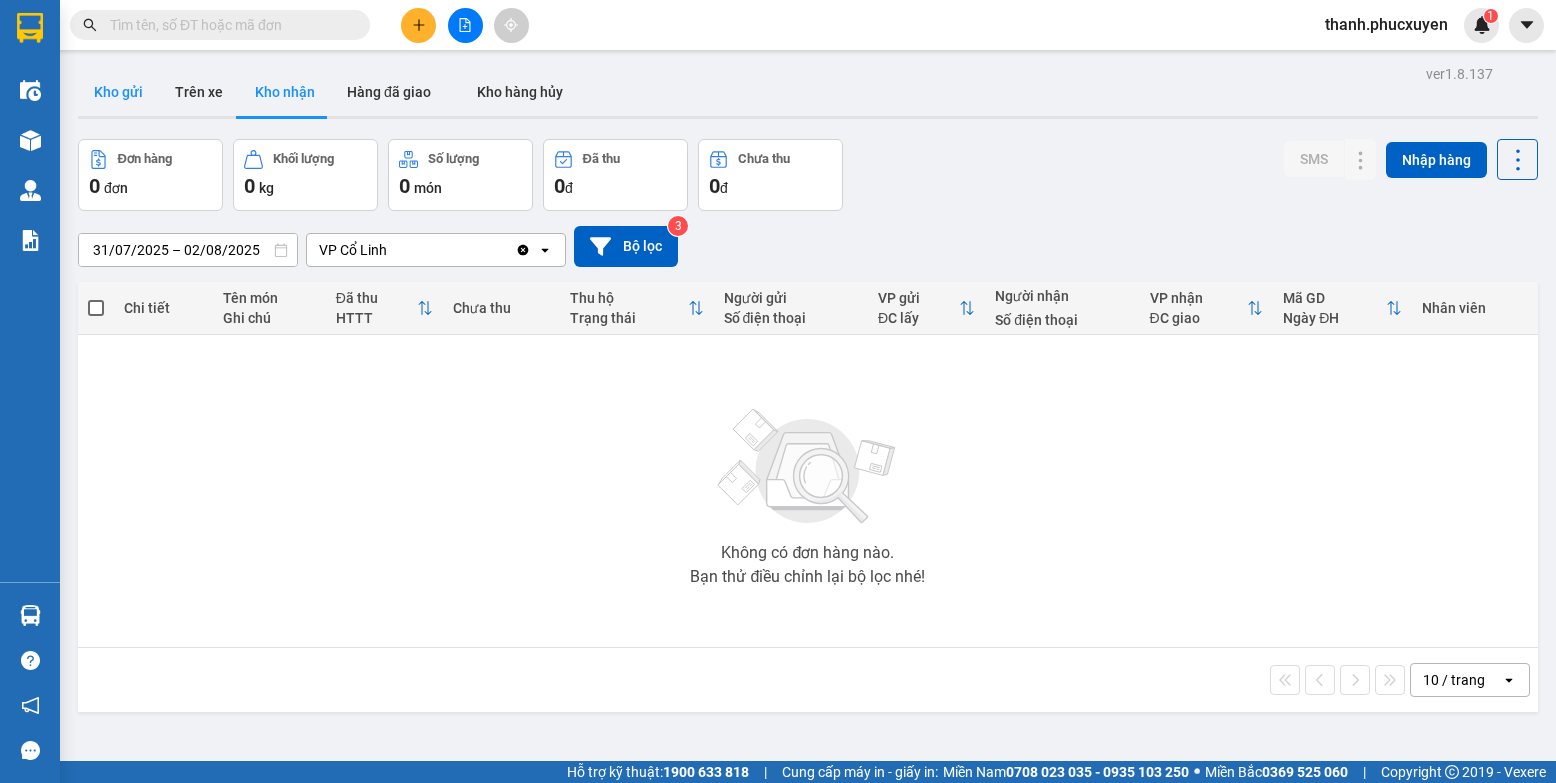 drag, startPoint x: 116, startPoint y: 69, endPoint x: 116, endPoint y: 84, distance: 15 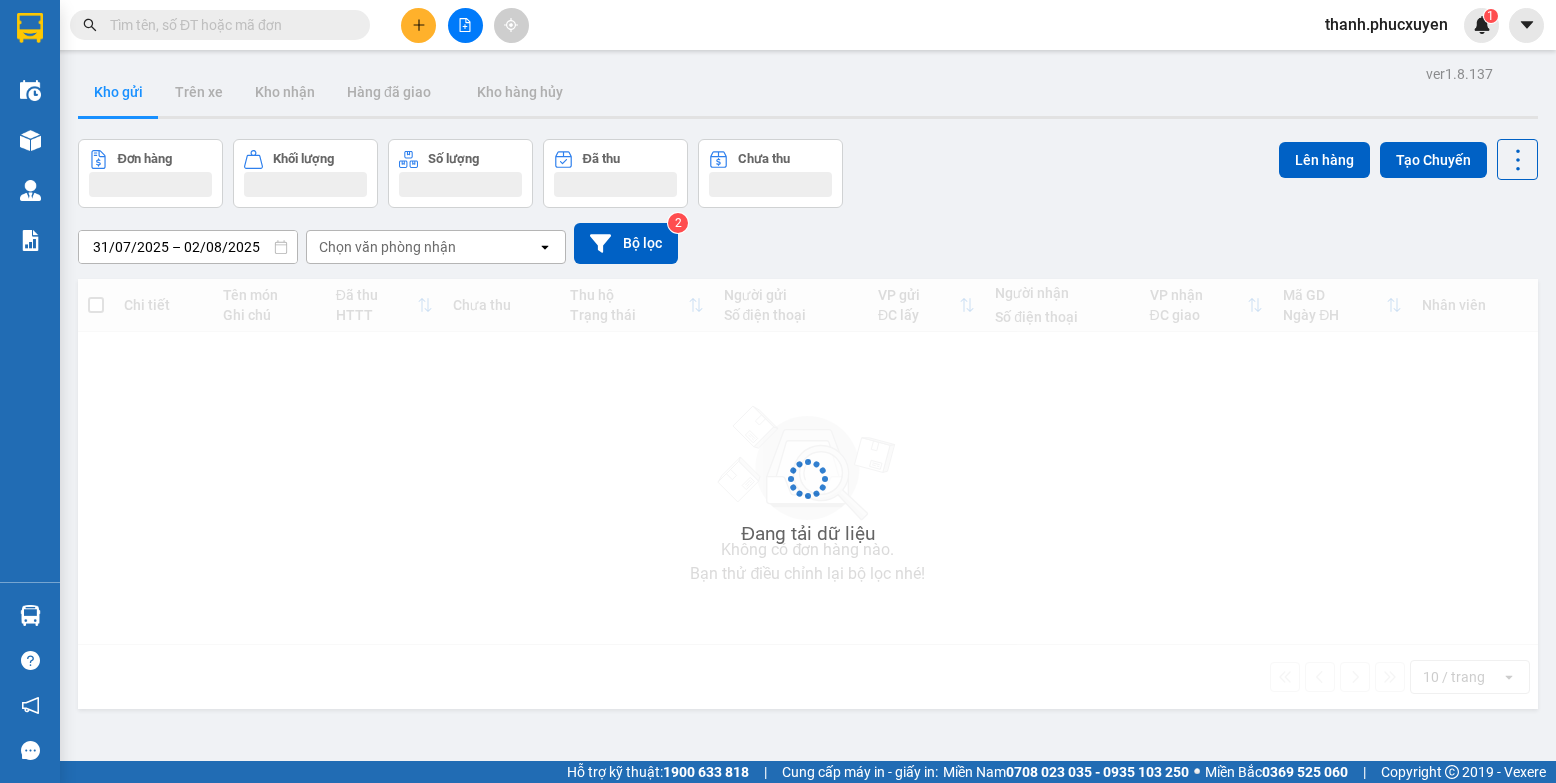 click on "Kho gửi" at bounding box center [118, 92] 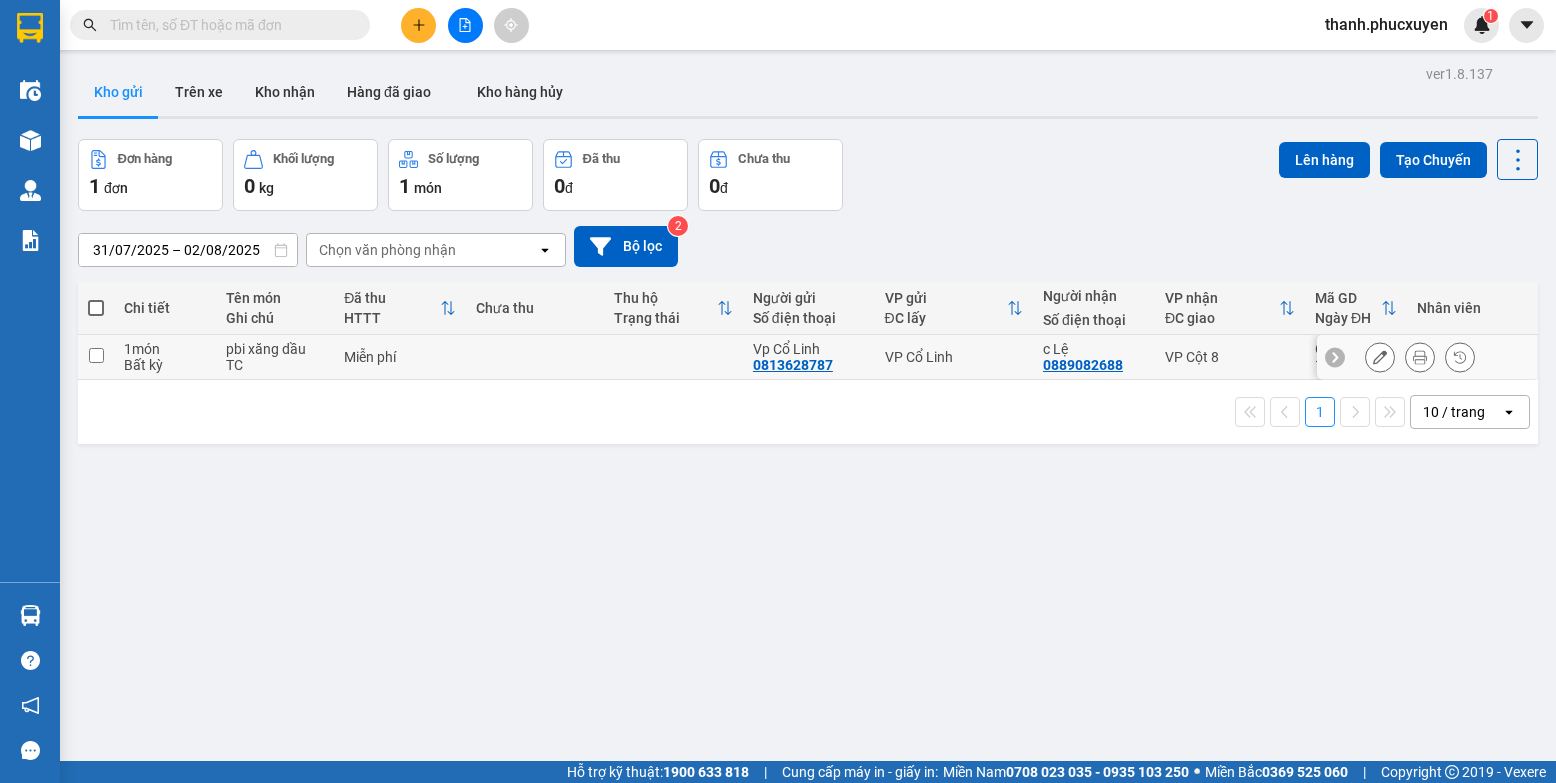 click on "Bất kỳ" at bounding box center [165, 365] 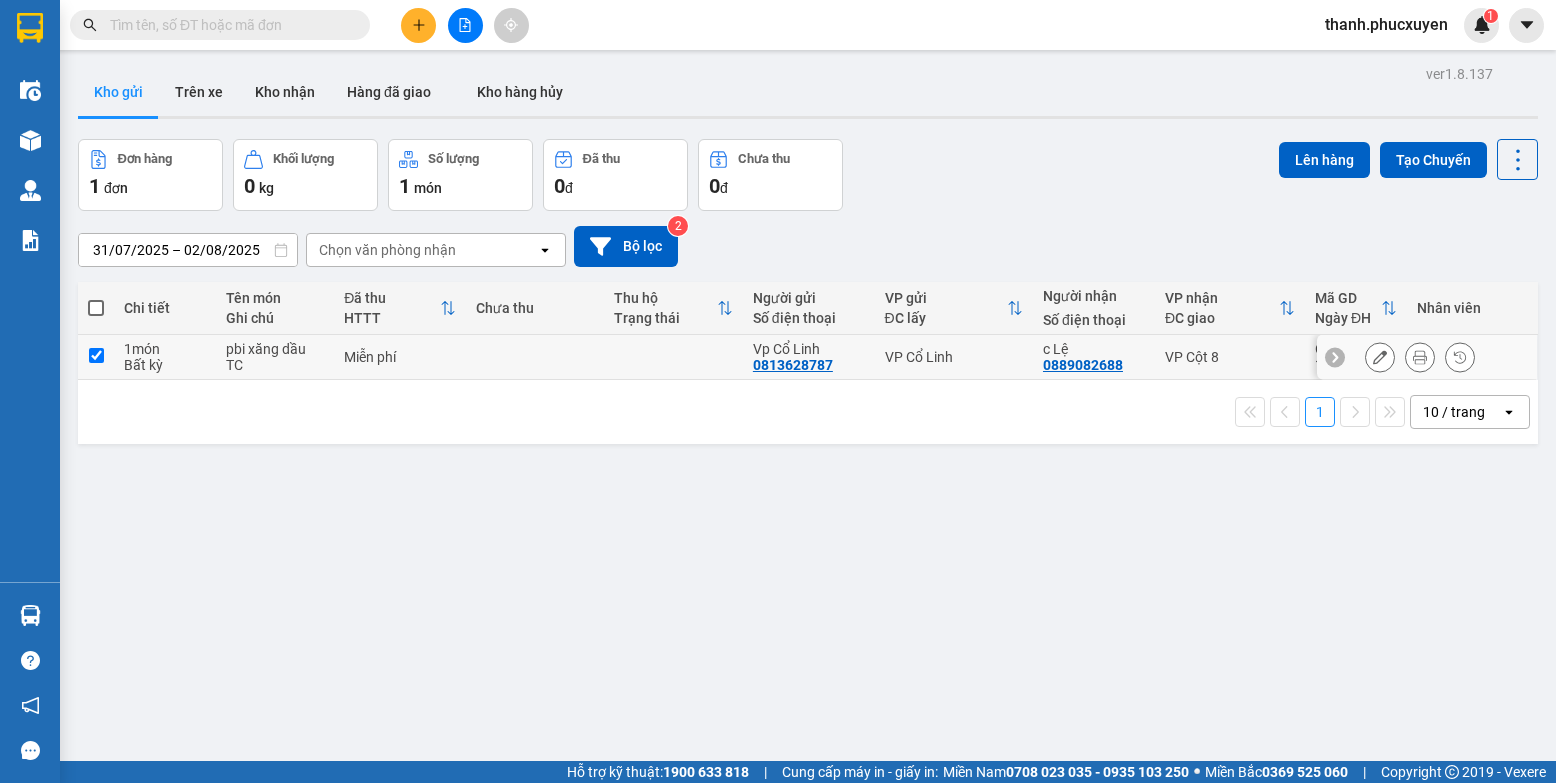 checkbox on "true" 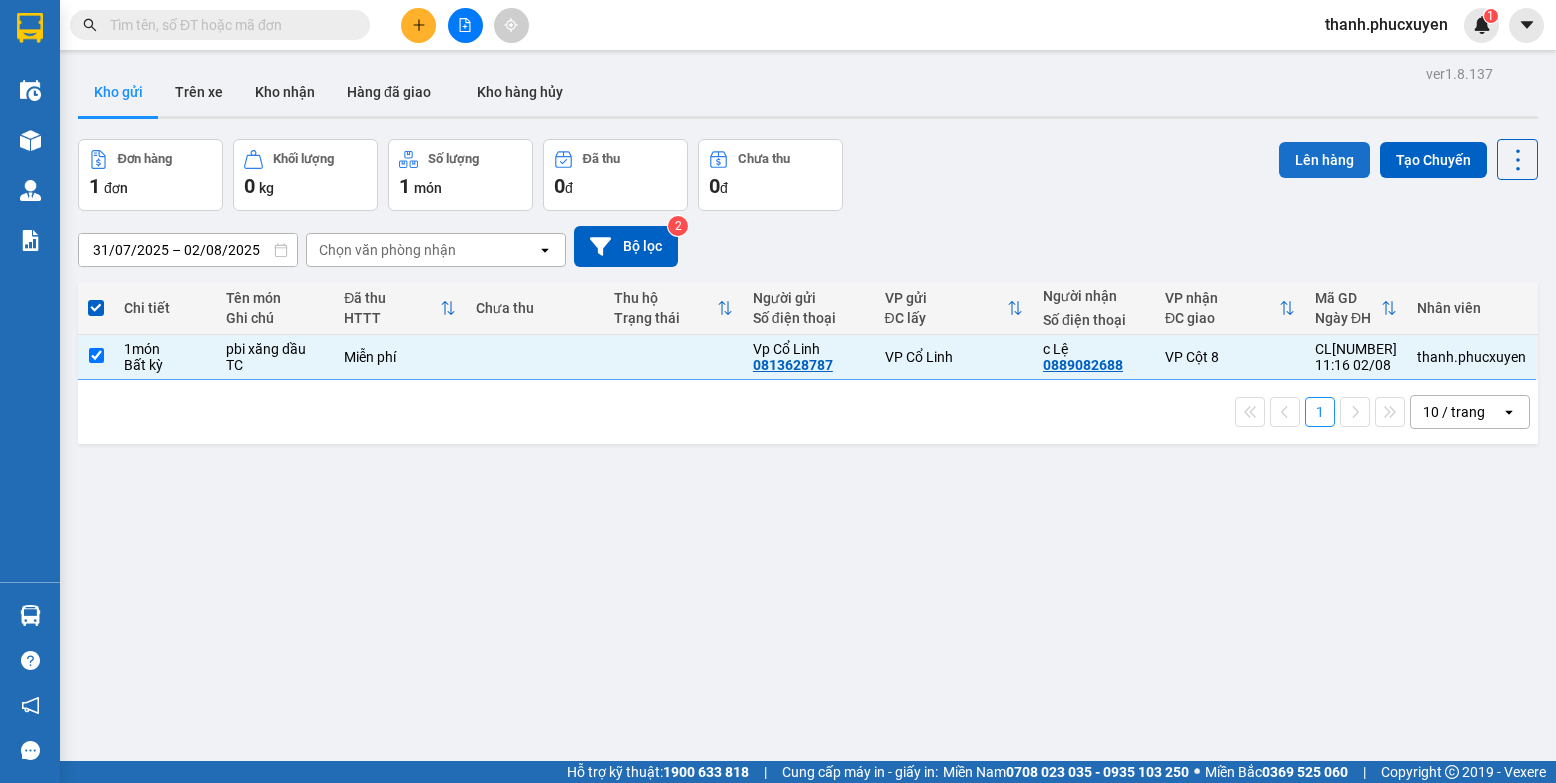 click on "Lên hàng" at bounding box center (1324, 160) 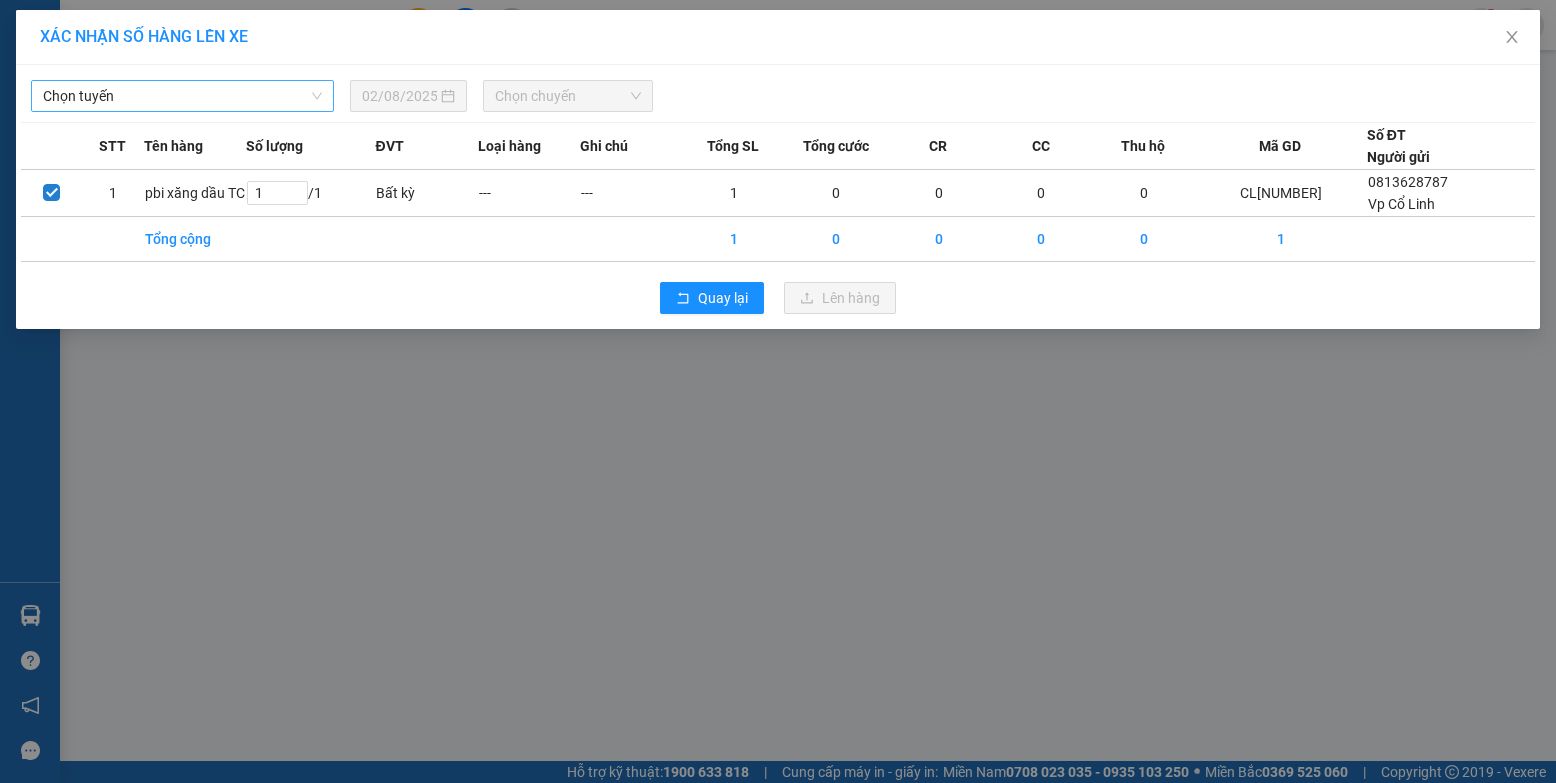 click on "Chọn tuyến" at bounding box center [182, 96] 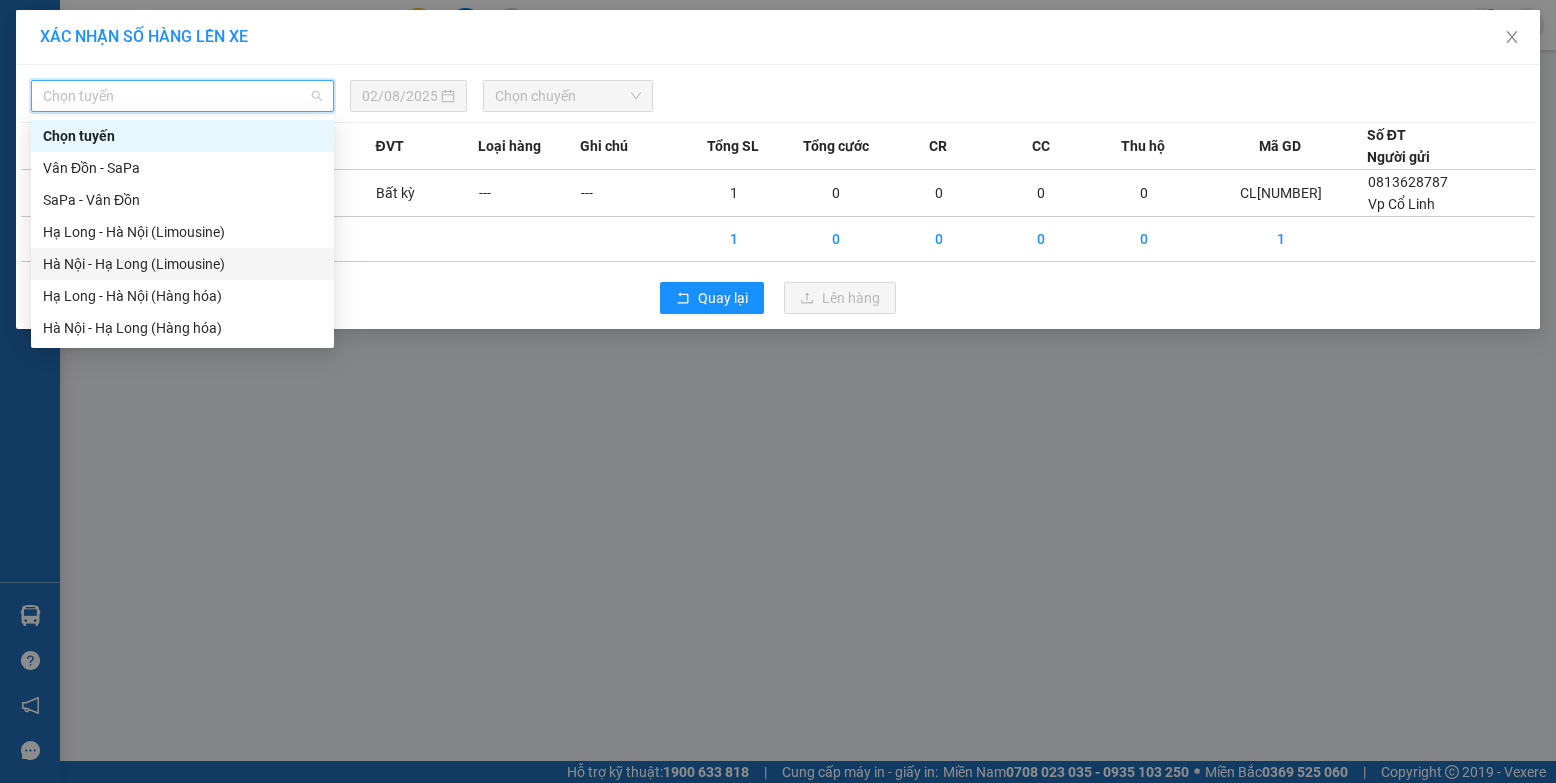 click on "Hà Nội - Hạ Long (Limousine)" at bounding box center (182, 264) 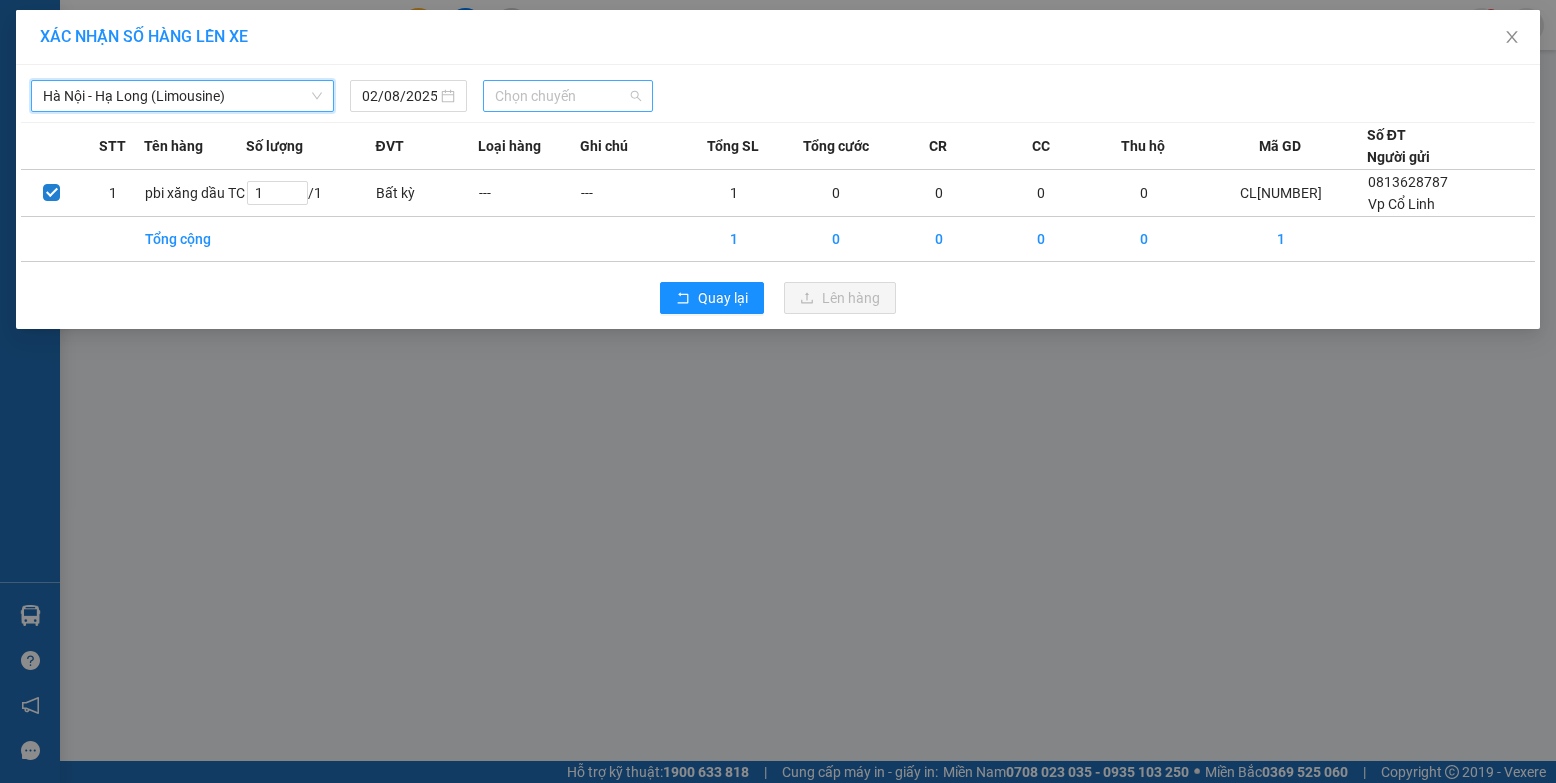 click on "Chọn chuyến" at bounding box center (568, 96) 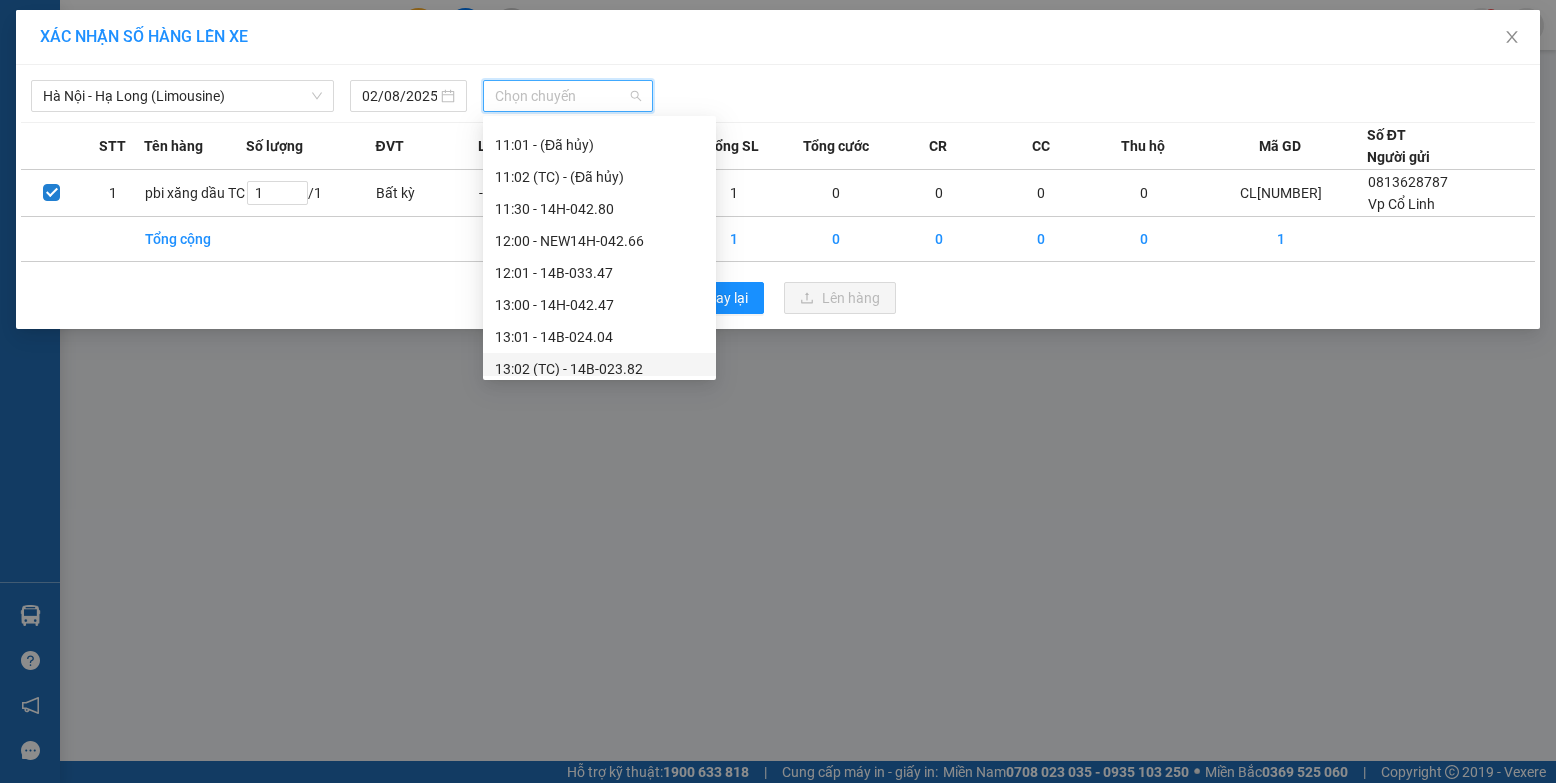 scroll, scrollTop: 700, scrollLeft: 0, axis: vertical 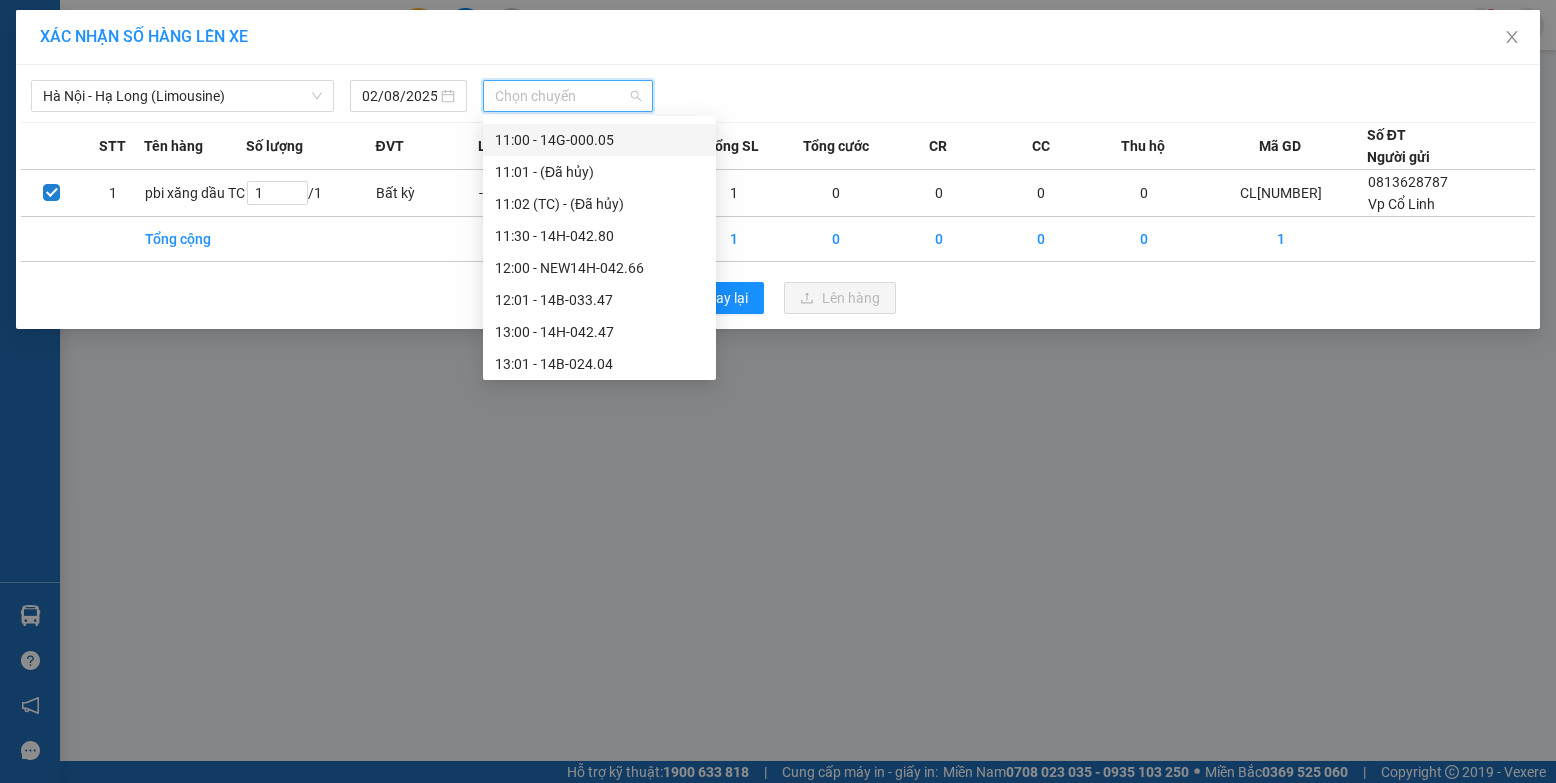 click on "11:00     - 14G-000.05" at bounding box center (599, 140) 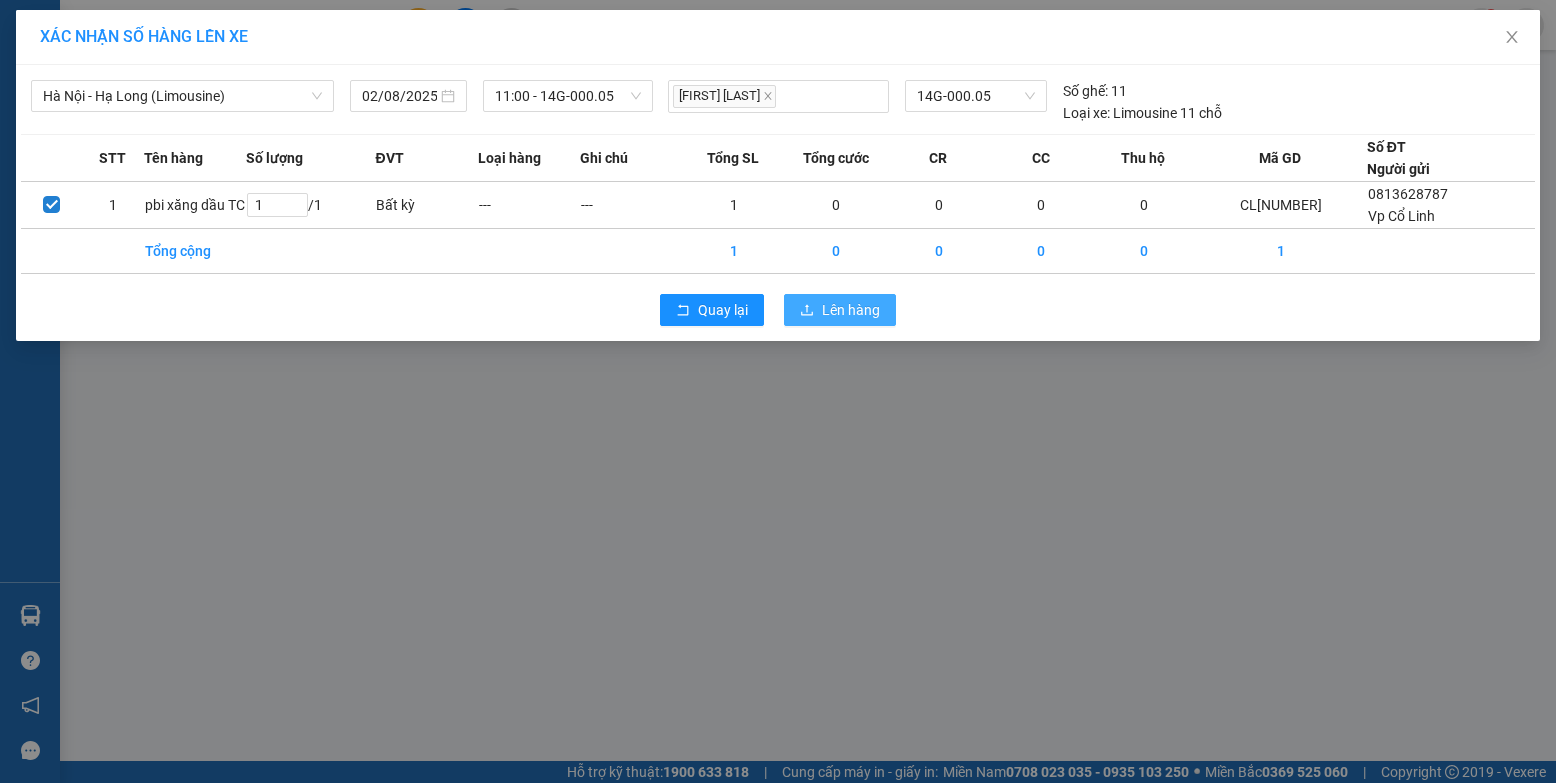 click on "Lên hàng" at bounding box center [840, 310] 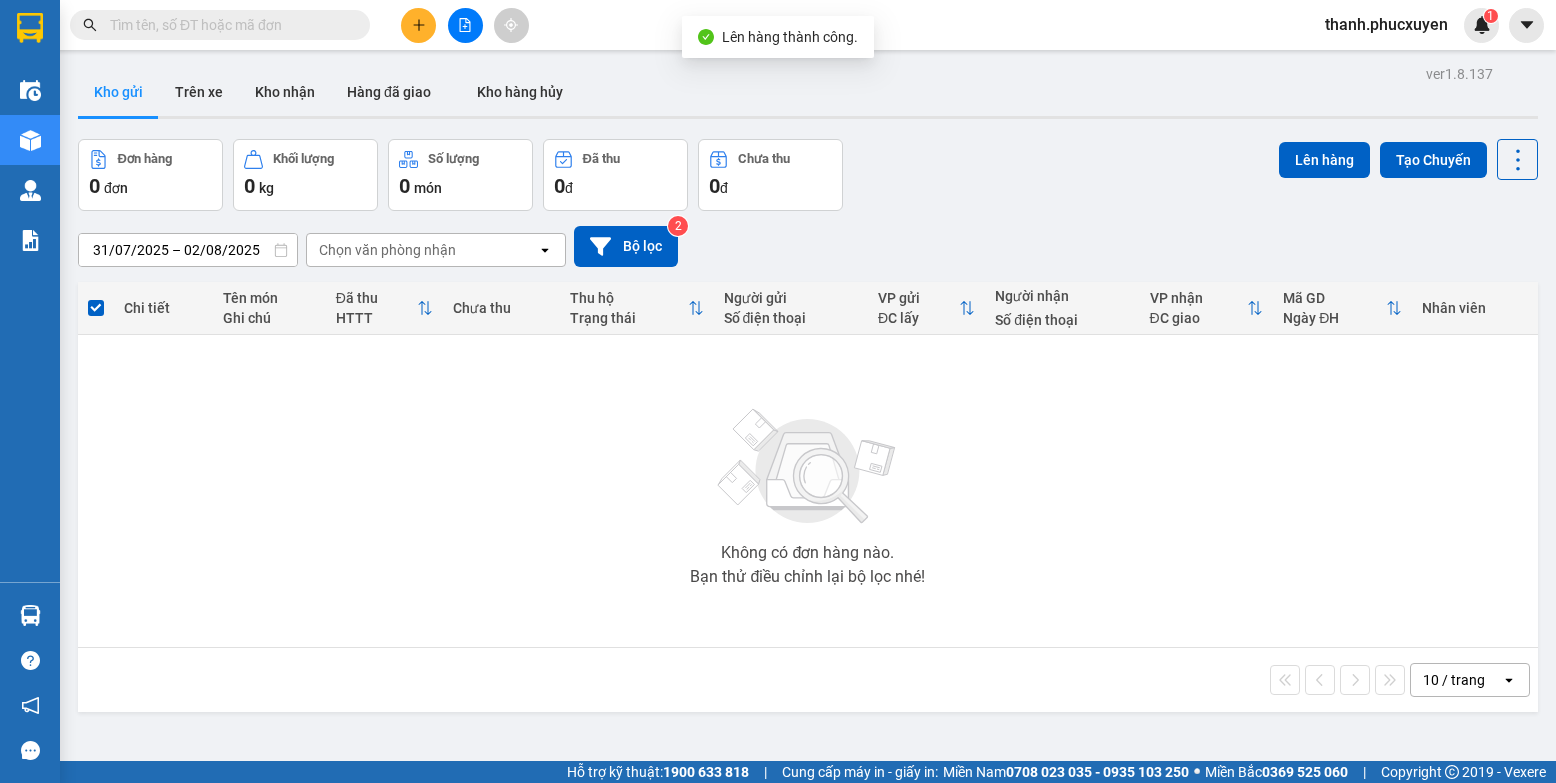 click on "Không có đơn hàng nào. Bạn thử điều chỉnh lại bộ lọc nhé!" at bounding box center [808, 491] 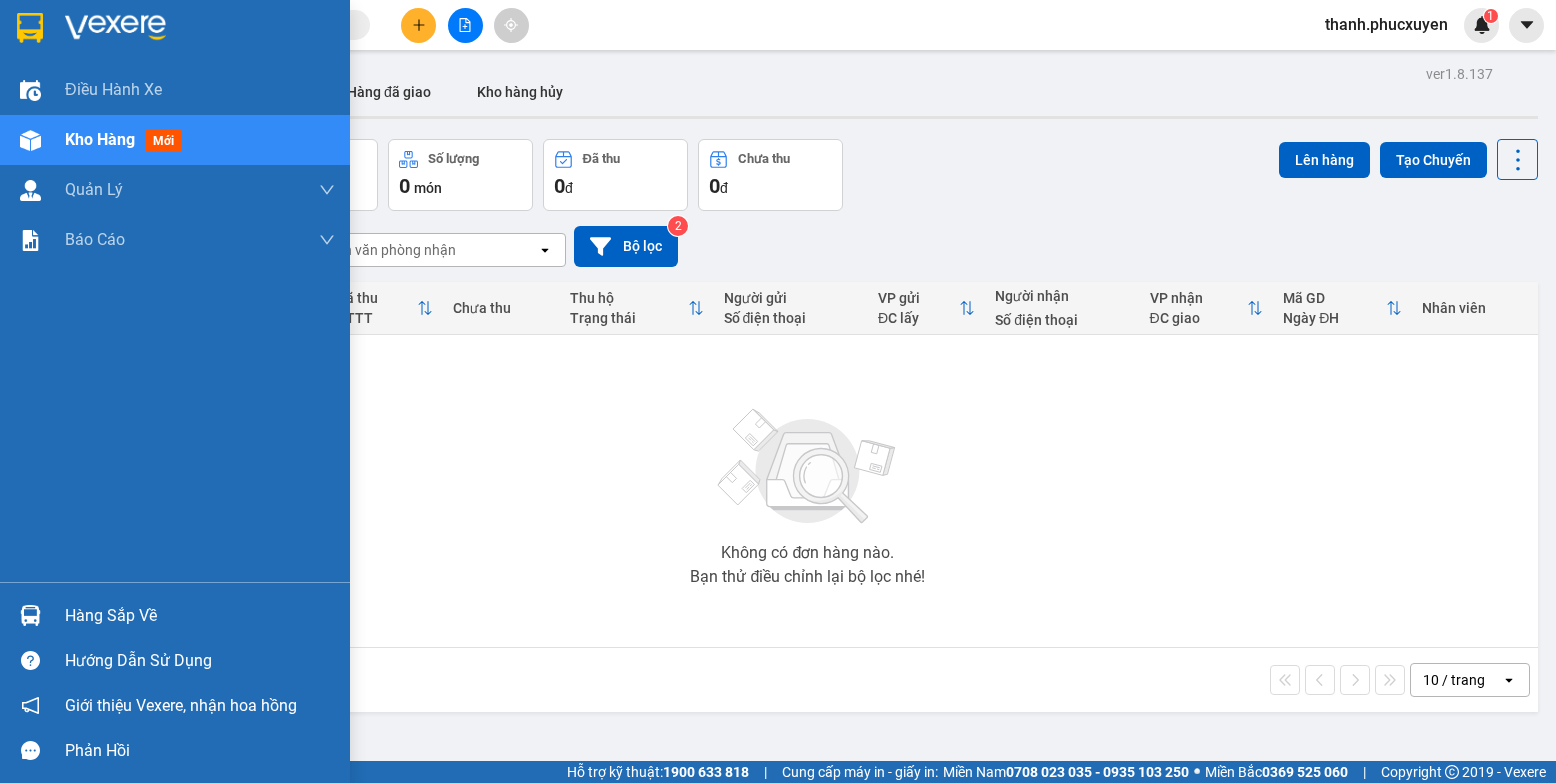 click at bounding box center [30, 615] 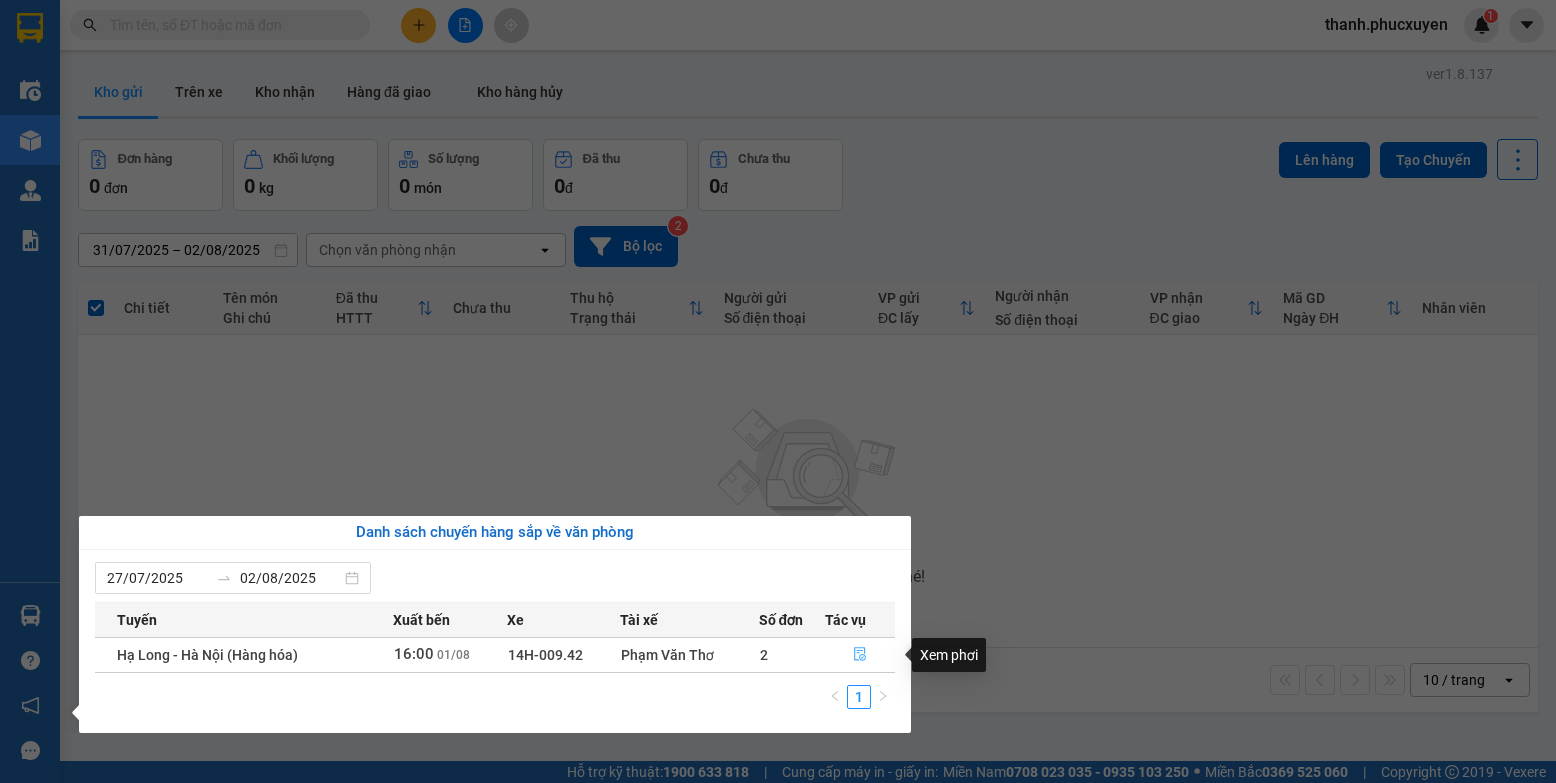 click 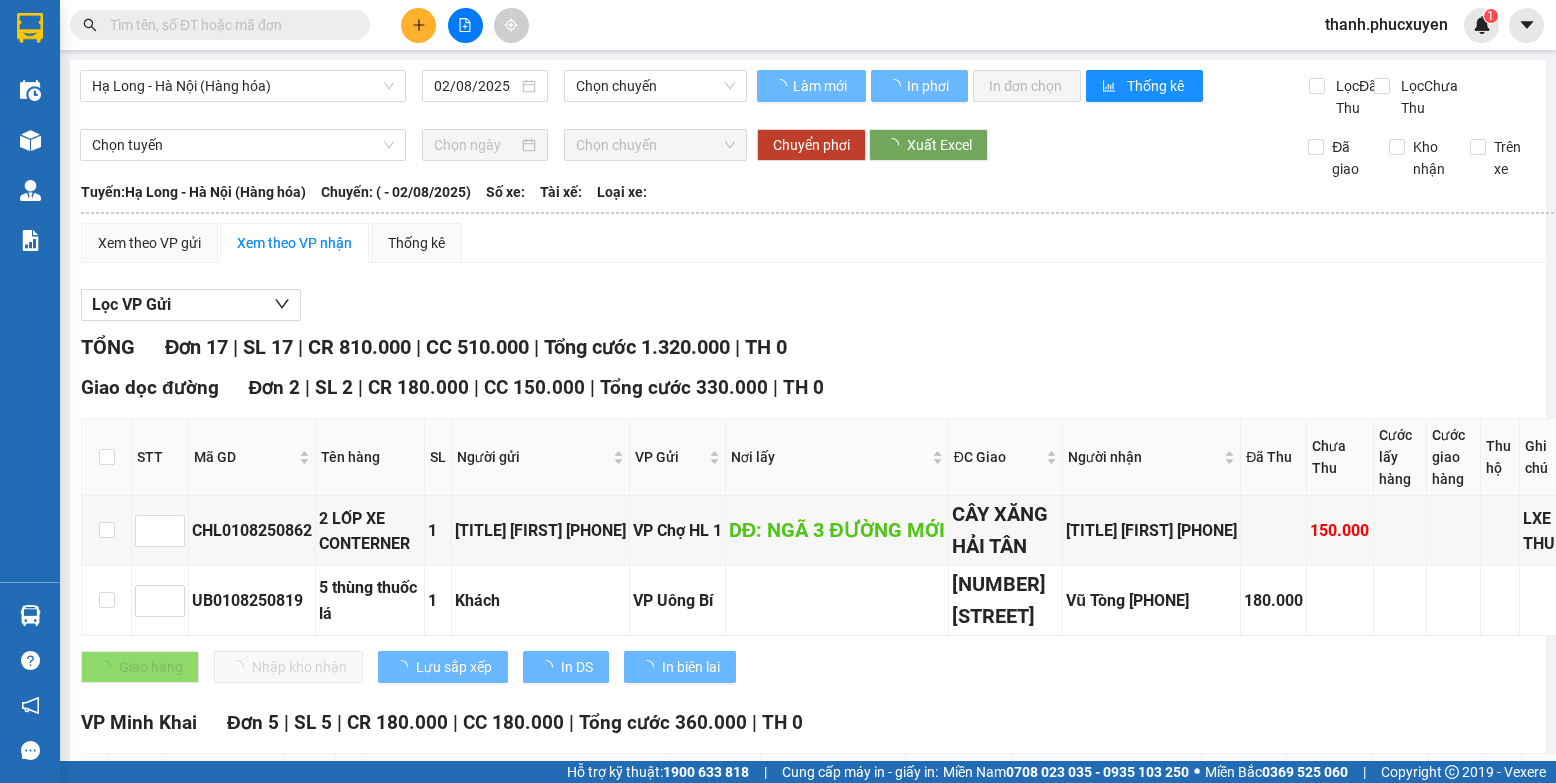 type on "01/08/2025" 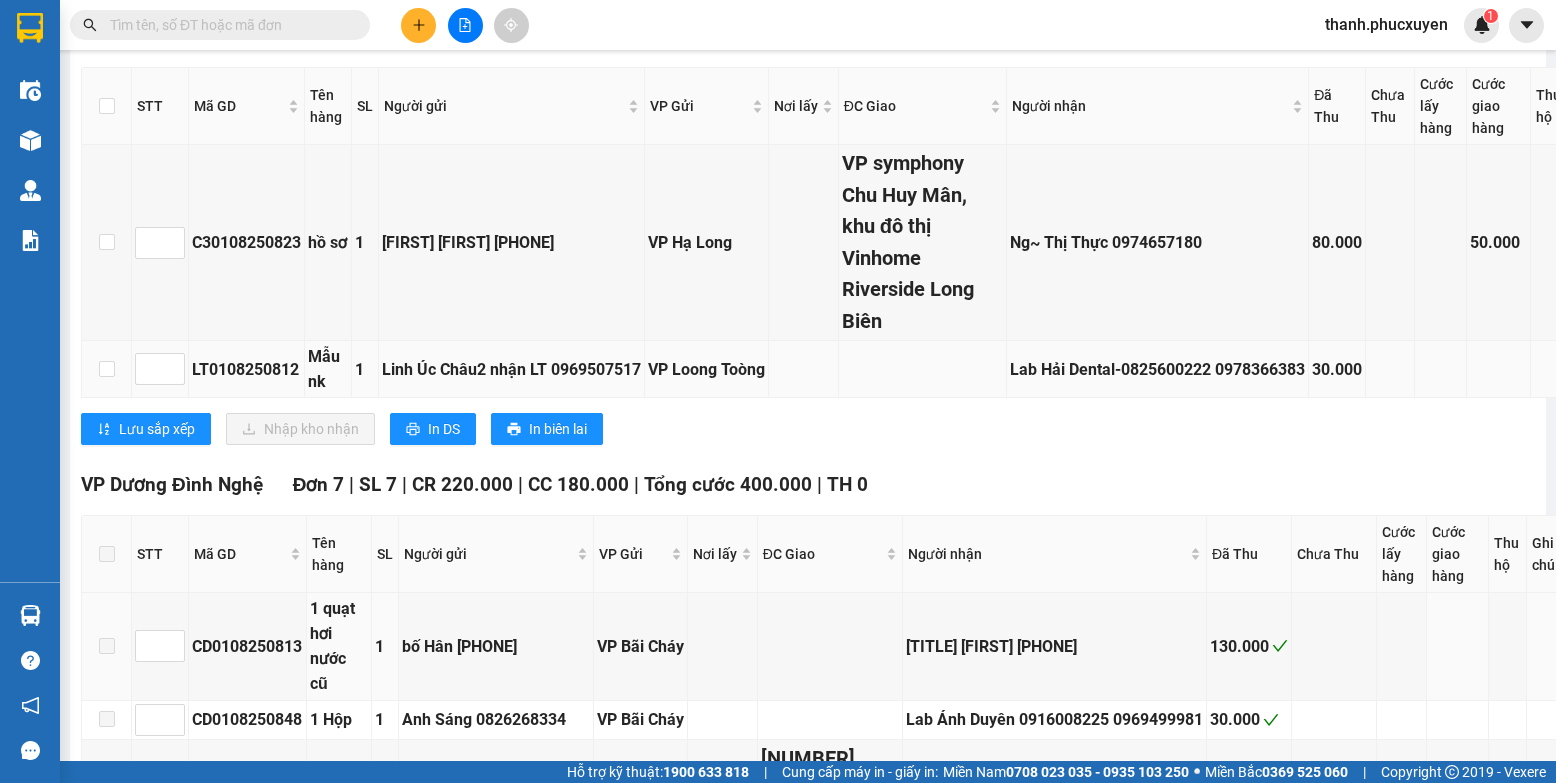scroll, scrollTop: 1521, scrollLeft: 0, axis: vertical 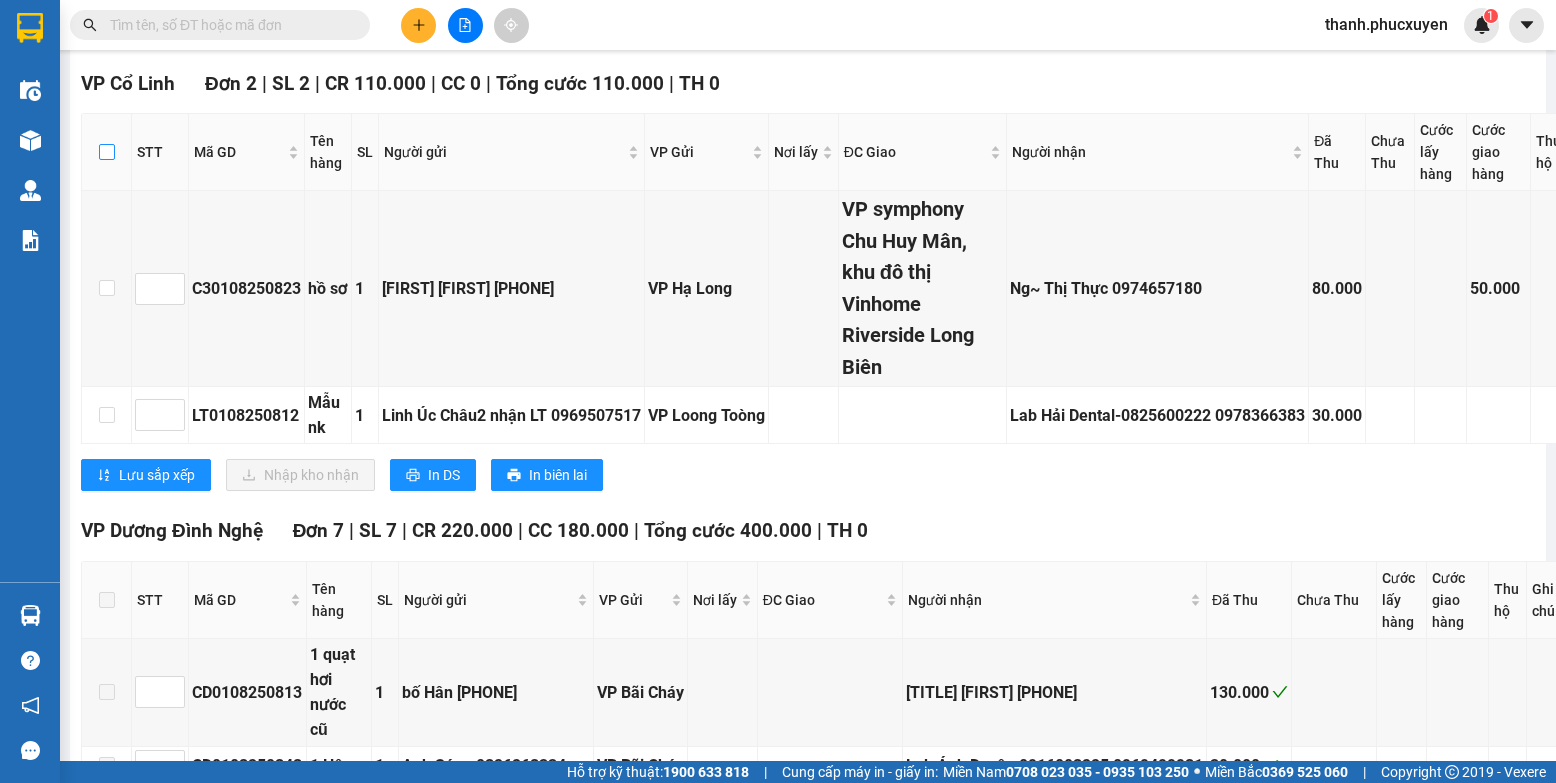 click at bounding box center [107, 152] 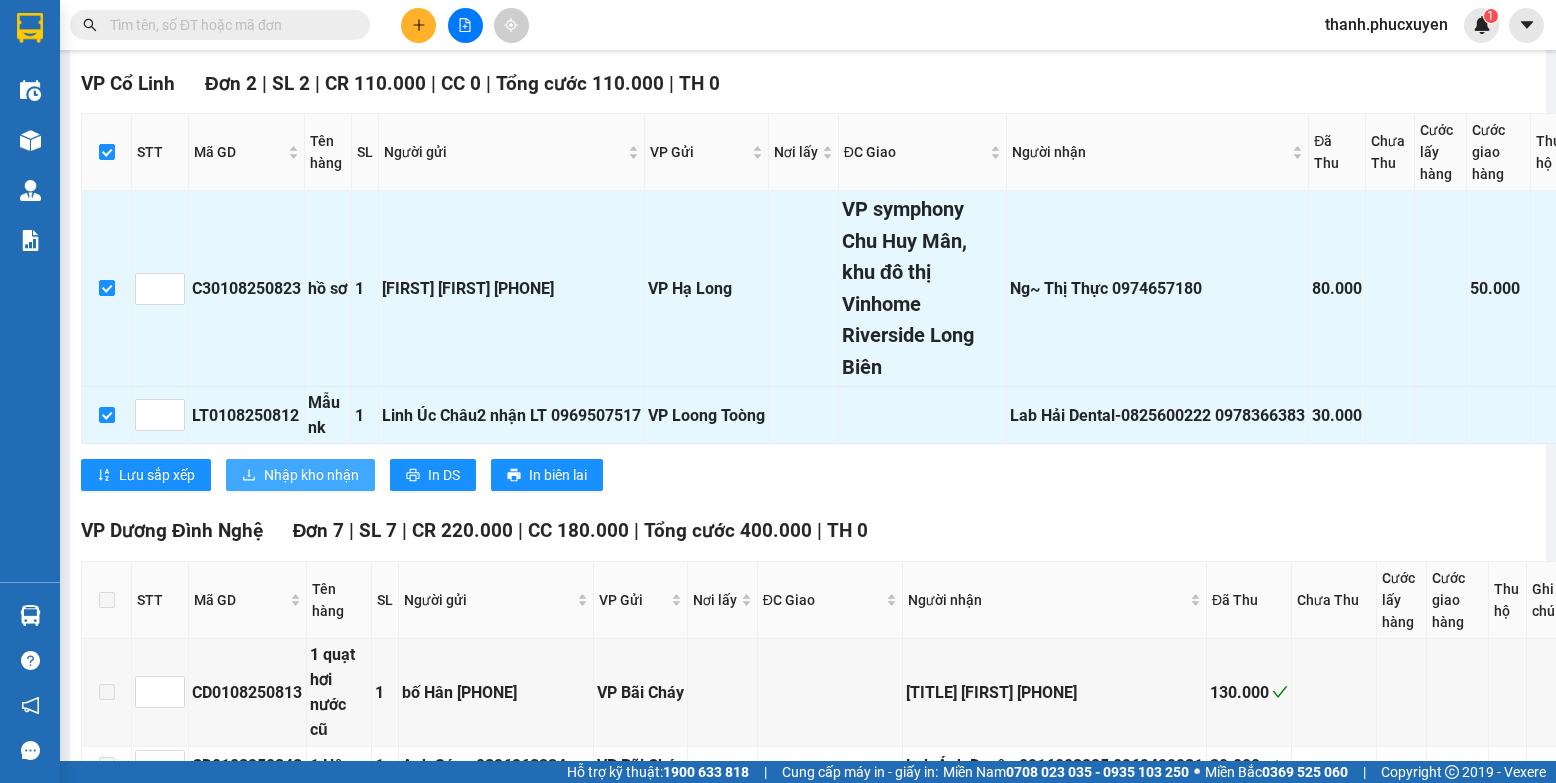 click on "Nhập kho nhận" at bounding box center [311, 475] 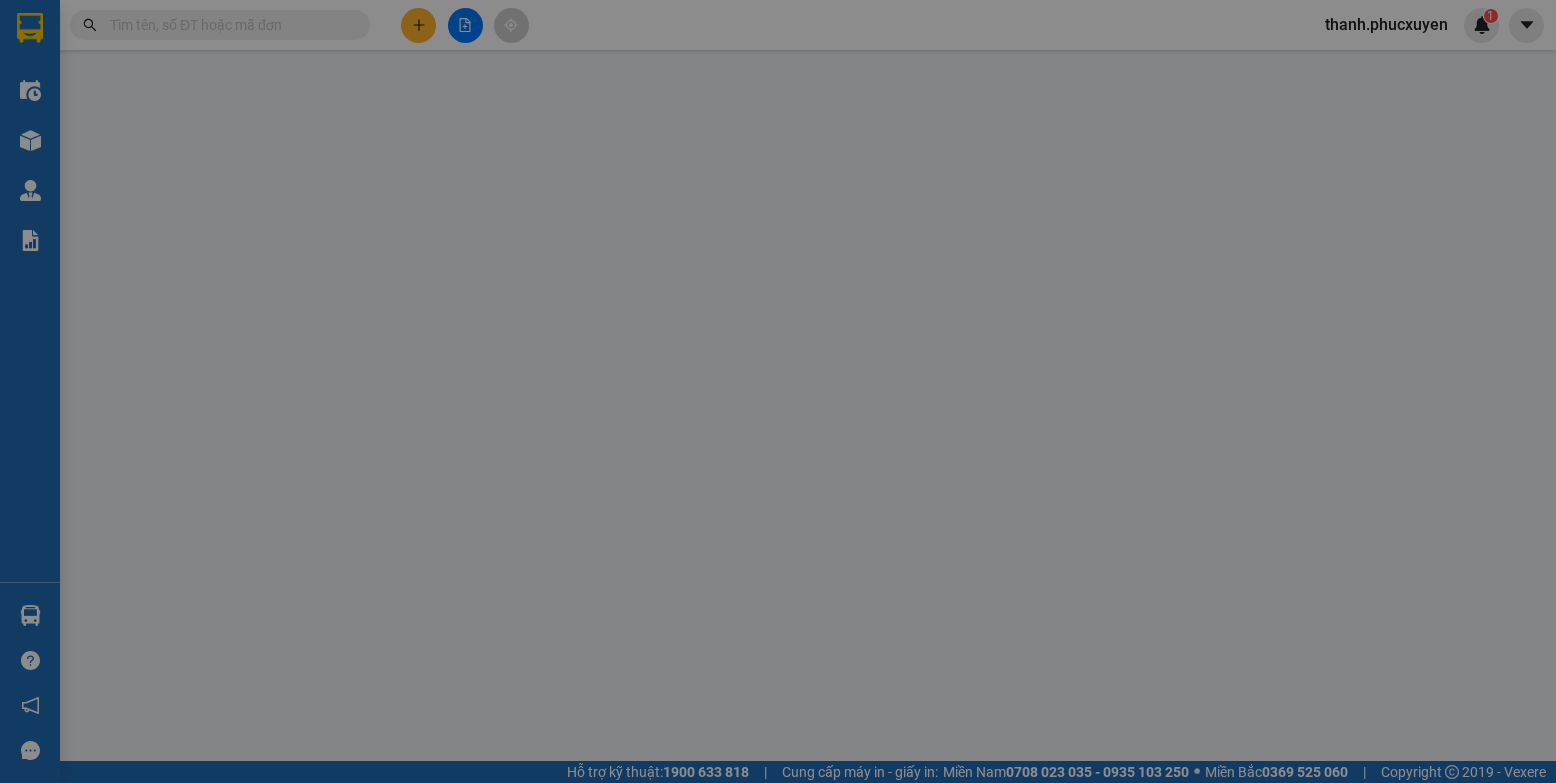 scroll, scrollTop: 0, scrollLeft: 0, axis: both 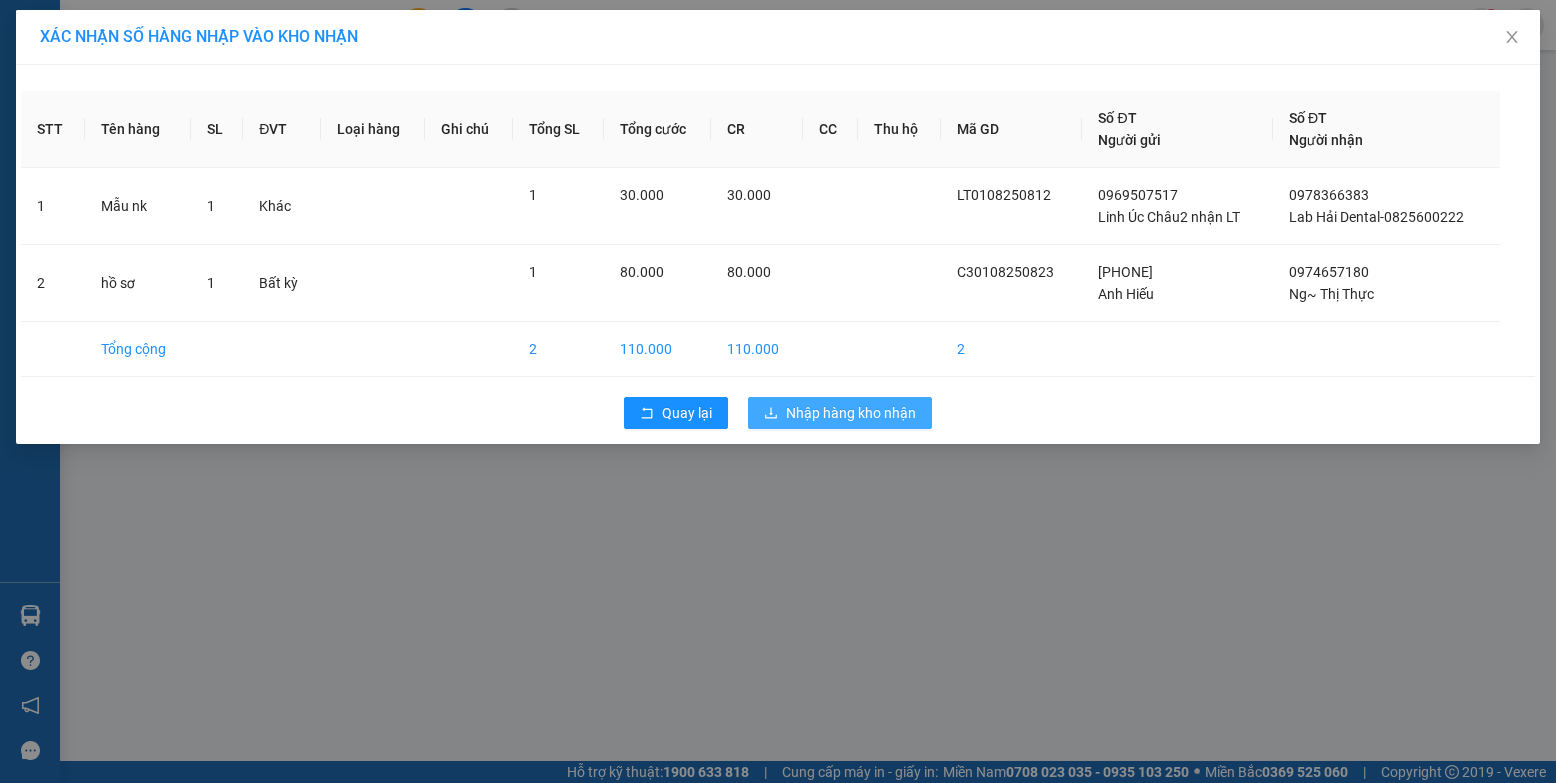 click on "Nhập hàng kho nhận" at bounding box center [851, 413] 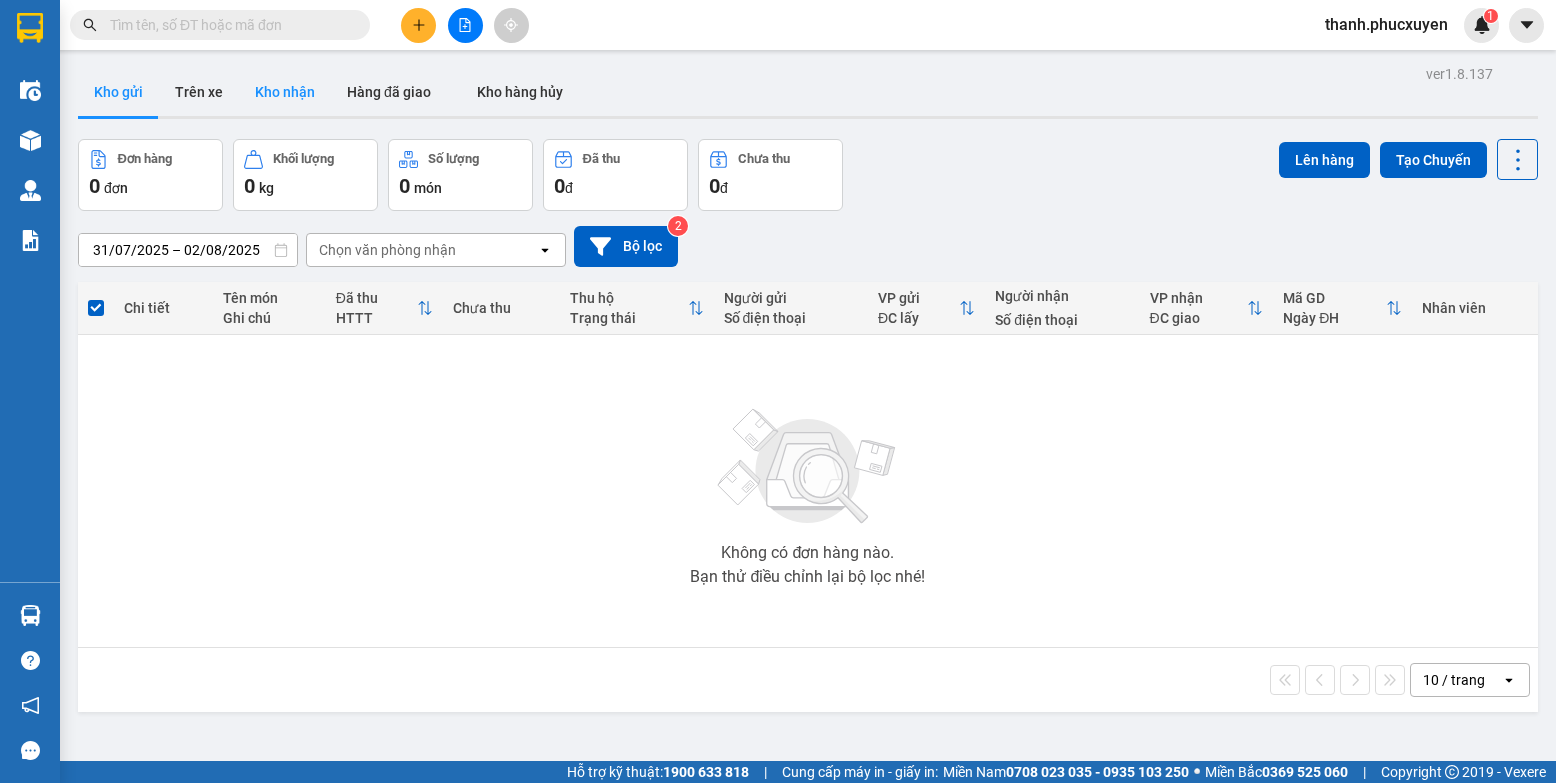 click on "Kho nhận" at bounding box center [285, 92] 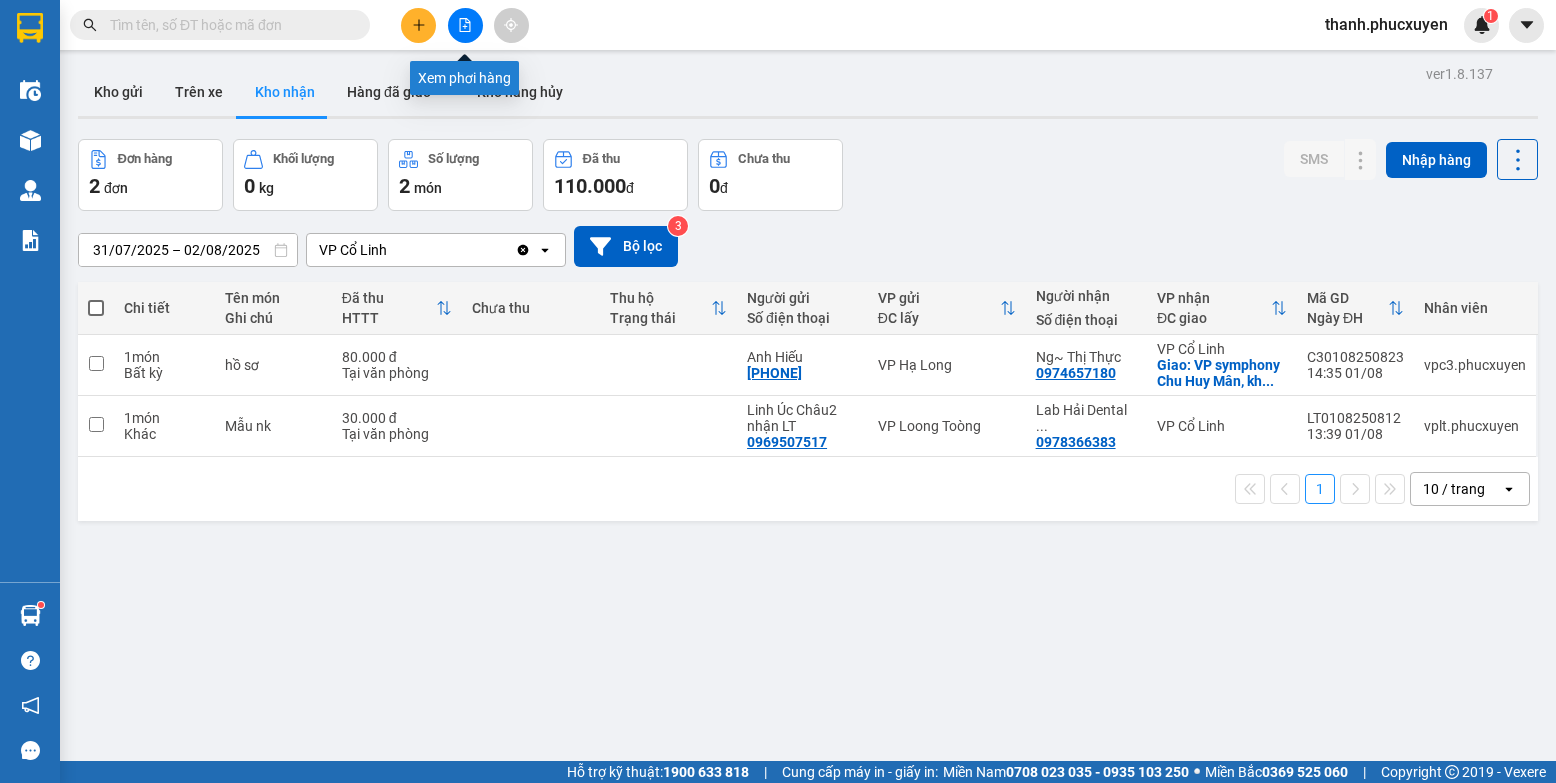 drag, startPoint x: 475, startPoint y: 37, endPoint x: 503, endPoint y: 42, distance: 28.442924 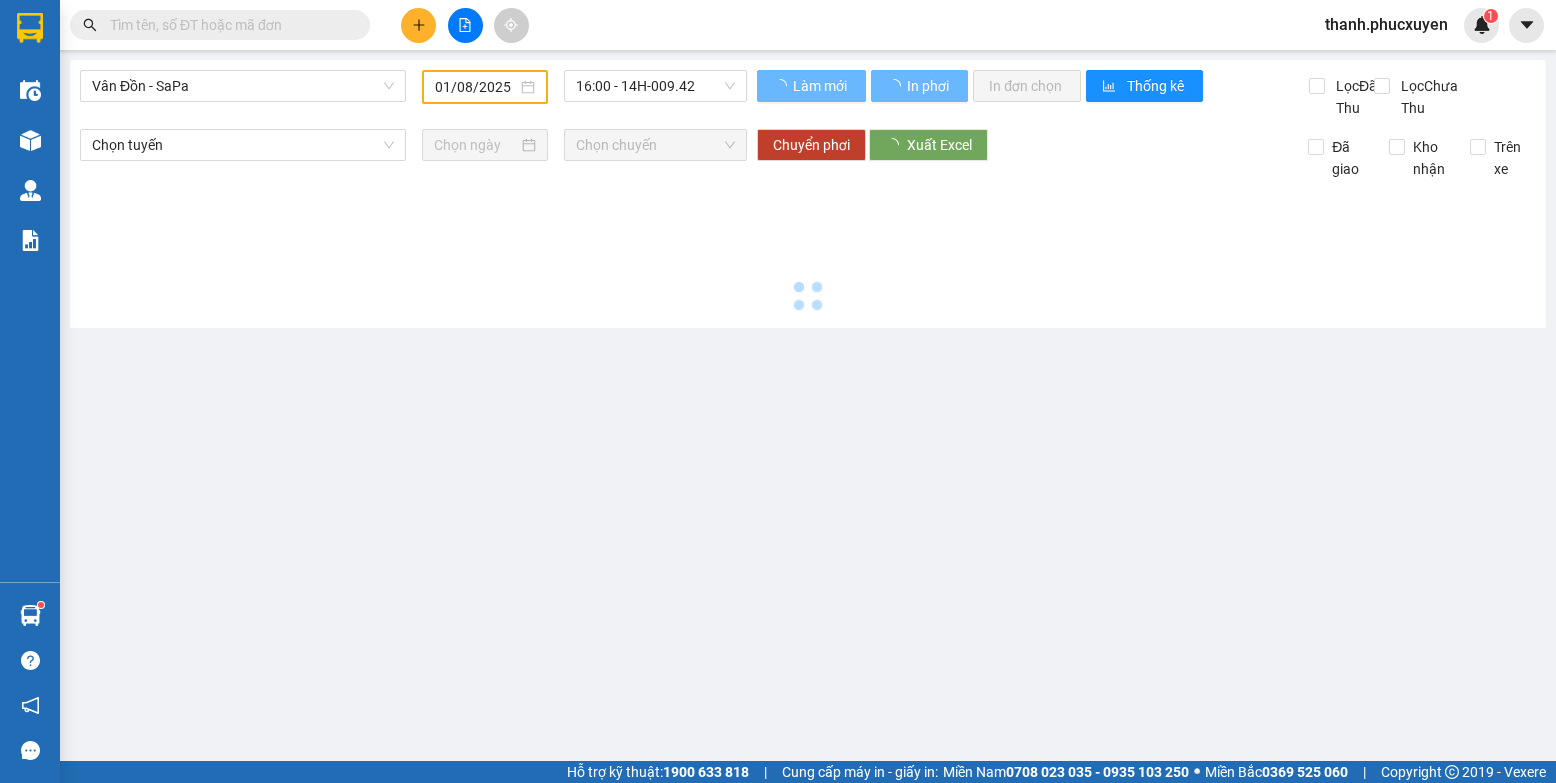 type on "02/08/2025" 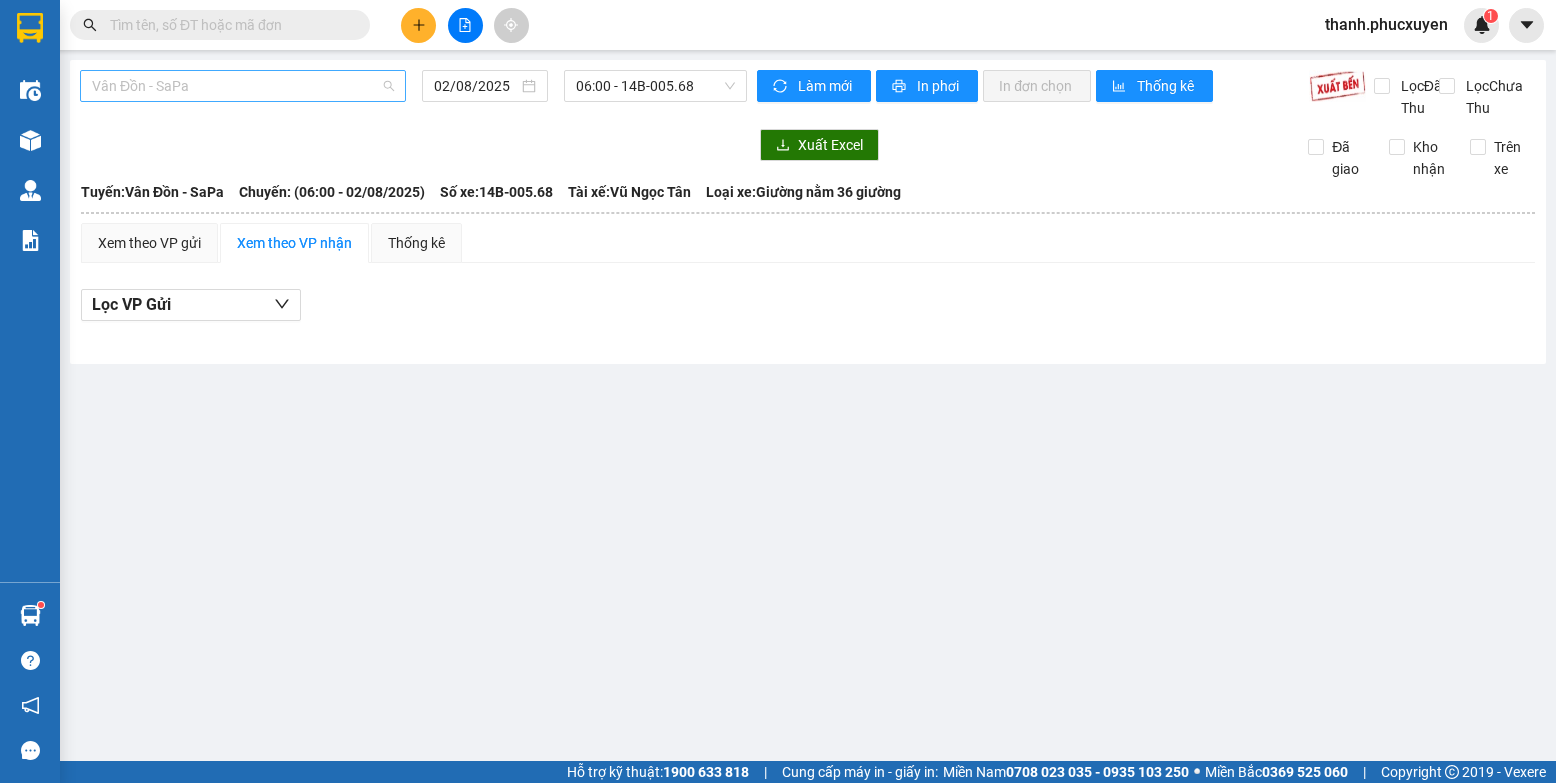 click on "Vân Đồn - SaPa" at bounding box center (243, 86) 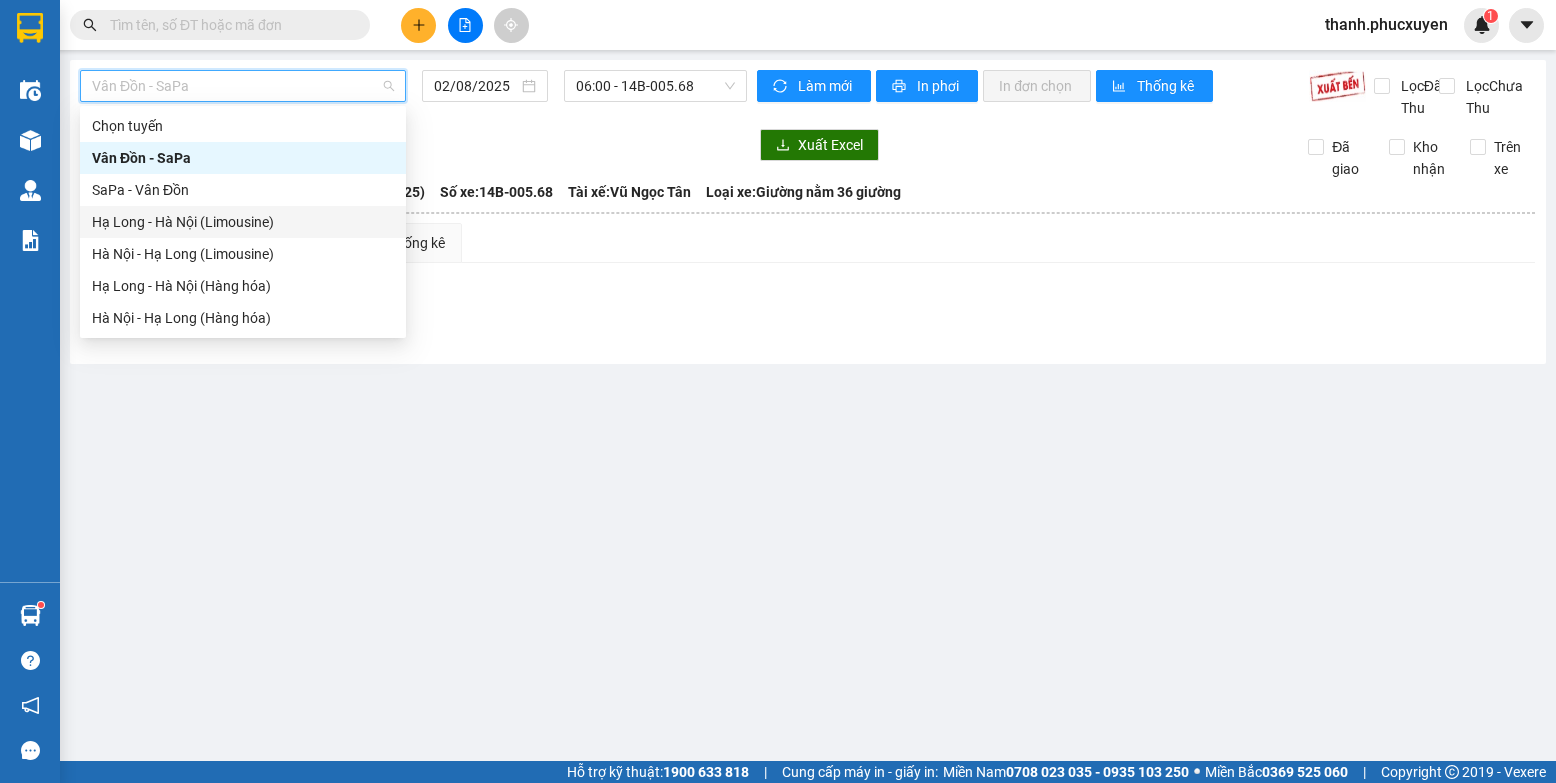 click on "Hạ Long - Hà Nội (Limousine)" at bounding box center [243, 222] 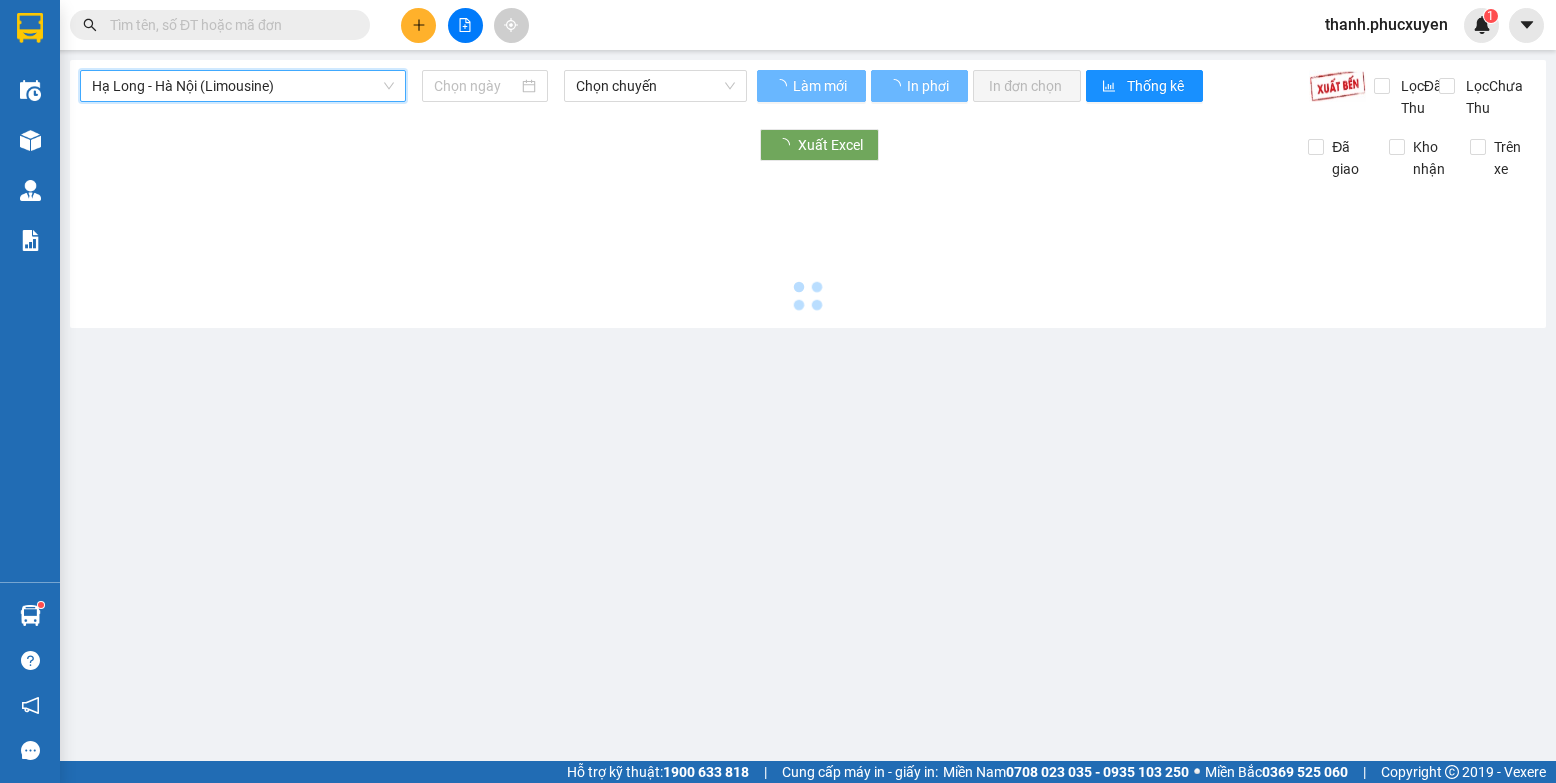 type on "02/08/2025" 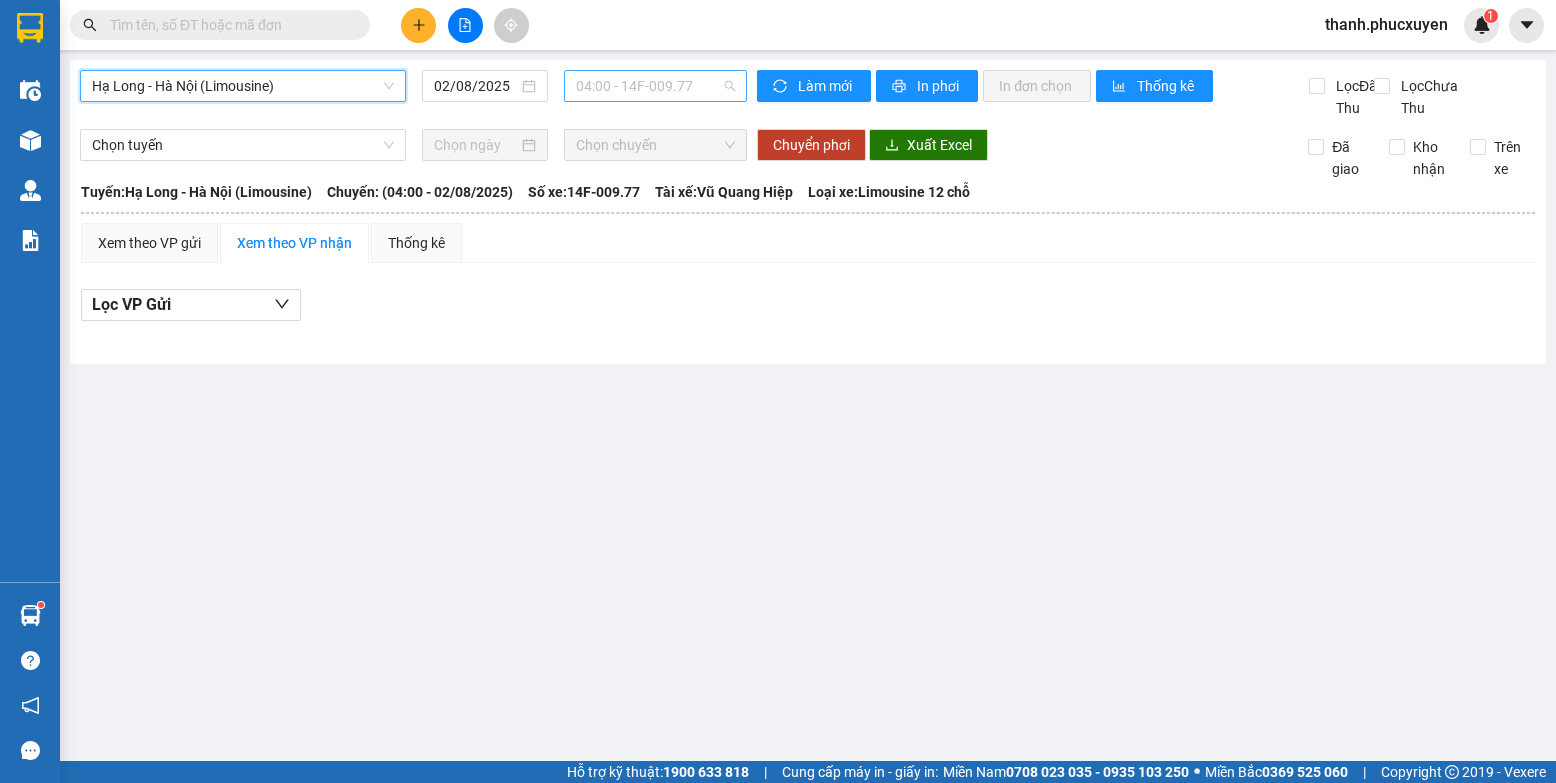 click on "04:00     - 14F-009.77" at bounding box center [655, 86] 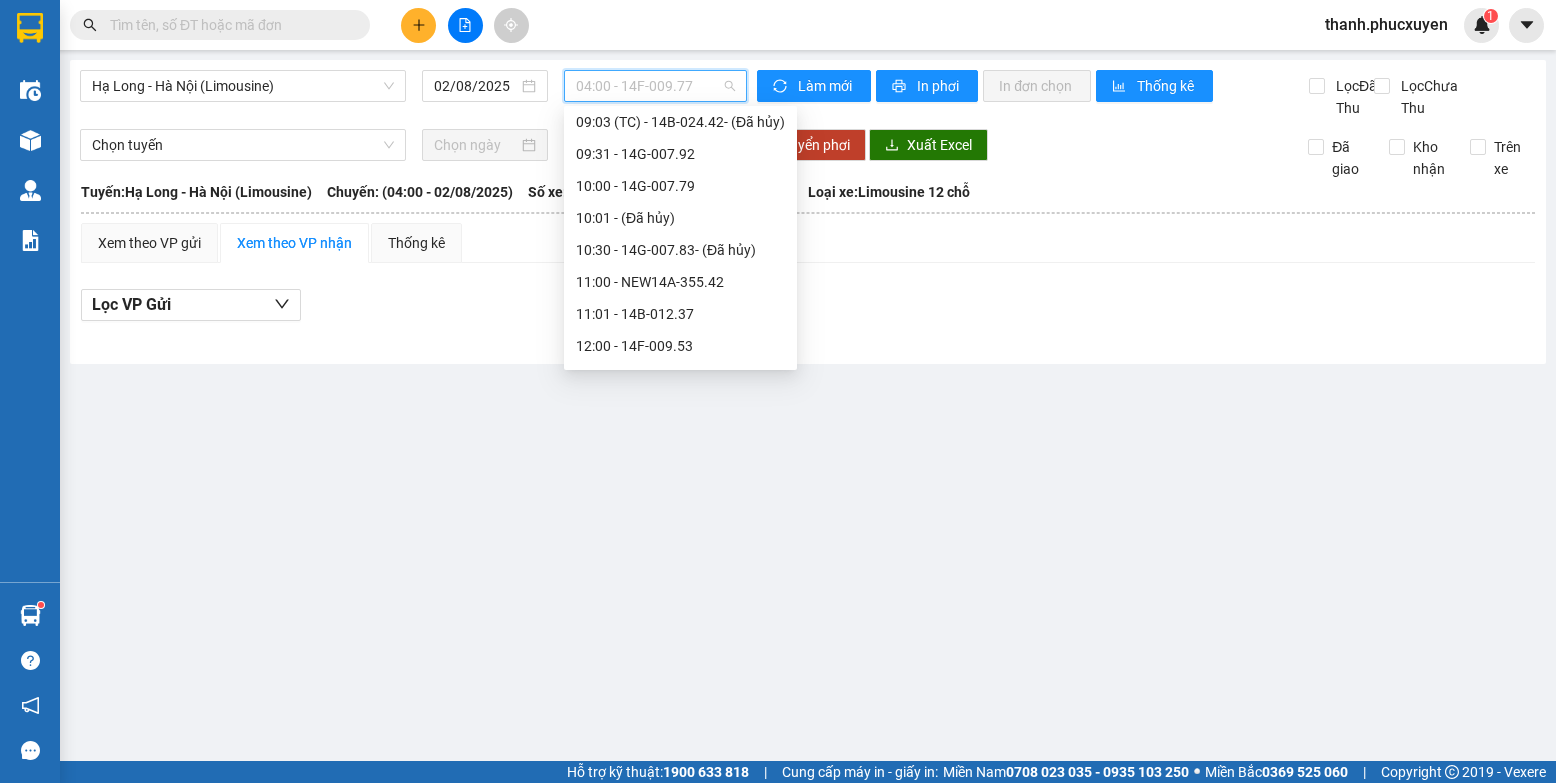 scroll, scrollTop: 800, scrollLeft: 0, axis: vertical 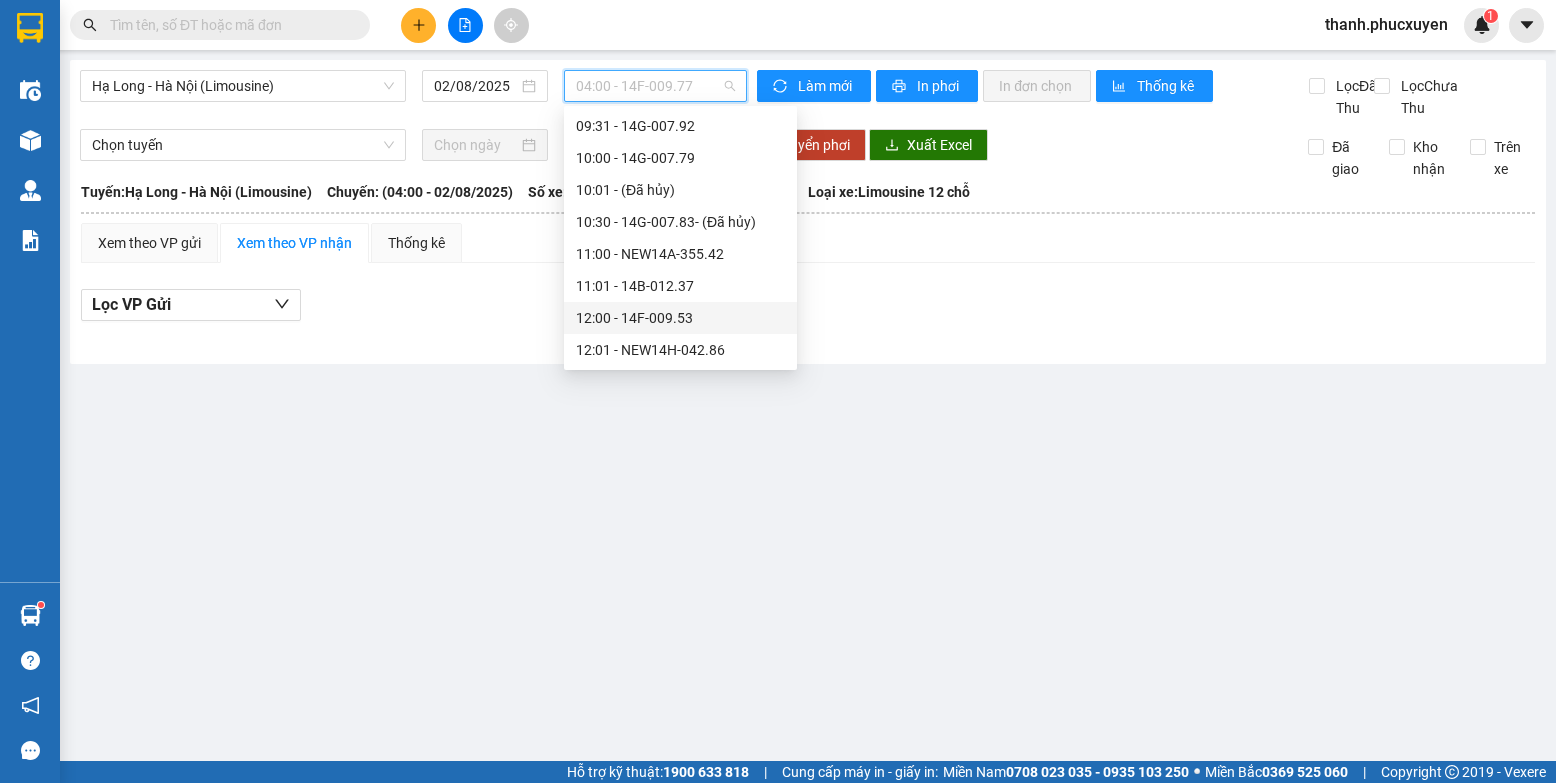 click on "12:00     - 14F-009.53" at bounding box center [680, 318] 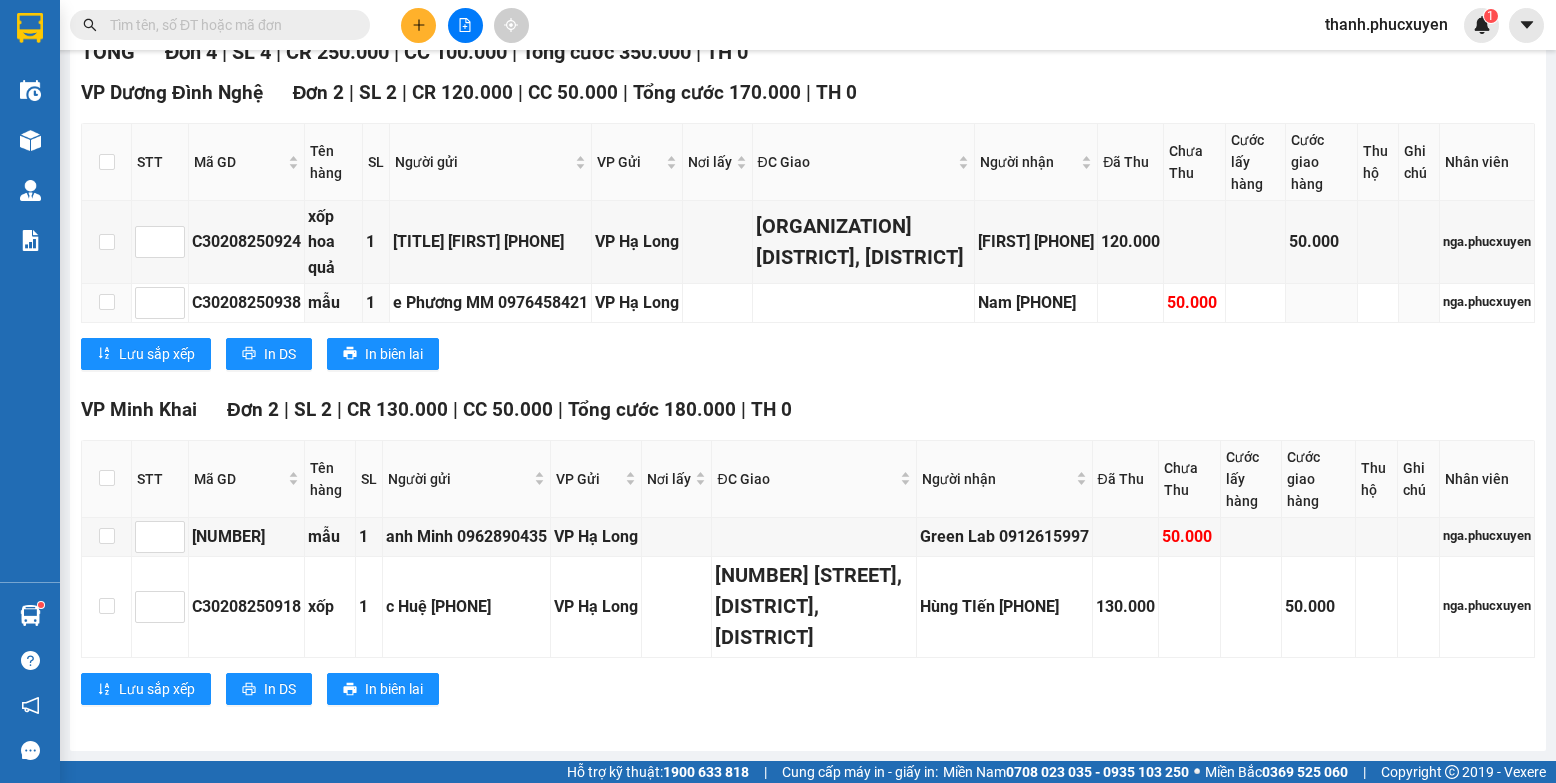 scroll, scrollTop: 336, scrollLeft: 0, axis: vertical 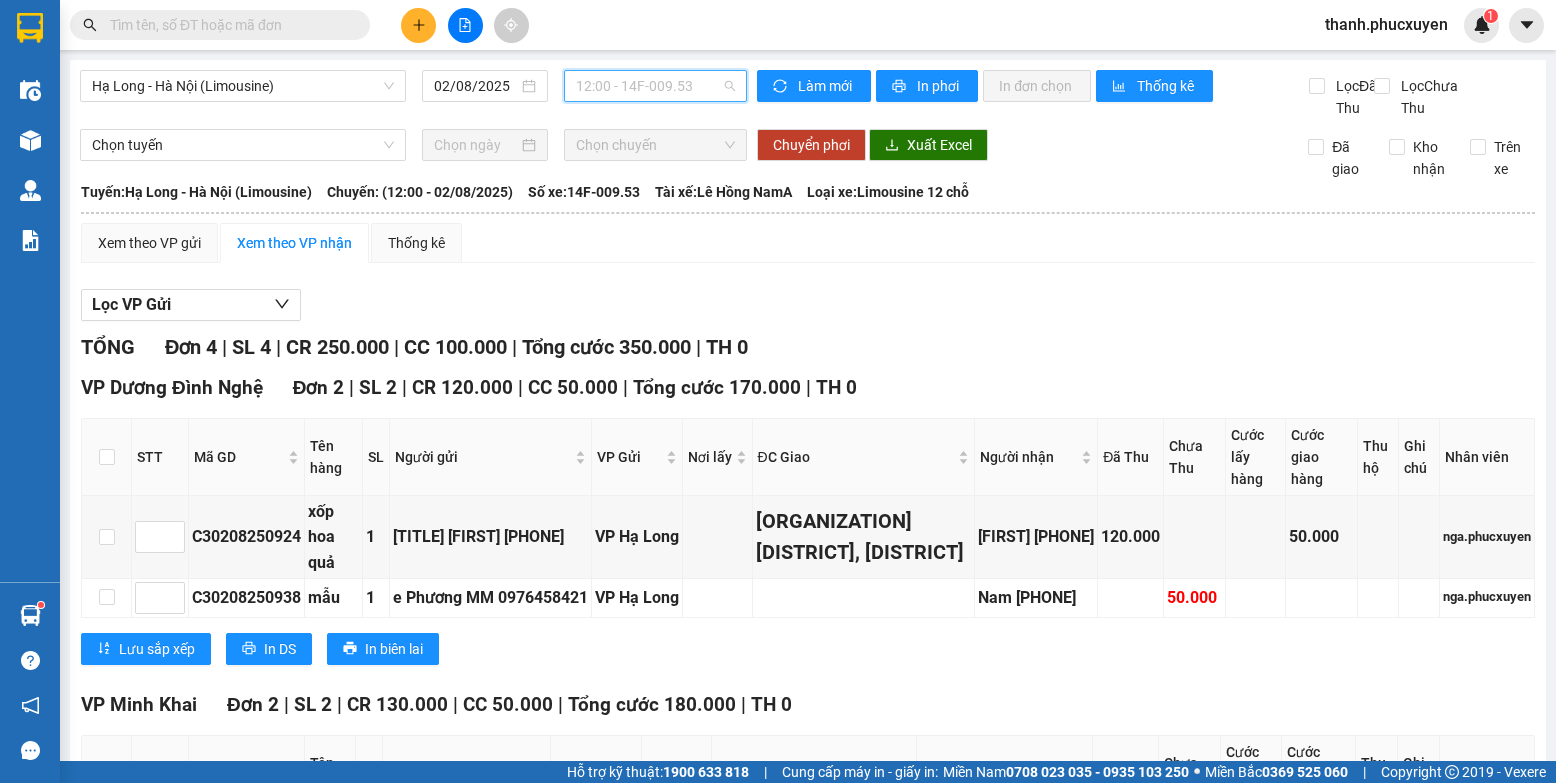 click on "12:00     - 14F-009.53" at bounding box center [655, 86] 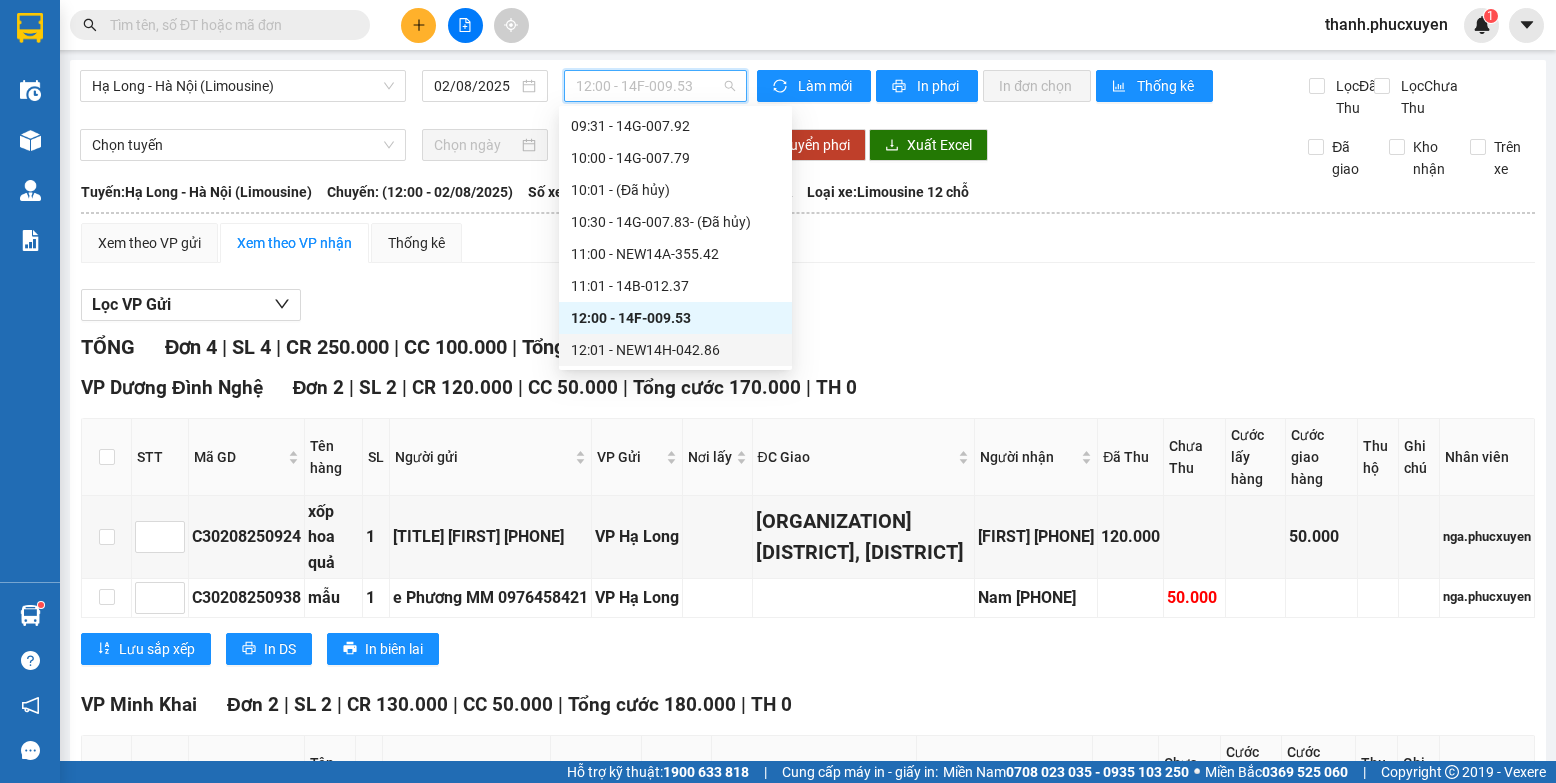 click on "12:01     - NEW14H-042.86" at bounding box center [675, 350] 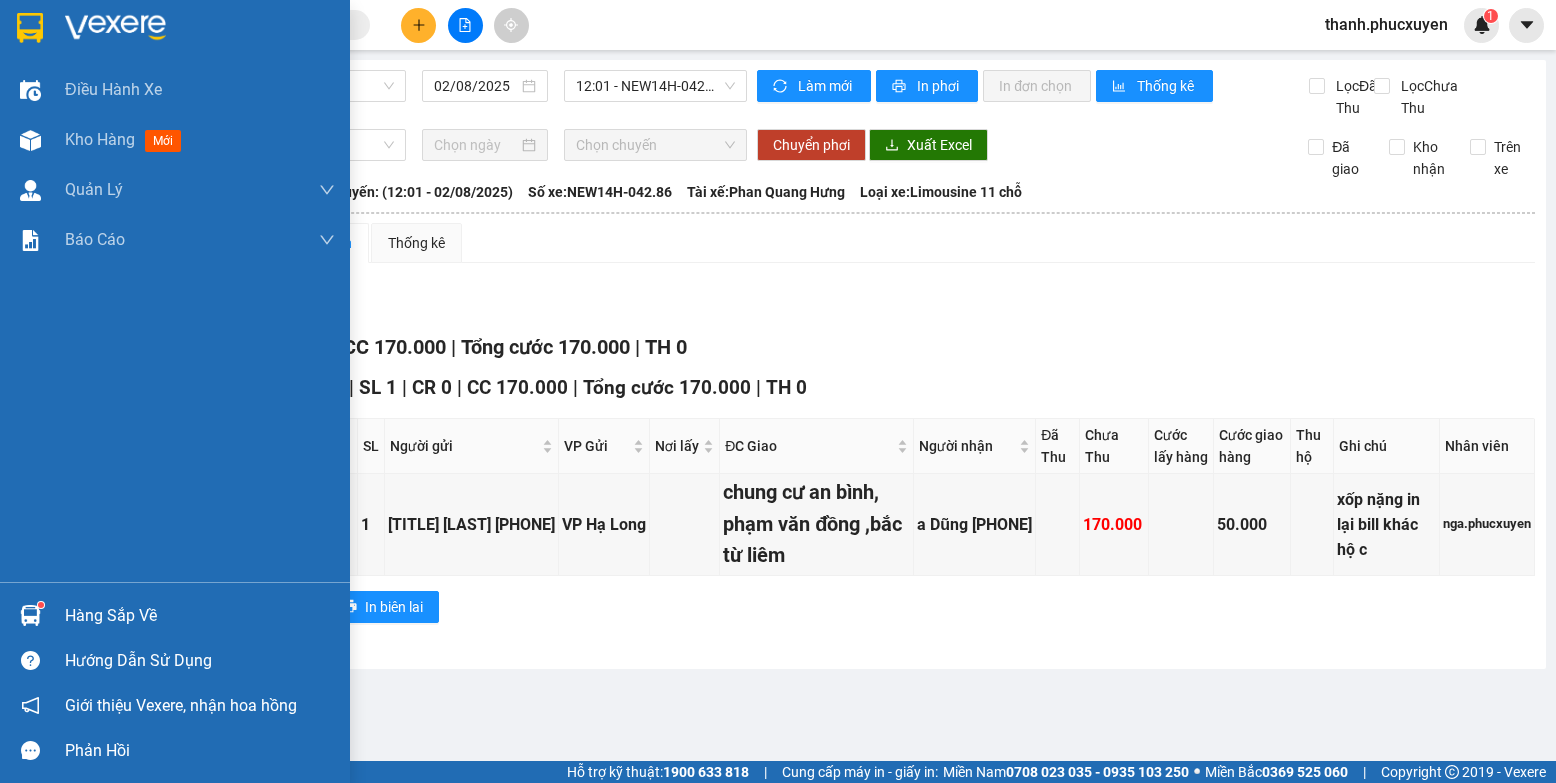 click on "Hàng sắp về" at bounding box center [175, 615] 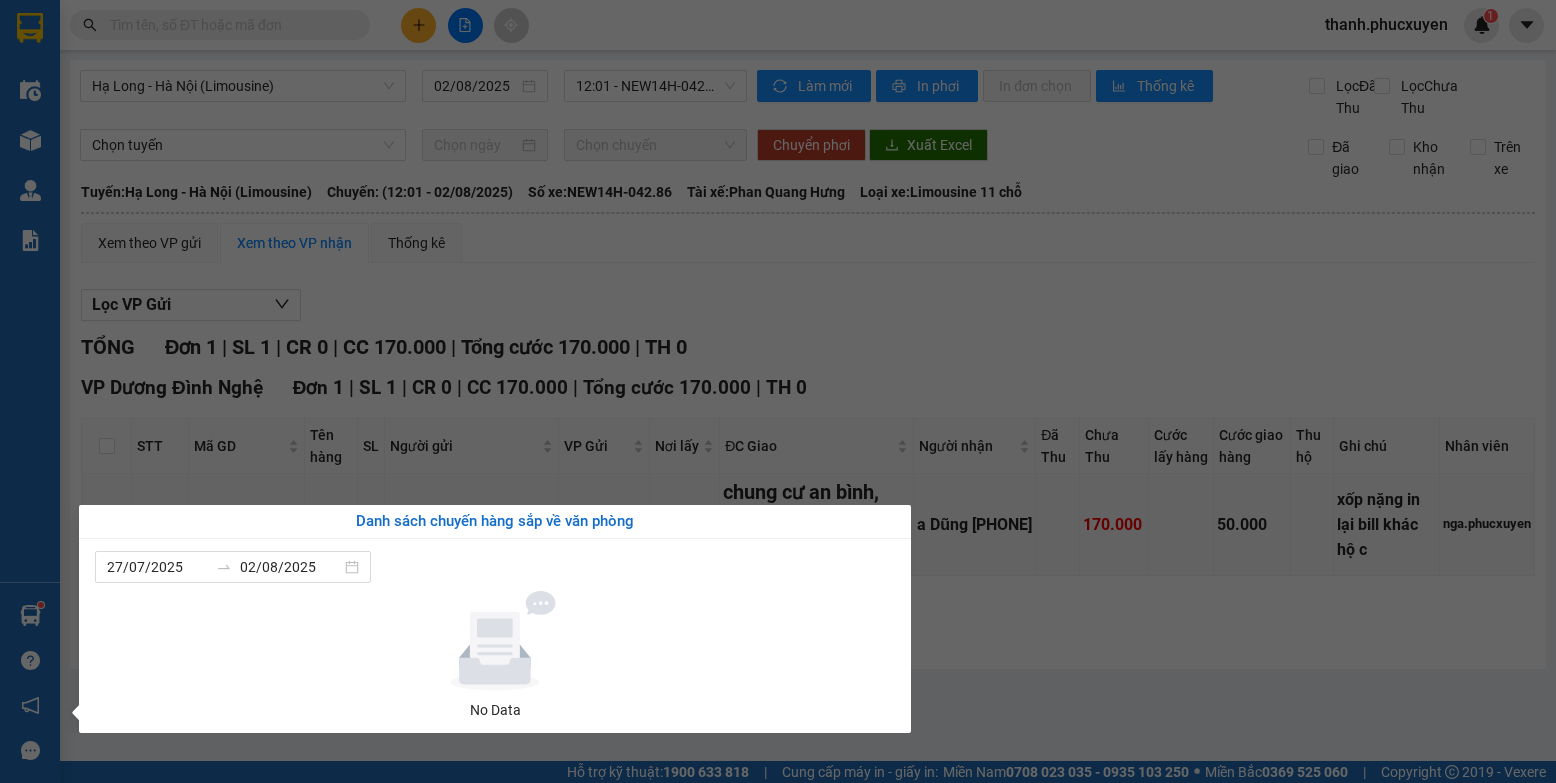 click on "Kết quả tìm kiếm ( 0 )  Bộ lọc  No Data thanh.phucxuyen 1     Điều hành xe     Kho hàng mới     Quản Lý Quản lý thu hộ Quản lý chuyến Quản lý khách hàng Quản lý khách hàng mới Quản lý giao nhận mới Quản lý kiểm kho     Báo cáo  11. Báo cáo đơn giao nhận nội bộ 1. Chi tiết đơn hàng văn phòng 12. Thống kê đơn đối tác 2. Tổng doanh thu theo từng văn phòng 3. Thống kê đơn hàng toàn nhà xe  4. Báo cáo dòng tiền theo nhân viên 5. Doanh thu thực tế chi tiết theo phòng hàng  8. Thống kê nhận và gửi hàng theo văn phòng 9. Thống kê chi tiết đơn hàng theo văn phòng gửi Báo cáo Dòng tiền Thực thu của Nhân viên (Tách cước) Hàng sắp về Hướng dẫn sử dụng Giới thiệu Vexere, nhận hoa hồng Phản hồi Phần mềm hỗ trợ bạn tốt chứ? Hạ Long - Hà Nội (Limousine) 02/08/2025 12:01     - NEW14H-042.86  Làm mới In phơi In đơn chọn Lọc" at bounding box center [778, 391] 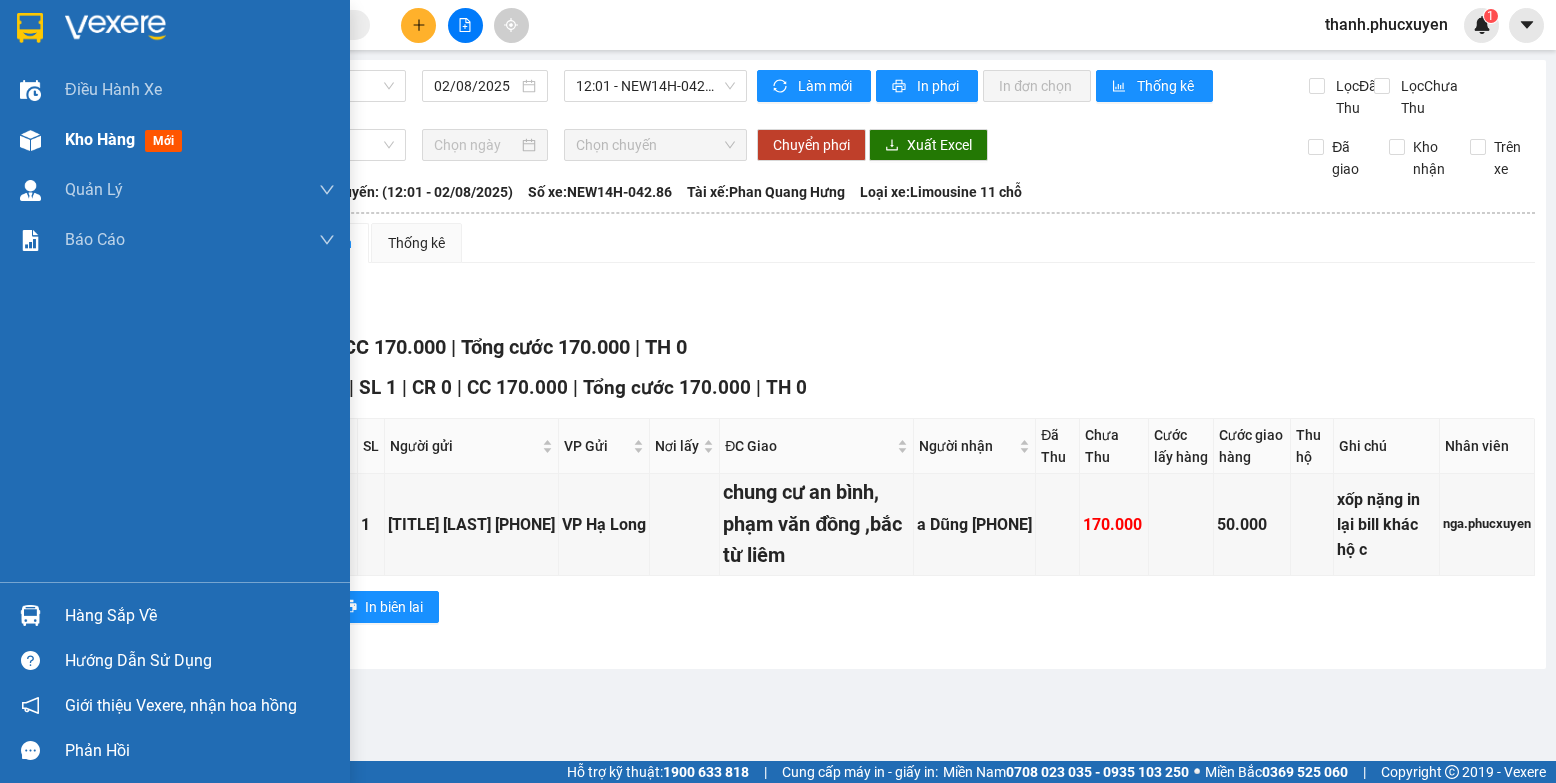 click on "Kho hàng mới" at bounding box center [175, 140] 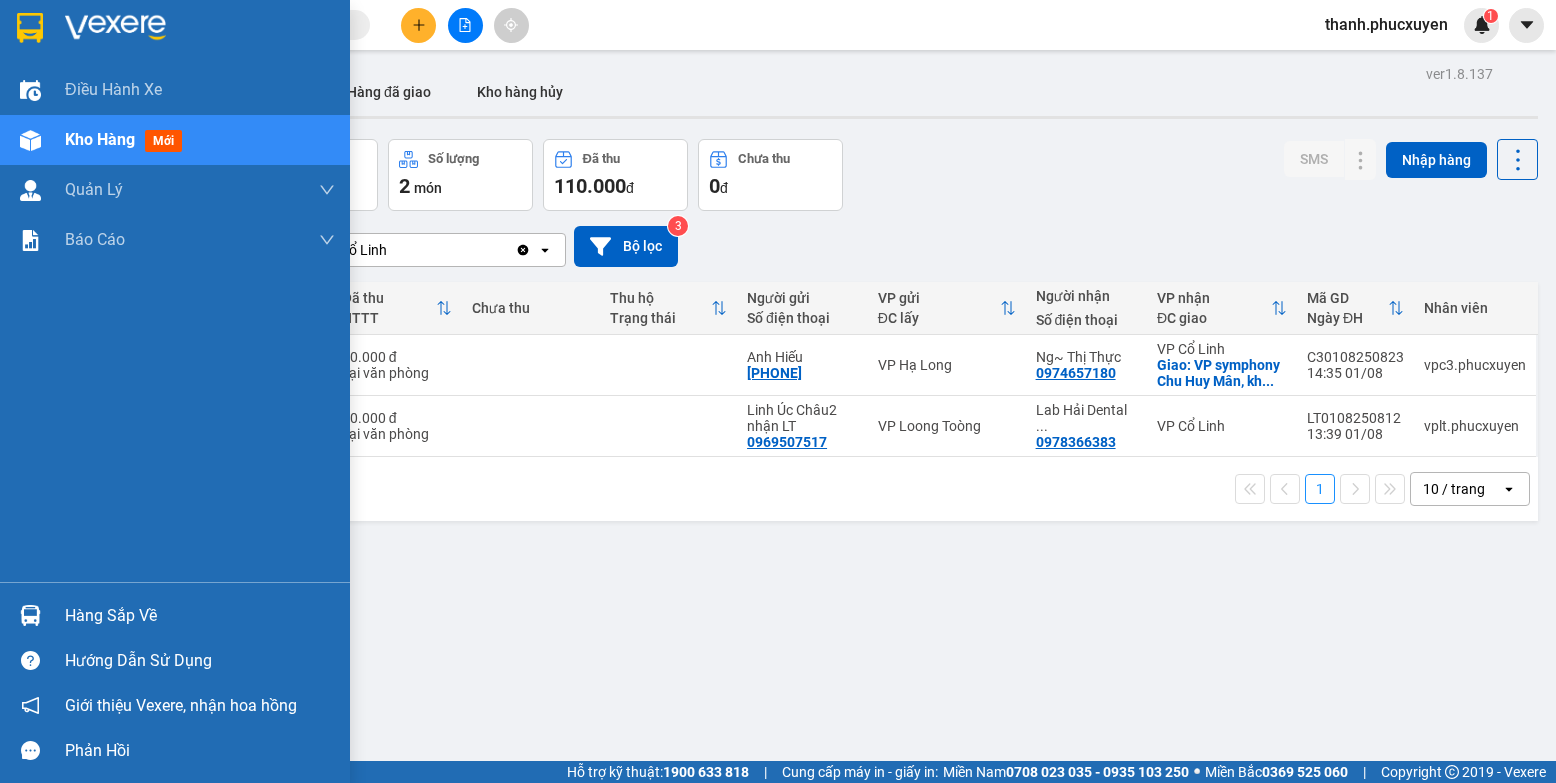 click on "Hàng sắp về" at bounding box center [175, 615] 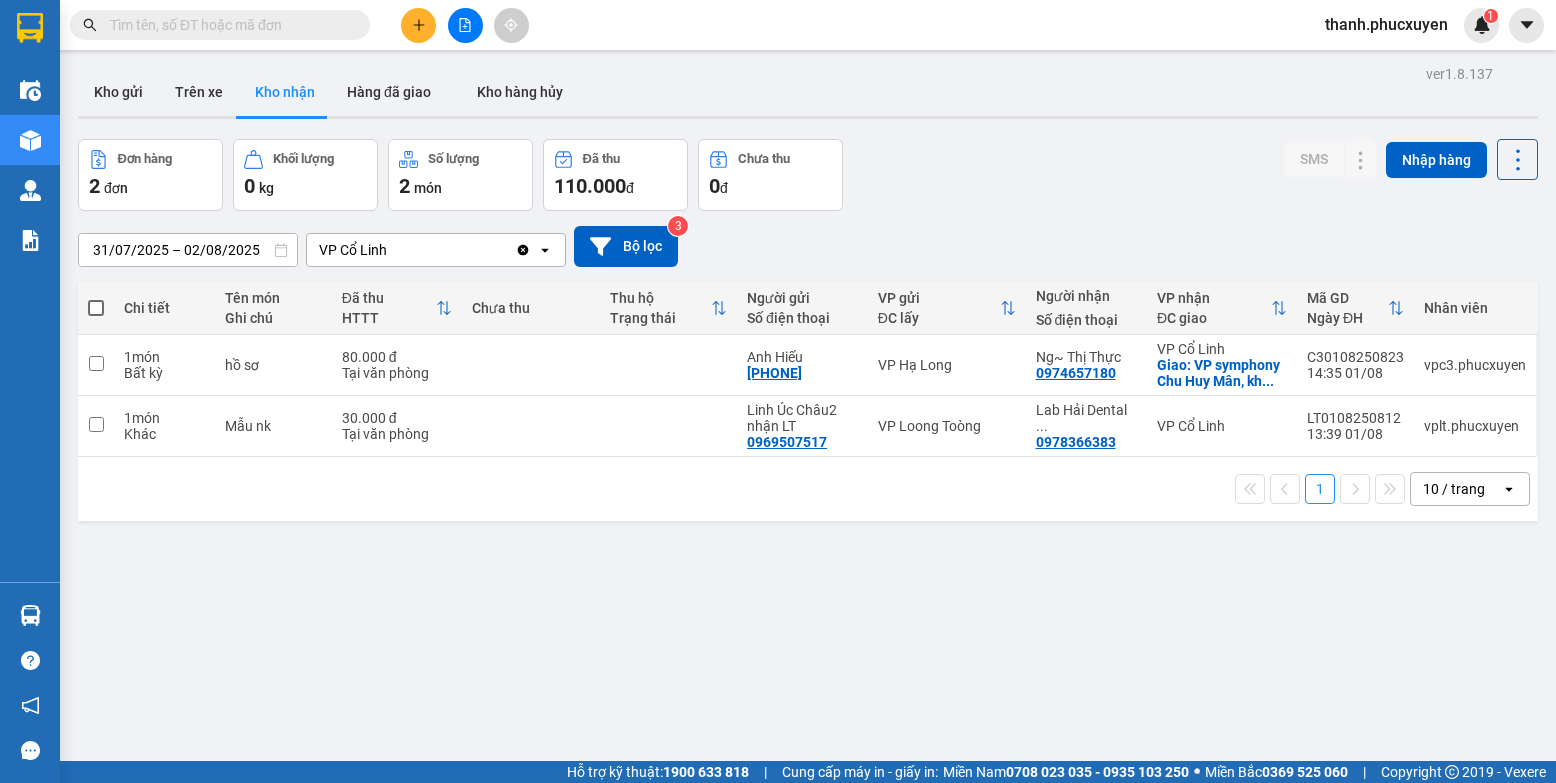 click on "Kết quả tìm kiếm ( 0 )  Bộ lọc  No Data thanh.phucxuyen 1     Điều hành xe     Kho hàng mới     Quản Lý Quản lý thu hộ Quản lý chuyến Quản lý khách hàng Quản lý khách hàng mới Quản lý giao nhận mới Quản lý kiểm kho     Báo cáo  11. Báo cáo đơn giao nhận nội bộ 1. Chi tiết đơn hàng văn phòng 12. Thống kê đơn đối tác 2. Tổng doanh thu theo từng văn phòng 3. Thống kê đơn hàng toàn nhà xe  4. Báo cáo dòng tiền theo nhân viên 5. Doanh thu thực tế chi tiết theo phòng hàng  8. Thống kê nhận và gửi hàng theo văn phòng 9. Thống kê chi tiết đơn hàng theo văn phòng gửi Báo cáo Dòng tiền Thực thu của Nhân viên (Tách cước) Hàng sắp về Hướng dẫn sử dụng Giới thiệu Vexere, nhận hoa hồng Phản hồi Phần mềm hỗ trợ bạn tốt chứ? ver  1.8.137 Kho gửi Trên xe Kho nhận Hàng đã giao Kho hàng hủy Đơn hàng 2 đơn Khối lượng 0 kg" at bounding box center (778, 391) 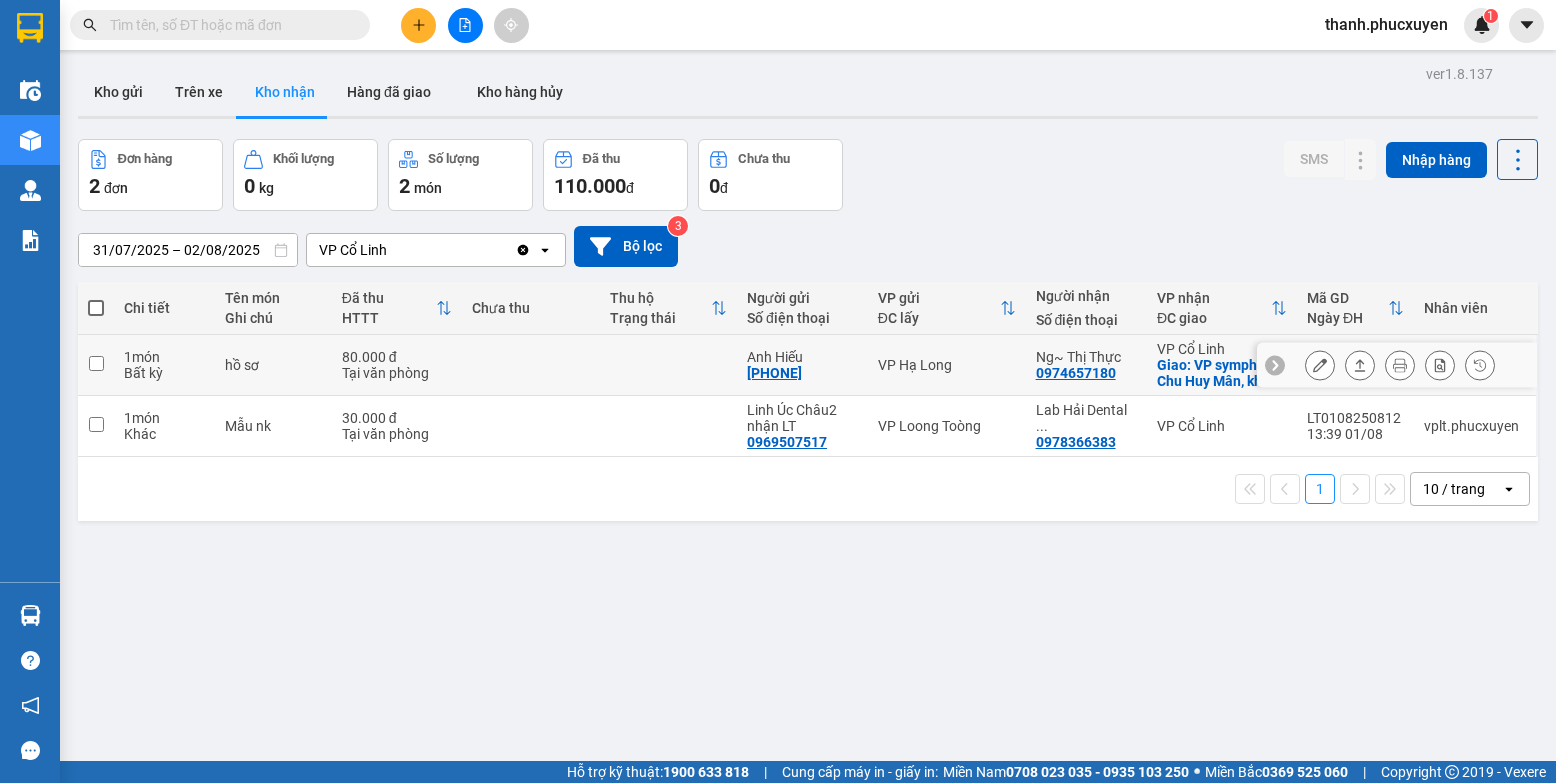 click at bounding box center [1360, 365] 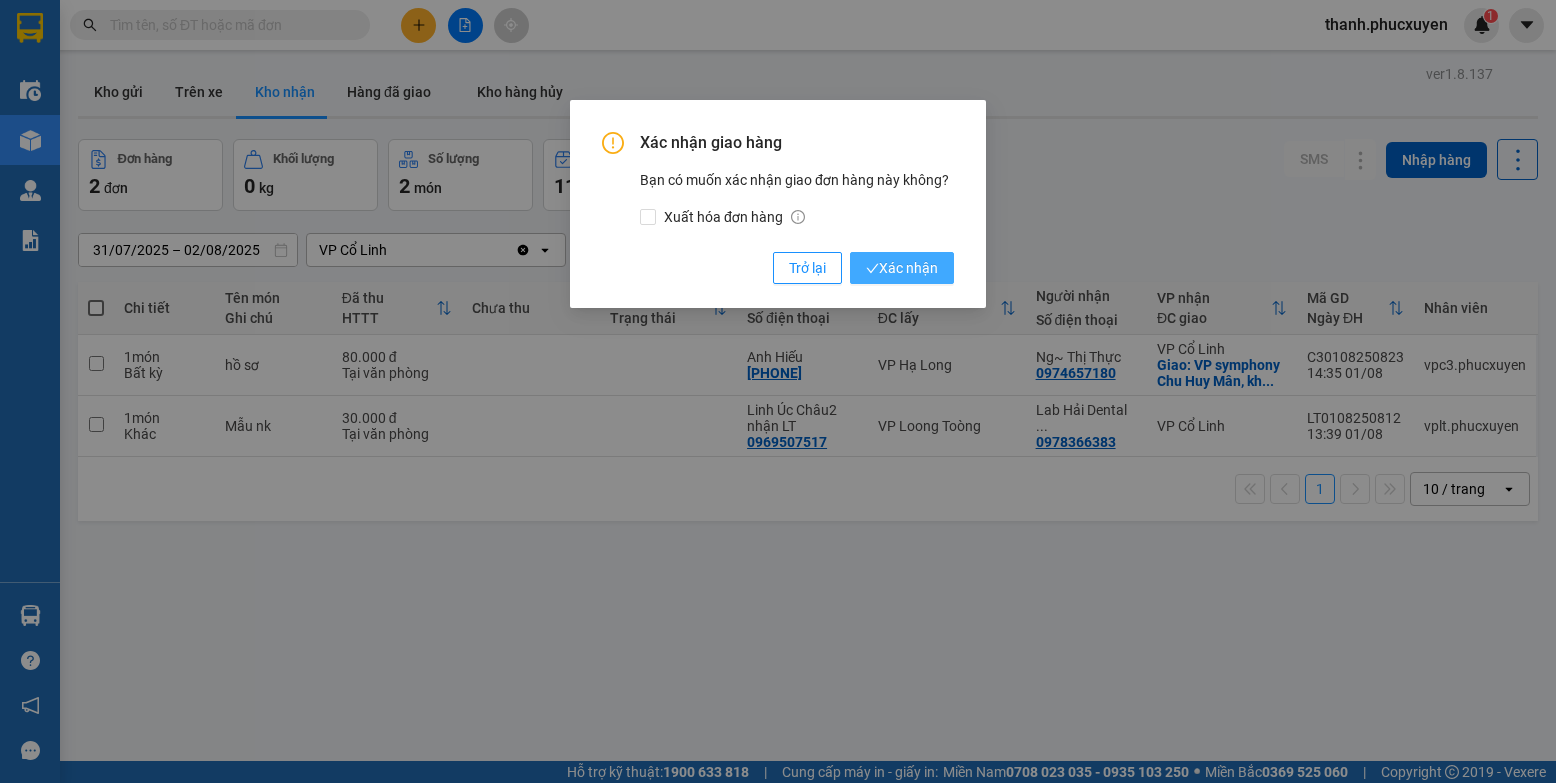 click on "Xác nhận" at bounding box center [902, 268] 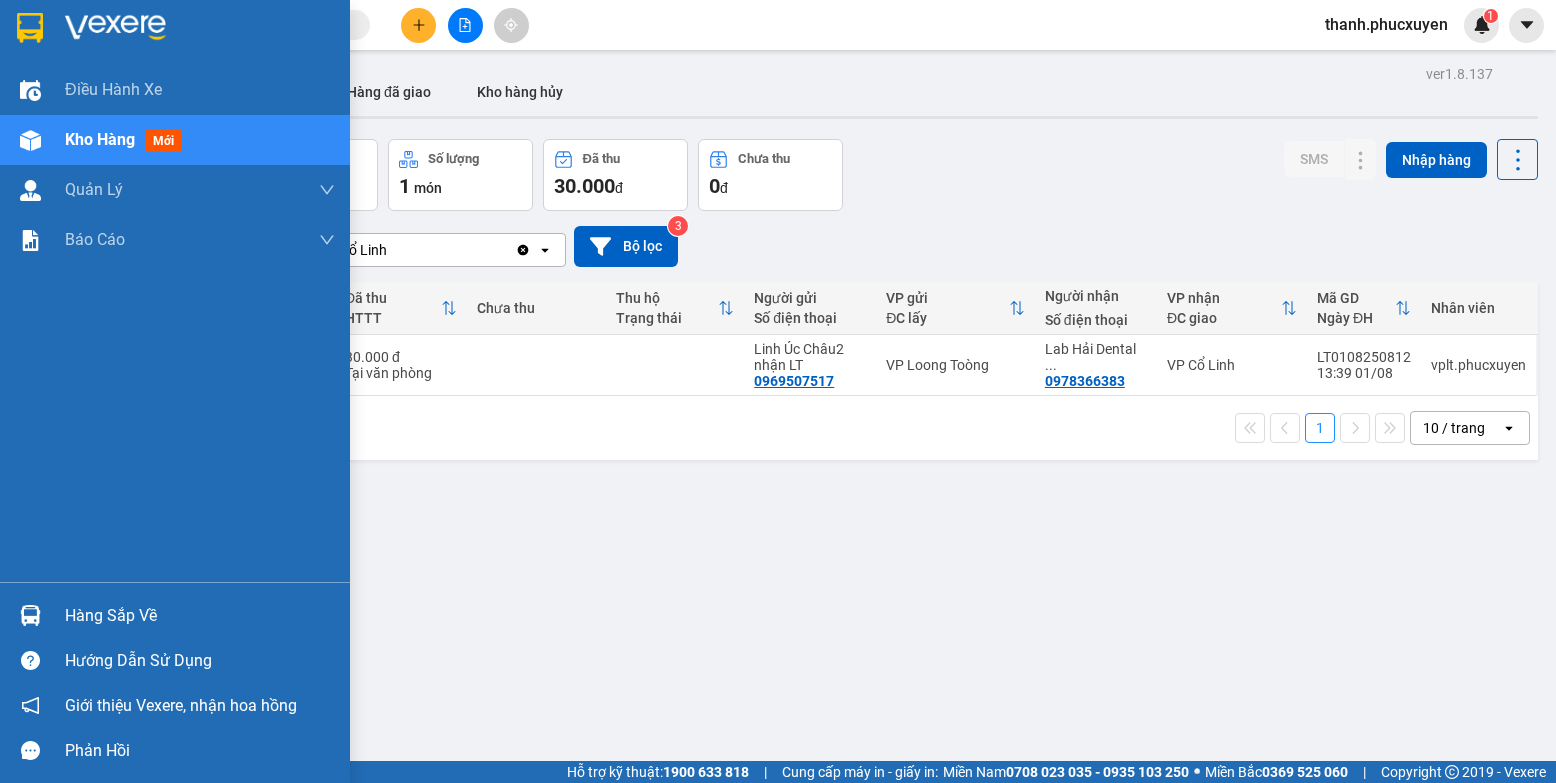 click on "Hàng sắp về" at bounding box center (175, 615) 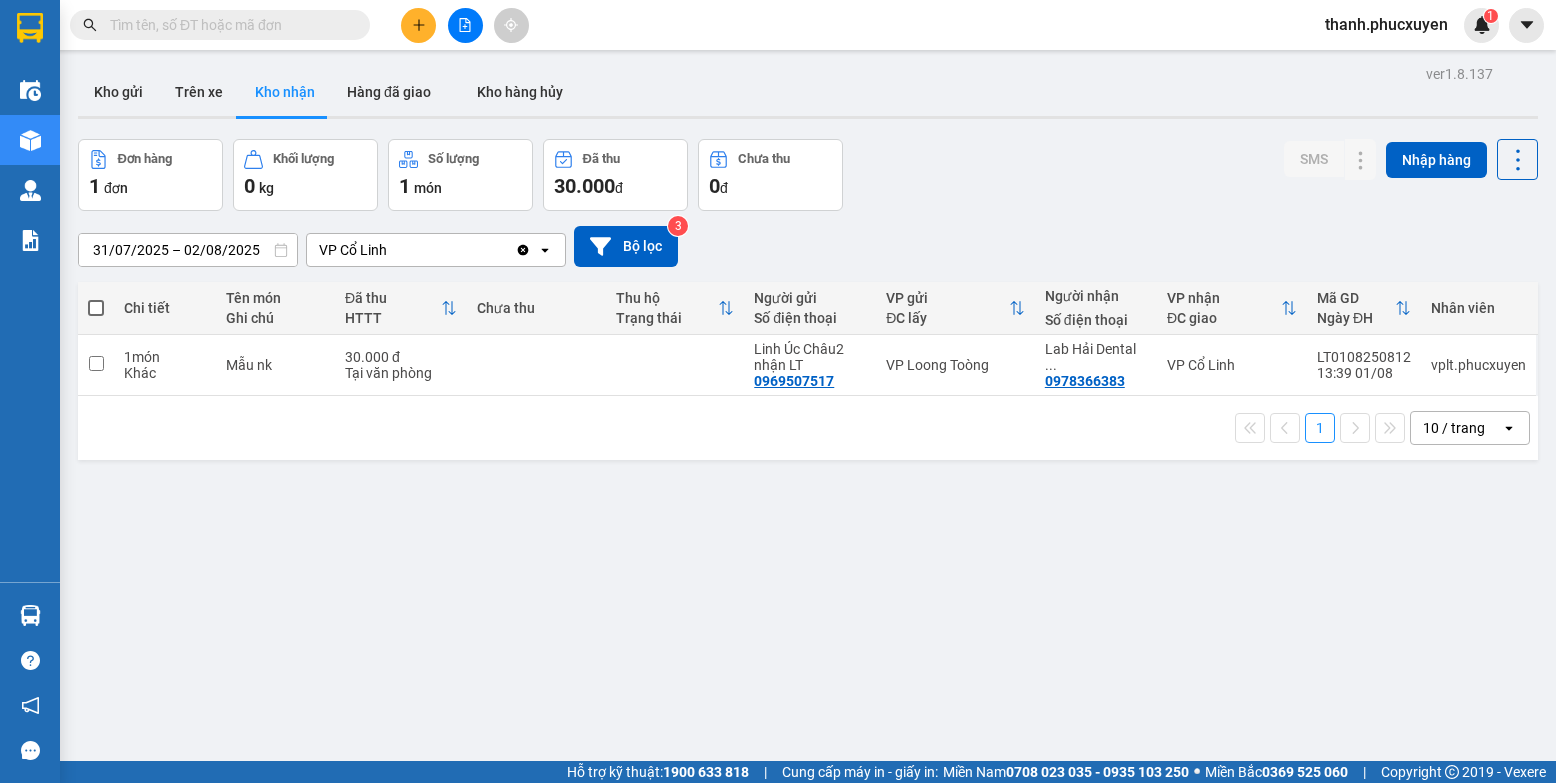 click on "Kết quả tìm kiếm ( 0 )  Bộ lọc  No Data thanh.phucxuyen 1     Điều hành xe     Kho hàng mới     Quản Lý Quản lý thu hộ Quản lý chuyến Quản lý khách hàng Quản lý khách hàng mới Quản lý giao nhận mới Quản lý kiểm kho     Báo cáo  11. Báo cáo đơn giao nhận nội bộ 1. Chi tiết đơn hàng văn phòng 12. Thống kê đơn đối tác 2. Tổng doanh thu theo từng văn phòng 3. Thống kê đơn hàng toàn nhà xe  4. Báo cáo dòng tiền theo nhân viên 5. Doanh thu thực tế chi tiết theo phòng hàng  8. Thống kê nhận và gửi hàng theo văn phòng 9. Thống kê chi tiết đơn hàng theo văn phòng gửi Báo cáo Dòng tiền Thực thu của Nhân viên (Tách cước) Hàng sắp về Hướng dẫn sử dụng Giới thiệu Vexere, nhận hoa hồng Phản hồi Phần mềm hỗ trợ bạn tốt chứ? ver  1.8.137 Kho gửi Trên xe Kho nhận Hàng đã giao Kho hàng hủy Đơn hàng 1 đơn Khối lượng 0 kg" at bounding box center [778, 391] 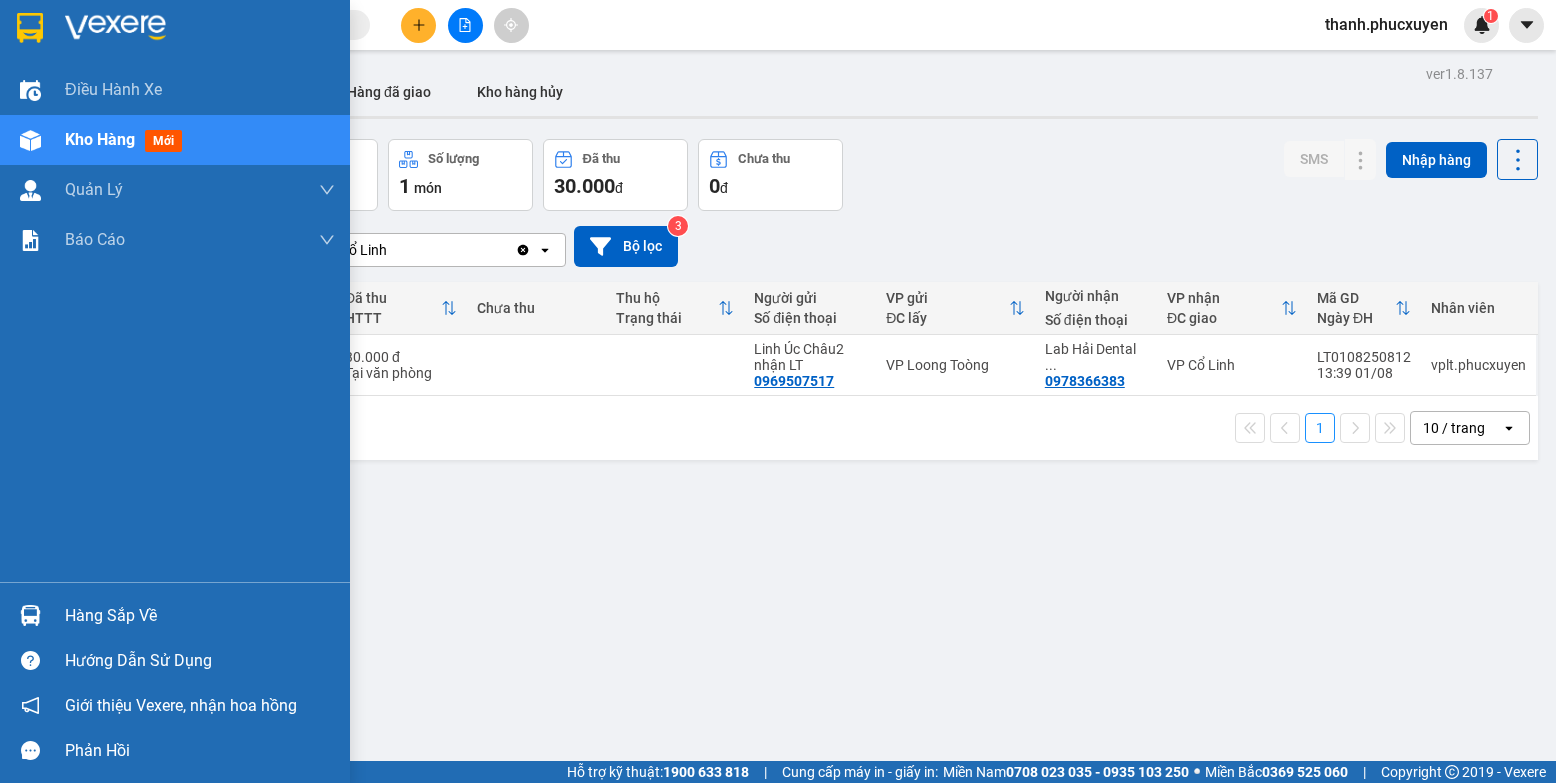 click on "Hàng sắp về" at bounding box center (175, 615) 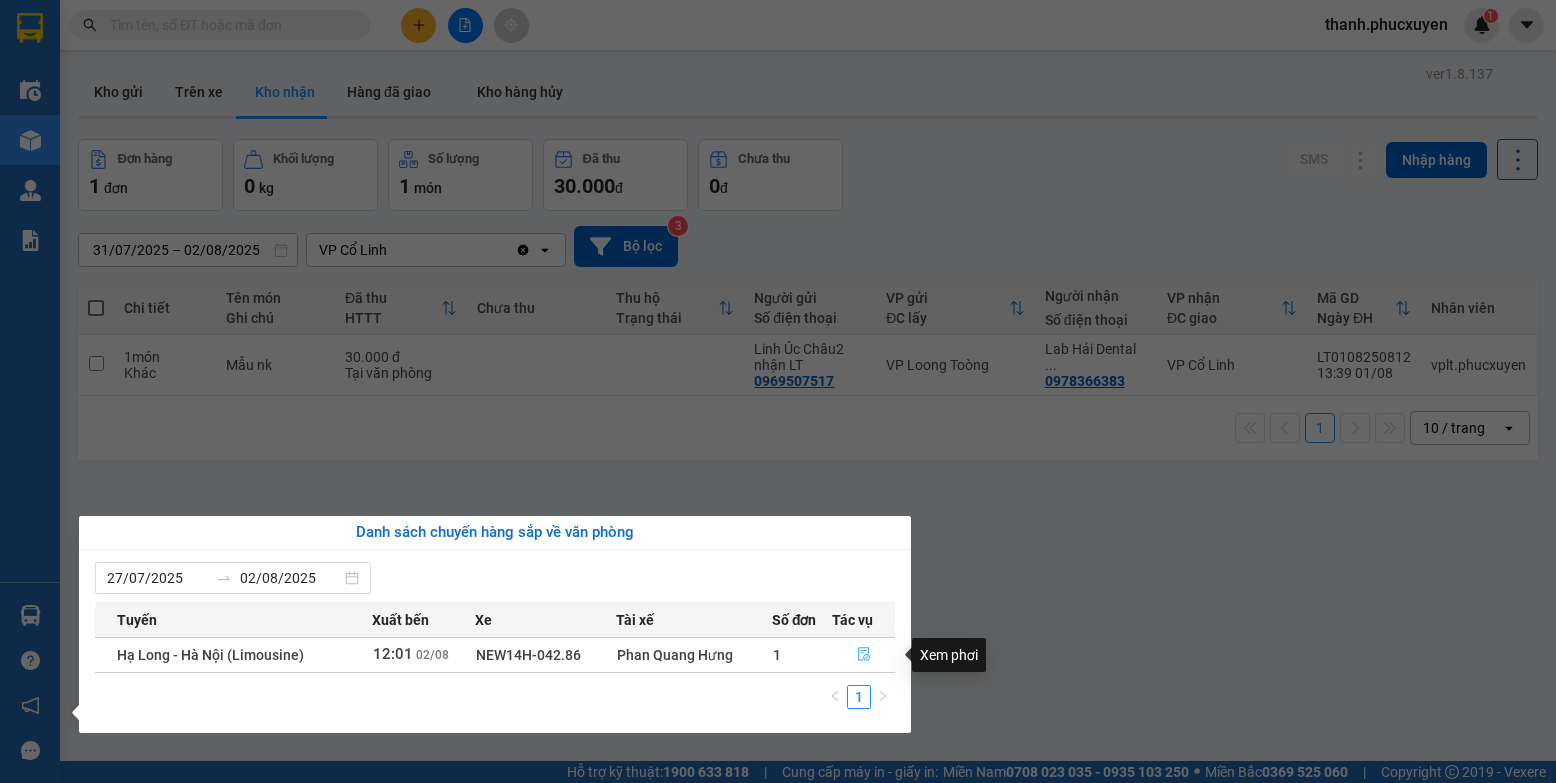 click at bounding box center [863, 655] 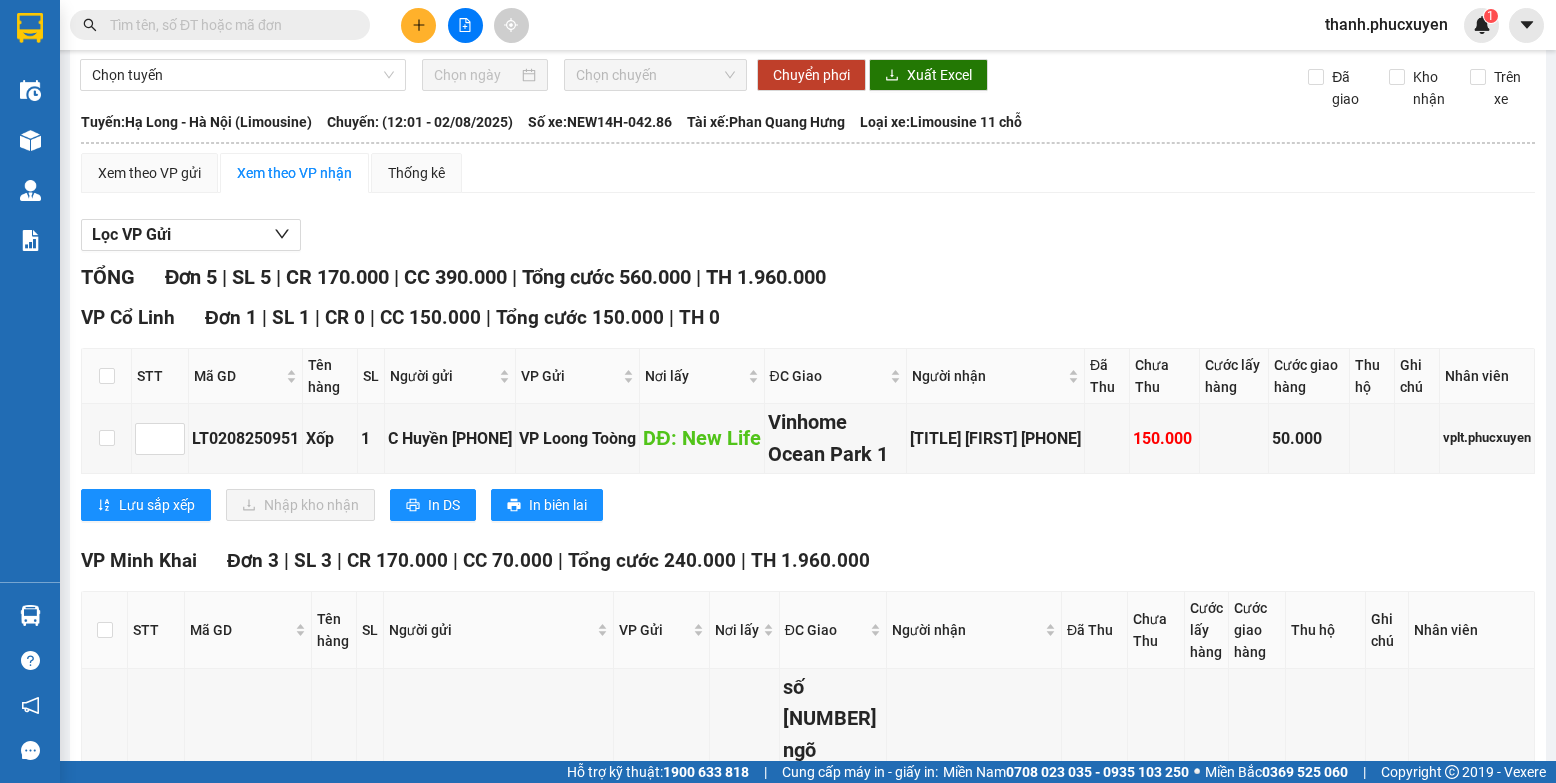 scroll, scrollTop: 16, scrollLeft: 0, axis: vertical 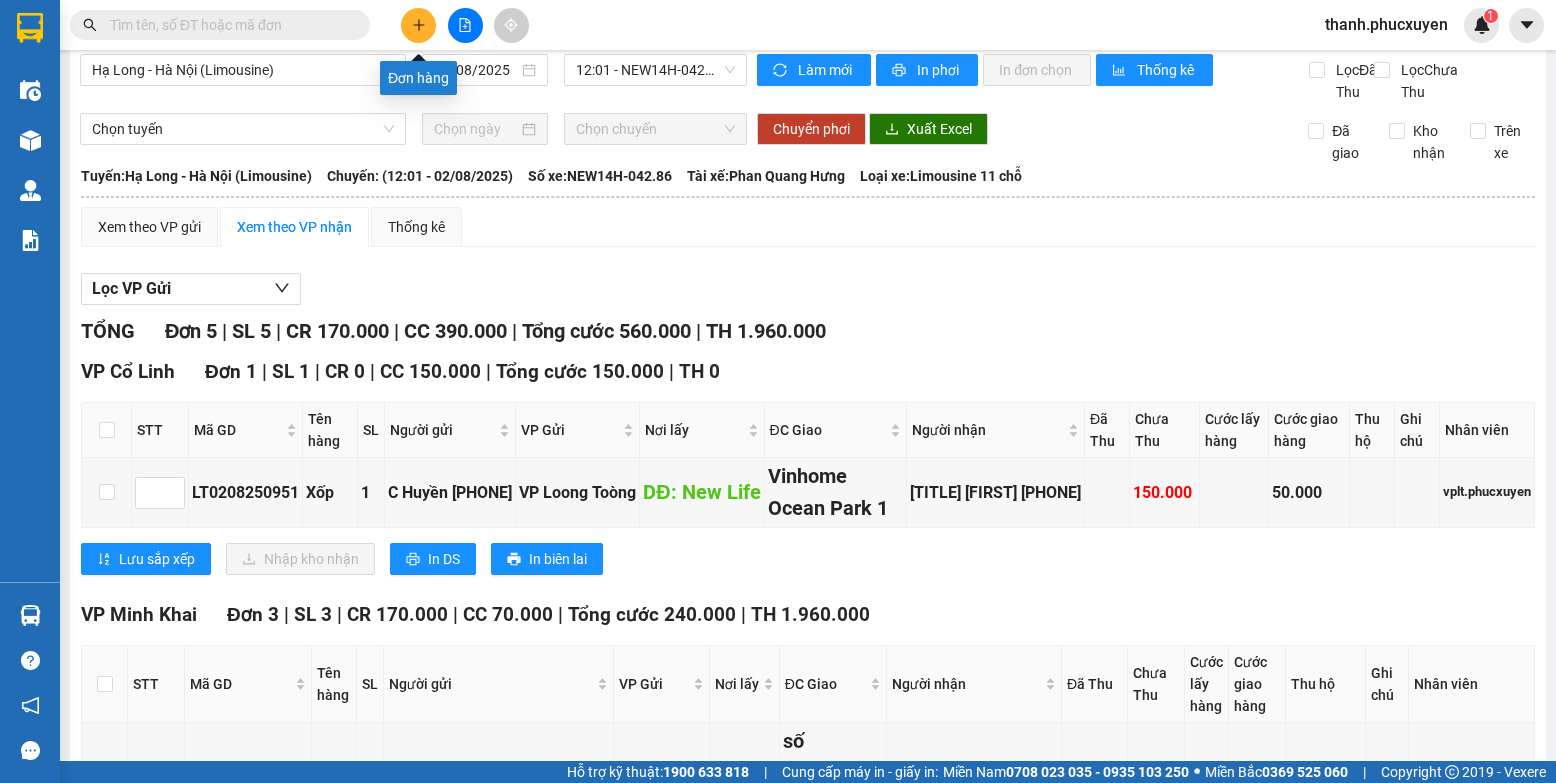 click at bounding box center (418, 25) 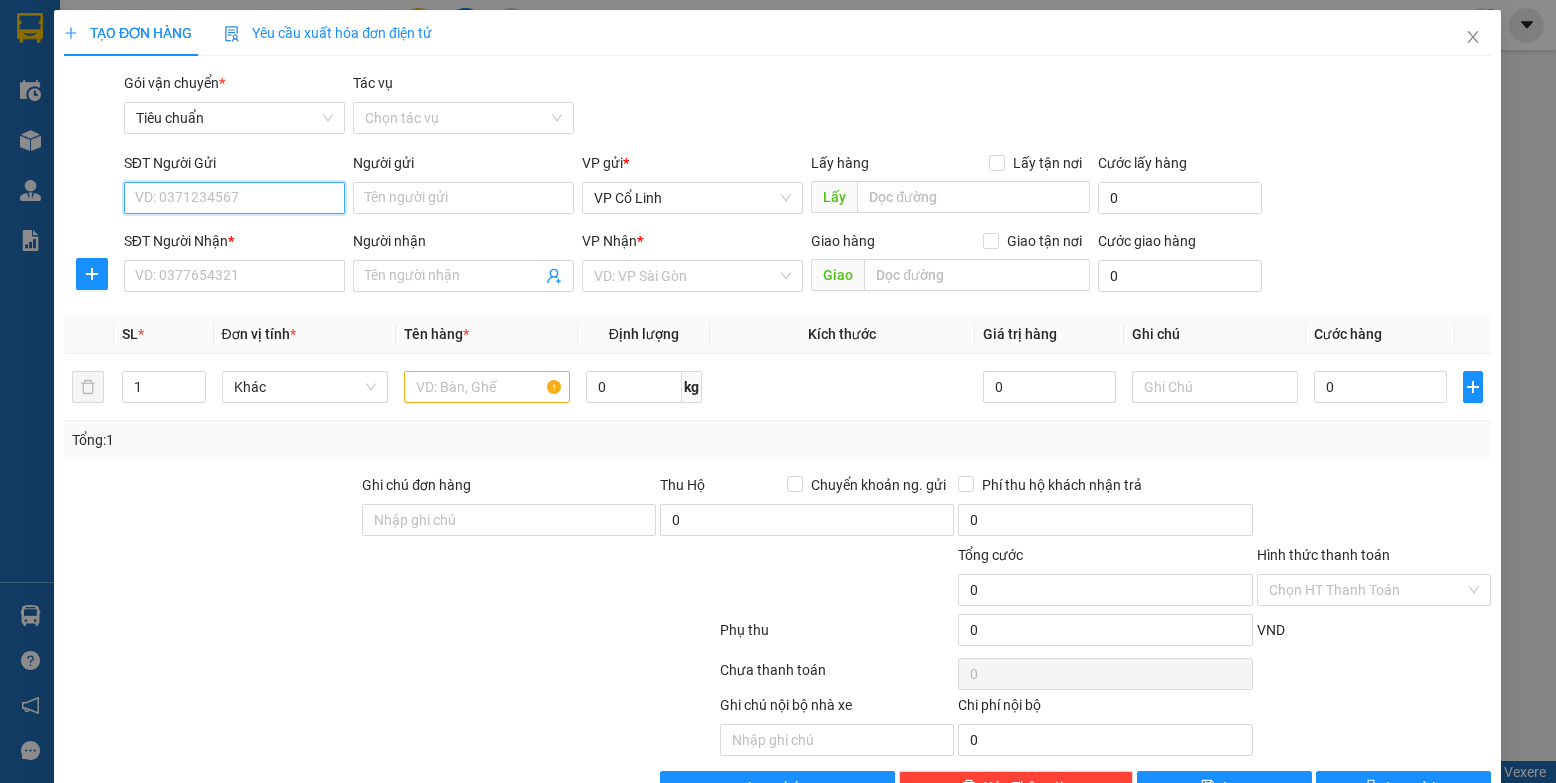 scroll, scrollTop: 0, scrollLeft: 0, axis: both 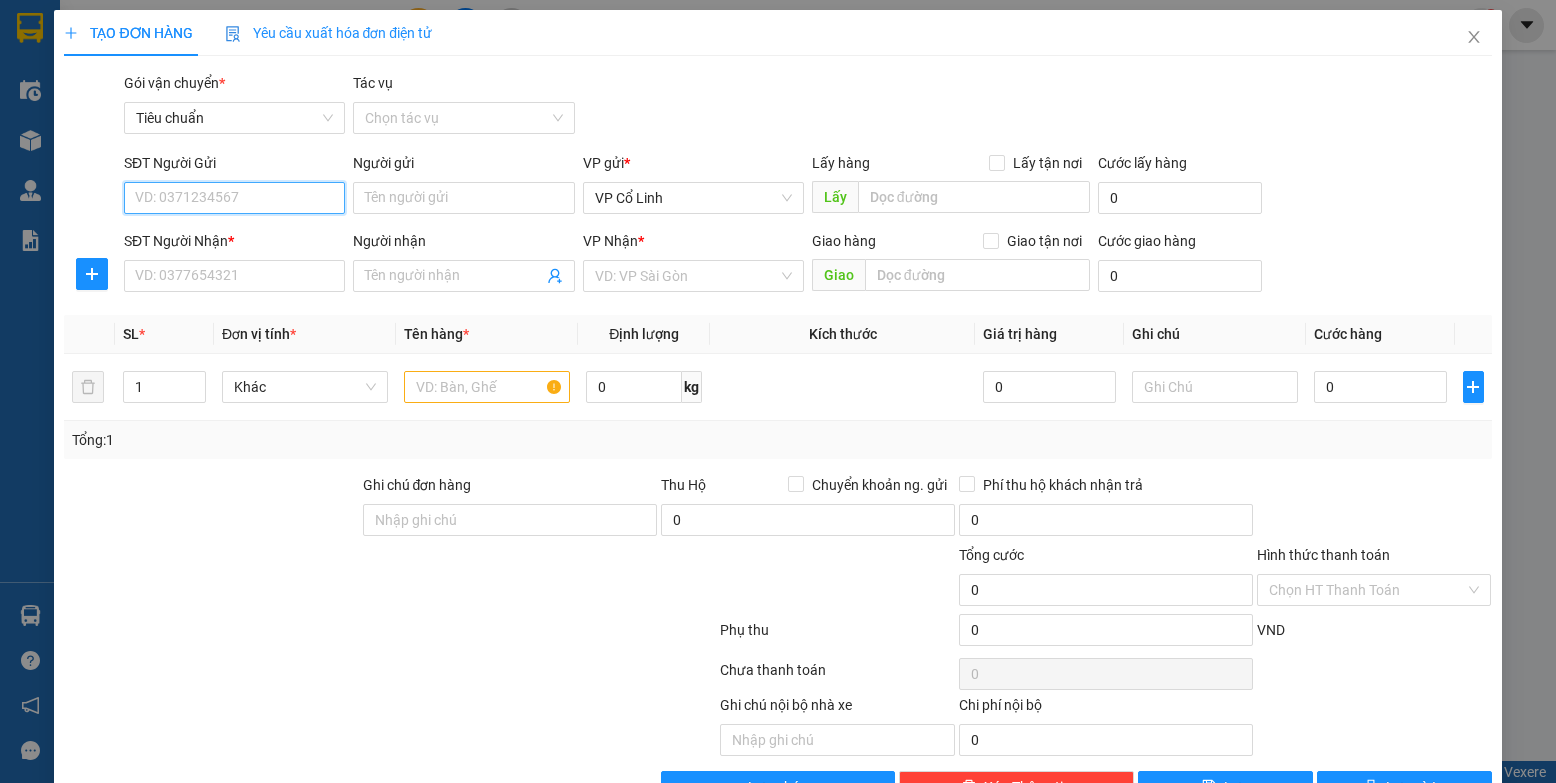 click on "SĐT Người Gửi" at bounding box center (234, 198) 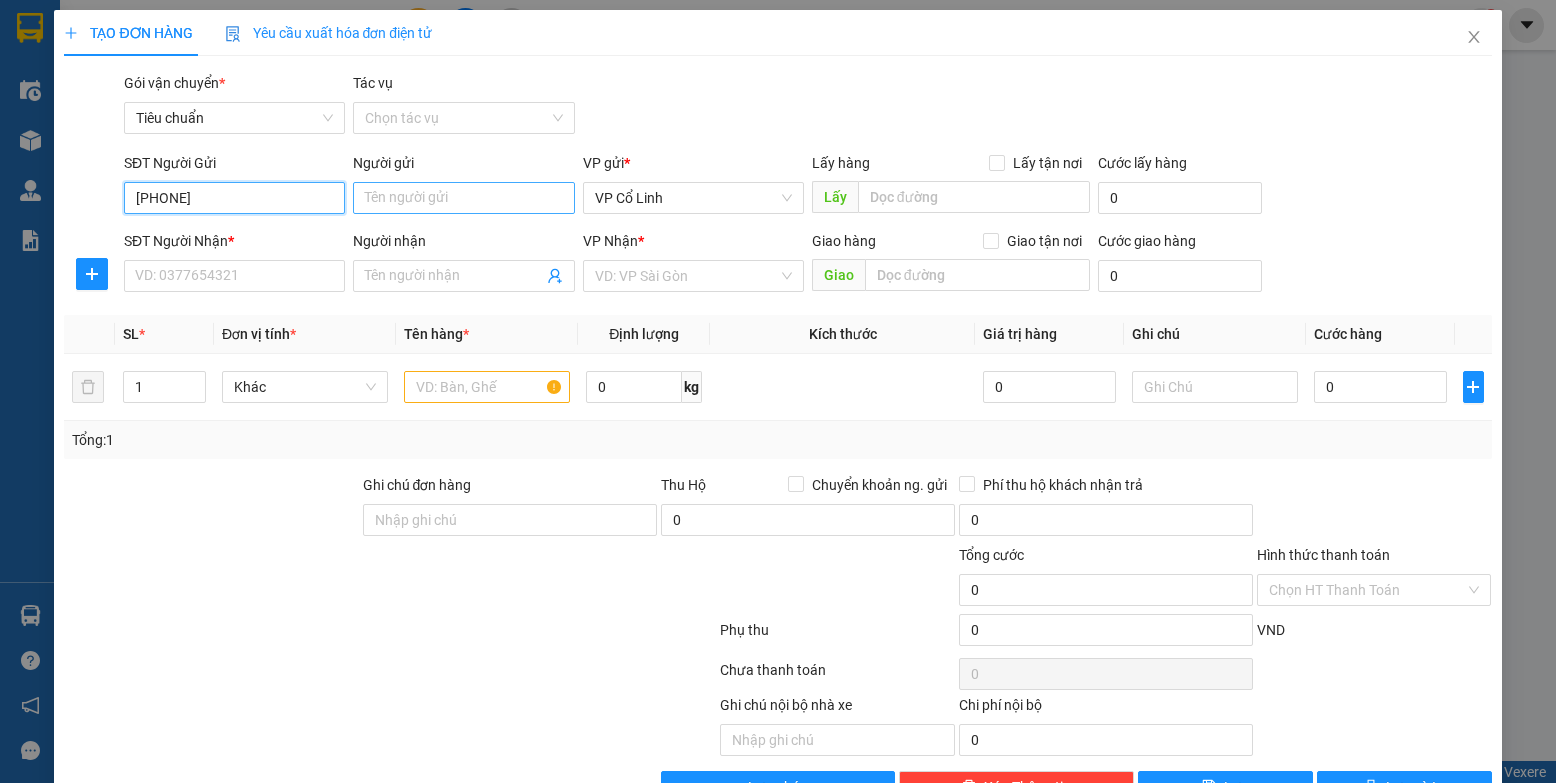 type on "[PHONE]" 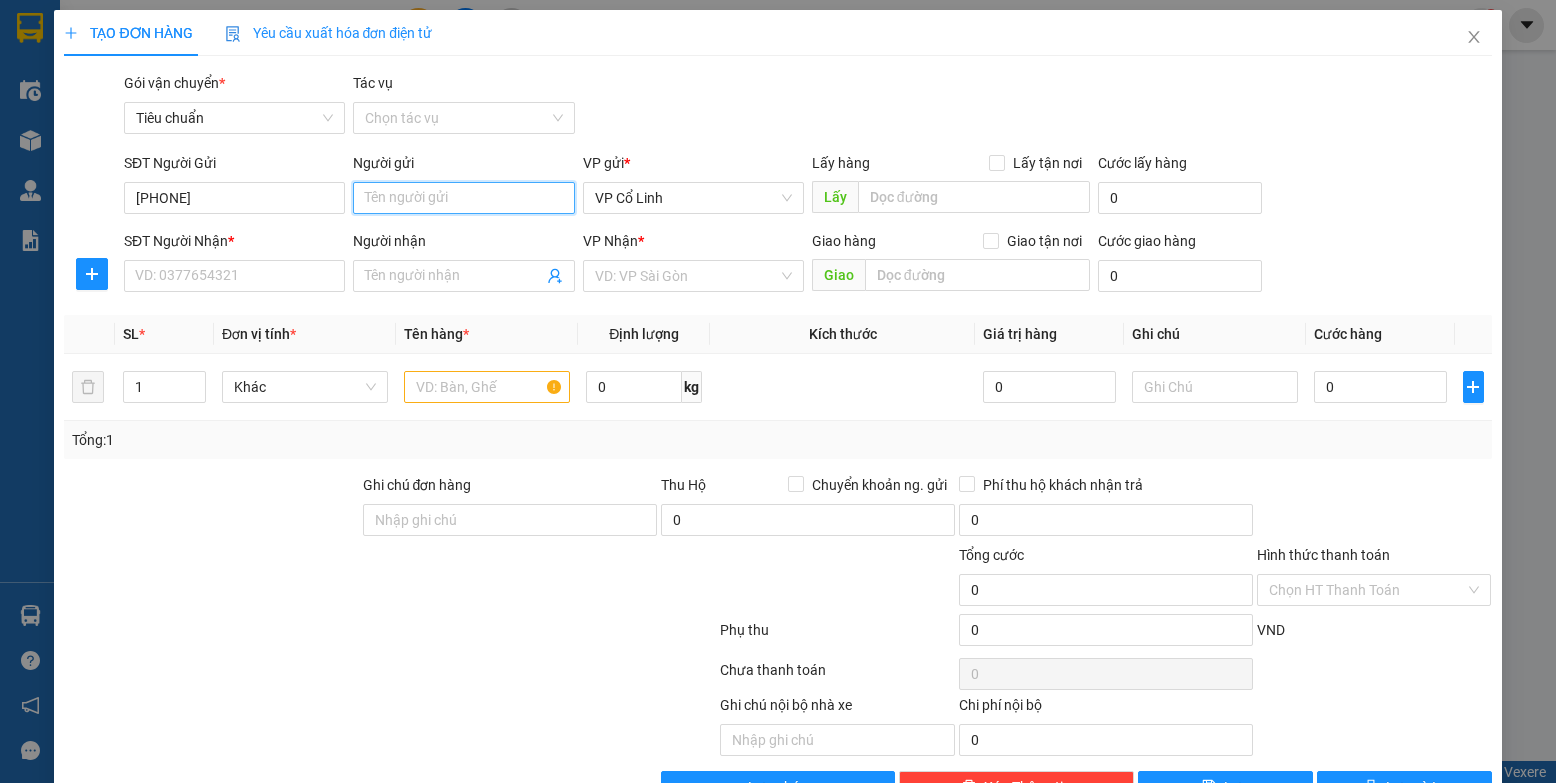 click on "Người gửi" at bounding box center [463, 198] 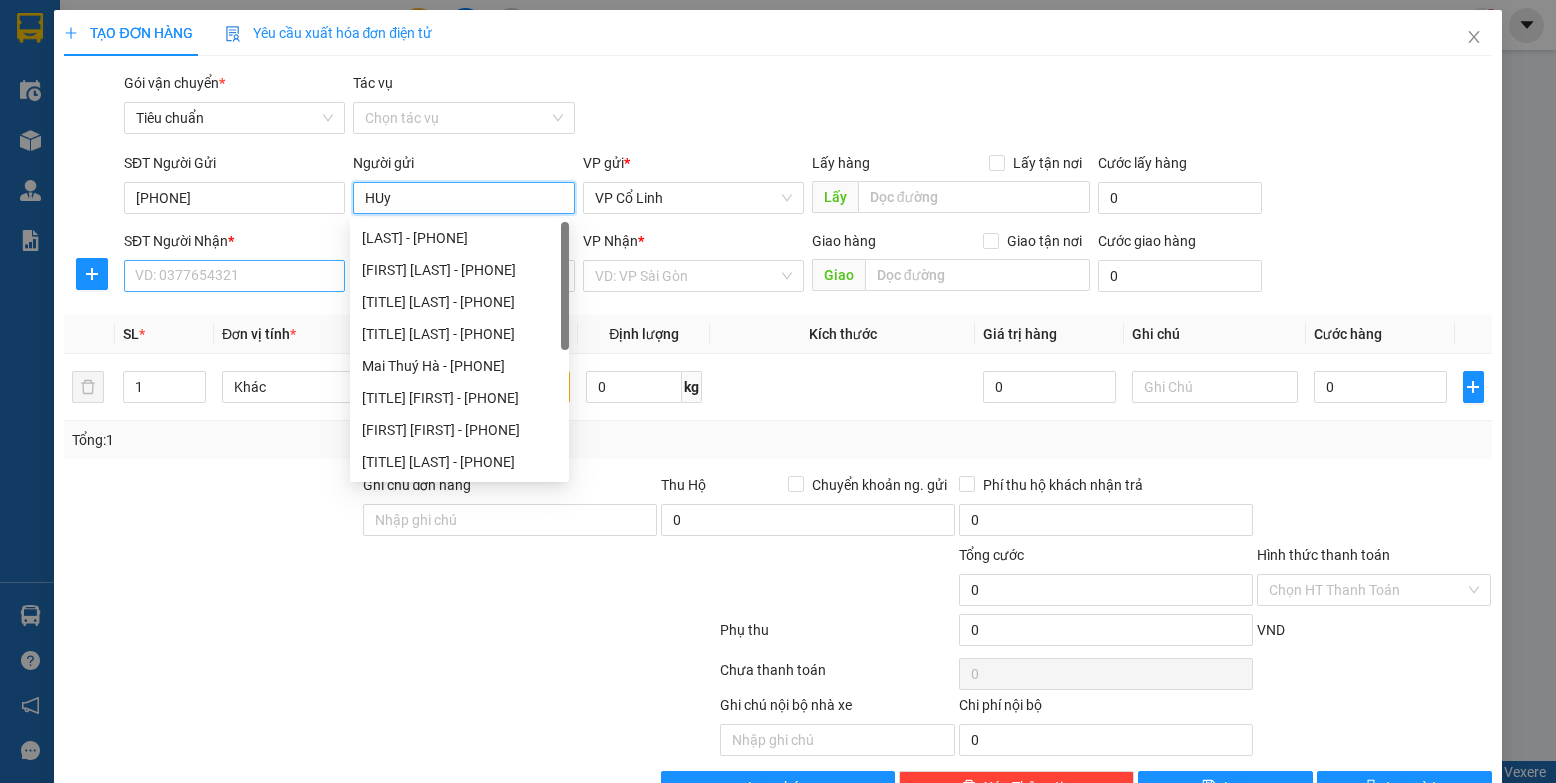 type on "HUy" 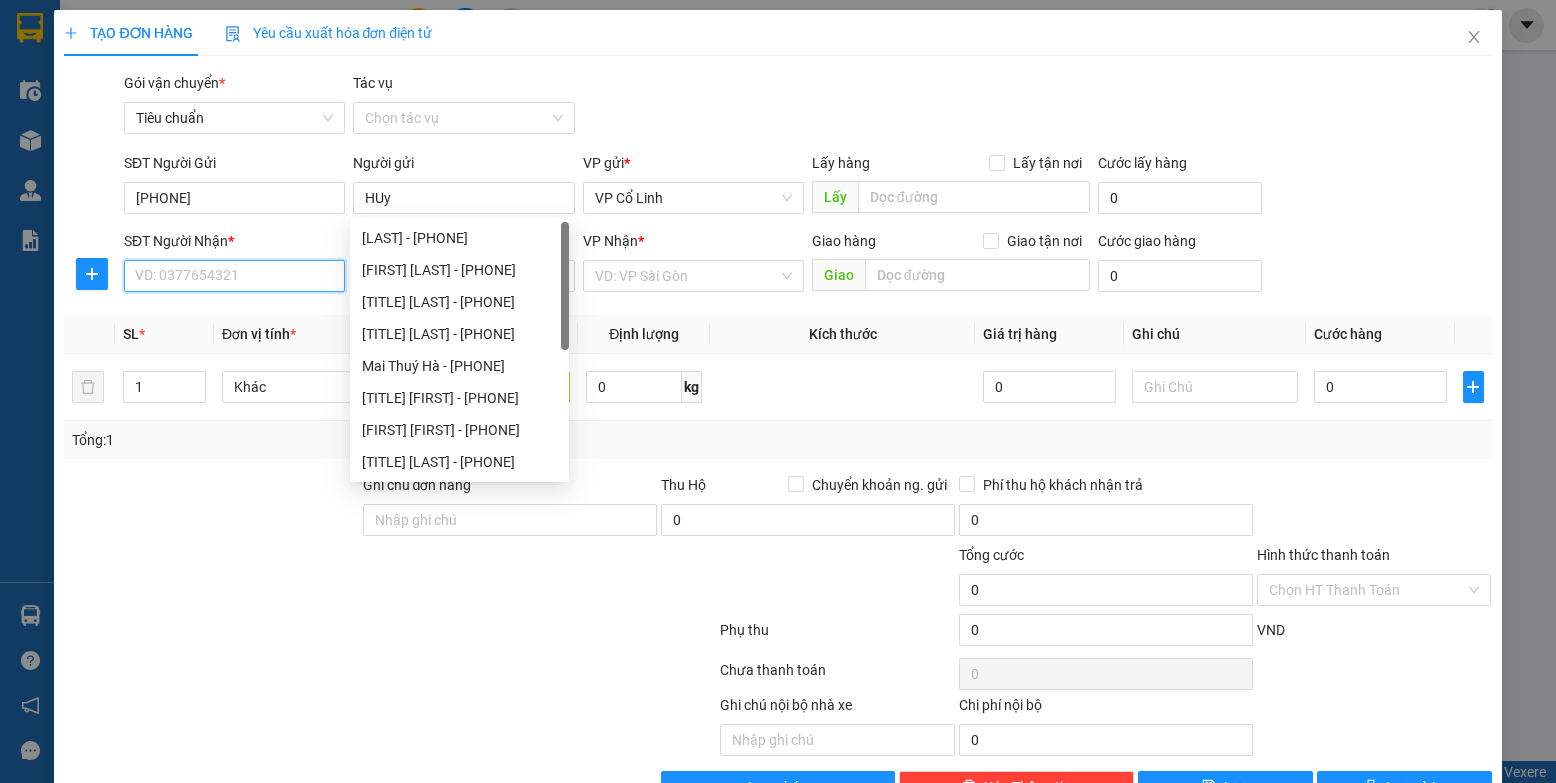 click on "SĐT Người Nhận  *" at bounding box center (234, 276) 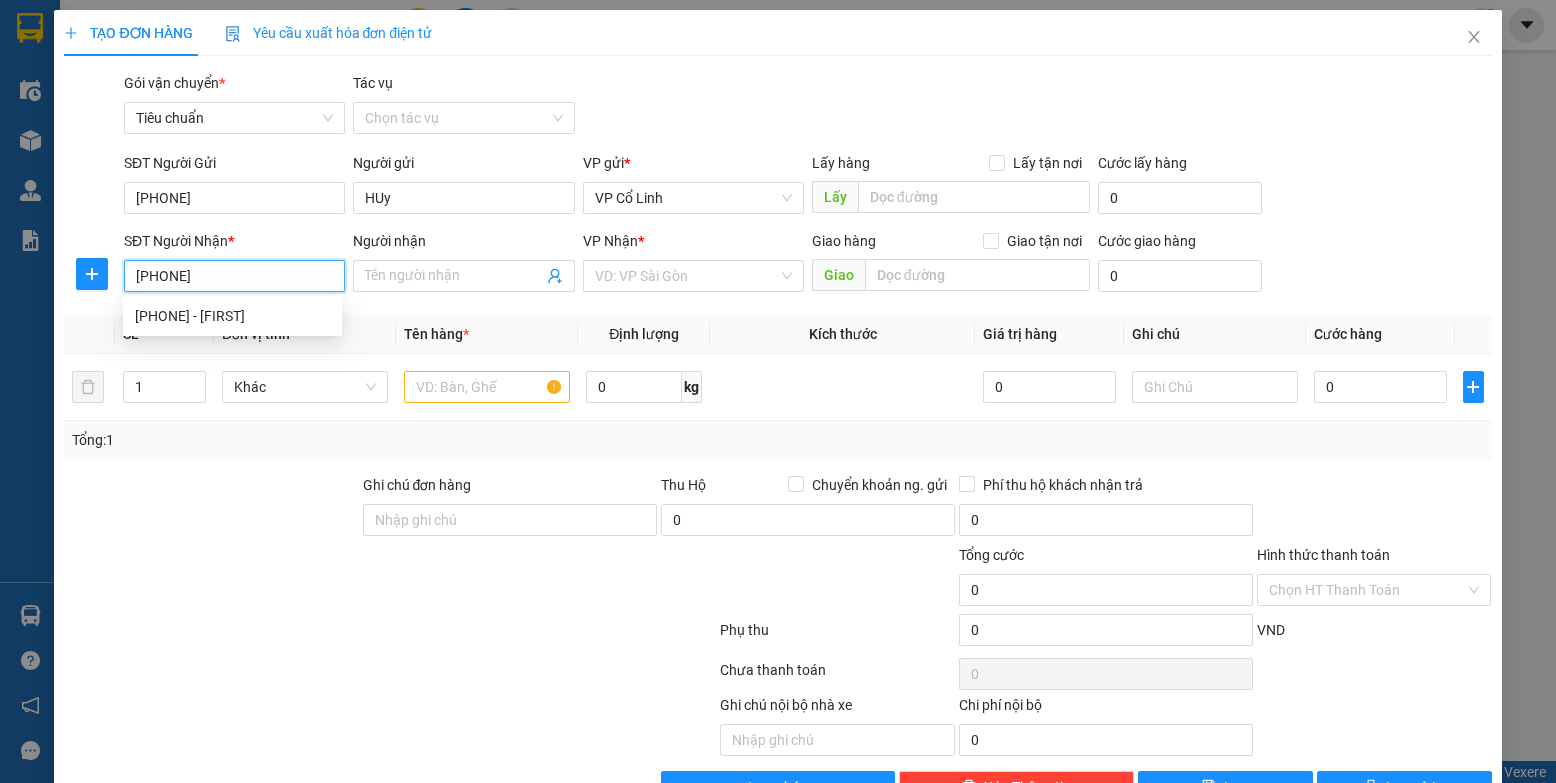 type on "[PHONE]" 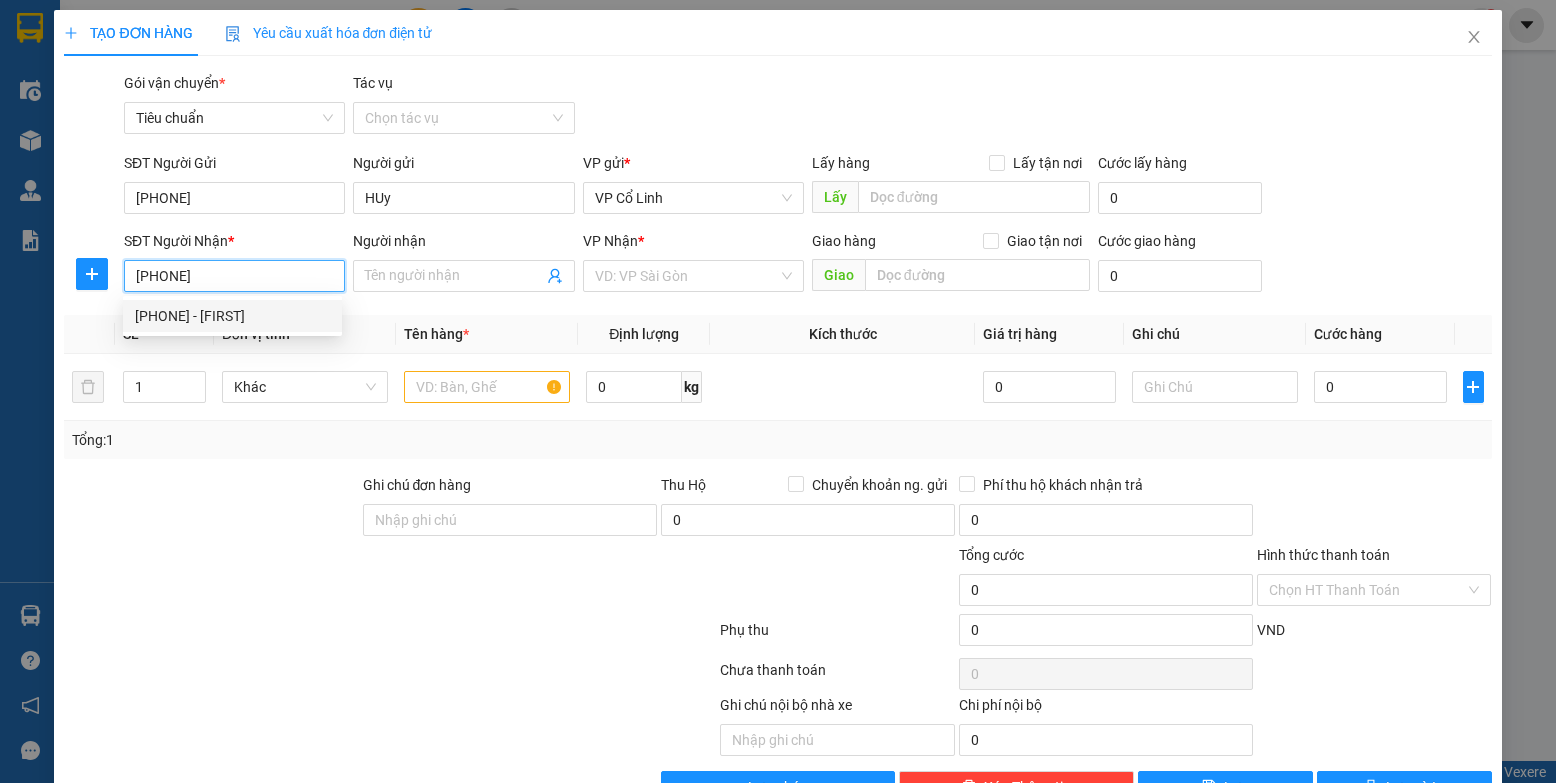 click on "[PHONE] - [FIRST]" at bounding box center (232, 316) 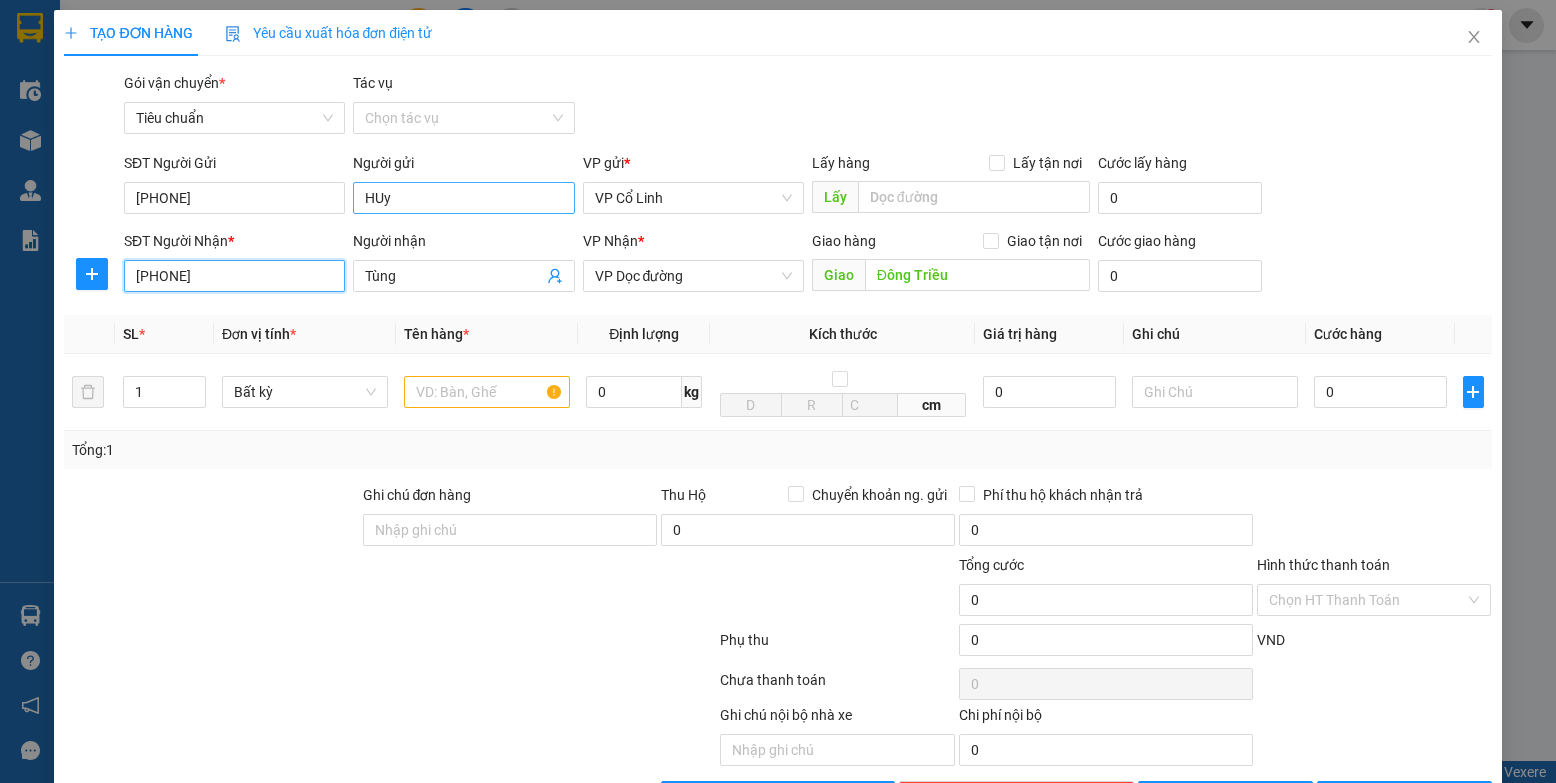 type on "[PHONE]" 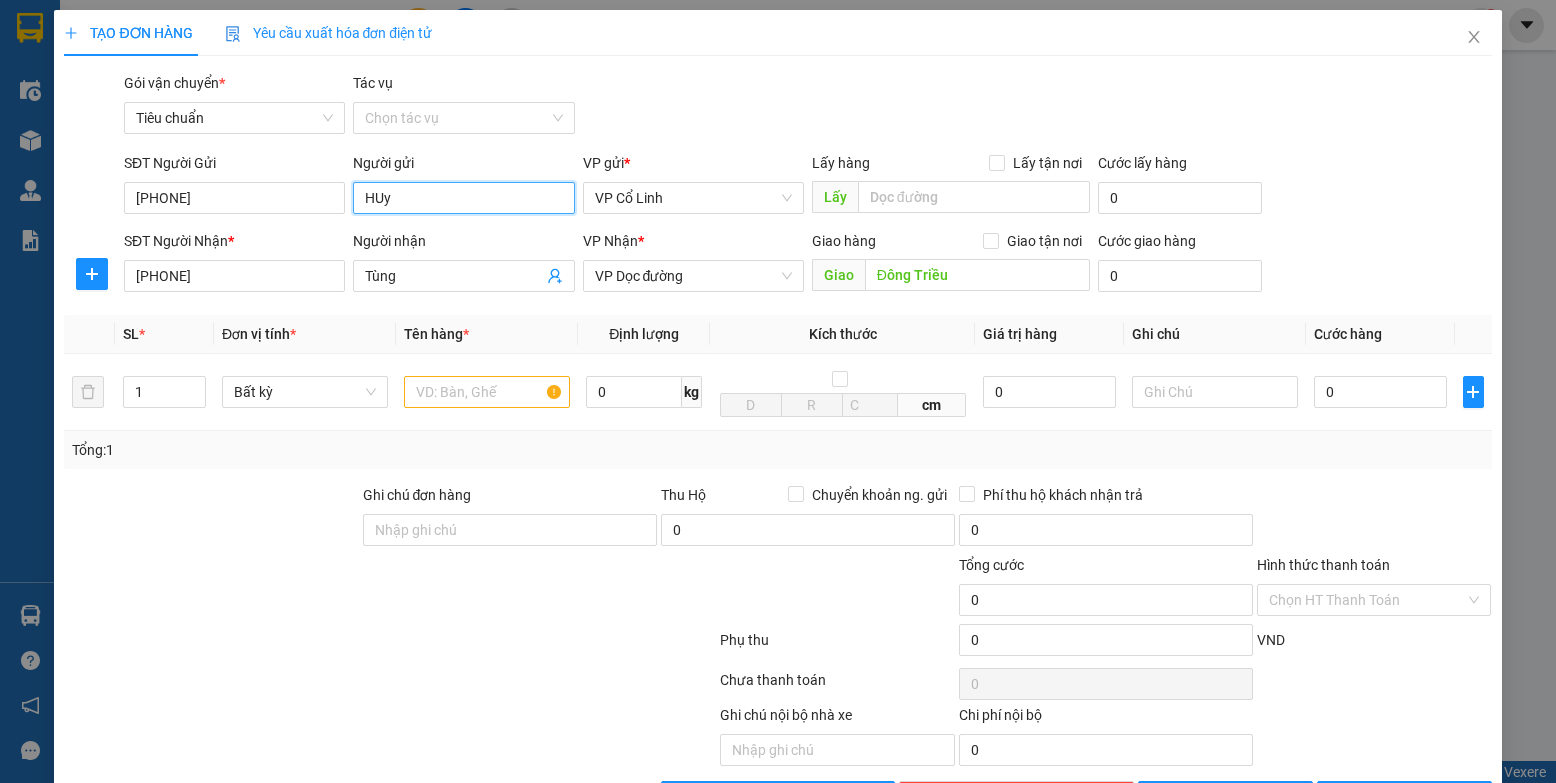 click on "HUy" at bounding box center (463, 198) 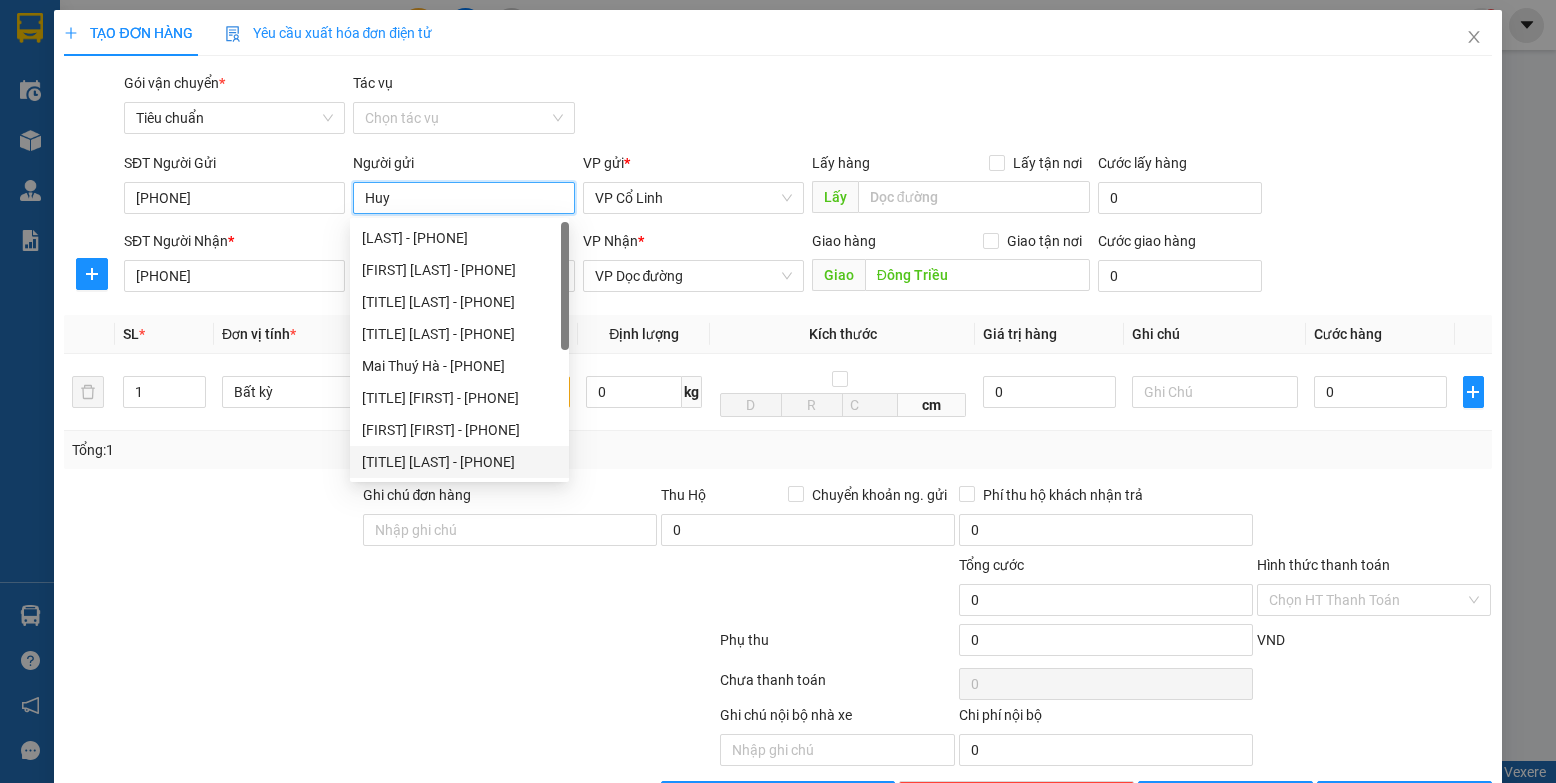 type on "Huy" 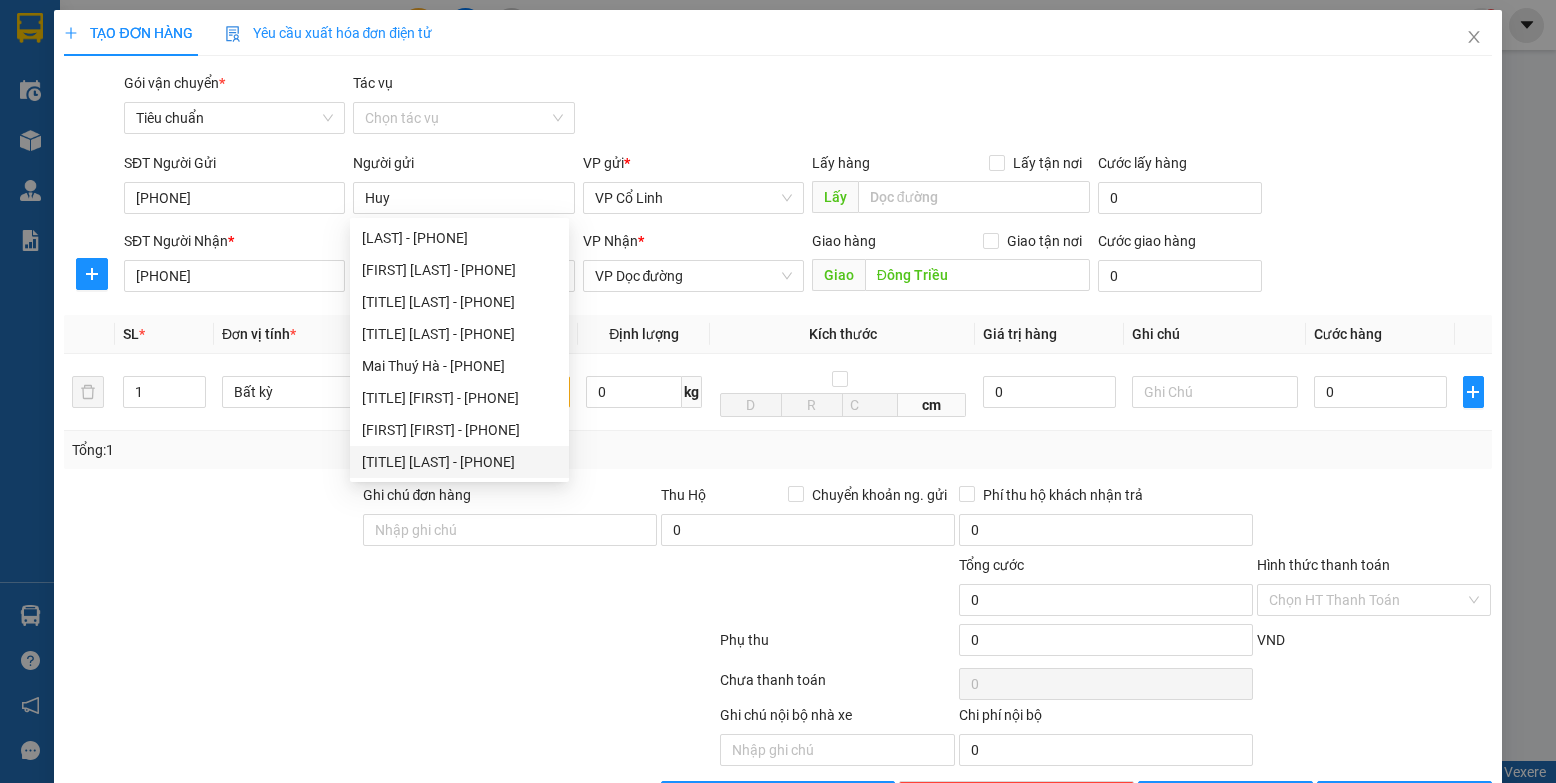 click at bounding box center [211, 519] 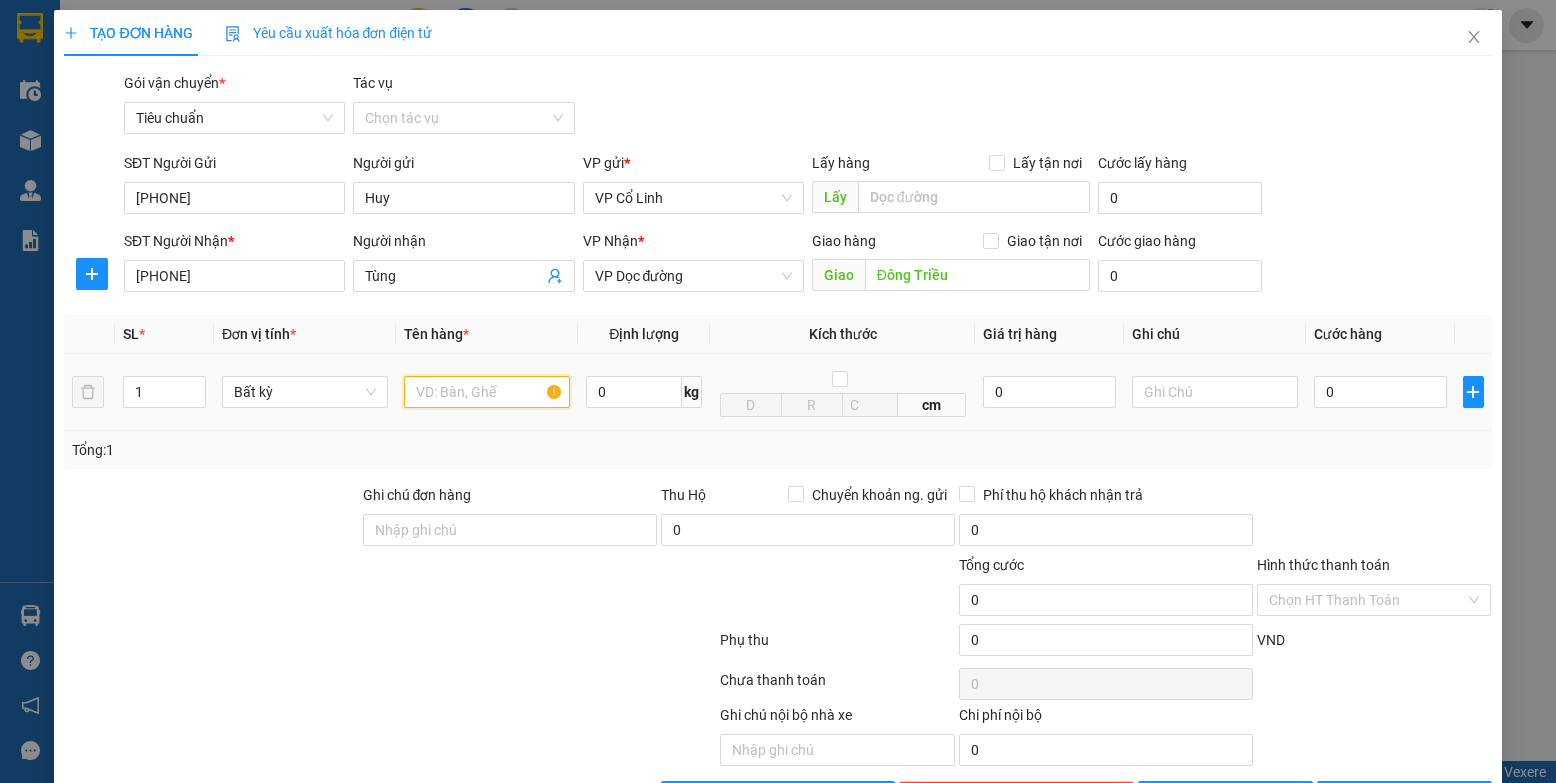 click at bounding box center [487, 392] 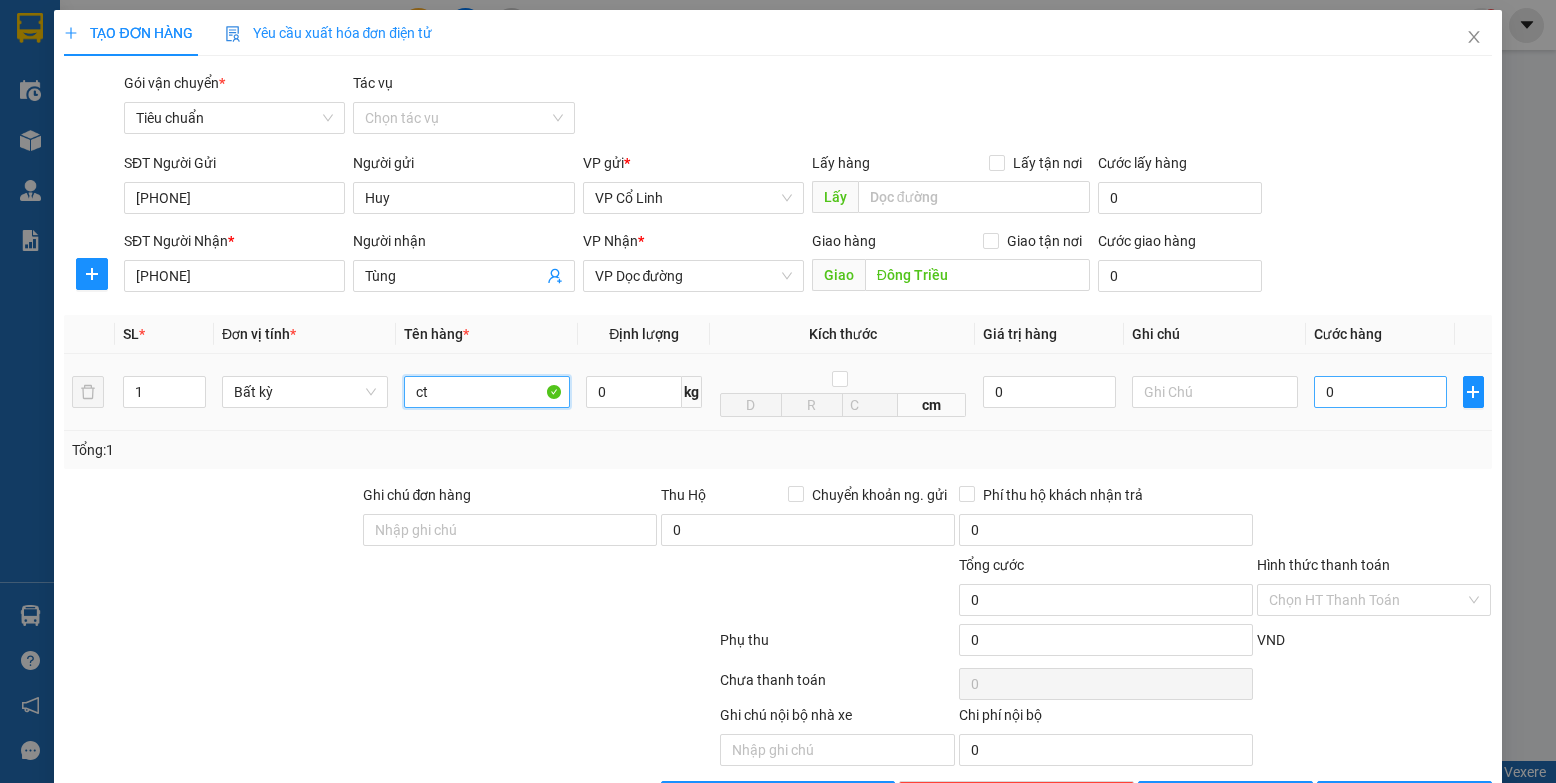 type on "ct" 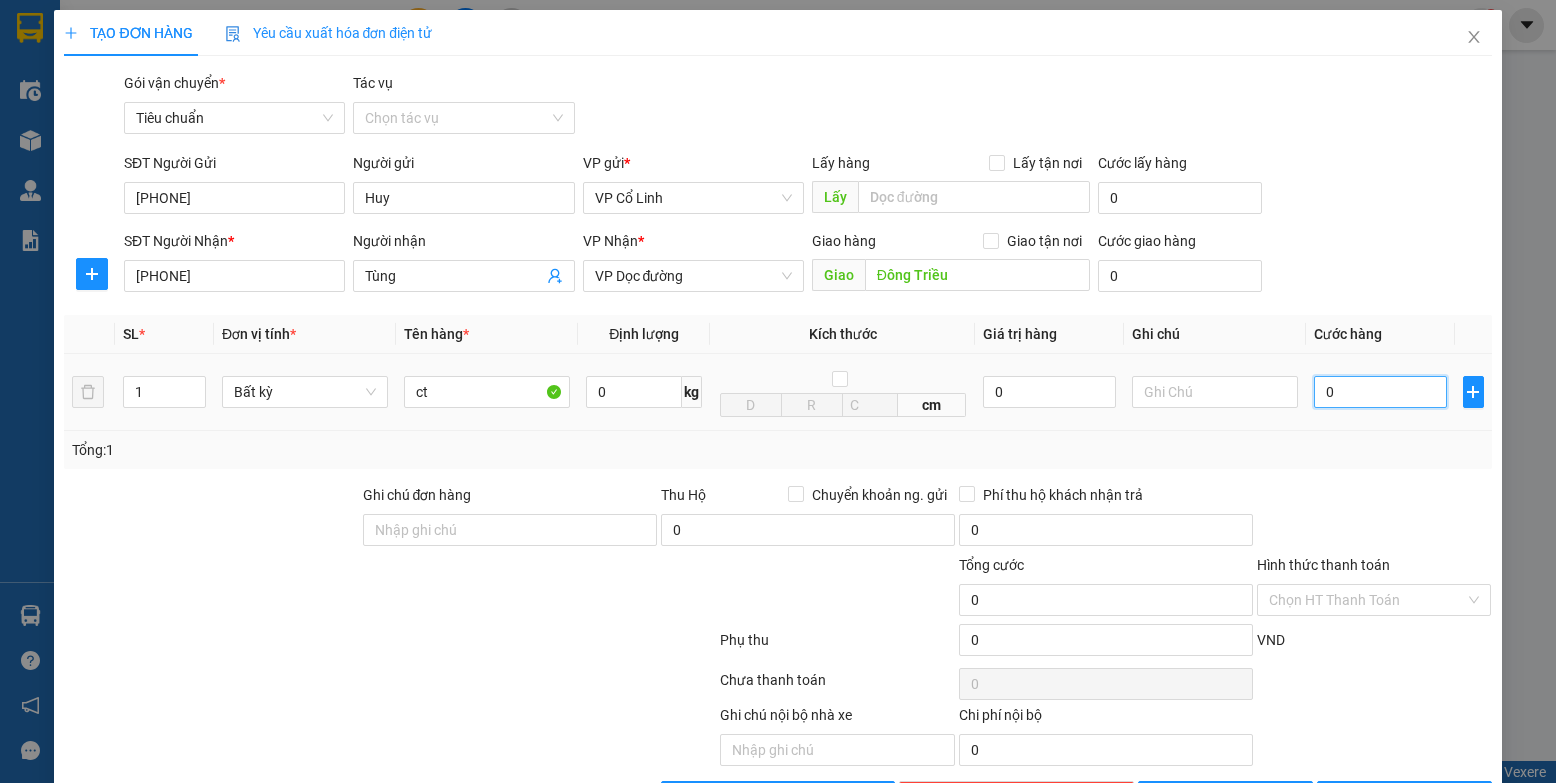 click on "0" at bounding box center (1380, 392) 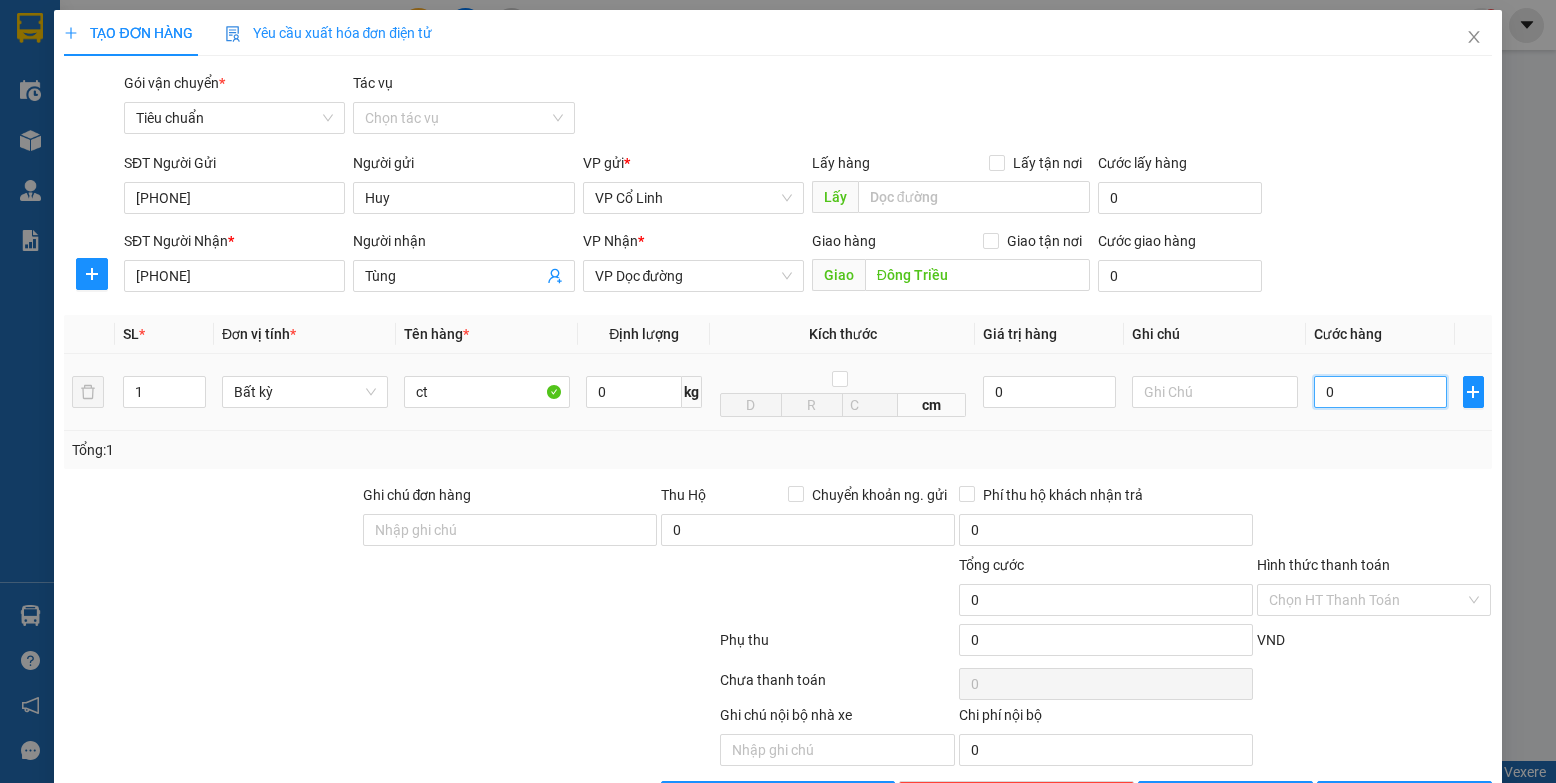 type on "4" 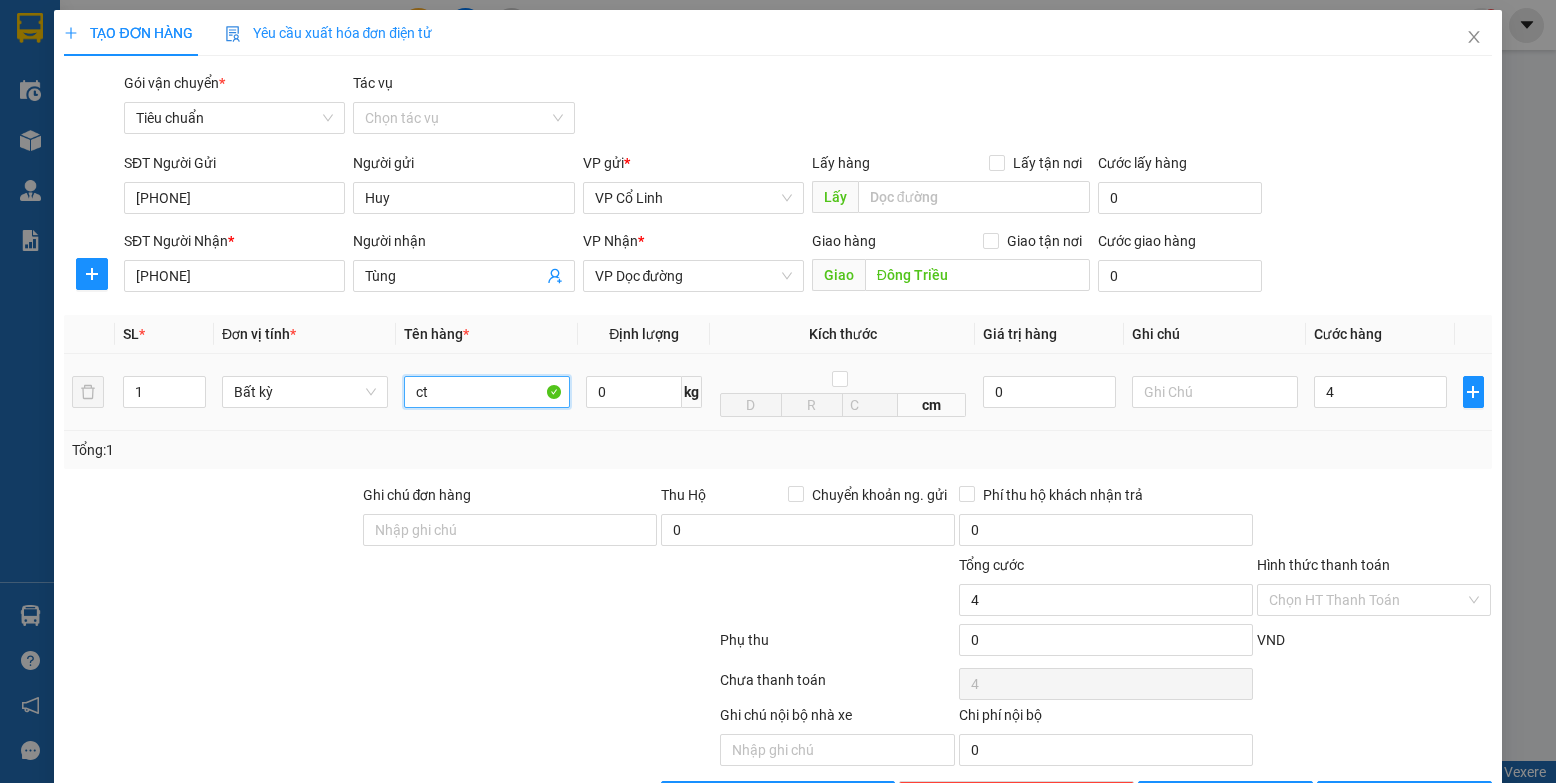 type on "4.000" 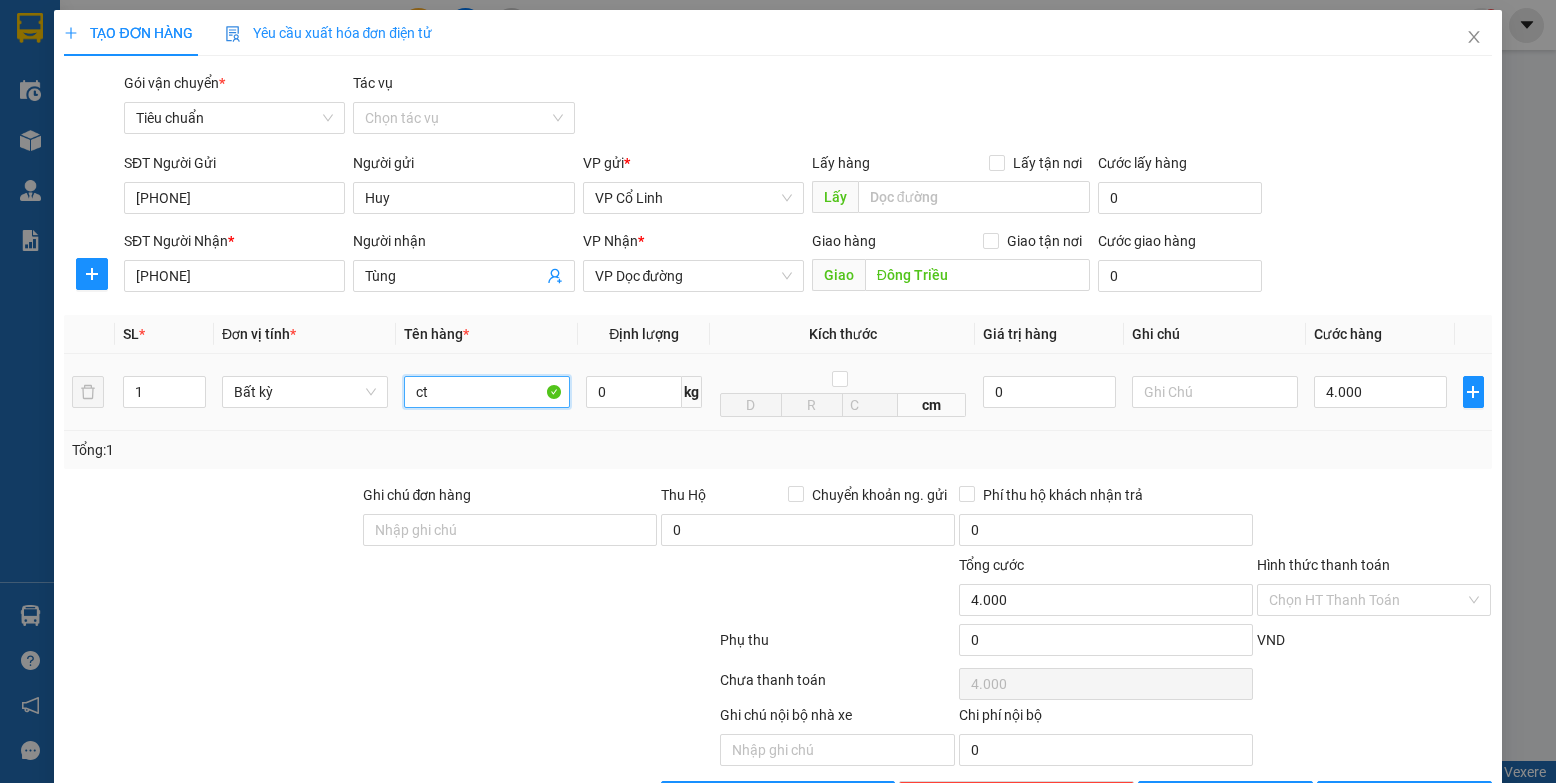 click on "ct" at bounding box center (487, 392) 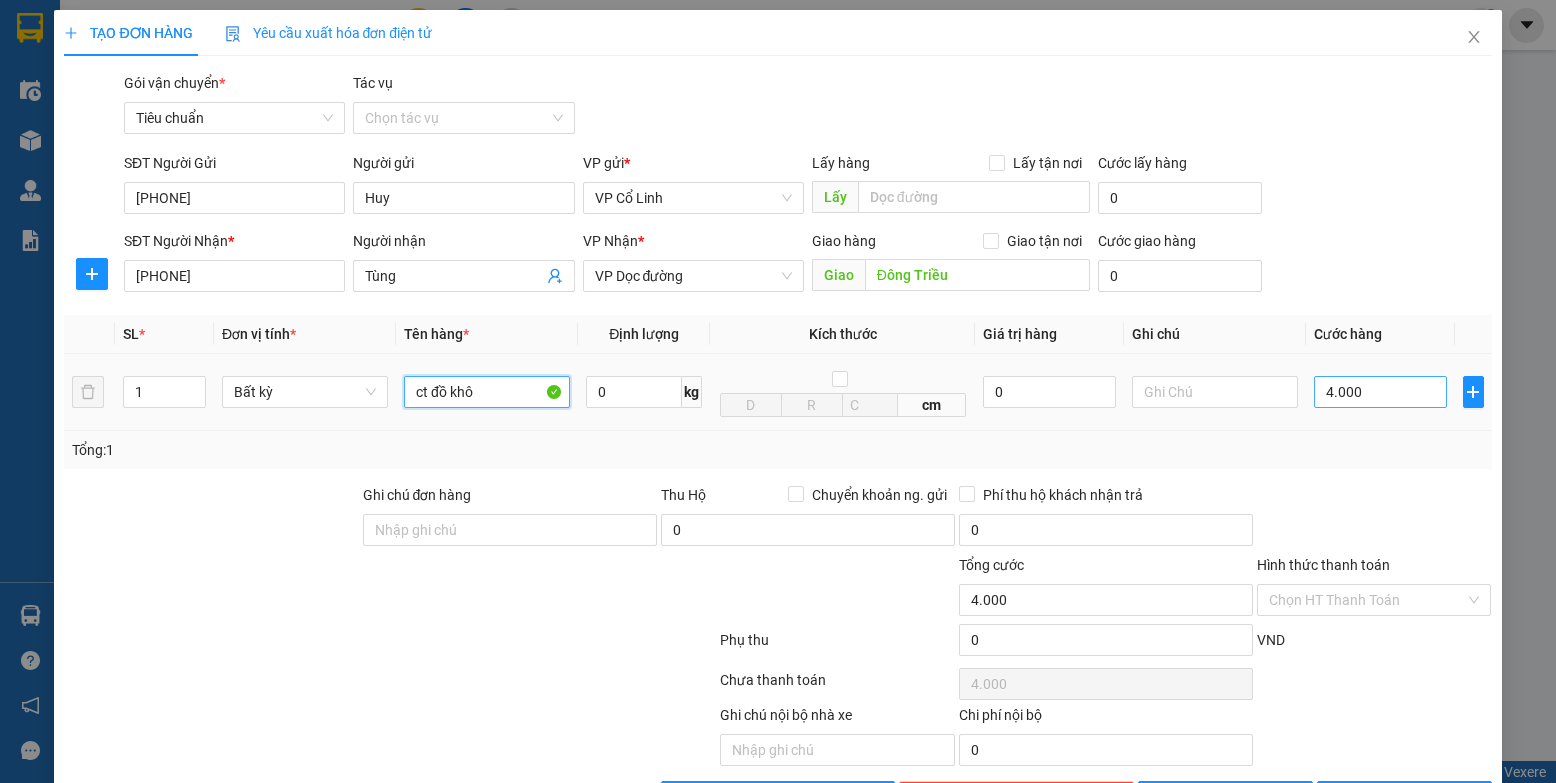 type on "ct đồ khô" 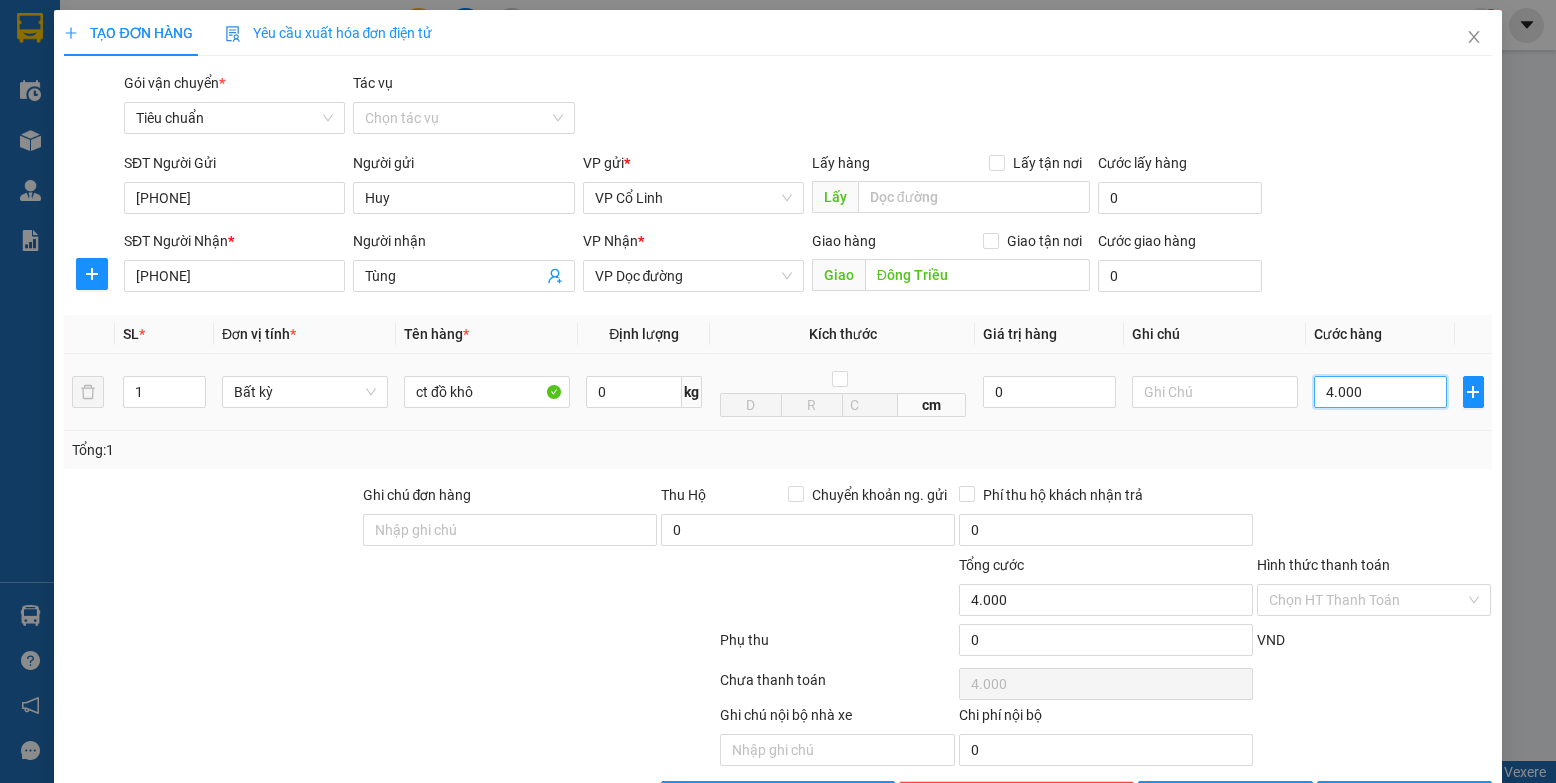 click on "4.000" at bounding box center (1380, 392) 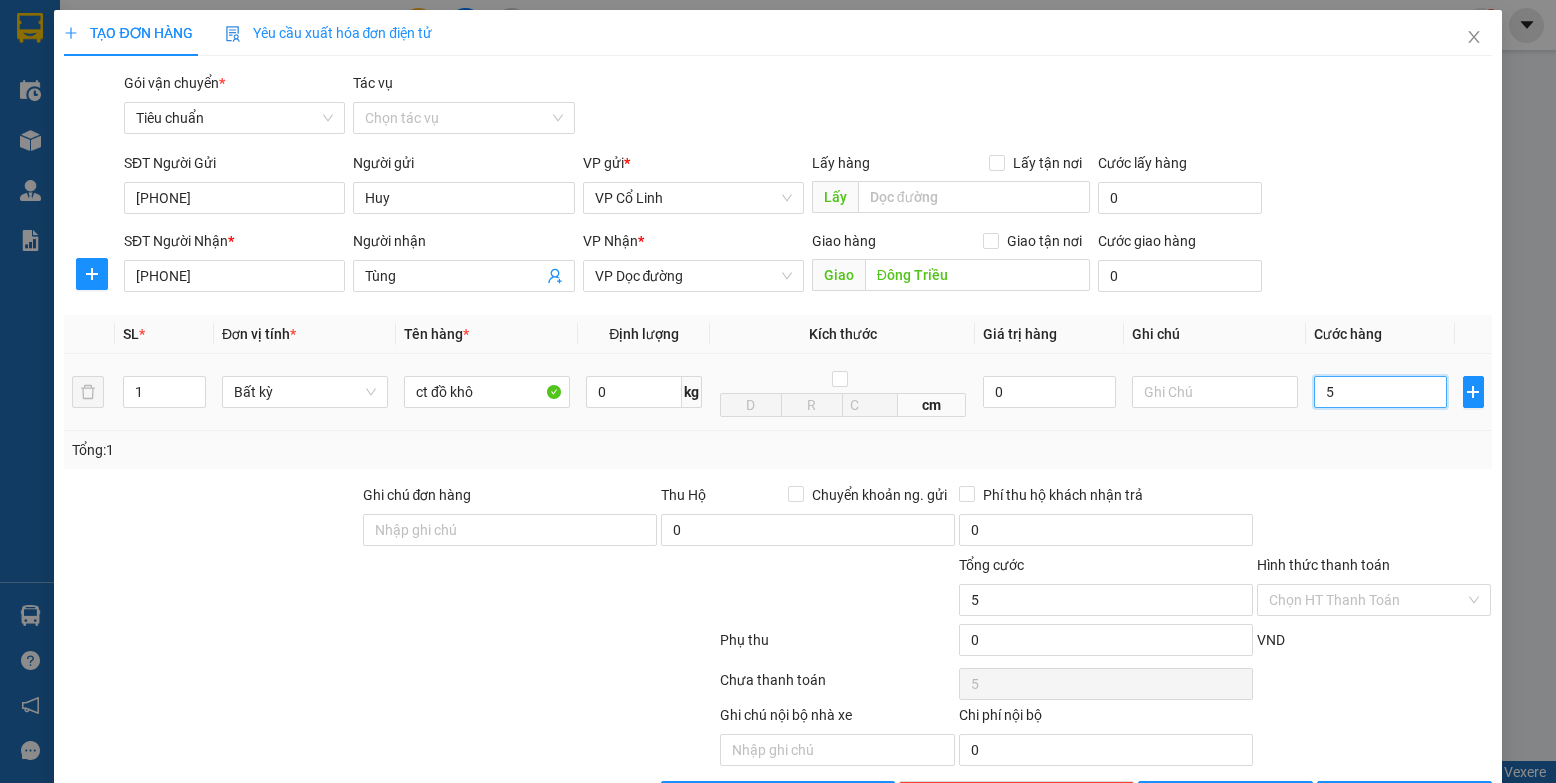 type on "50" 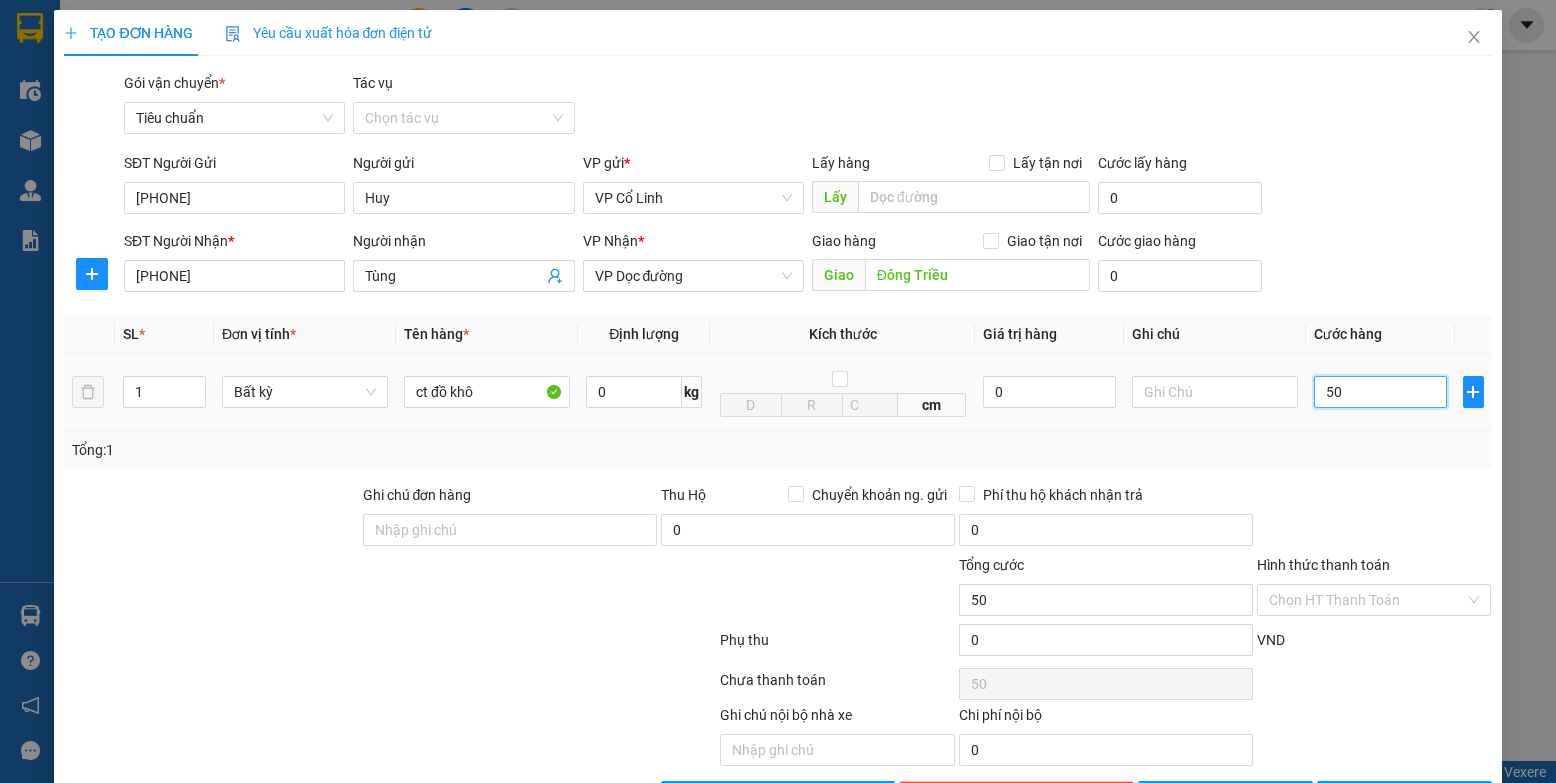 type on "500" 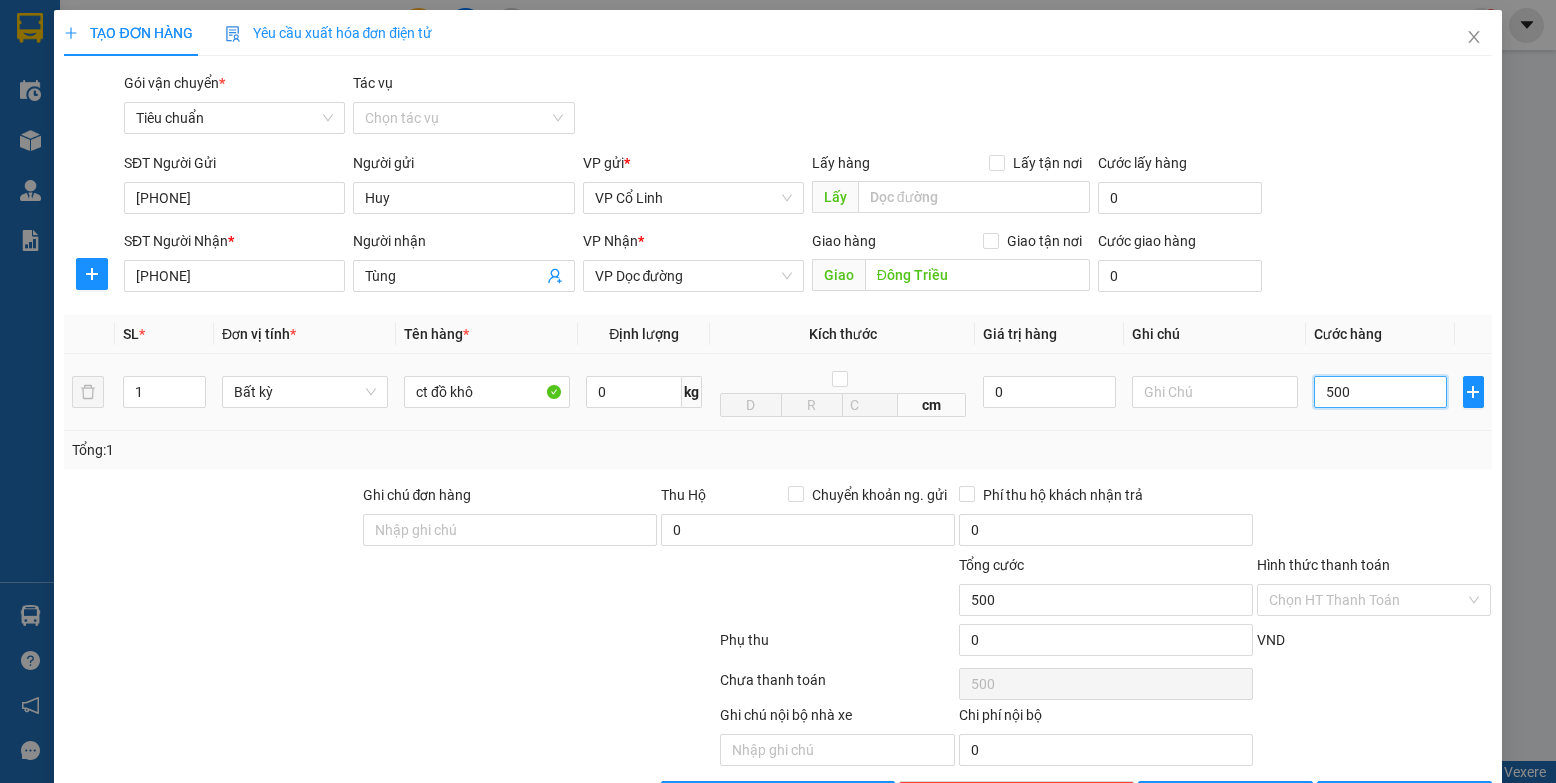 type on "5.000" 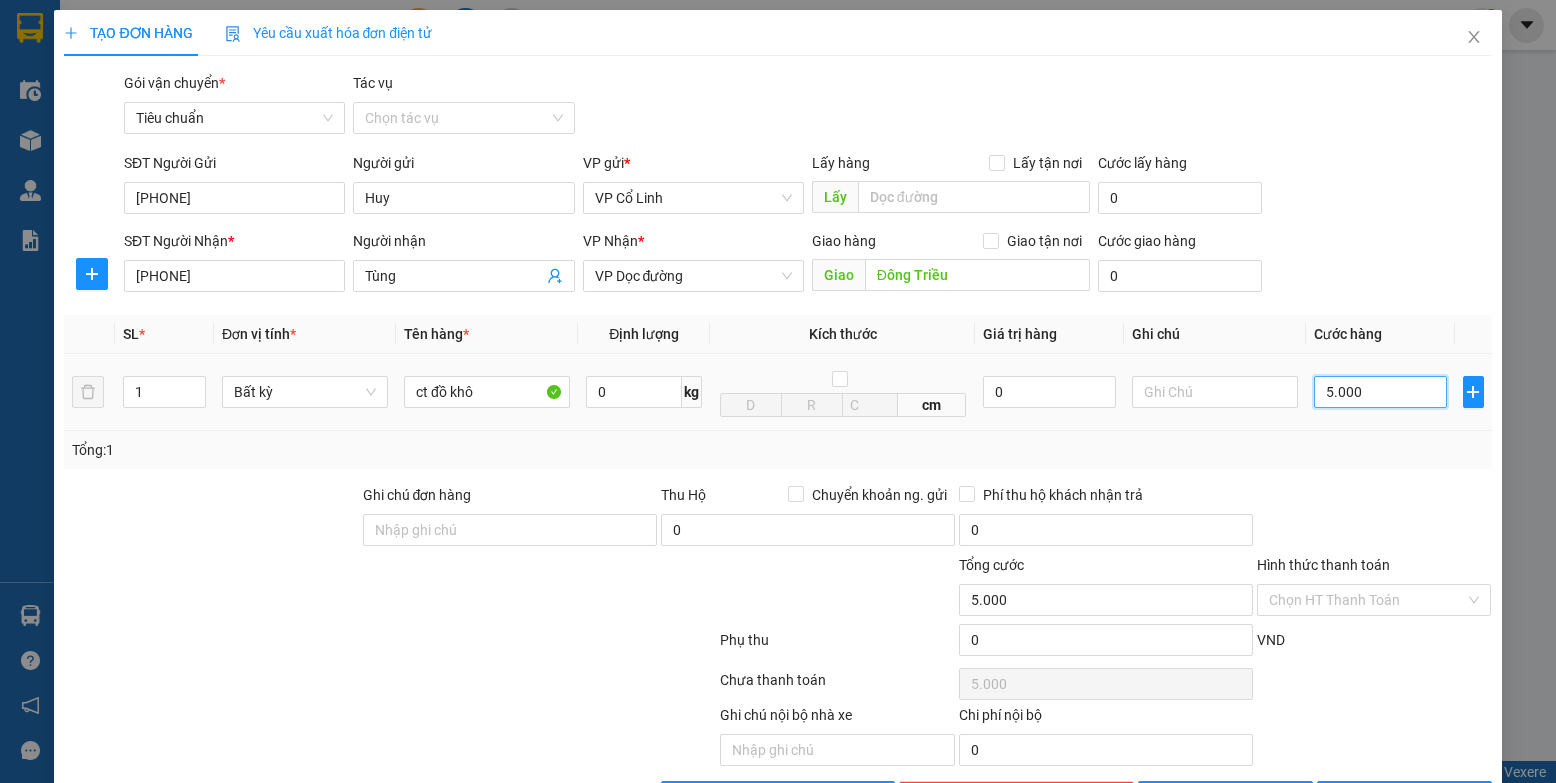 type on "50.000" 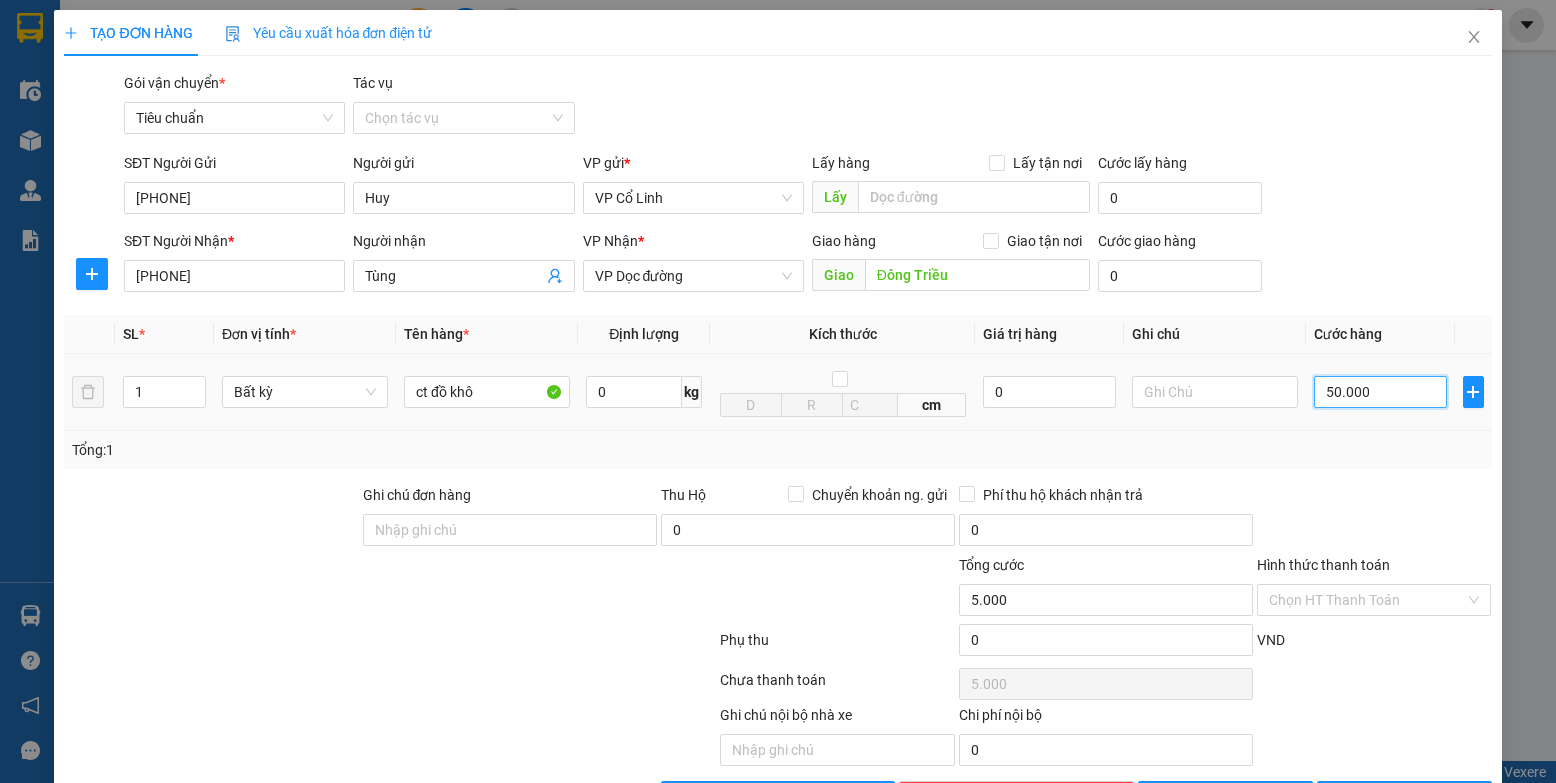 type on "50.000" 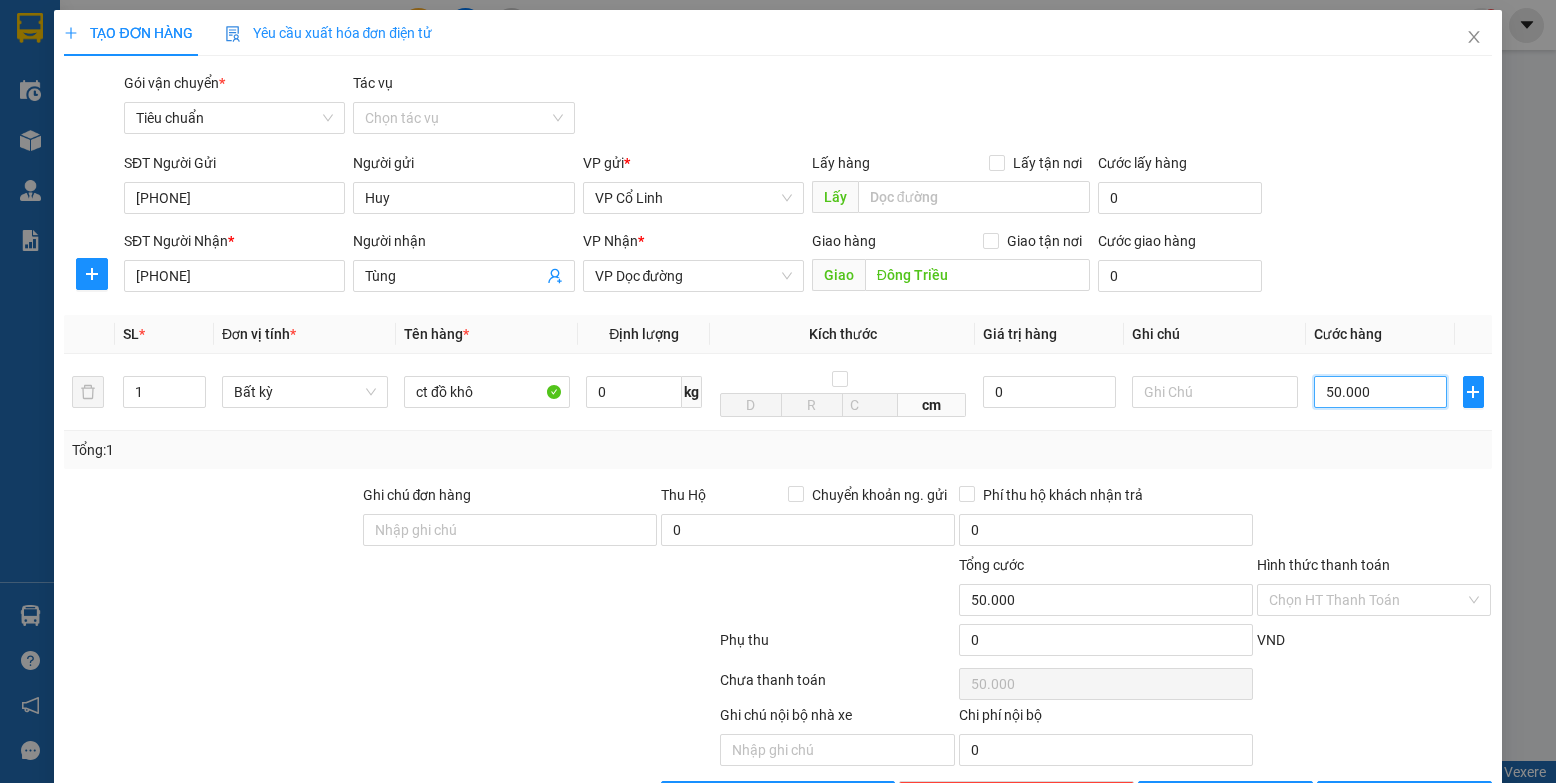 scroll, scrollTop: 70, scrollLeft: 0, axis: vertical 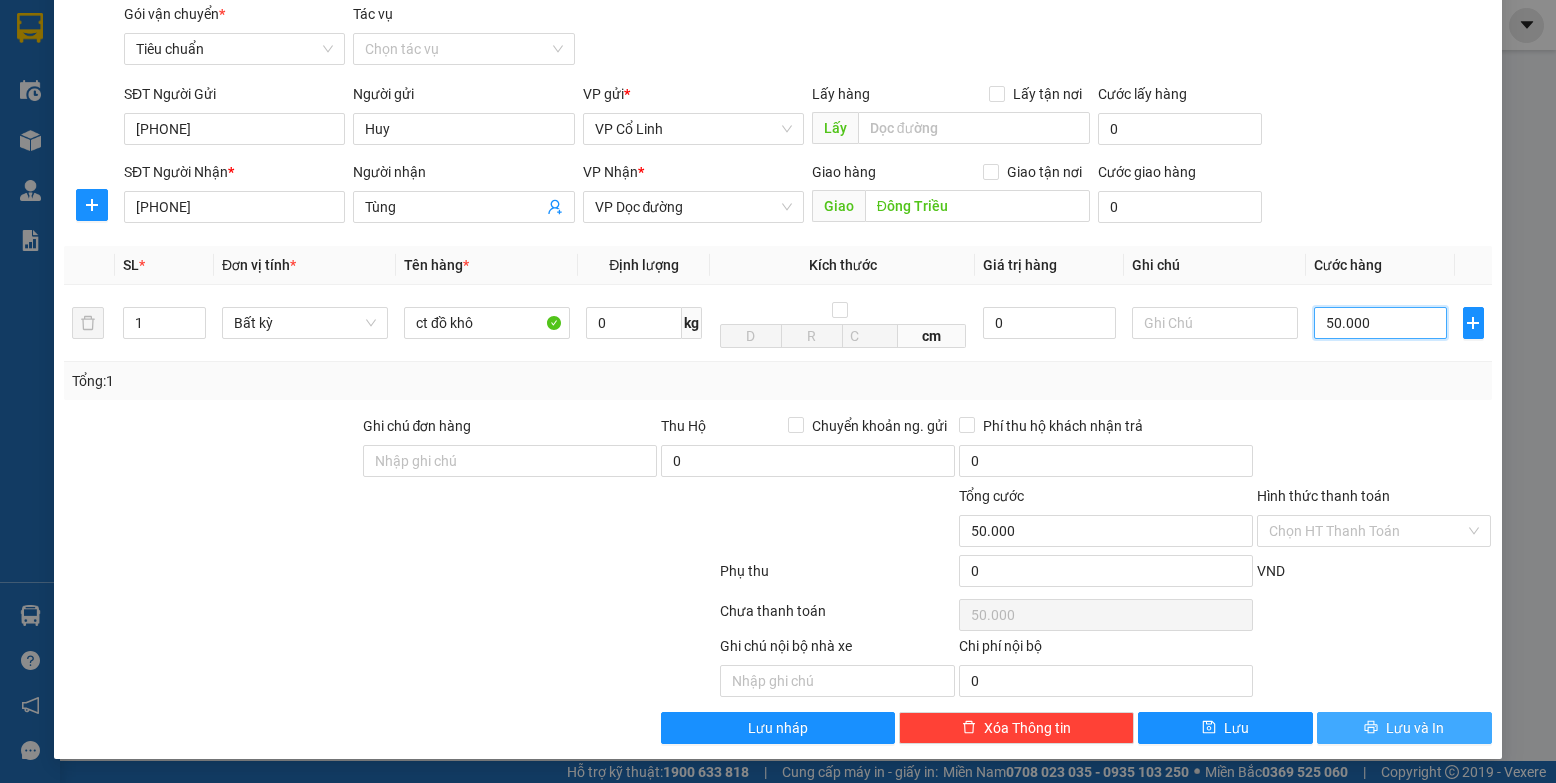type on "50.000" 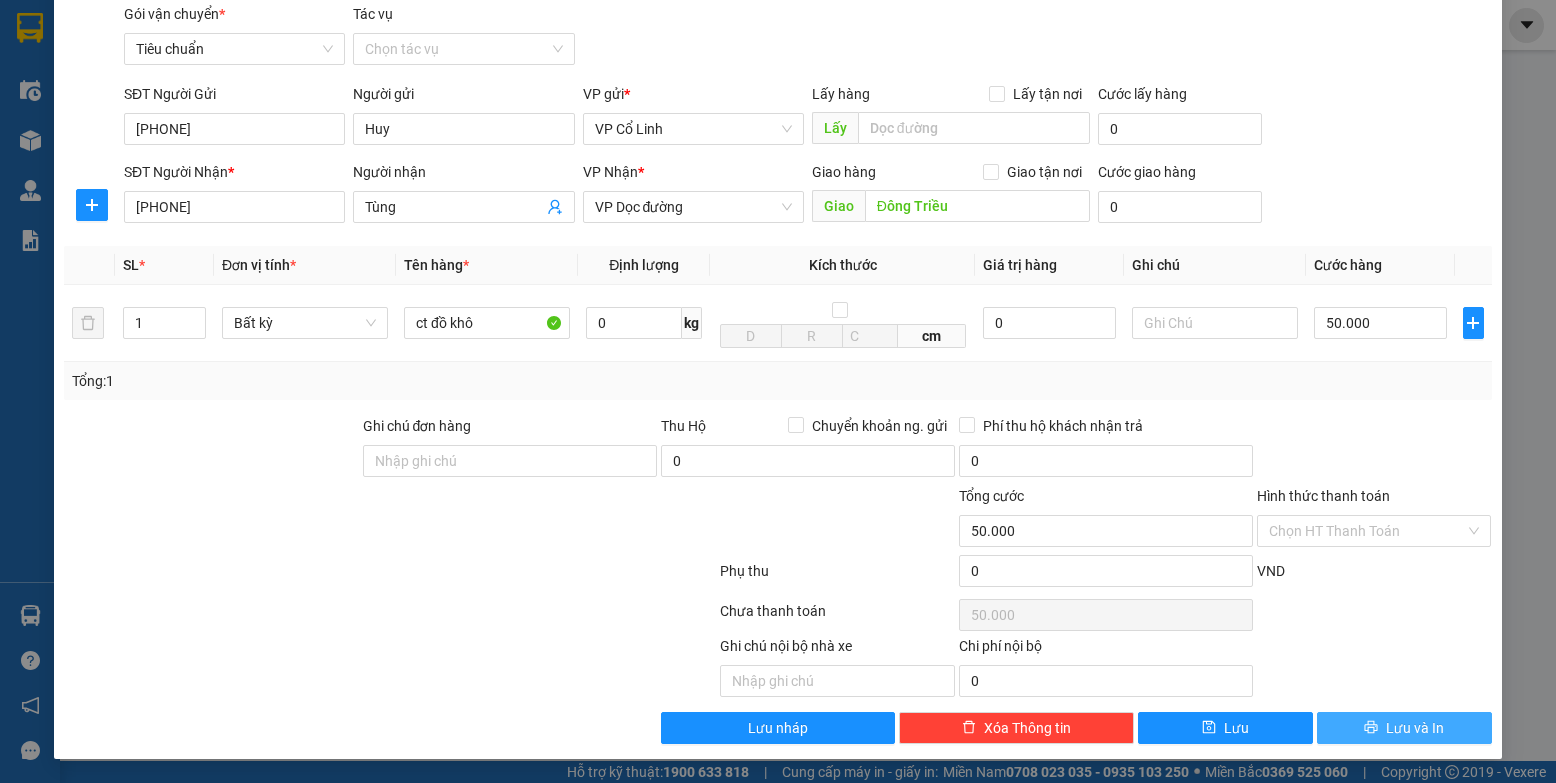 click on "Lưu và In" at bounding box center (1415, 728) 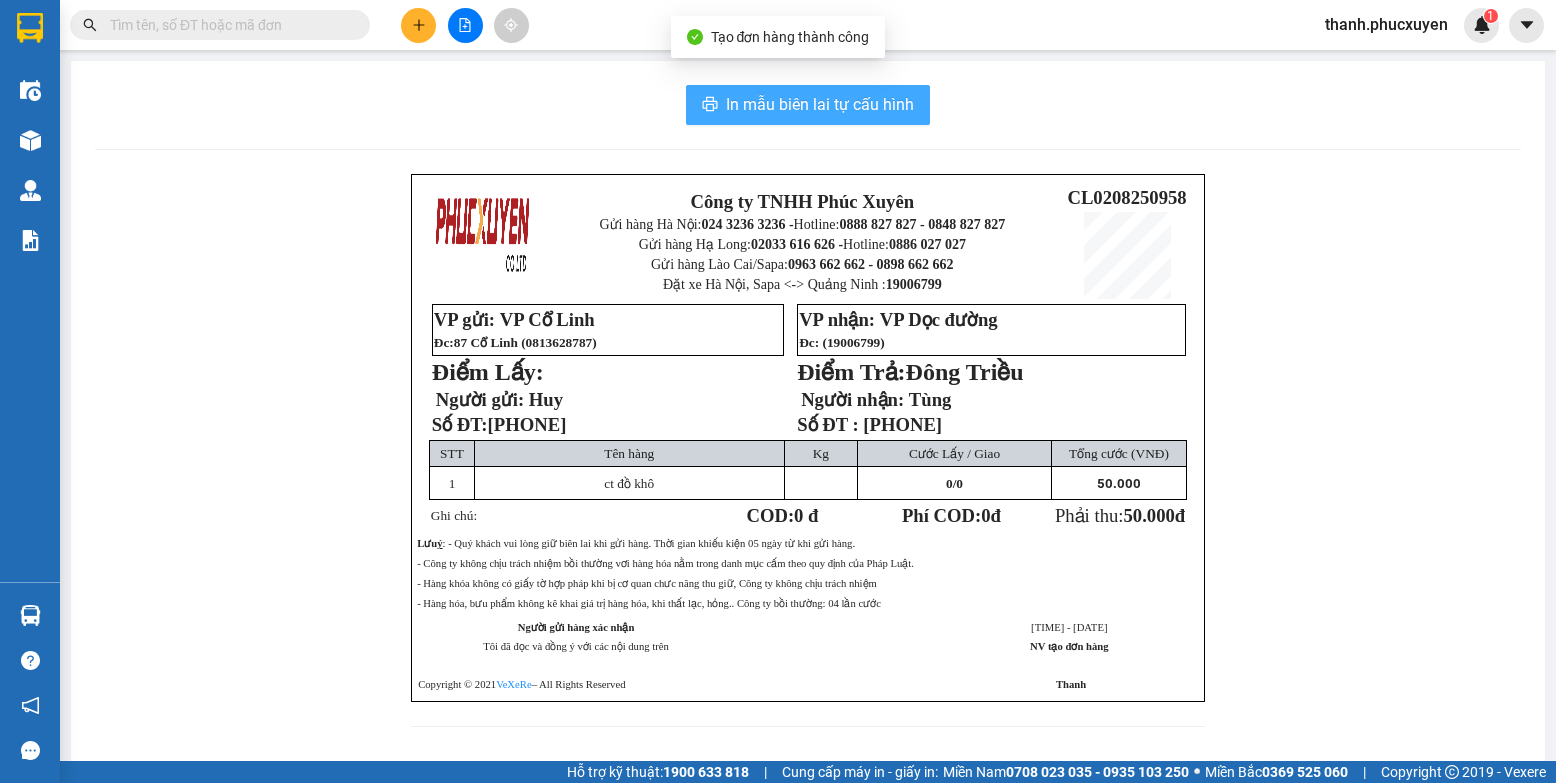 click on "In mẫu biên lai tự cấu hình" at bounding box center [820, 104] 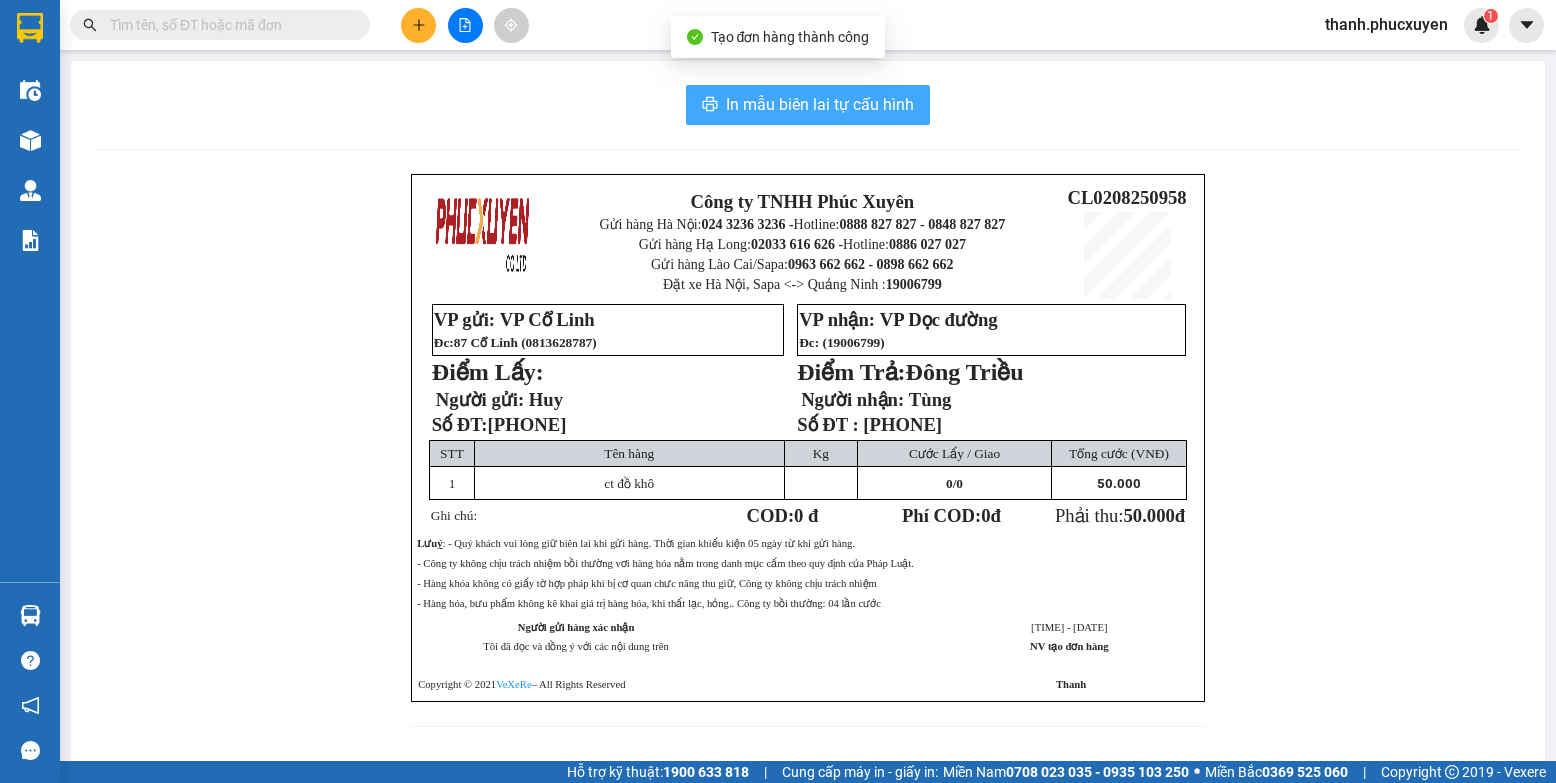 scroll, scrollTop: 0, scrollLeft: 0, axis: both 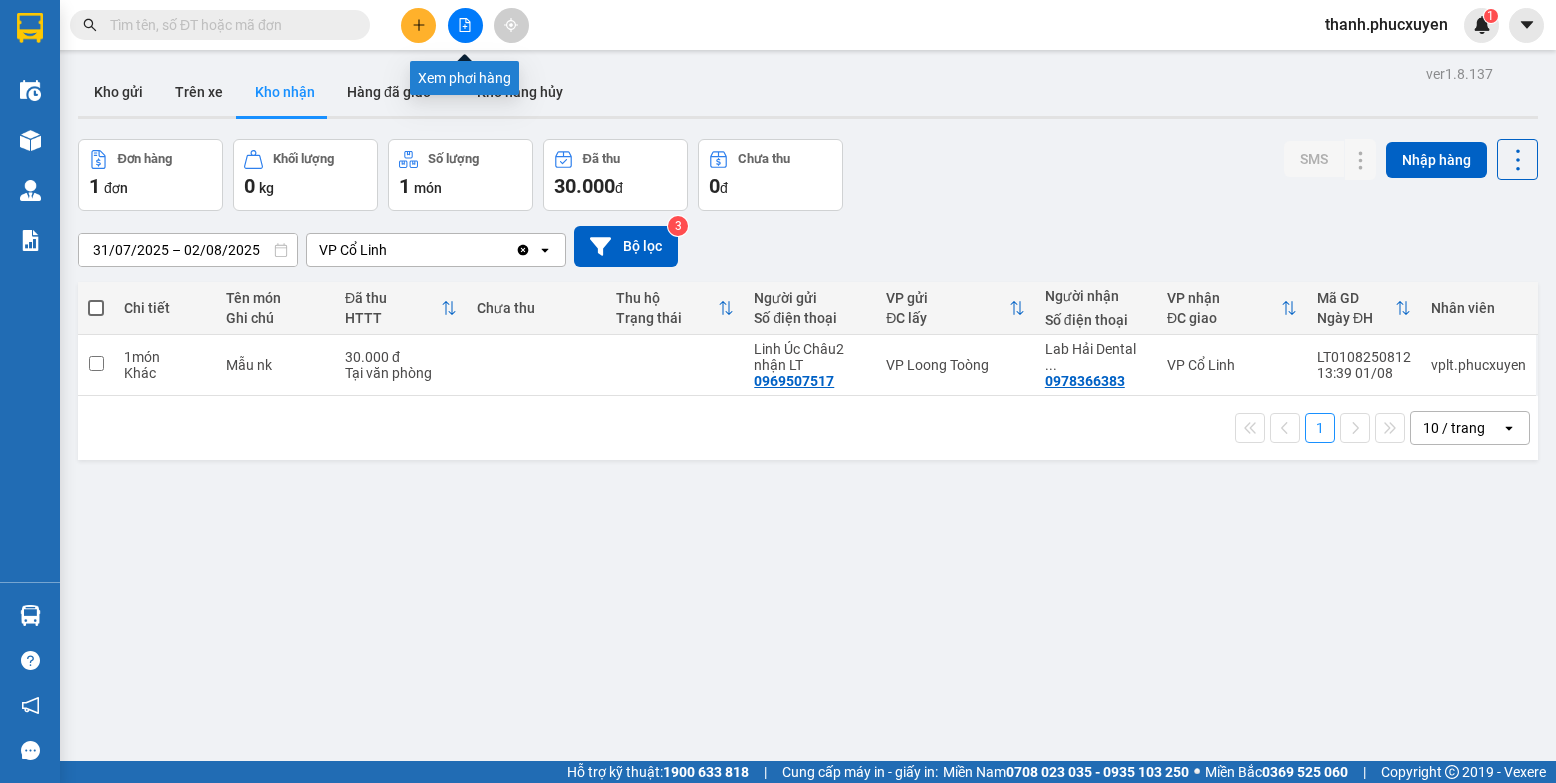 click 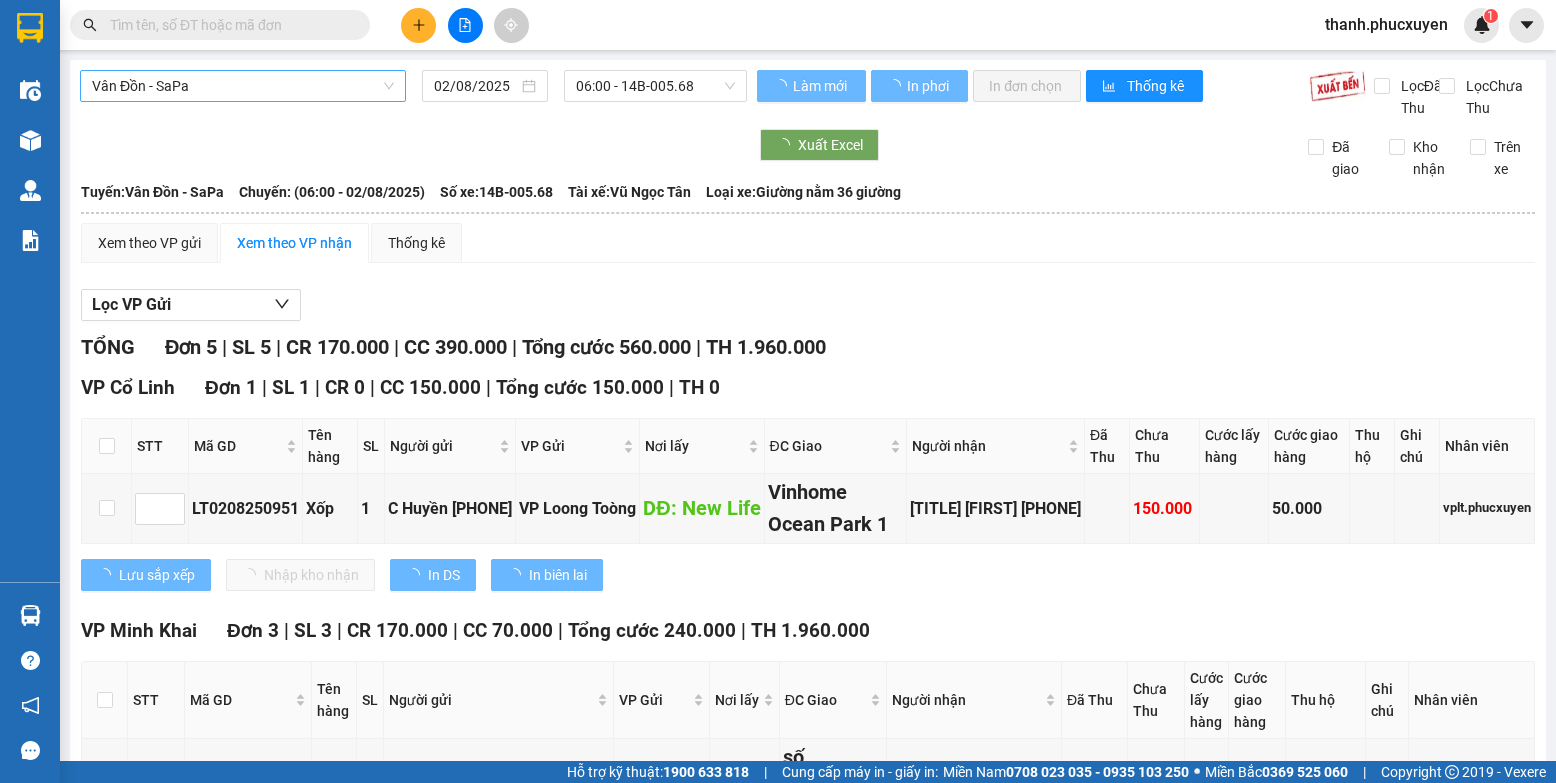 click on "Vân Đồn - SaPa" at bounding box center (243, 86) 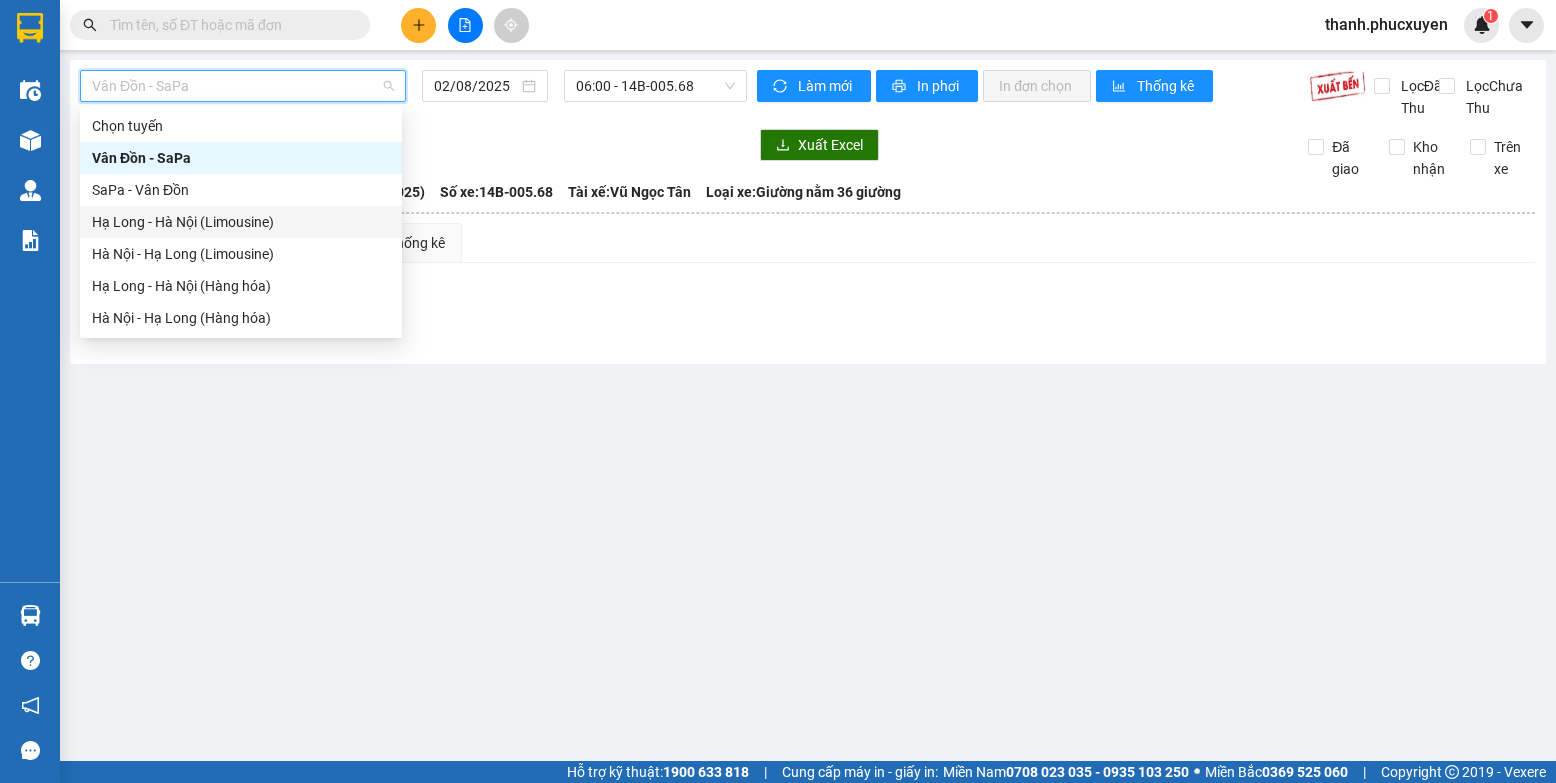 click on "Hạ Long - Hà Nội (Limousine)" at bounding box center (241, 222) 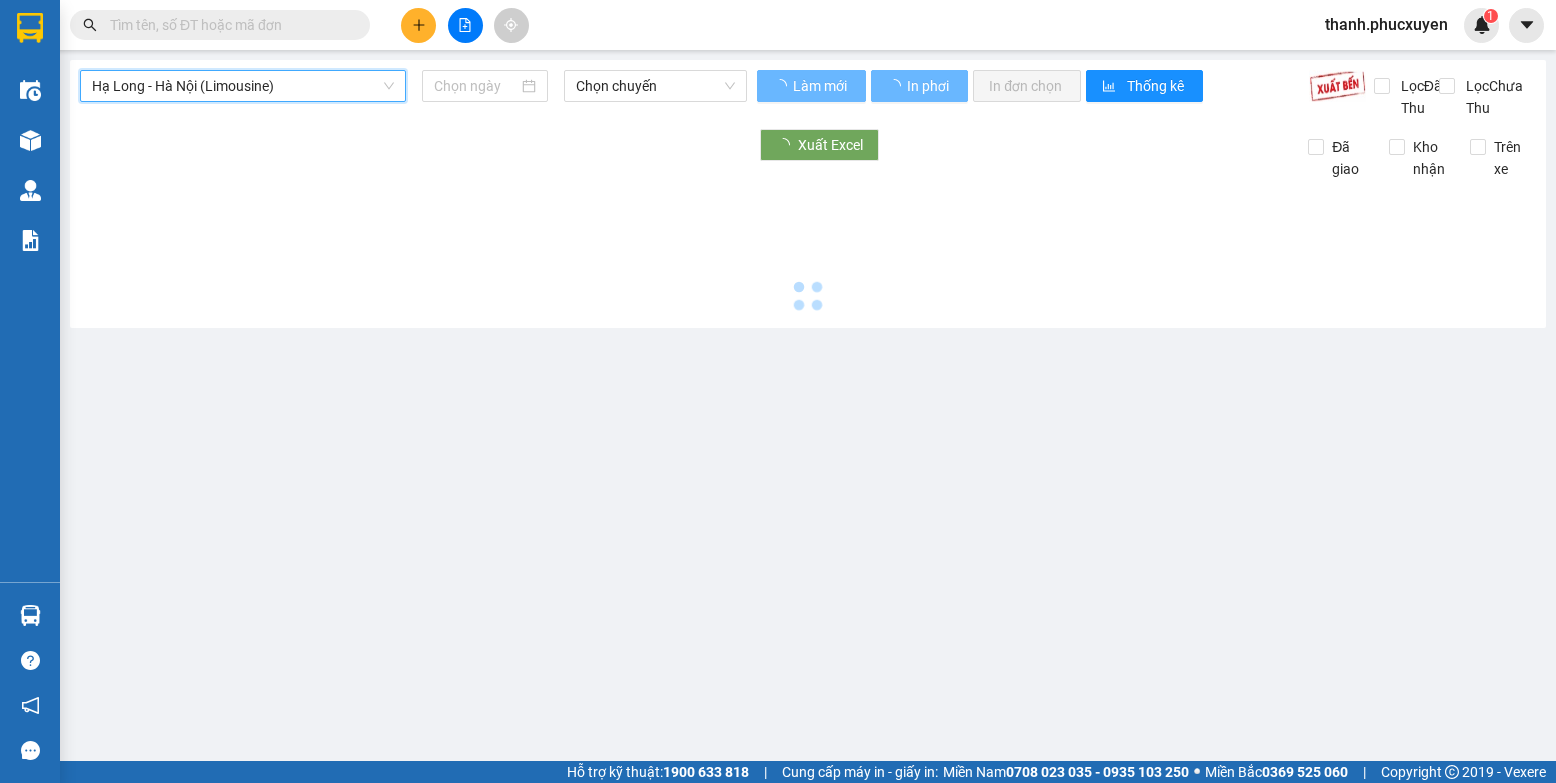 type on "02/08/2025" 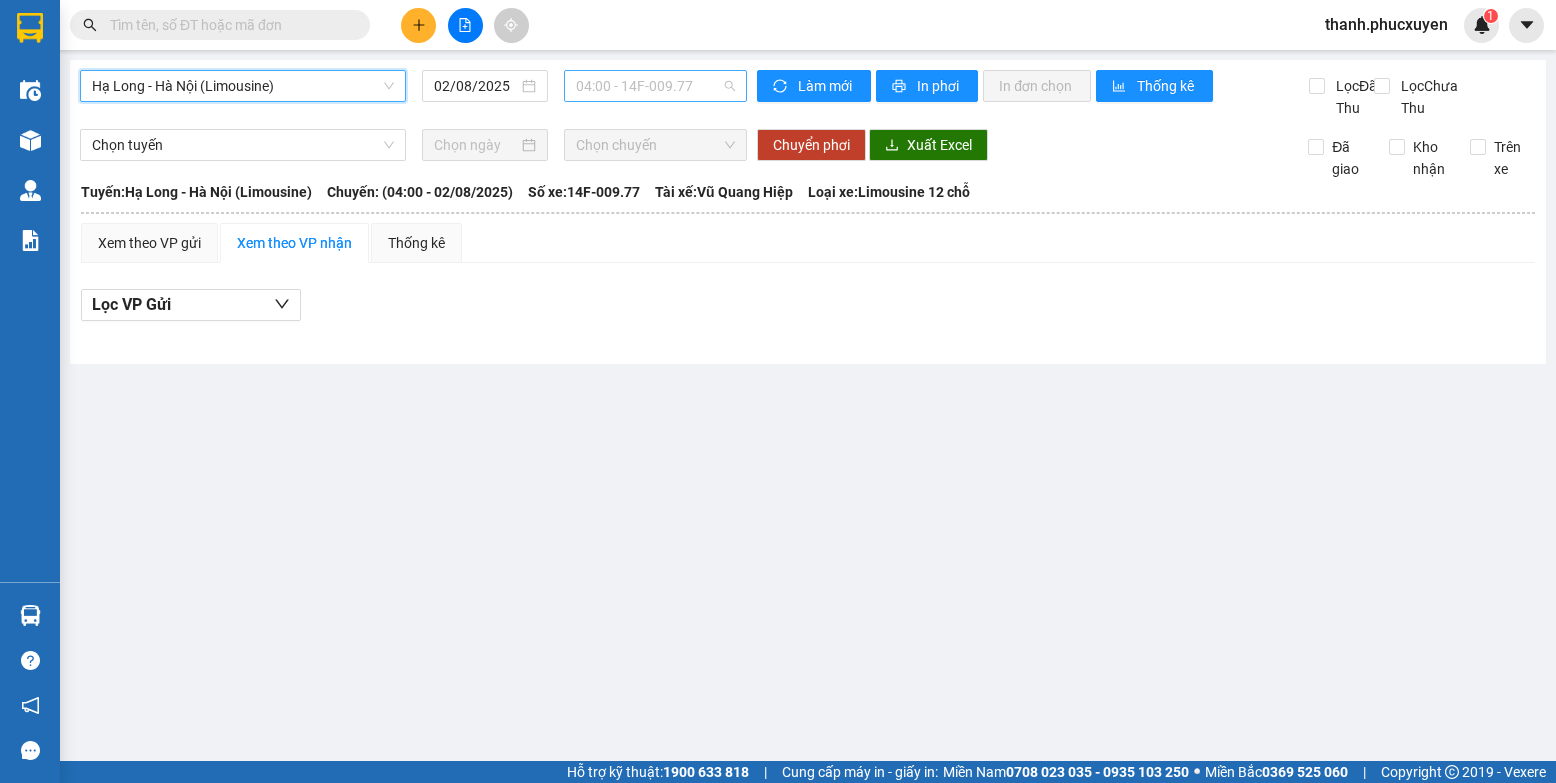 click on "04:00     - 14F-009.77" at bounding box center [655, 86] 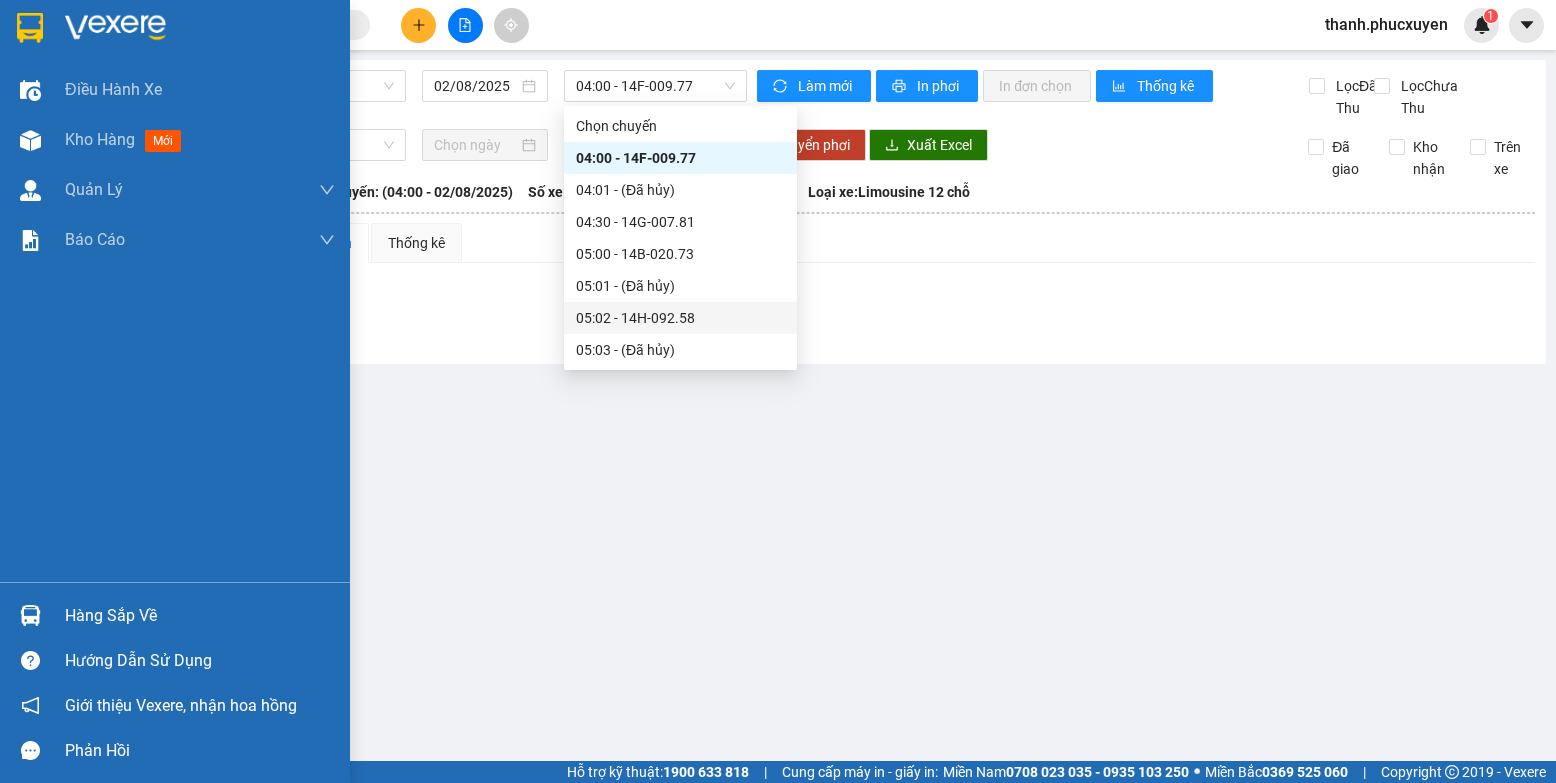 click at bounding box center (30, 615) 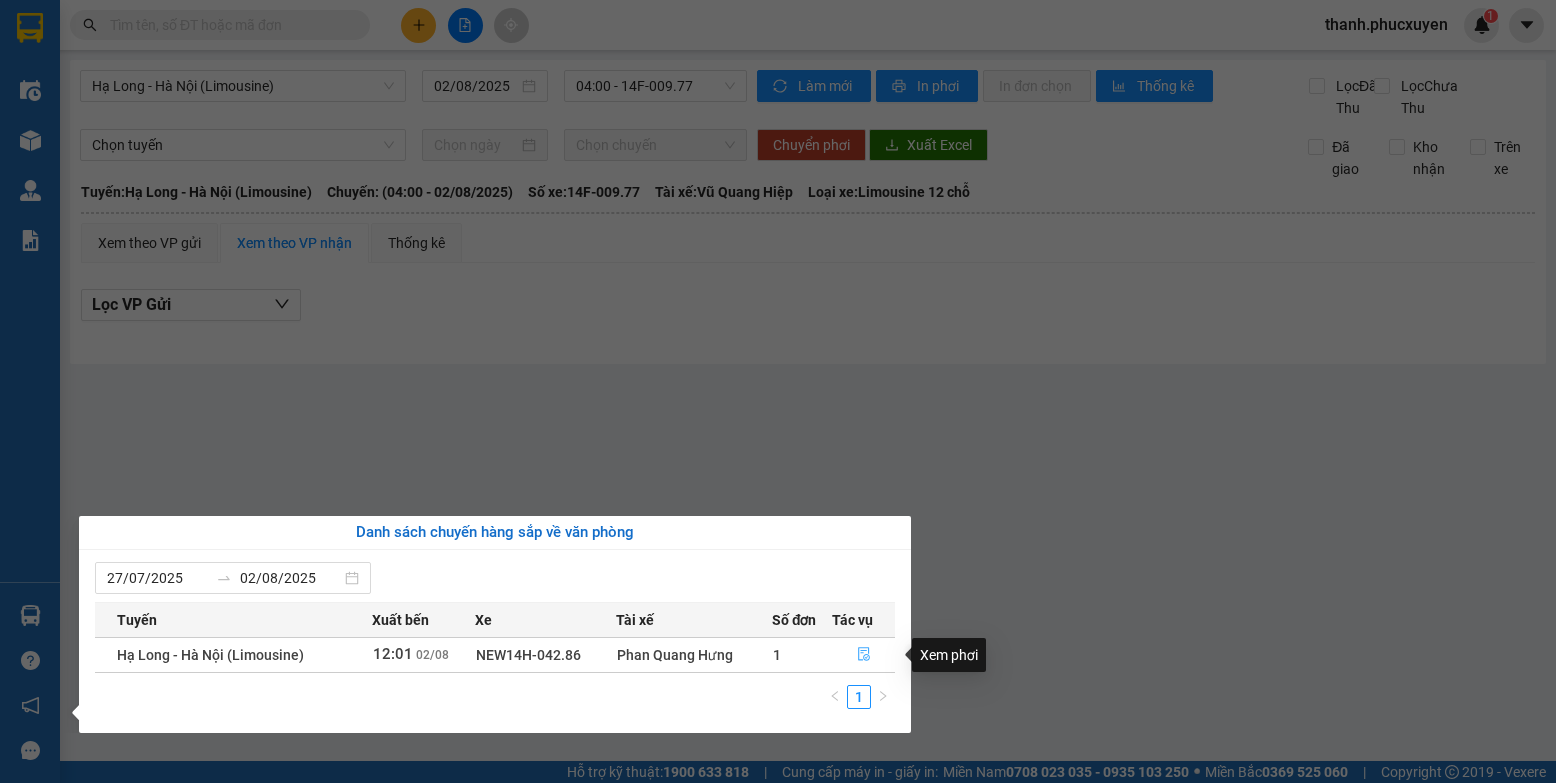 click at bounding box center [863, 655] 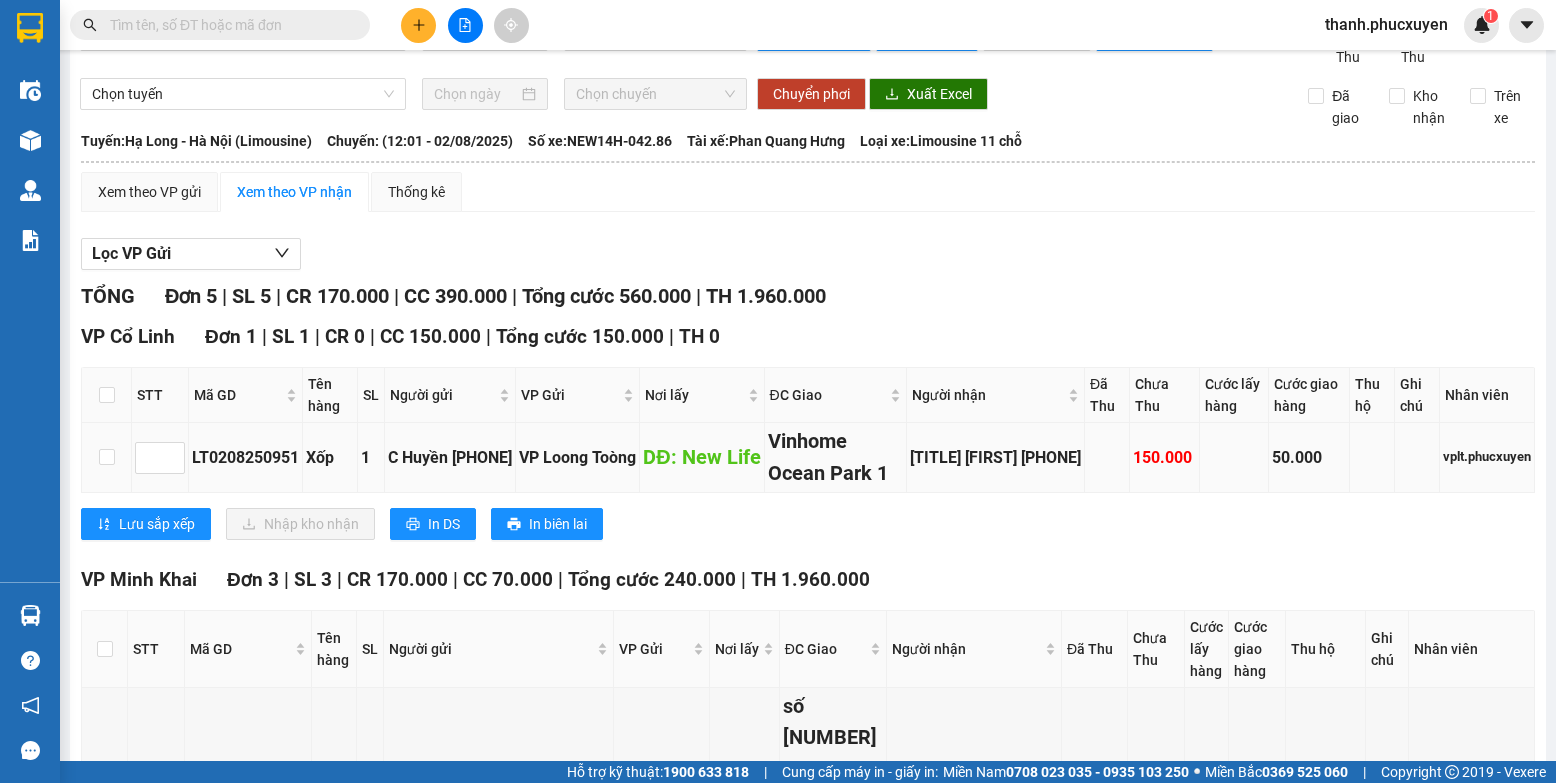 scroll, scrollTop: 0, scrollLeft: 0, axis: both 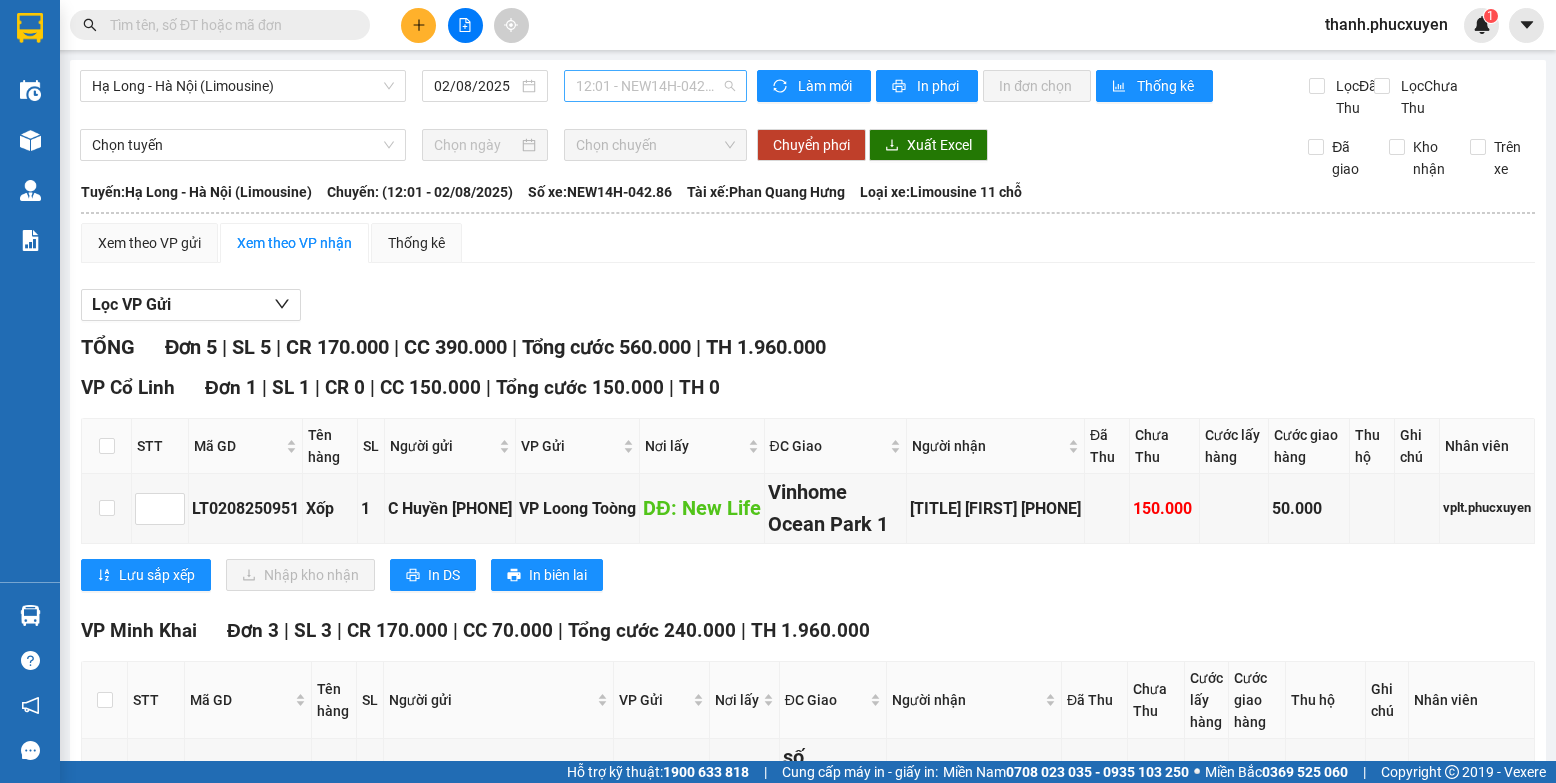 click on "12:01     - NEW14H-042.86" at bounding box center (655, 86) 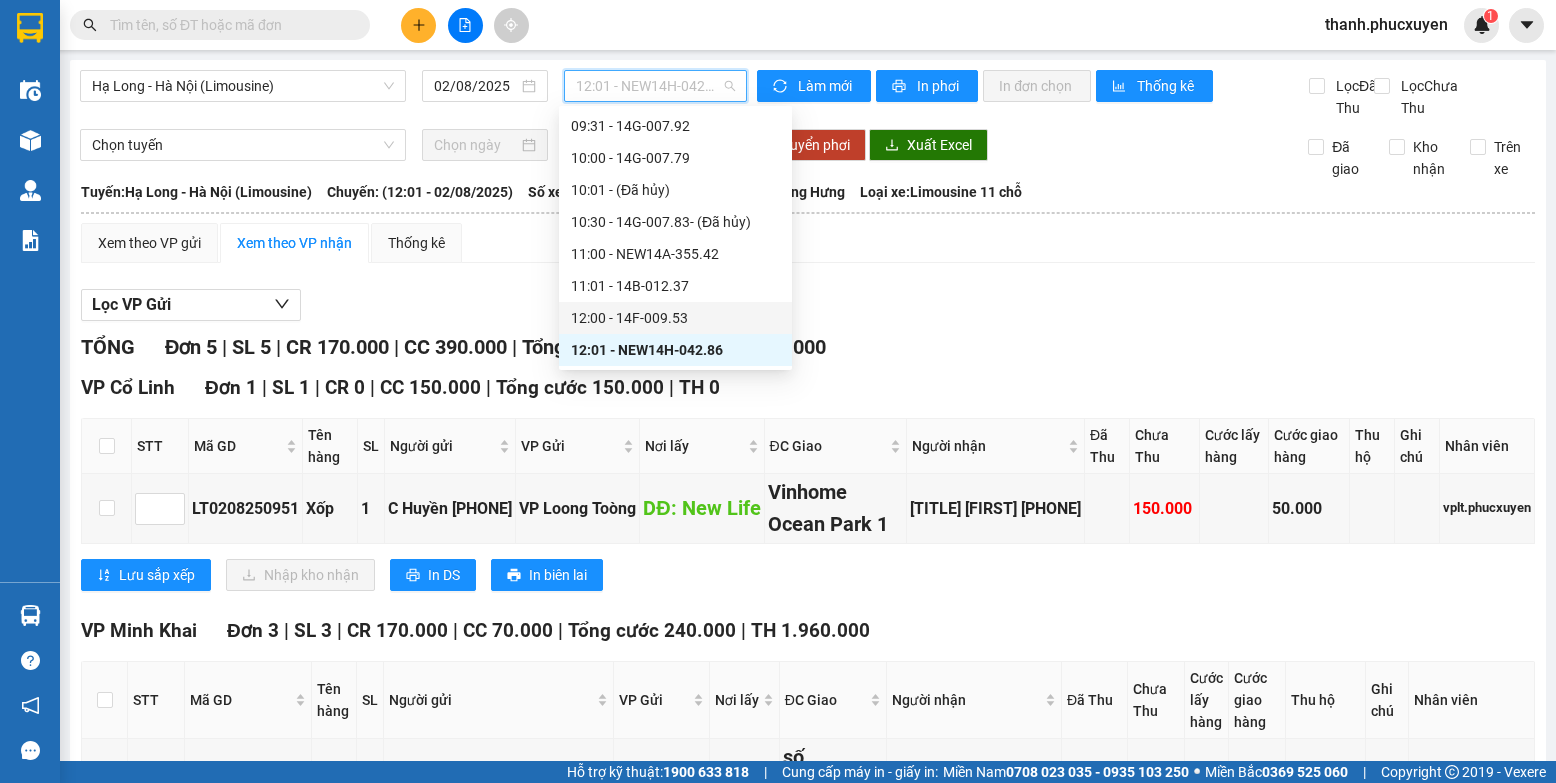 click on "12:00     - 14F-009.53" at bounding box center [675, 318] 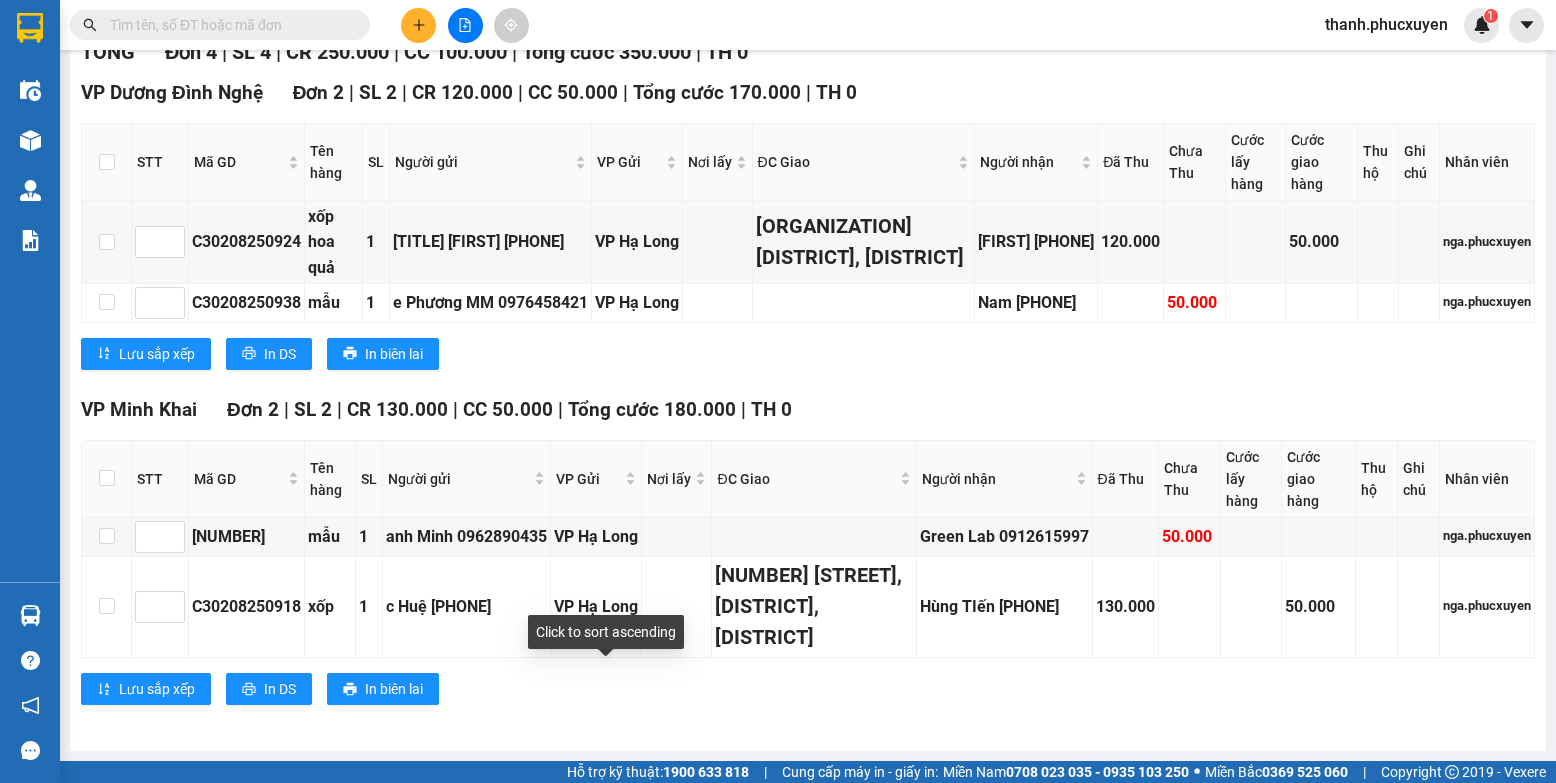 scroll, scrollTop: 336, scrollLeft: 0, axis: vertical 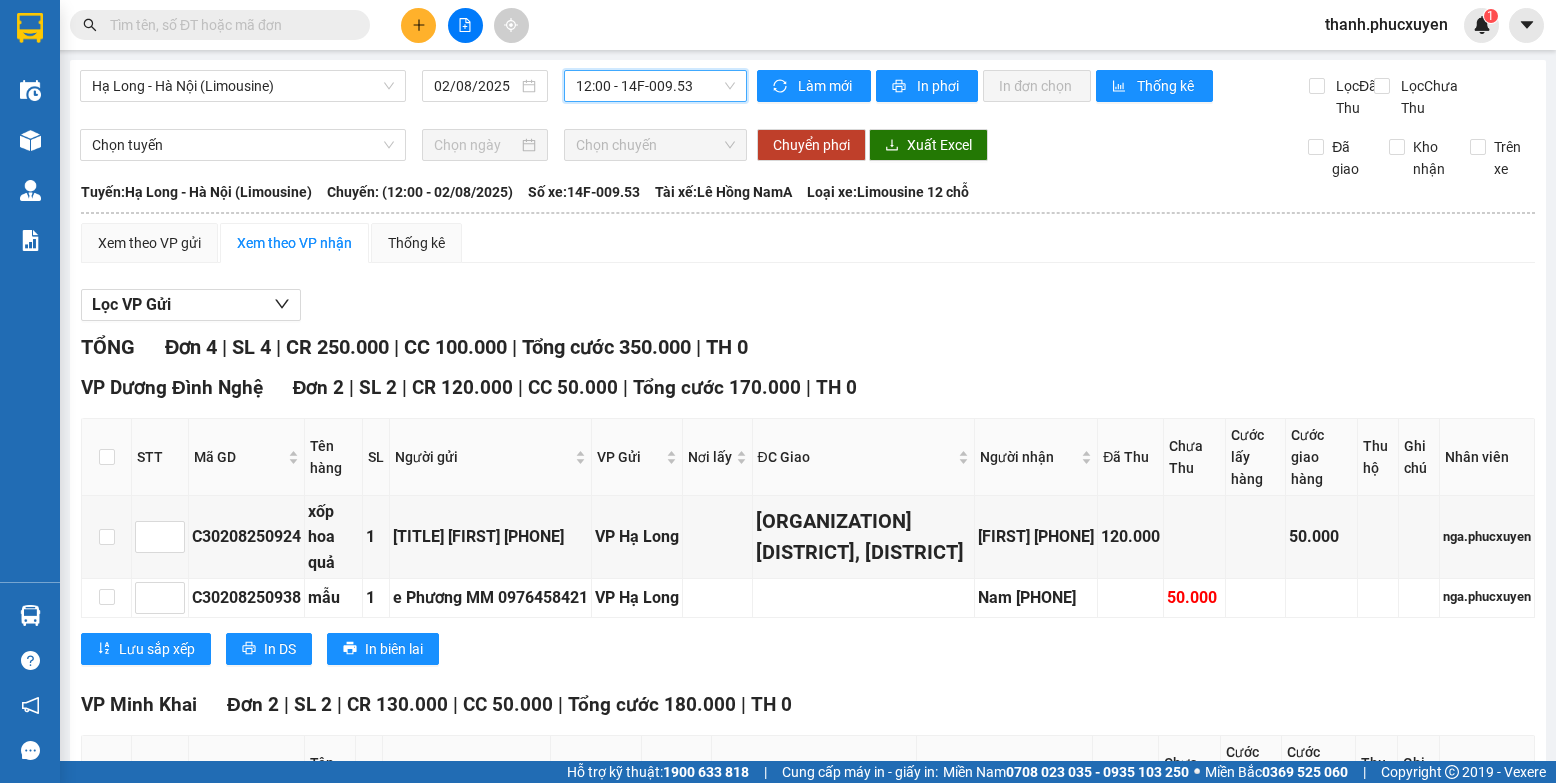 click on "12:00     - 14F-009.53" at bounding box center (655, 86) 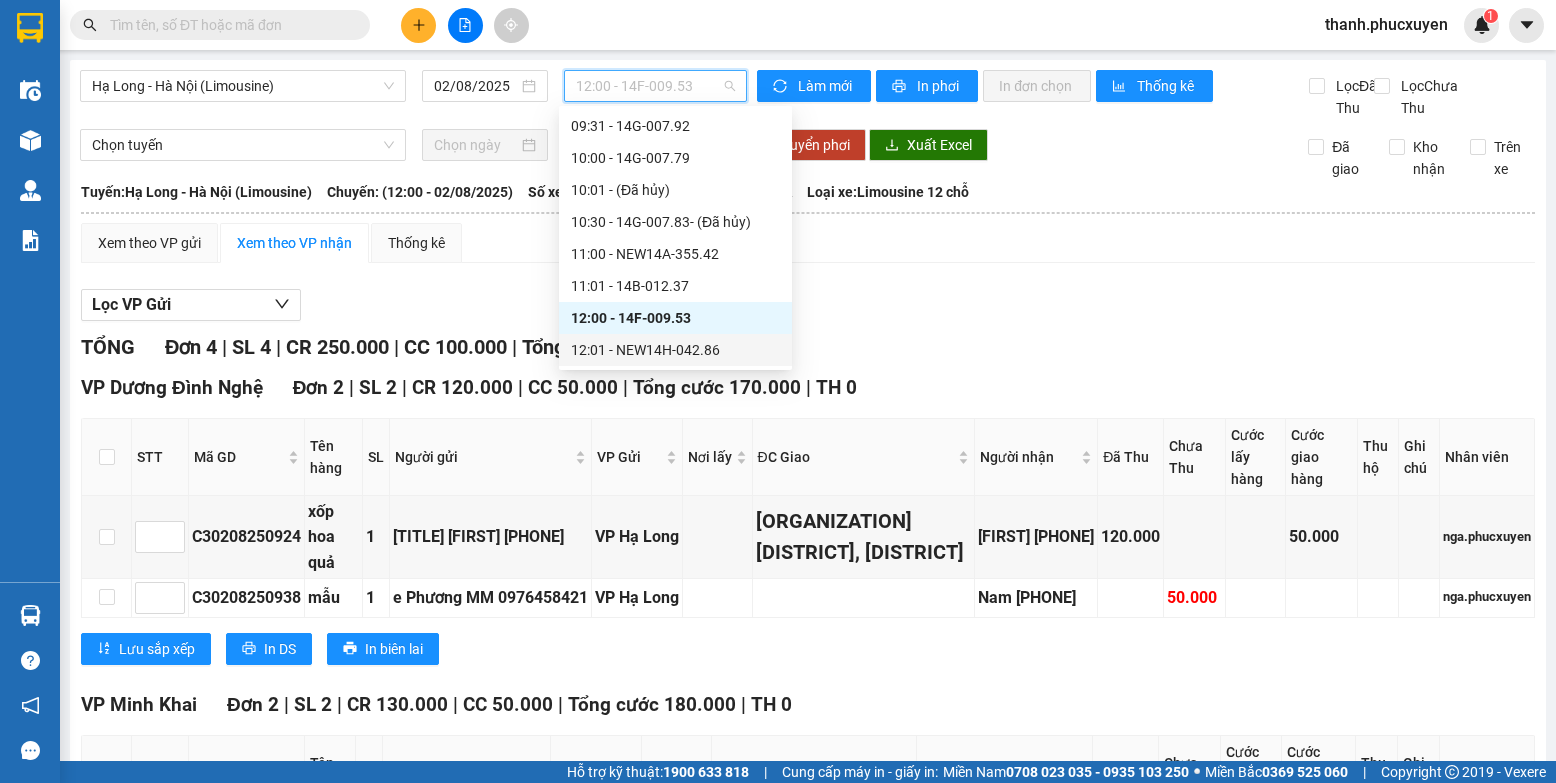 click on "12:01     - NEW14H-042.86" at bounding box center (675, 350) 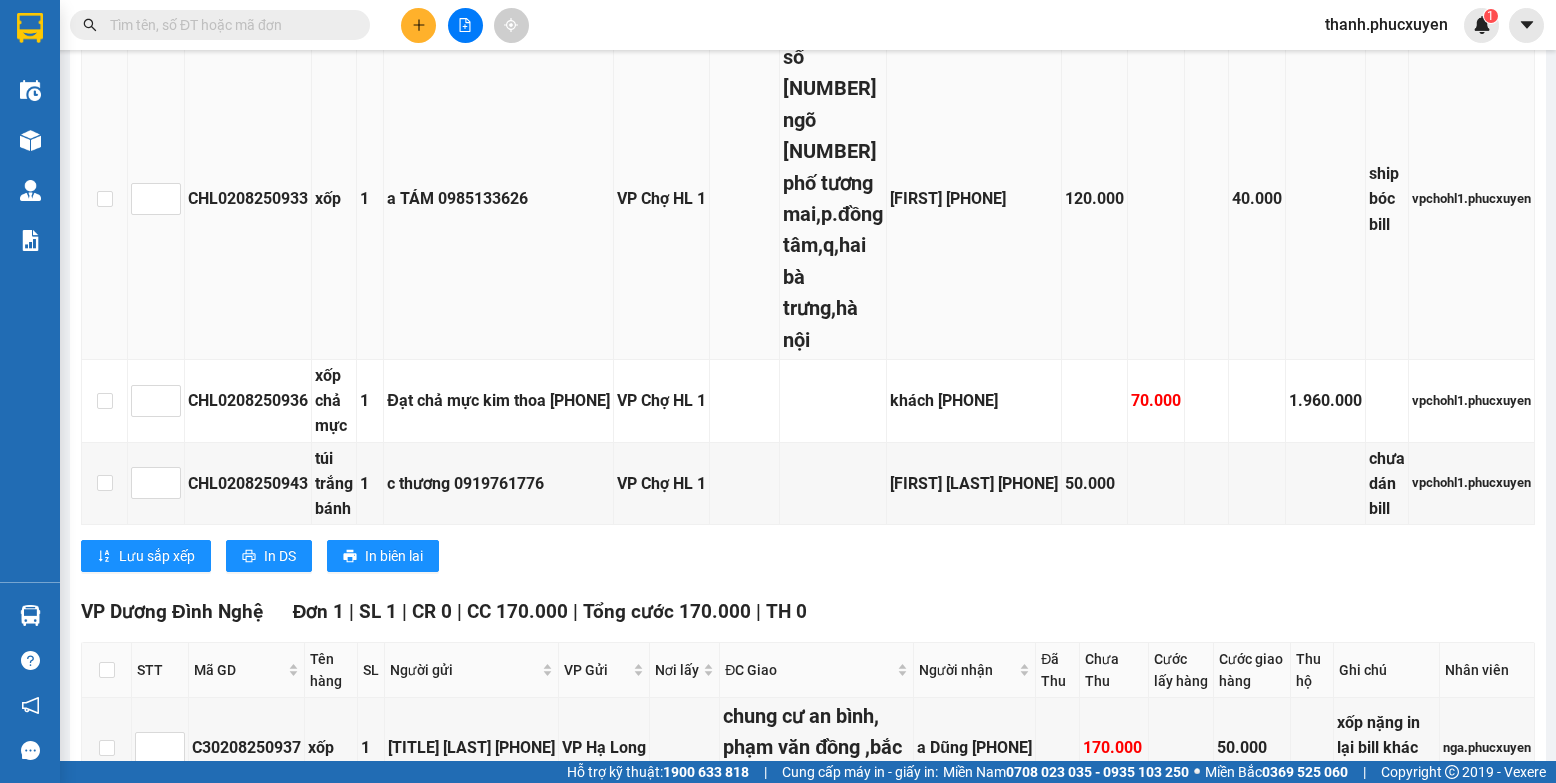 scroll, scrollTop: 800, scrollLeft: 0, axis: vertical 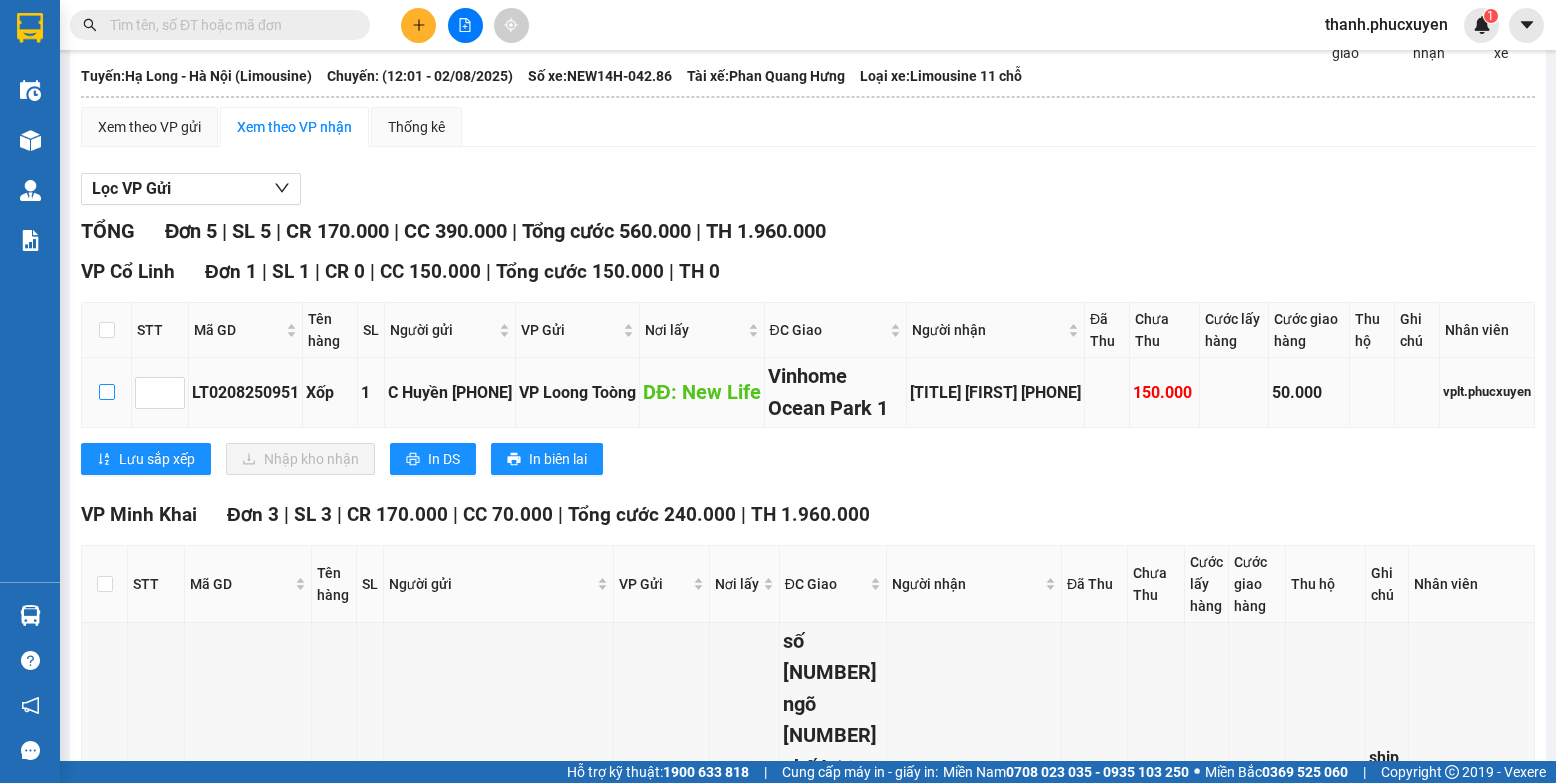 click at bounding box center [107, 392] 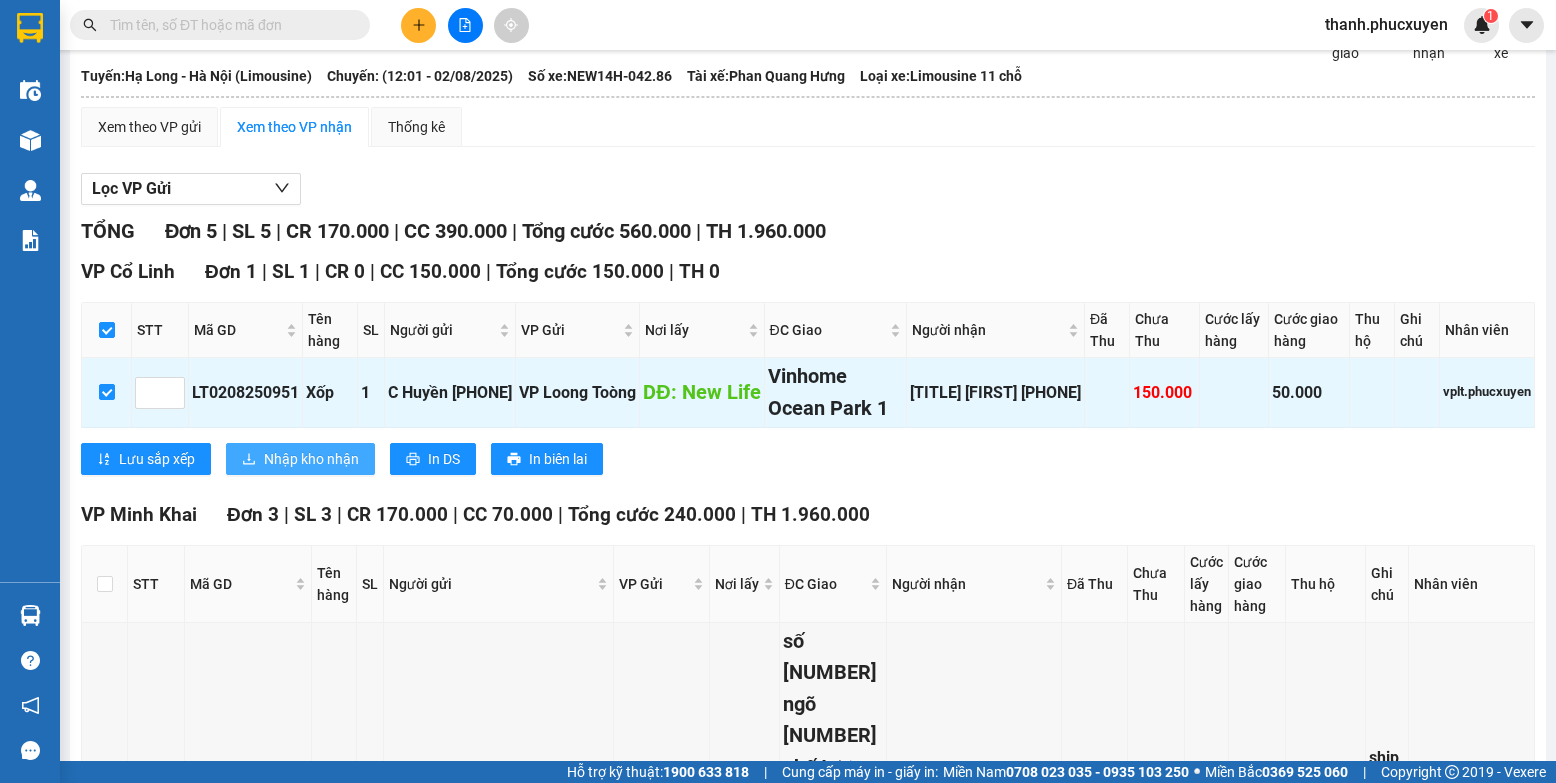 click on "Nhập kho nhận" at bounding box center [311, 459] 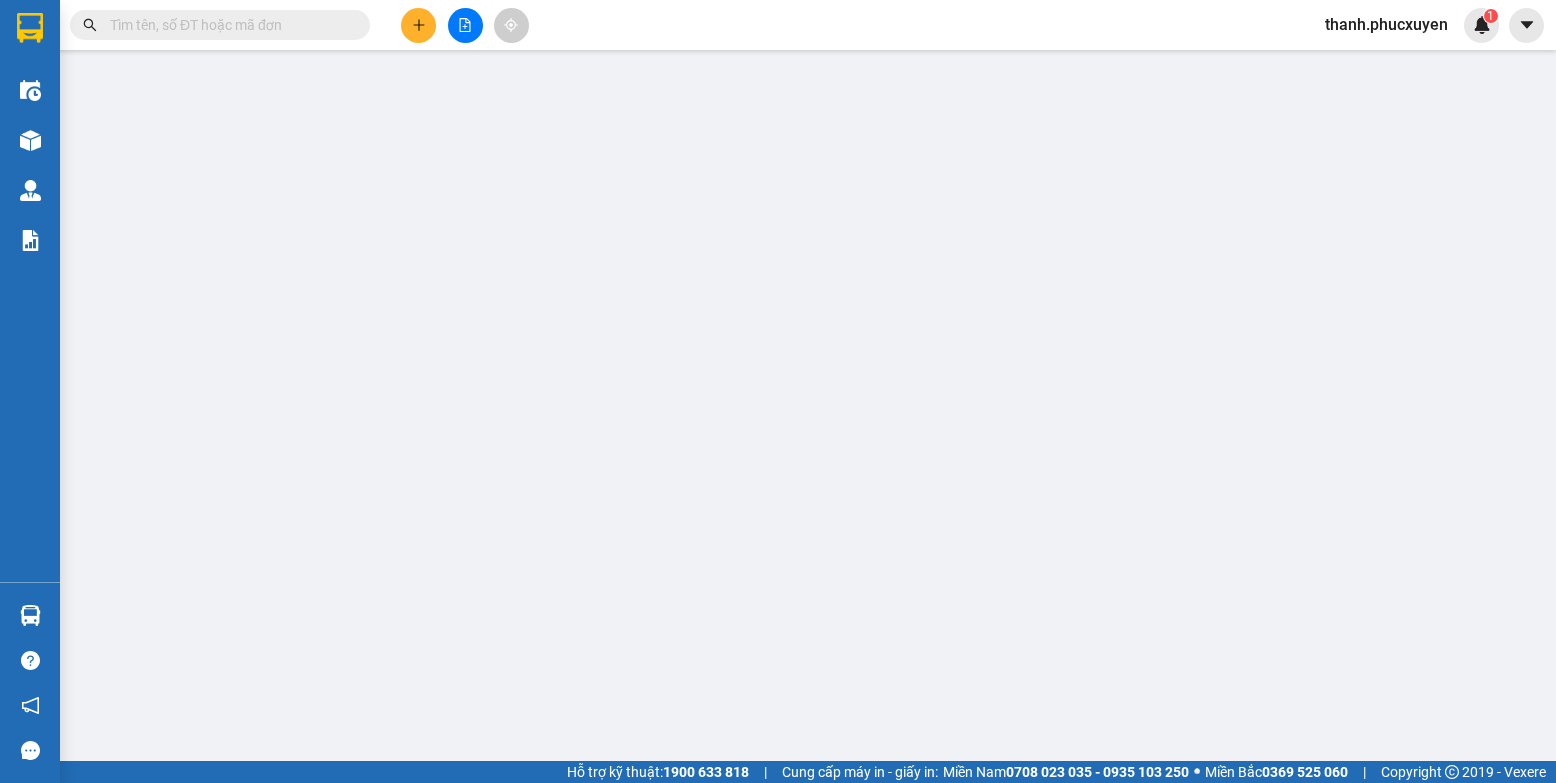 scroll, scrollTop: 0, scrollLeft: 0, axis: both 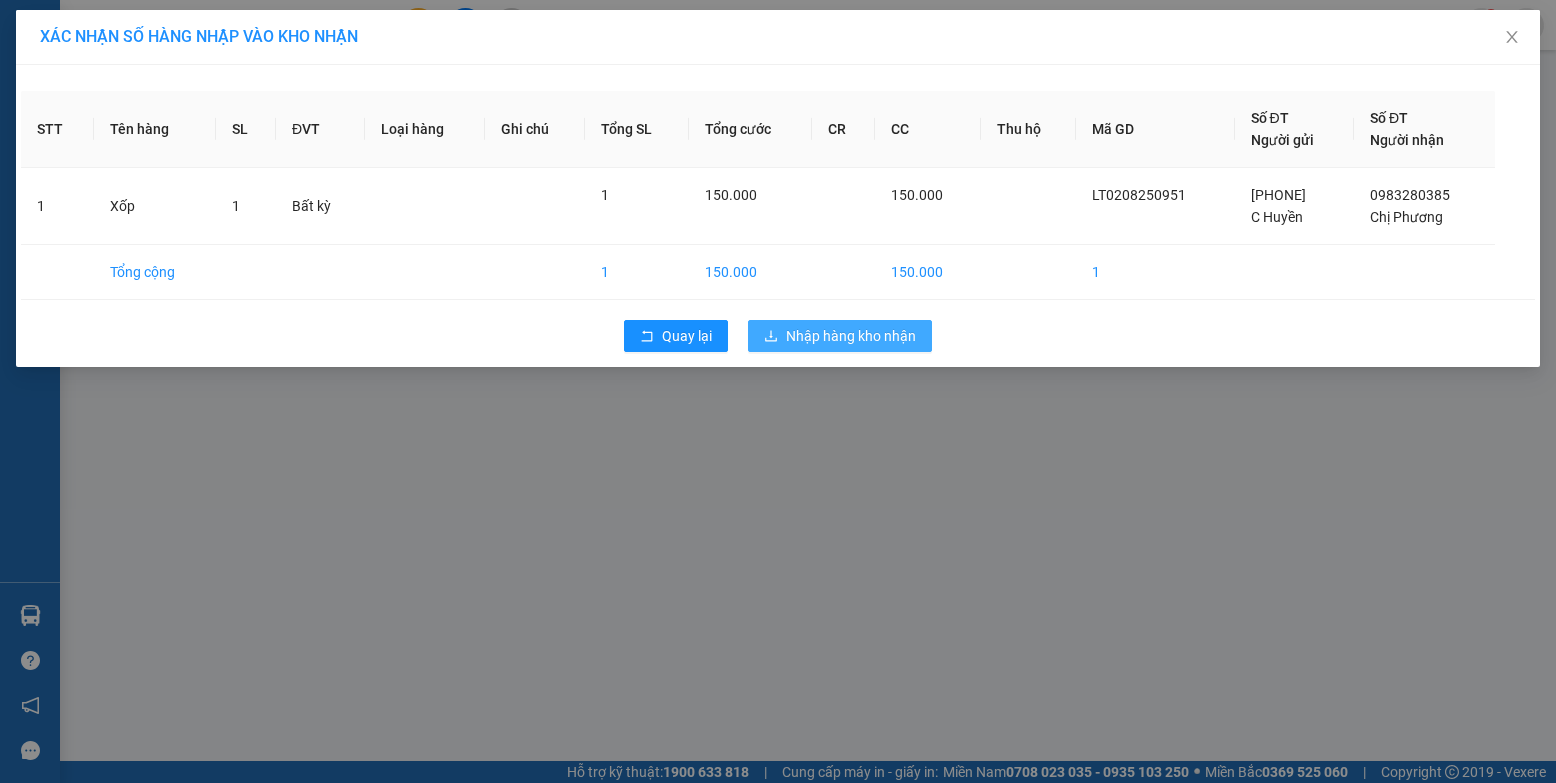 click on "Nhập hàng kho nhận" at bounding box center [851, 336] 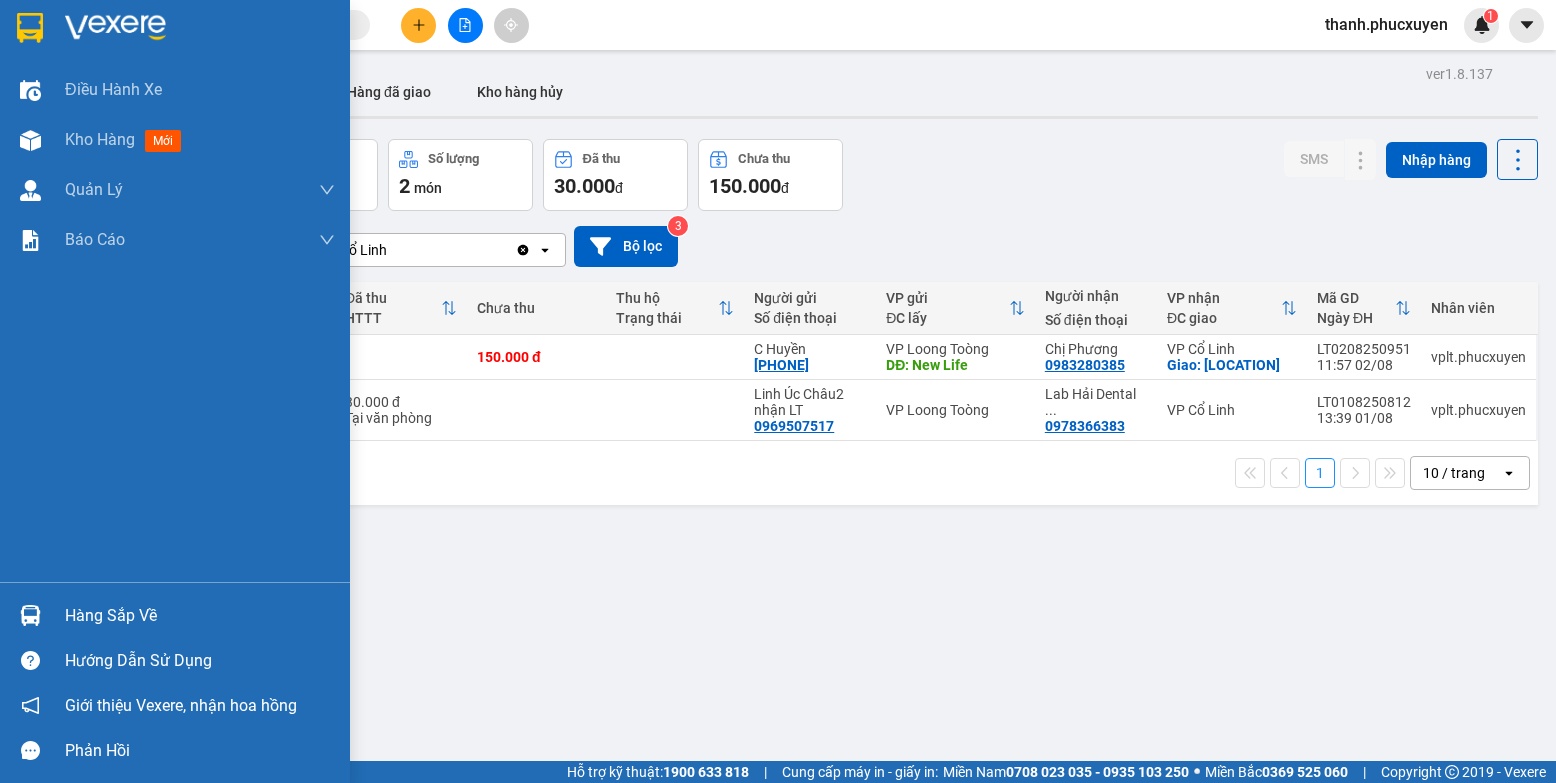 click at bounding box center (30, 615) 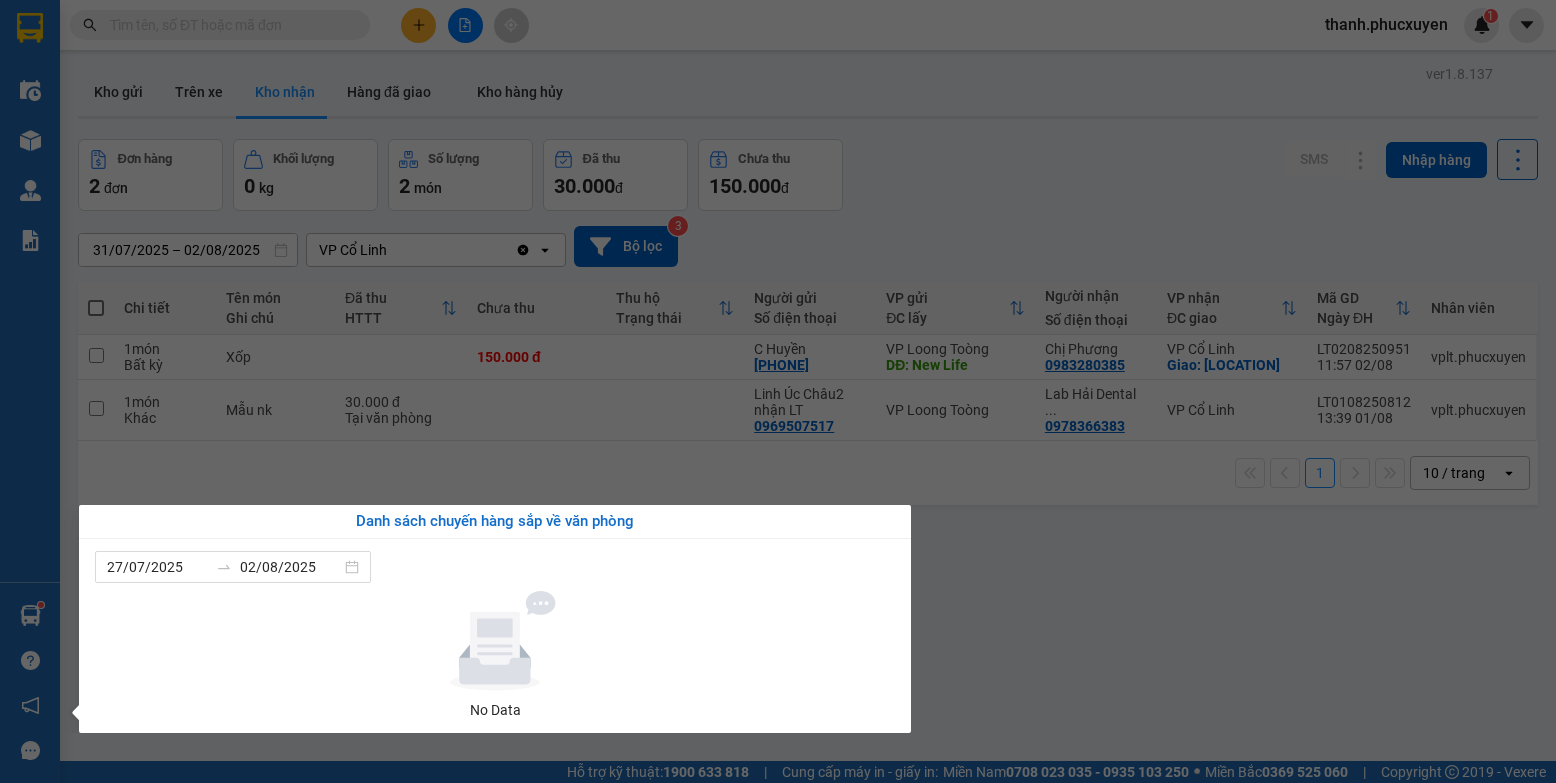 click on "Kết quả tìm kiếm ( 0 )  Bộ lọc  No Data thanh.phucxuyen 1     Điều hành xe     Kho hàng mới     Quản Lý Quản lý thu hộ Quản lý chuyến Quản lý khách hàng Quản lý khách hàng mới Quản lý giao nhận mới Quản lý kiểm kho     Báo cáo  11. Báo cáo đơn giao nhận nội bộ 1. Chi tiết đơn hàng văn phòng 12. Thống kê đơn đối tác 2. Tổng doanh thu theo từng văn phòng 3. Thống kê đơn hàng toàn nhà xe  4. Báo cáo dòng tiền theo nhân viên 5. Doanh thu thực tế chi tiết theo phòng hàng  8. Thống kê nhận và gửi hàng theo văn phòng 9. Thống kê chi tiết đơn hàng theo văn phòng gửi Báo cáo Dòng tiền Thực thu của Nhân viên (Tách cước) Hàng sắp về Hướng dẫn sử dụng Giới thiệu Vexere, nhận hoa hồng Phản hồi Phần mềm hỗ trợ bạn tốt chứ? ver  1.8.137 Kho gửi Trên xe Kho nhận Hàng đã giao Kho hàng hủy Đơn hàng 2 đơn Khối lượng 0 kg" at bounding box center [778, 391] 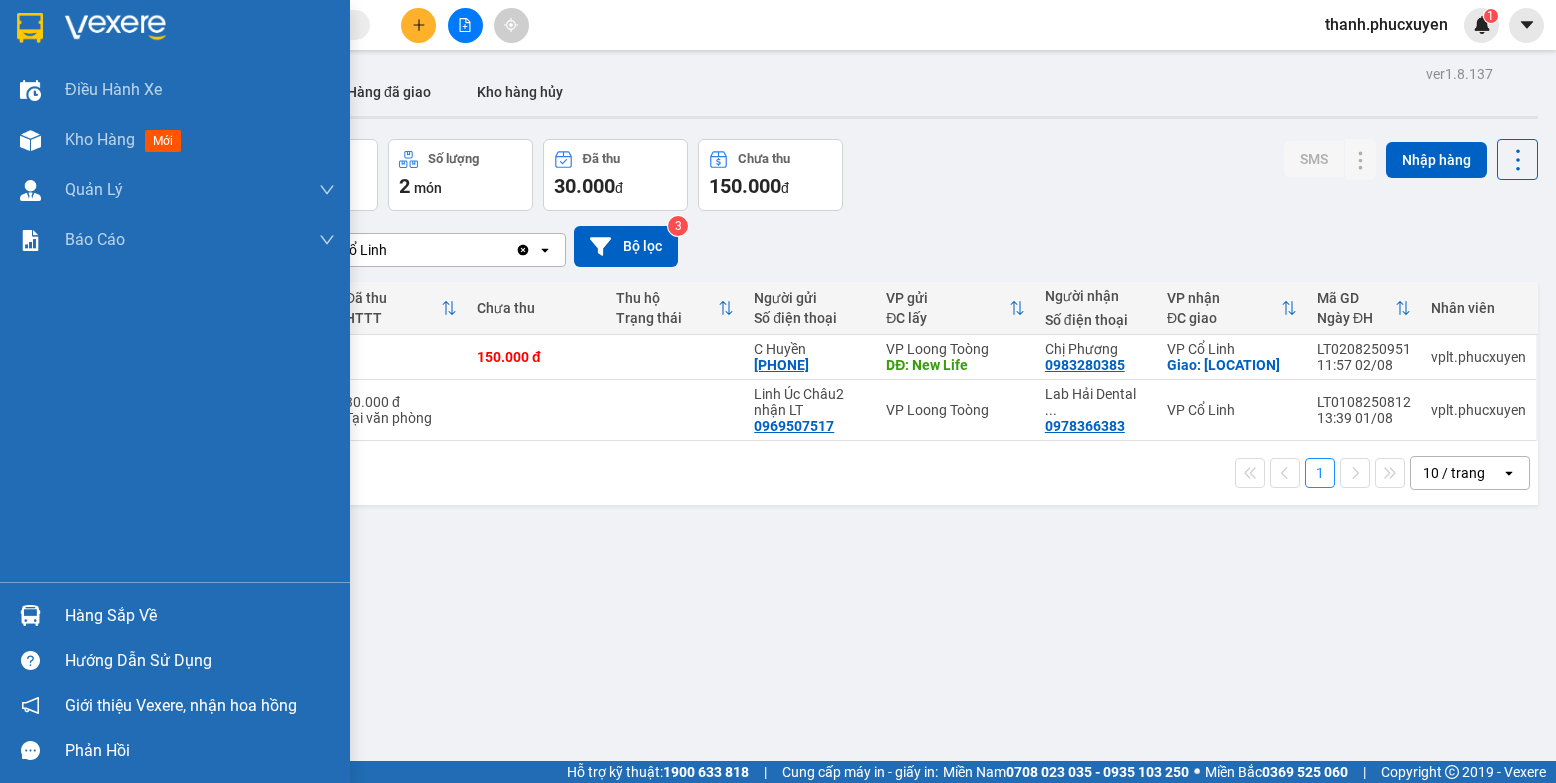 click on "Hàng sắp về" at bounding box center [200, 616] 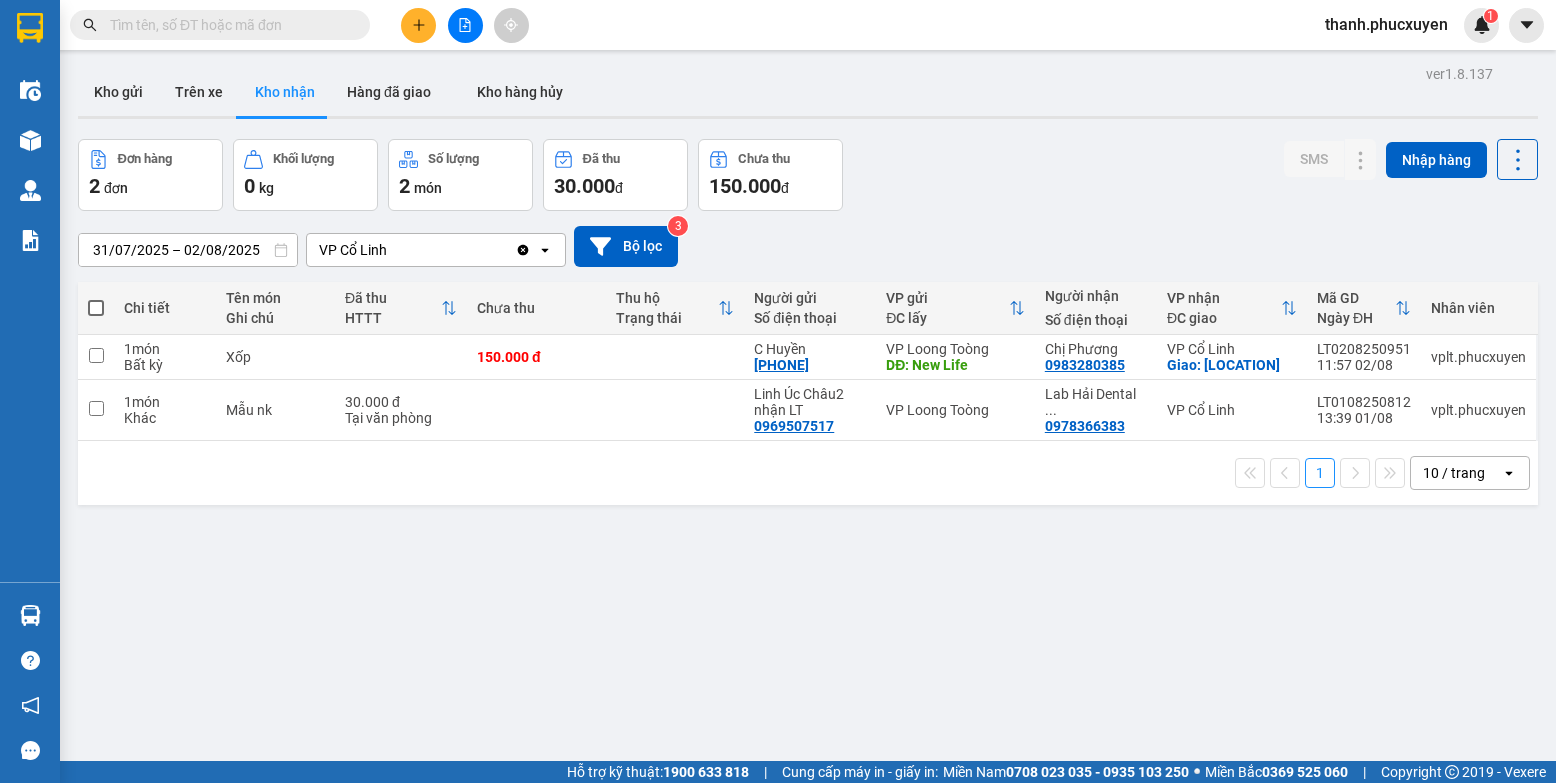 click on "Kết quả tìm kiếm ( 0 )  Bộ lọc  No Data thanh.phucxuyen 1     Điều hành xe     Kho hàng mới     Quản Lý Quản lý thu hộ Quản lý chuyến Quản lý khách hàng Quản lý khách hàng mới Quản lý giao nhận mới Quản lý kiểm kho     Báo cáo  11. Báo cáo đơn giao nhận nội bộ 1. Chi tiết đơn hàng văn phòng 12. Thống kê đơn đối tác 2. Tổng doanh thu theo từng văn phòng 3. Thống kê đơn hàng toàn nhà xe  4. Báo cáo dòng tiền theo nhân viên 5. Doanh thu thực tế chi tiết theo phòng hàng  8. Thống kê nhận và gửi hàng theo văn phòng 9. Thống kê chi tiết đơn hàng theo văn phòng gửi Báo cáo Dòng tiền Thực thu của Nhân viên (Tách cước) Hàng sắp về Hướng dẫn sử dụng Giới thiệu Vexere, nhận hoa hồng Phản hồi Phần mềm hỗ trợ bạn tốt chứ? ver  1.8.137 Kho gửi Trên xe Kho nhận Hàng đã giao Kho hàng hủy Đơn hàng 2 đơn Khối lượng 0 kg" at bounding box center [778, 391] 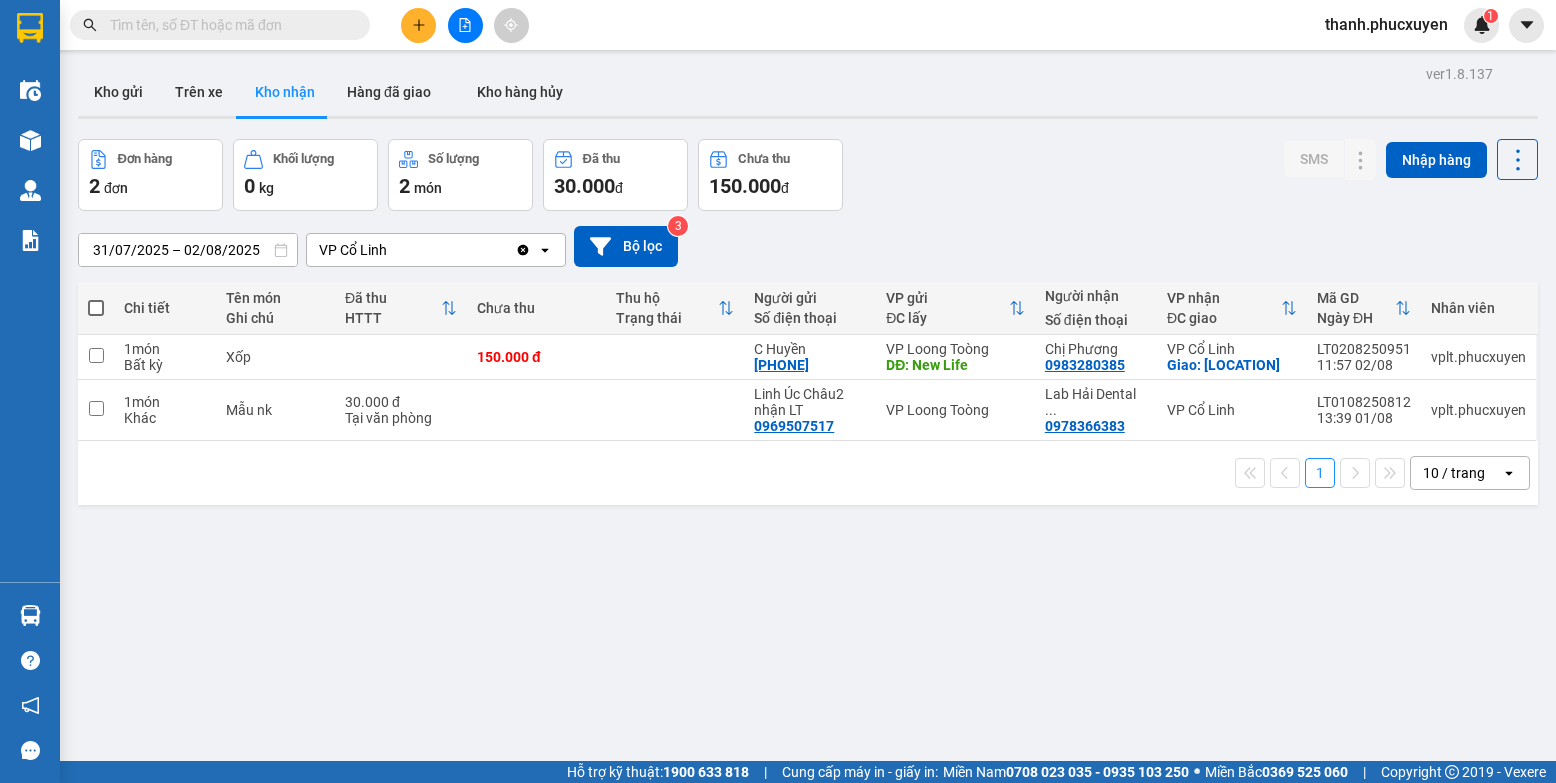 click on "thanh.phucxuyen 1" at bounding box center [1404, 25] 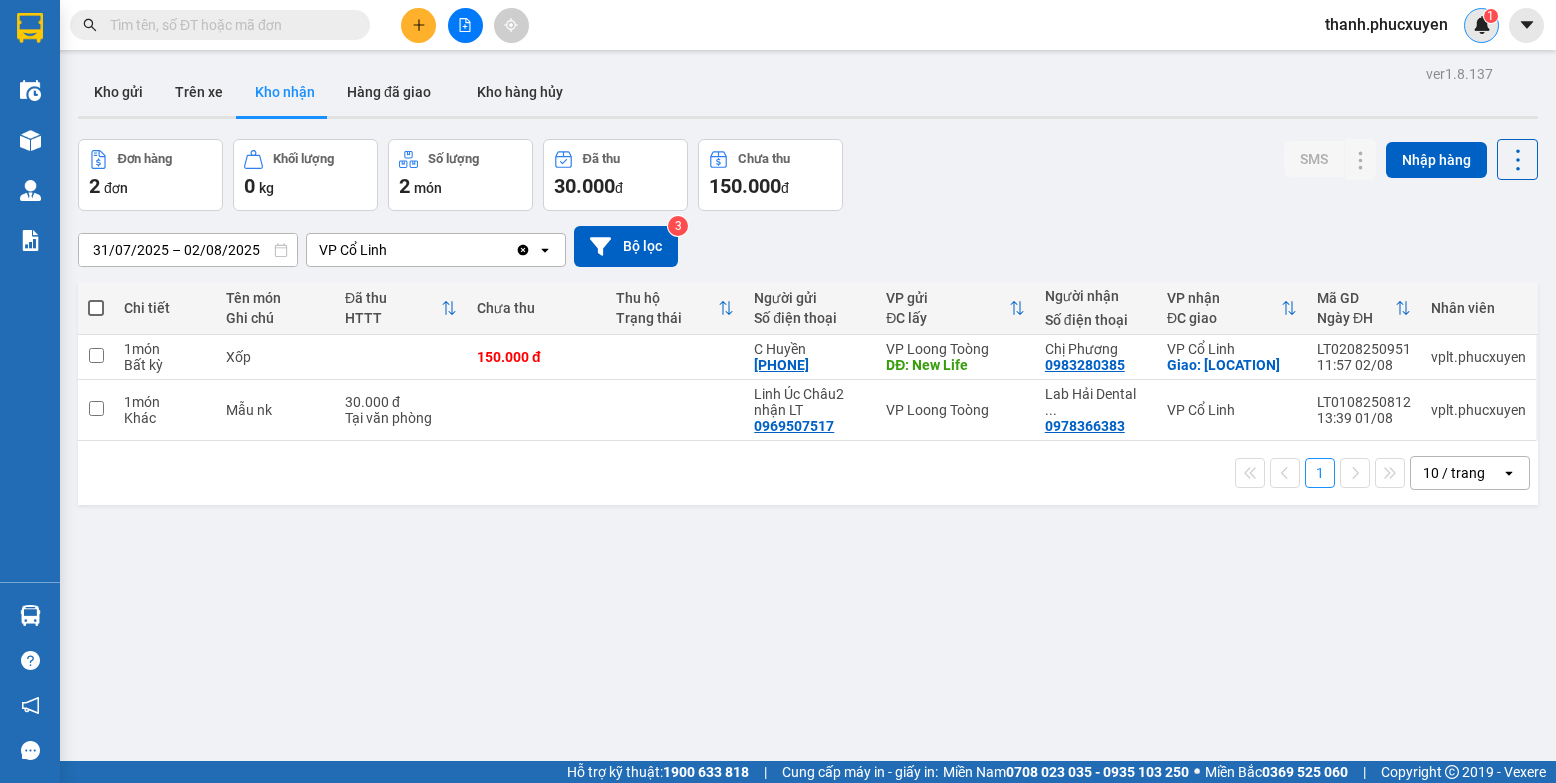 click at bounding box center (1482, 25) 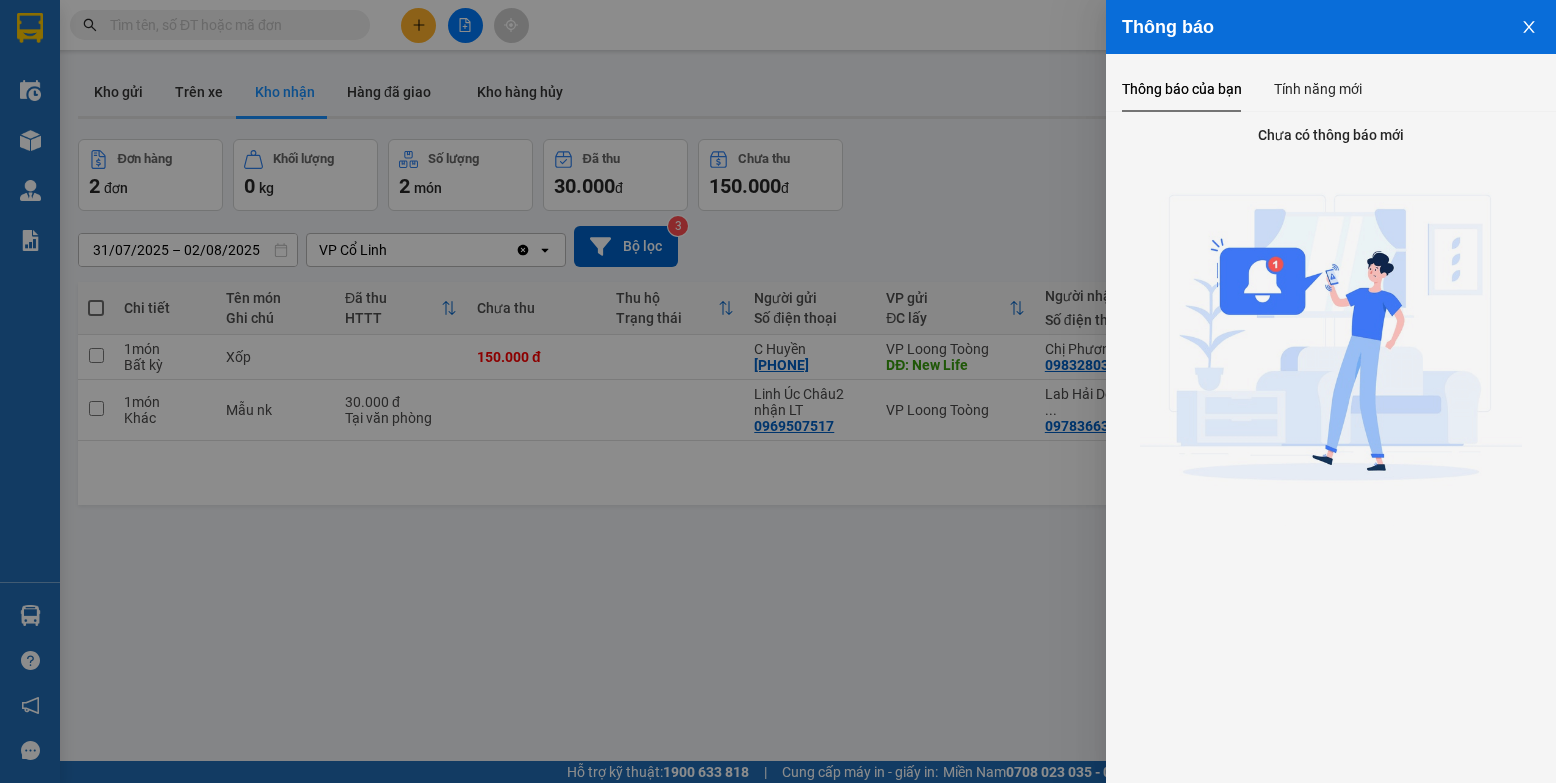 click 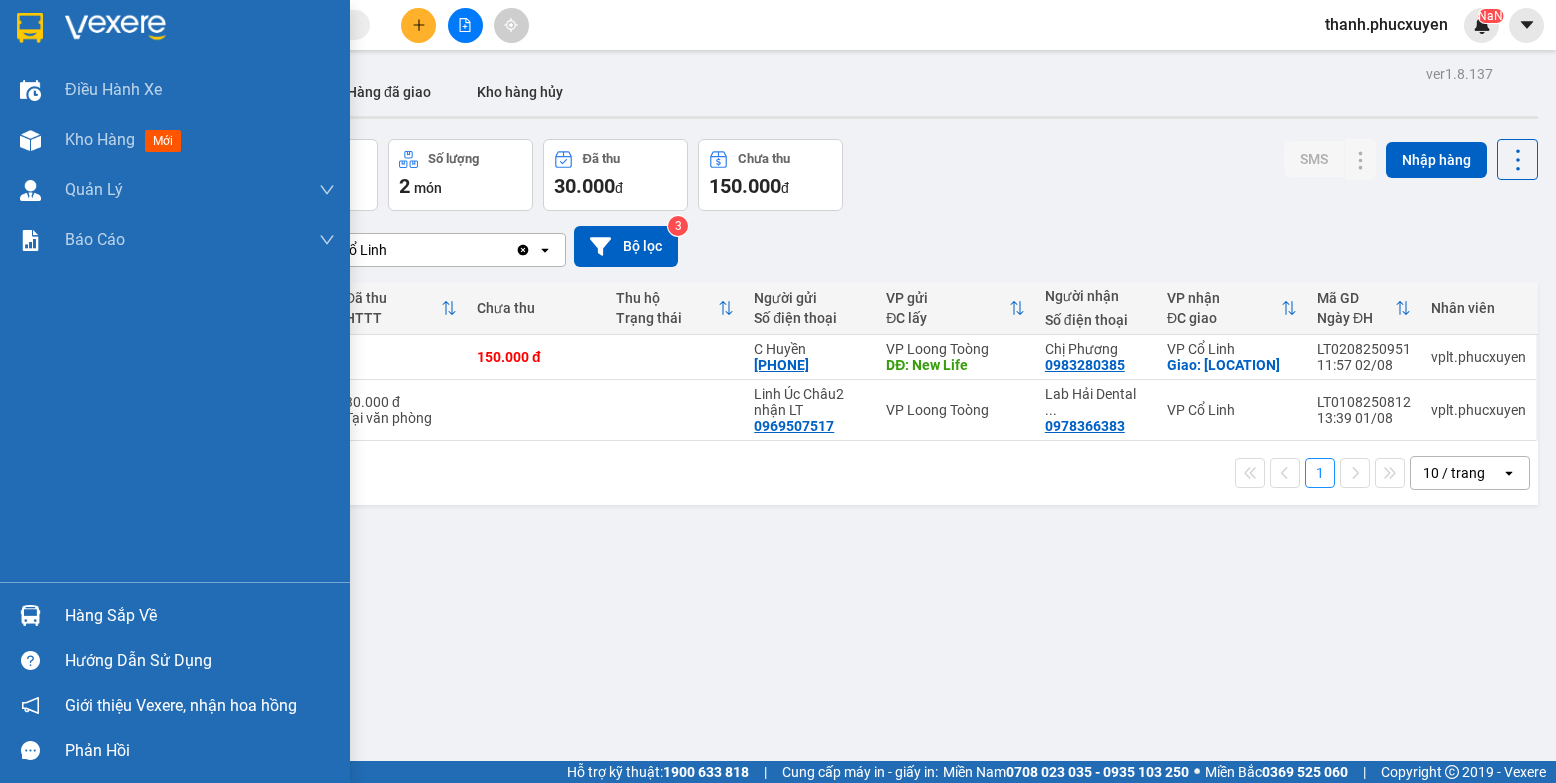 click at bounding box center (30, 615) 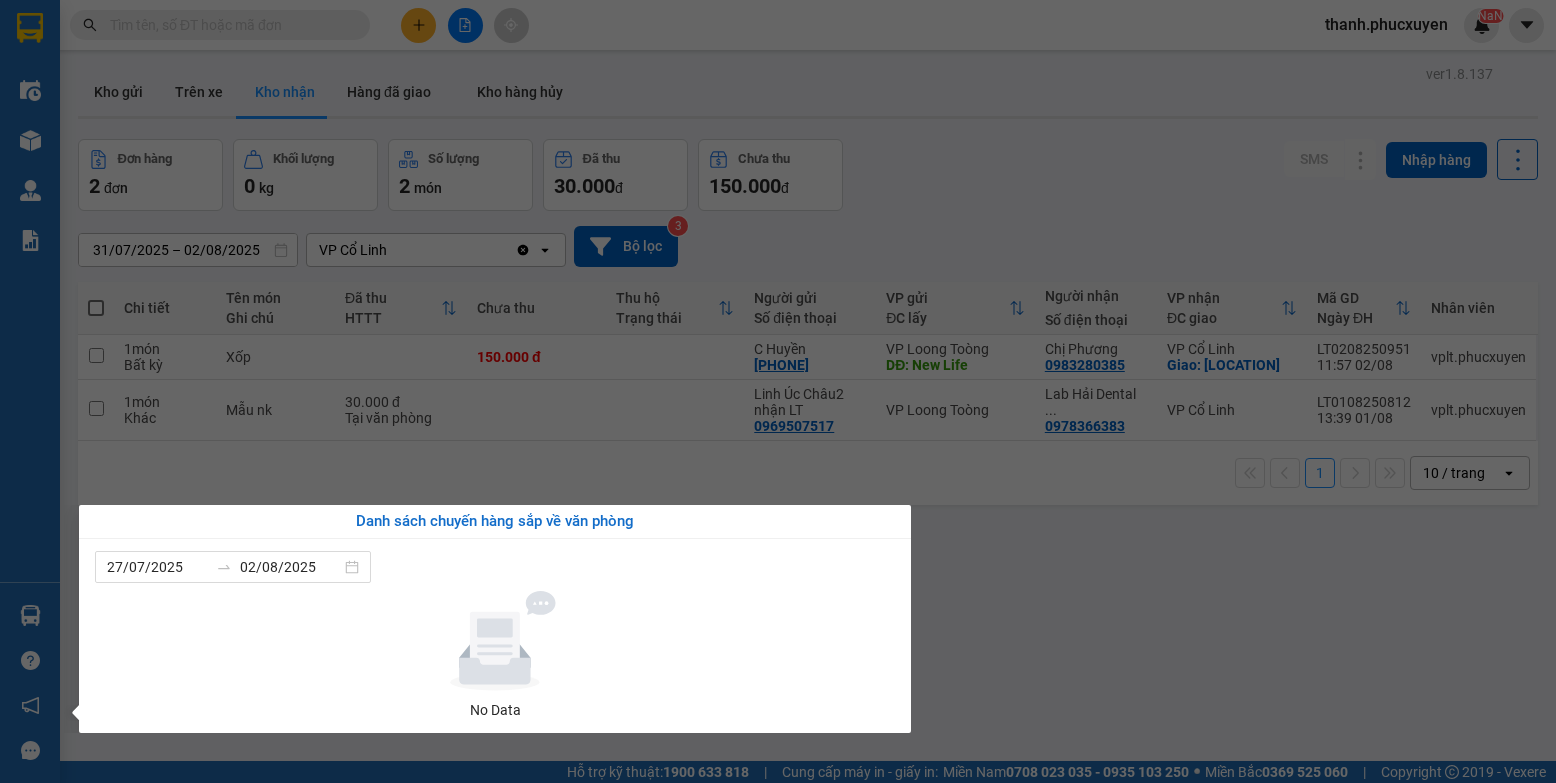 click on "Kết quả tìm kiếm ( 0 )  Bộ lọc  No Data thanh.phucxuyen NaN     Điều hành xe     Kho hàng mới     Quản Lý Quản lý thu hộ Quản lý chuyến Quản lý khách hàng Quản lý khách hàng mới Quản lý giao nhận mới Quản lý kiểm kho     Báo cáo  11. Báo cáo đơn giao nhận nội bộ 1. Chi tiết đơn hàng văn phòng 12. Thống kê đơn đối tác 2. Tổng doanh thu theo từng văn phòng 3. Thống kê đơn hàng toàn nhà xe  4. Báo cáo dòng tiền theo nhân viên 5. Doanh thu thực tế chi tiết theo phòng hàng  8. Thống kê nhận và gửi hàng theo văn phòng 9. Thống kê chi tiết đơn hàng theo văn phòng gửi Báo cáo Dòng tiền Thực thu của Nhân viên (Tách cước) Hàng sắp về Hướng dẫn sử dụng Giới thiệu Vexere, nhận hoa hồng Phản hồi Phần mềm hỗ trợ bạn tốt chứ? ver  1.8.137 Kho gửi Trên xe Kho nhận Hàng đã giao Kho hàng hủy Đơn hàng 2 đơn Khối lượng 0" at bounding box center [778, 391] 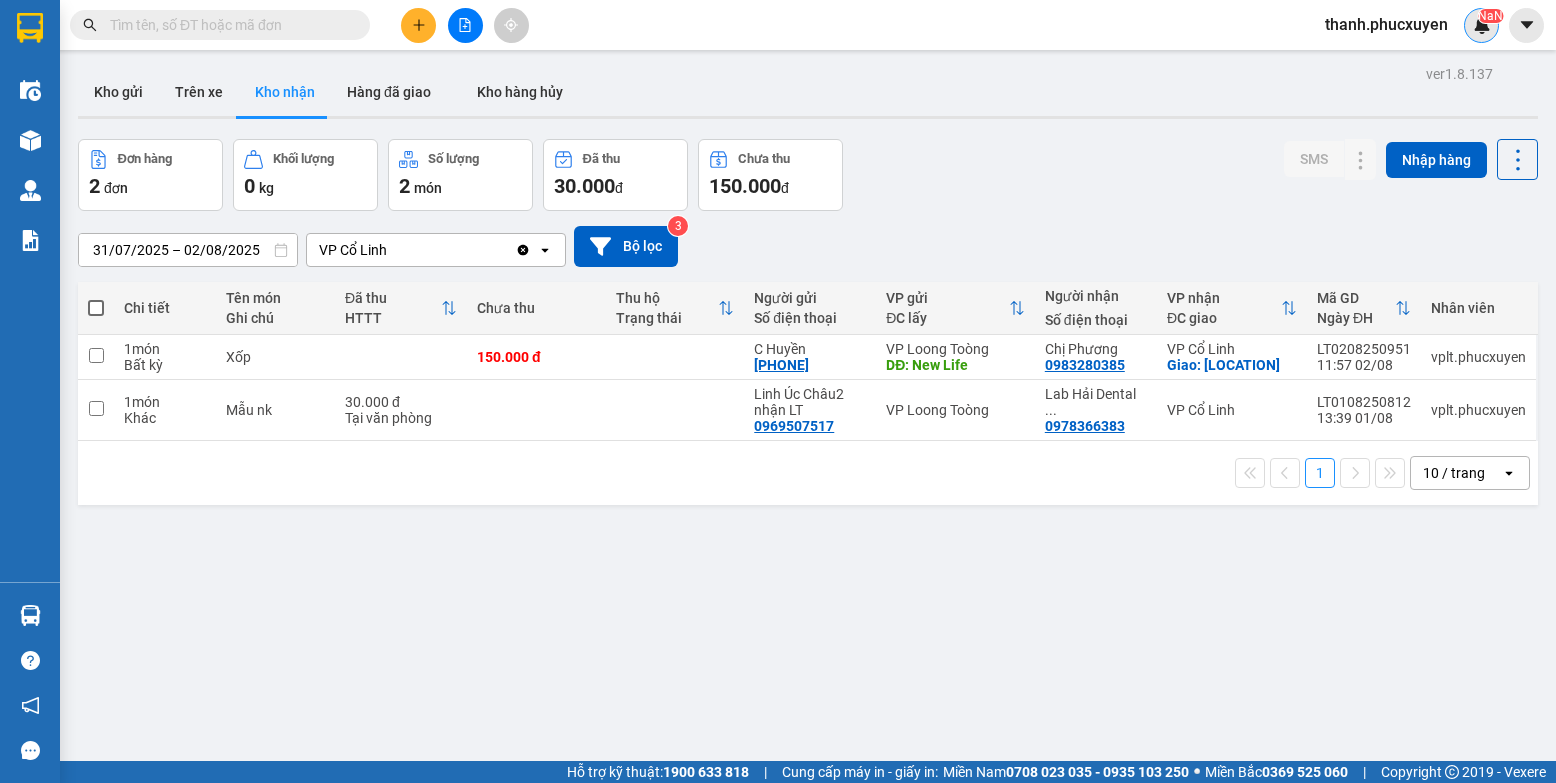 click at bounding box center [1482, 25] 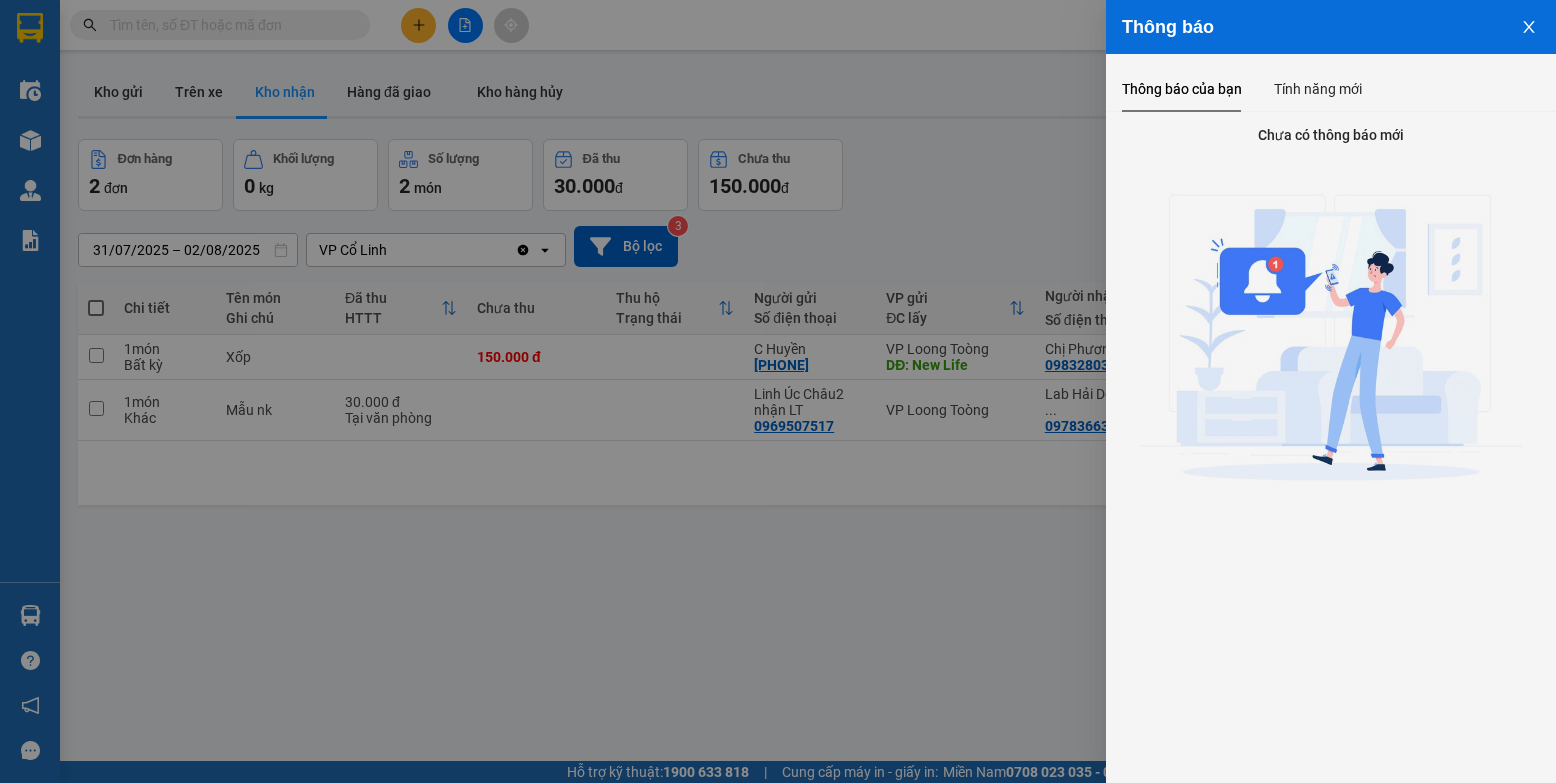 click 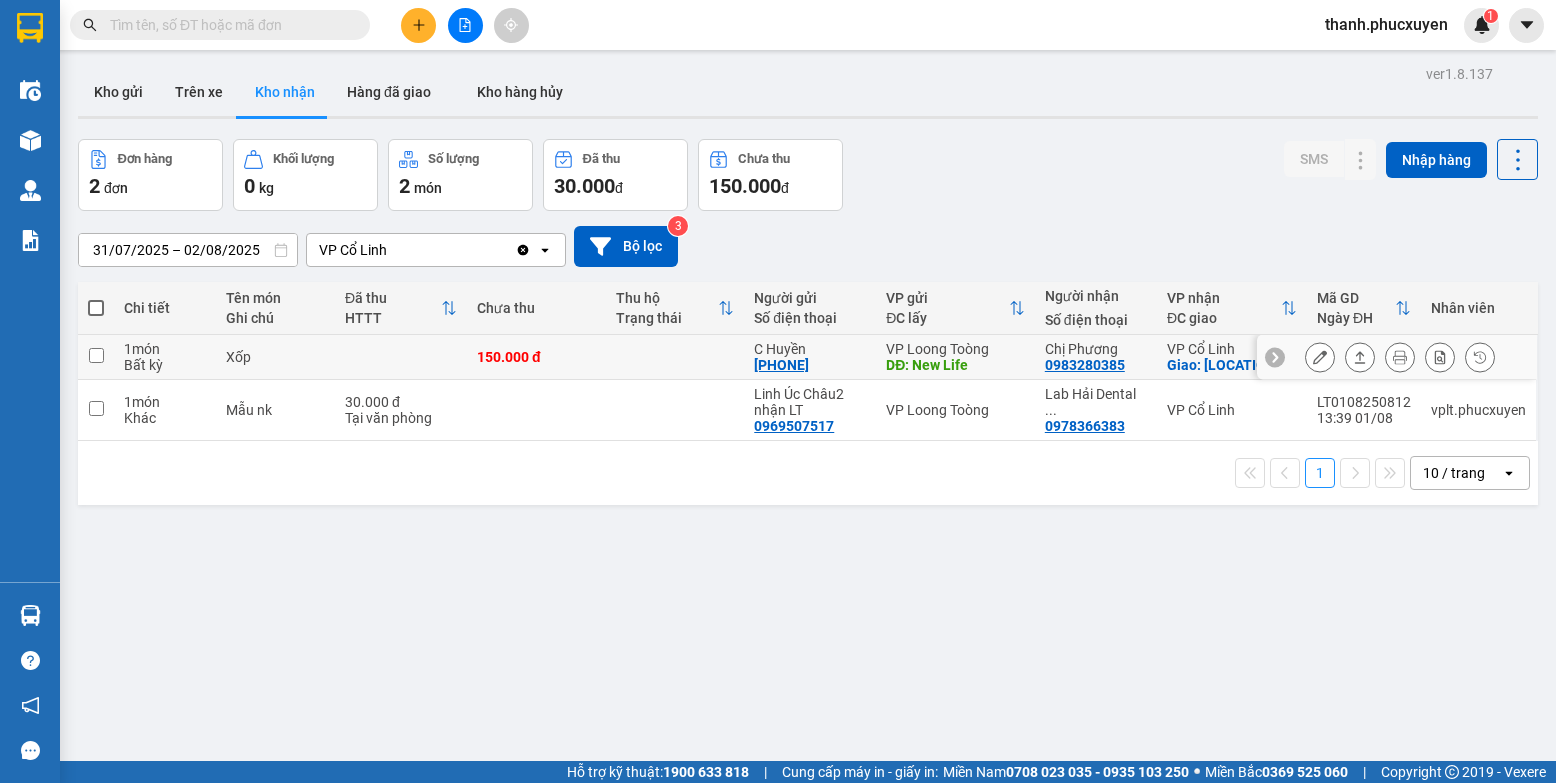 click 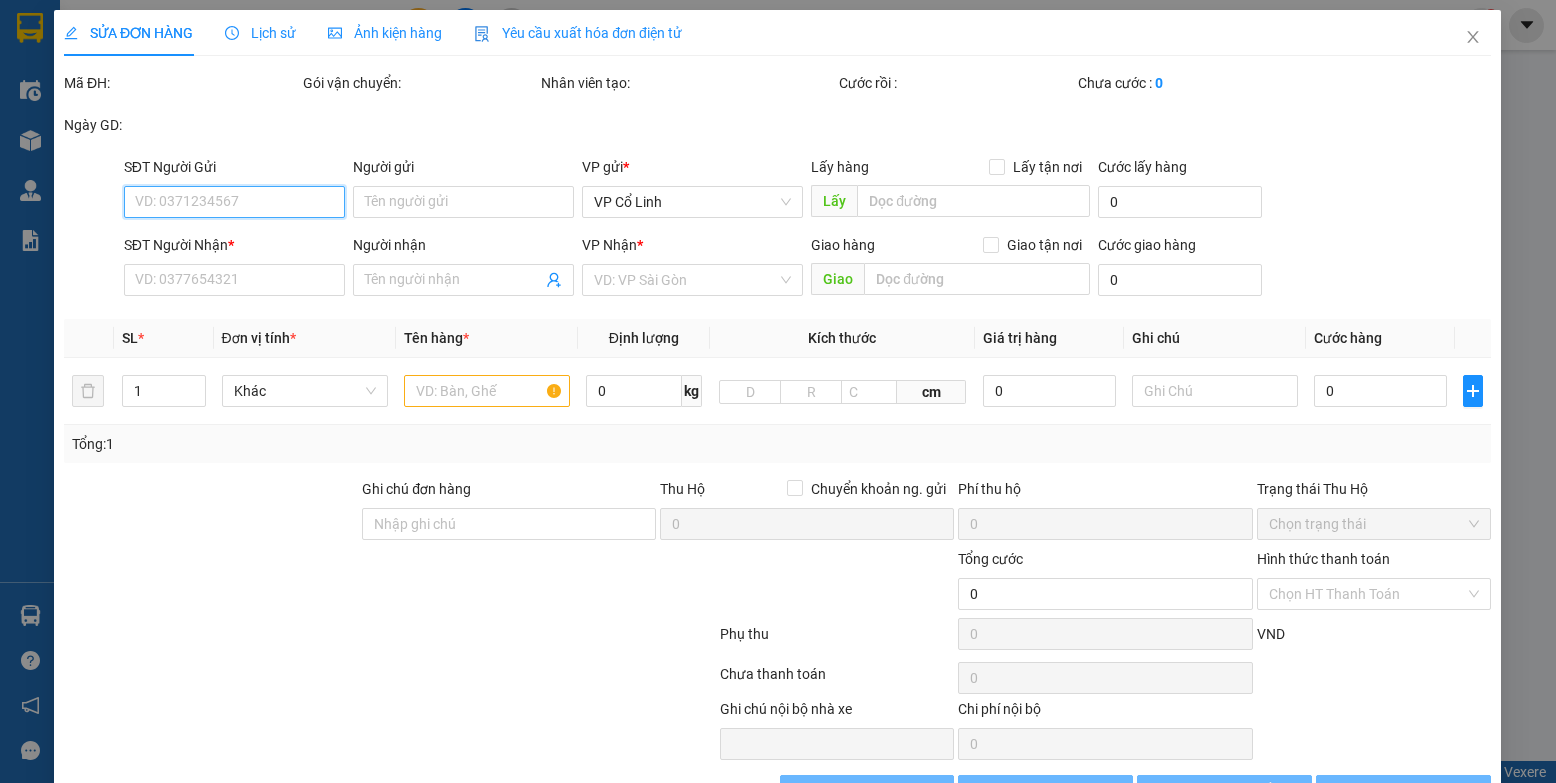 type on "[PHONE]" 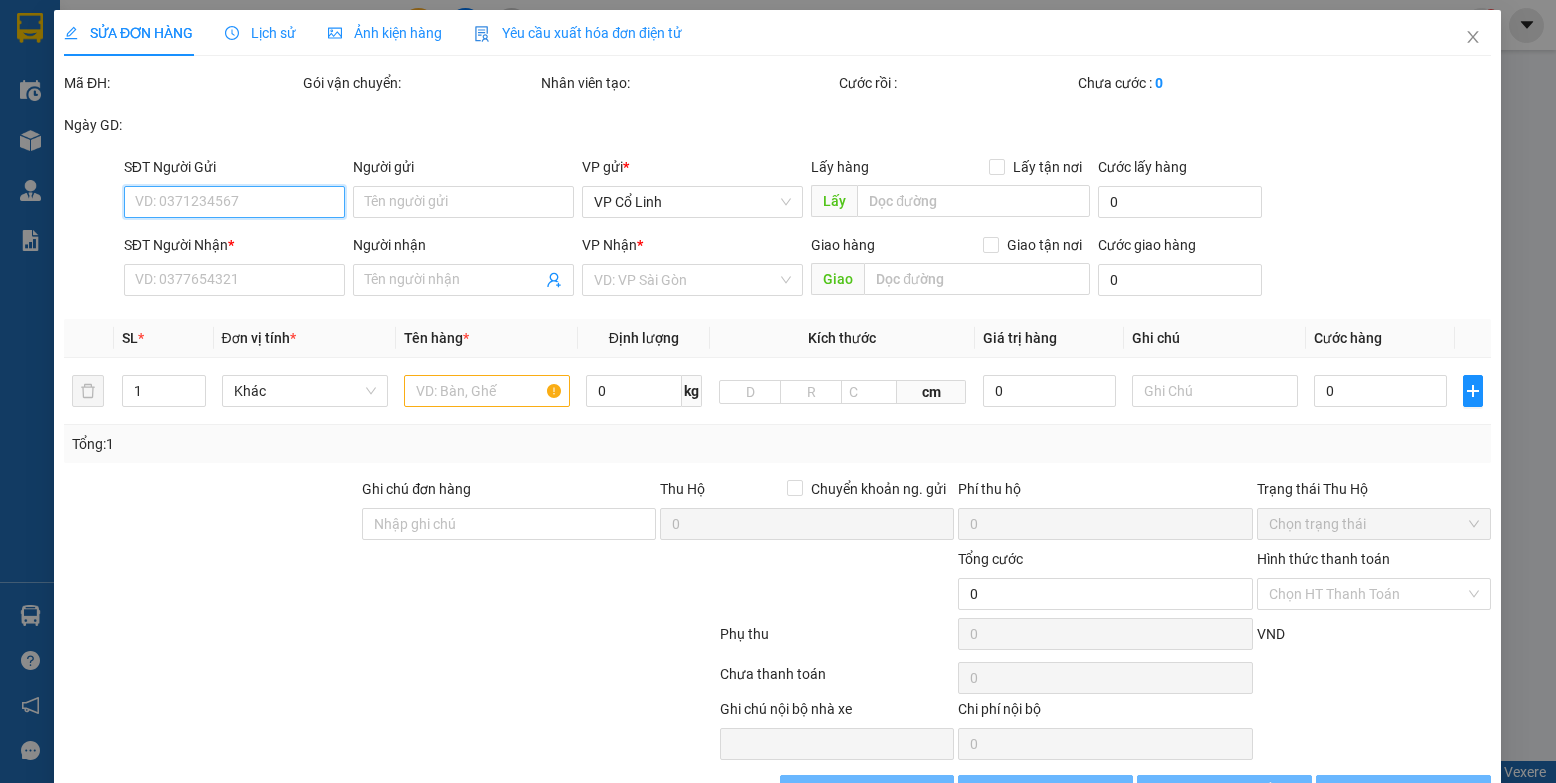 type on "C Huyền" 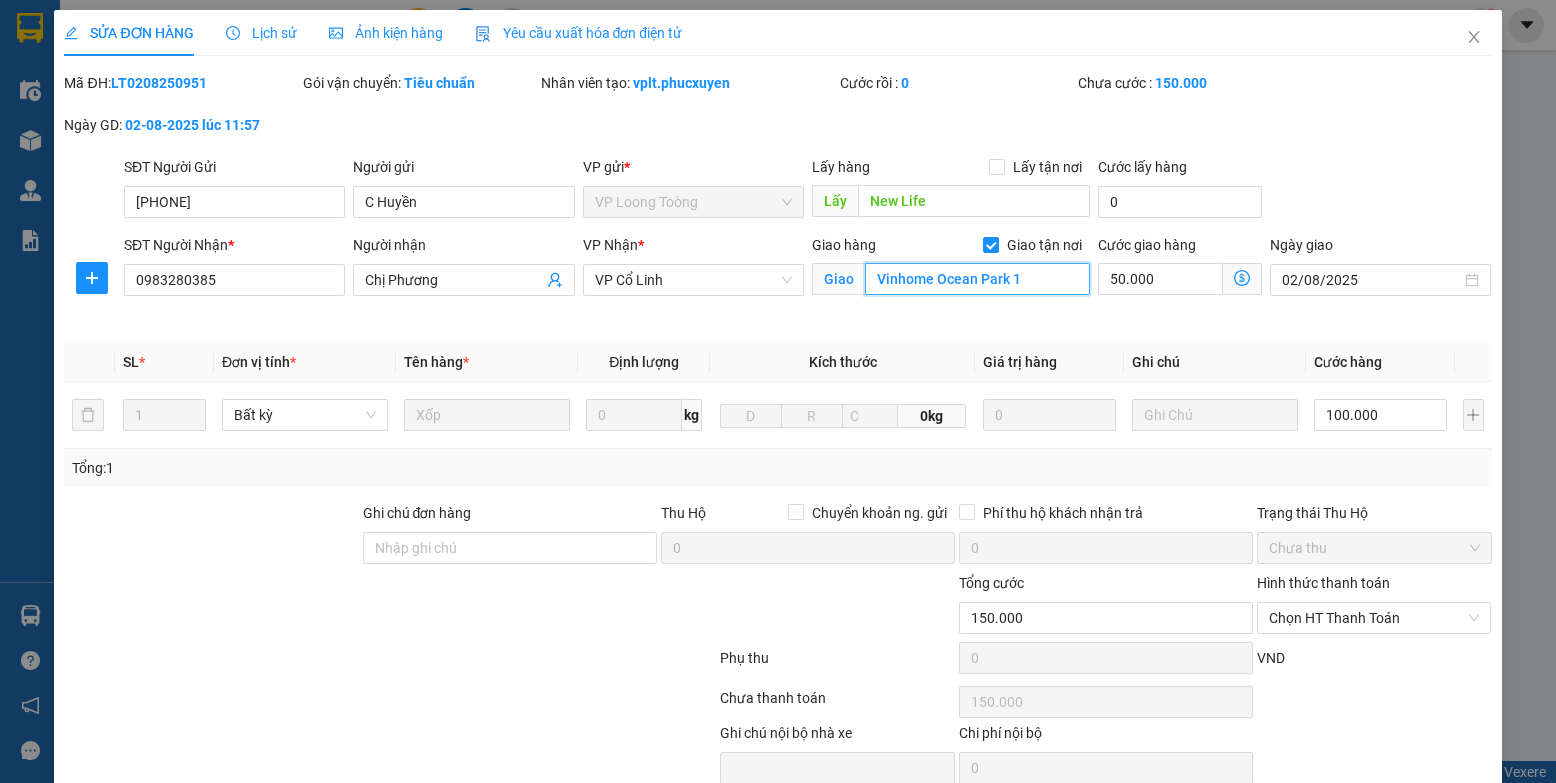 click on "Vinhome Ocean Park 1" at bounding box center [978, 279] 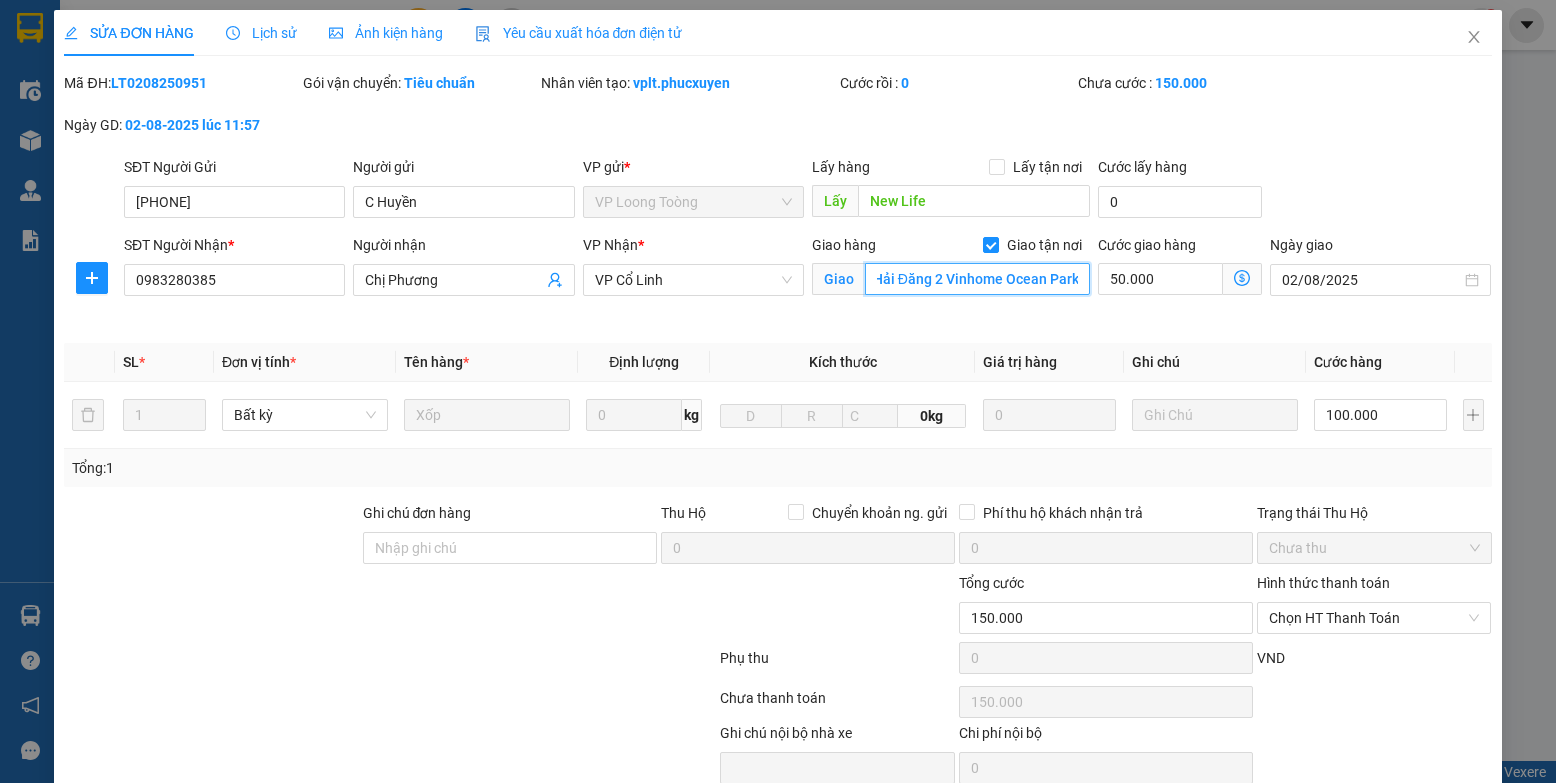 scroll, scrollTop: 0, scrollLeft: 162, axis: horizontal 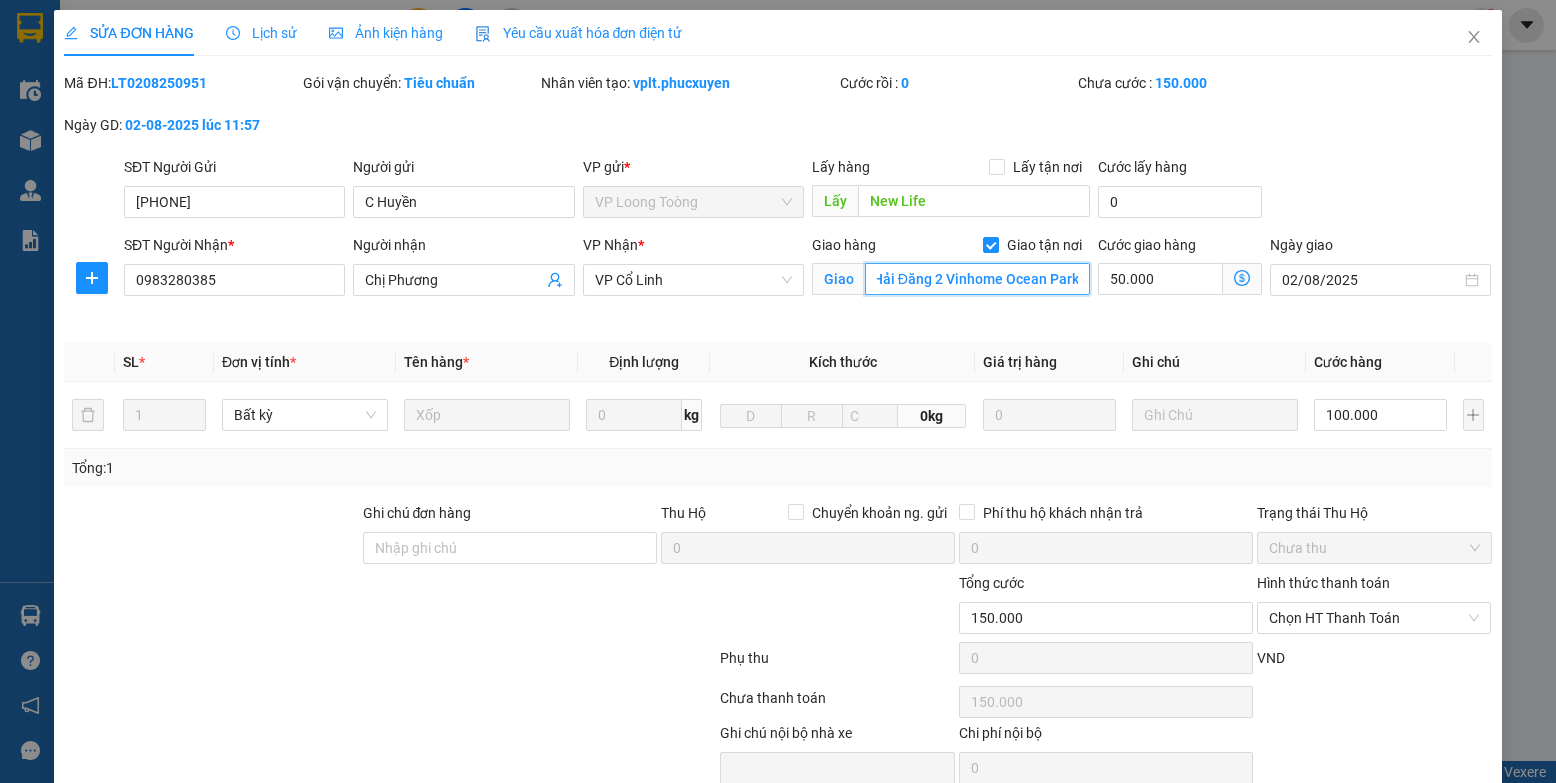 type on "H2 Masteri Waterfront, Hải Đăng 2 Vinhome Ocean Park" 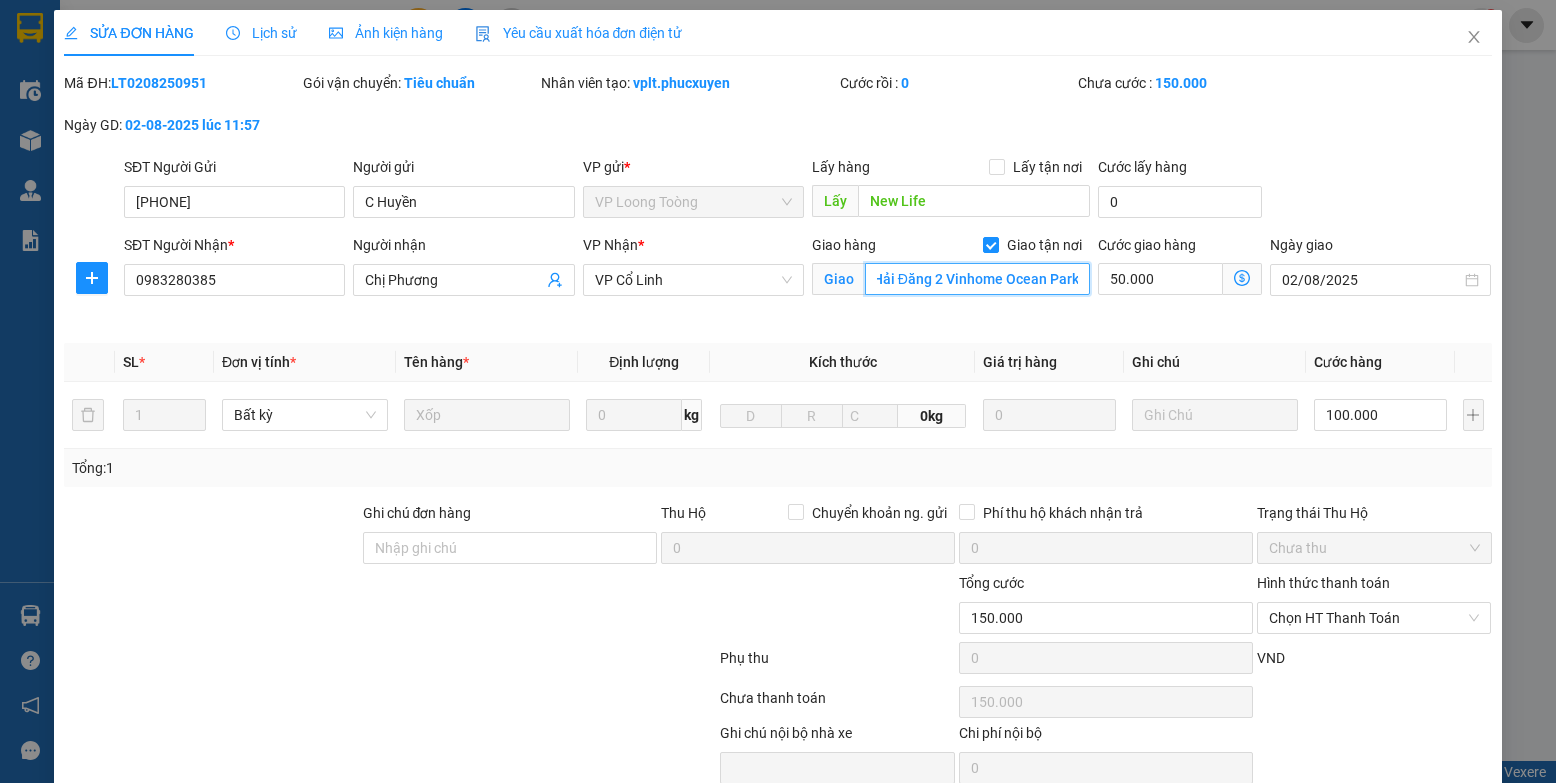 scroll, scrollTop: 0, scrollLeft: 0, axis: both 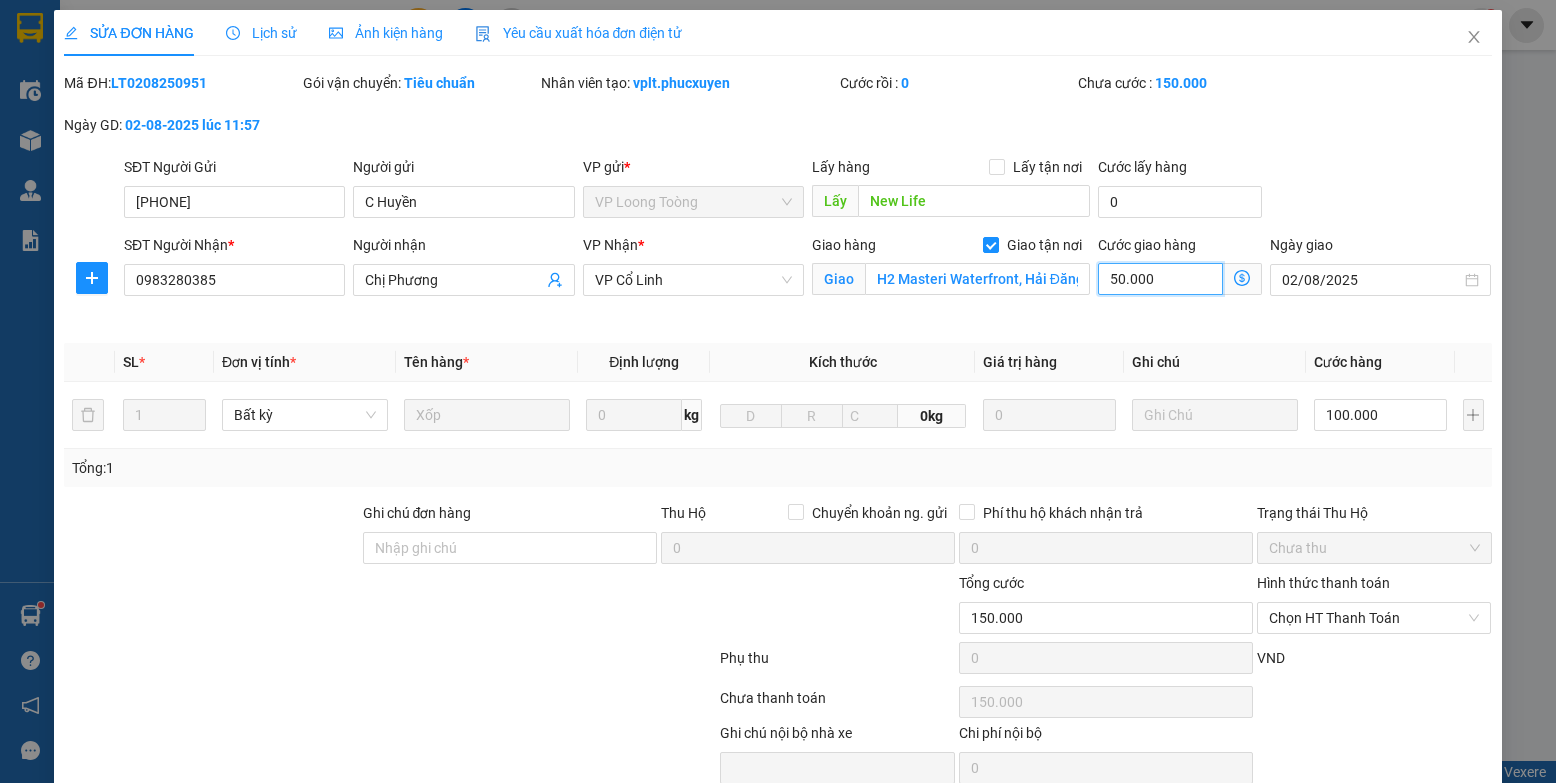 click on "50.000" at bounding box center [1160, 279] 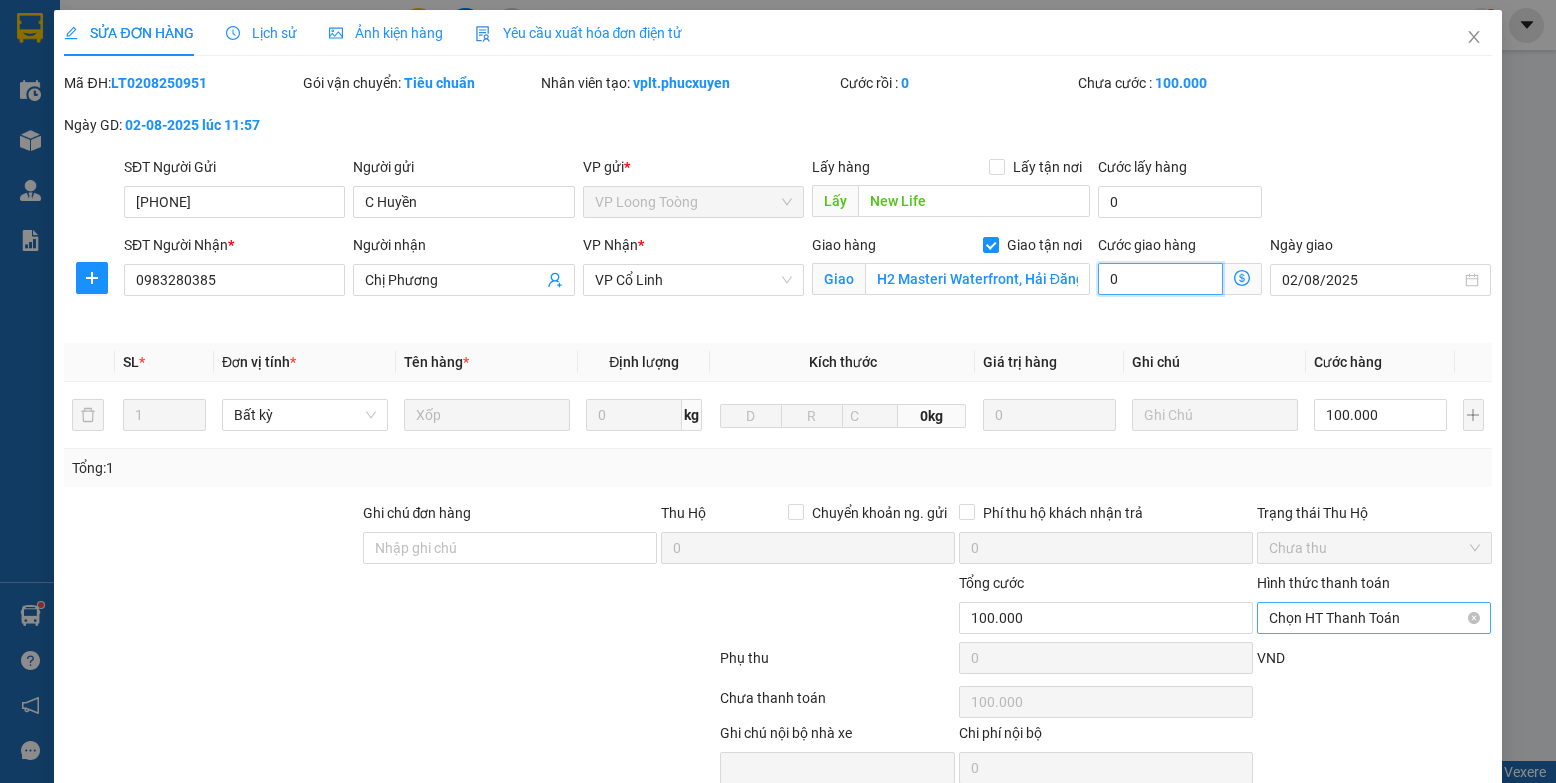 click on "Chọn HT Thanh Toán" at bounding box center (1374, 618) 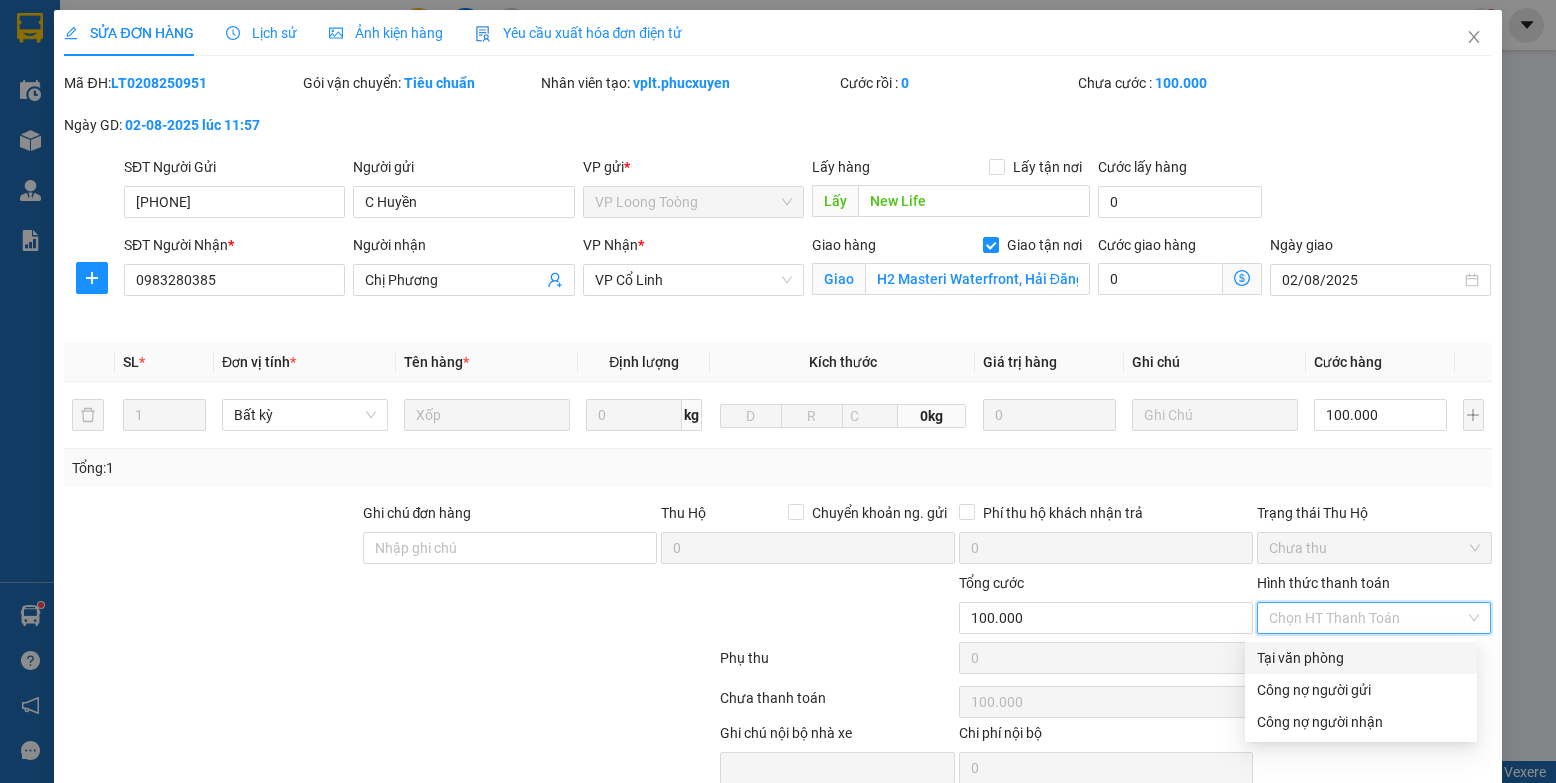 click on "Tại văn phòng" at bounding box center [1361, 658] 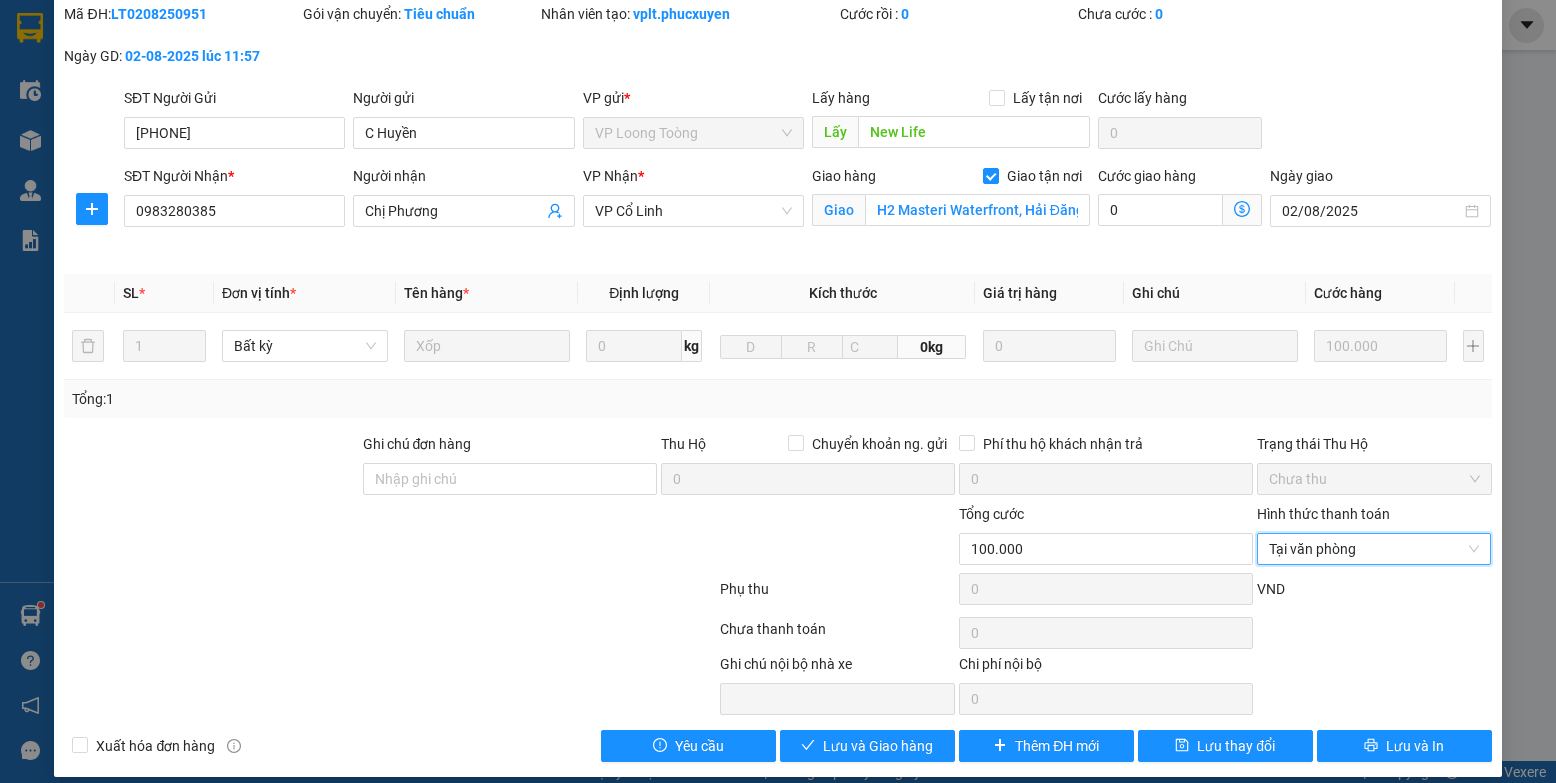 scroll, scrollTop: 87, scrollLeft: 0, axis: vertical 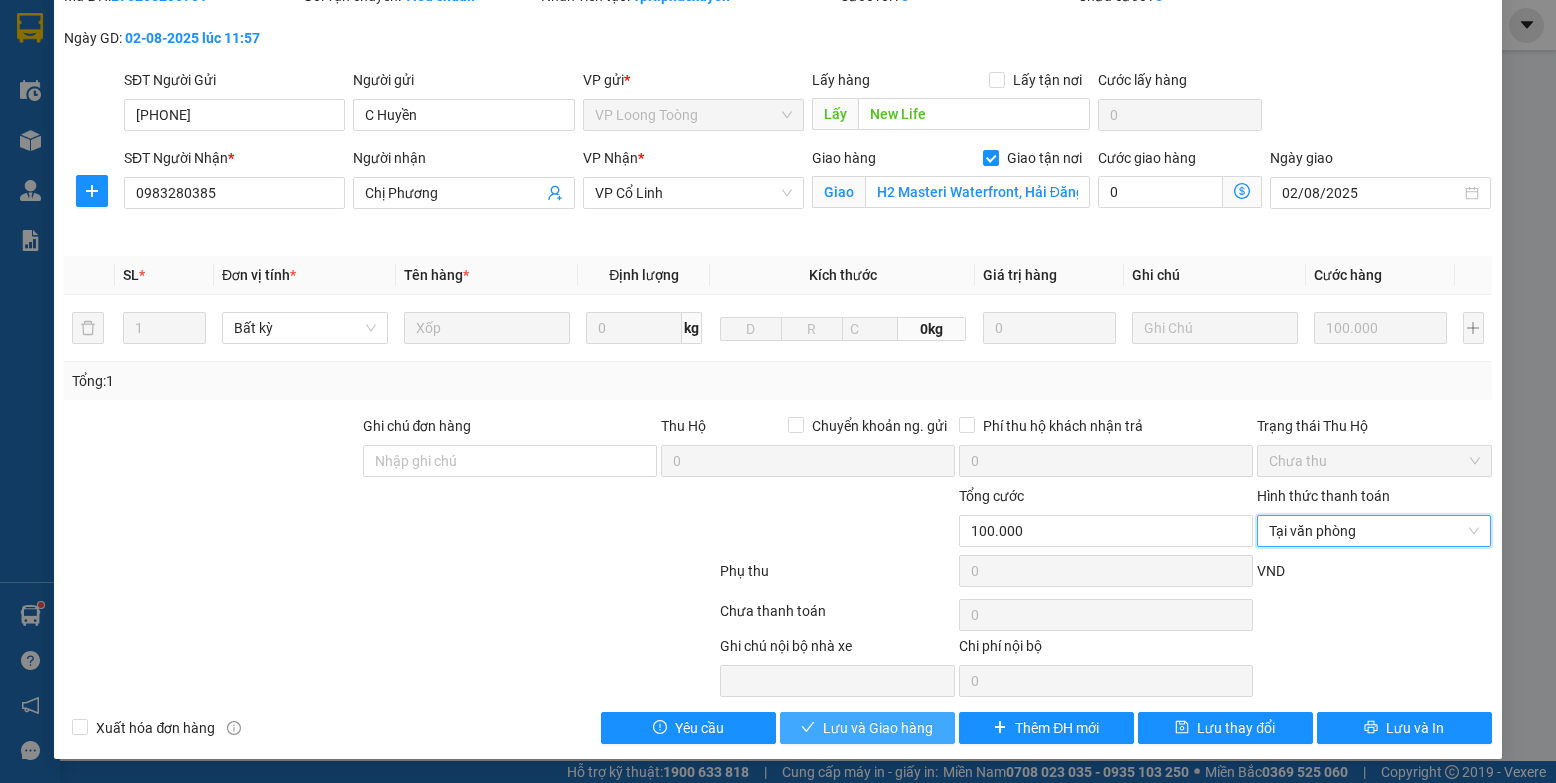 click on "Lưu và Giao hàng" at bounding box center (878, 728) 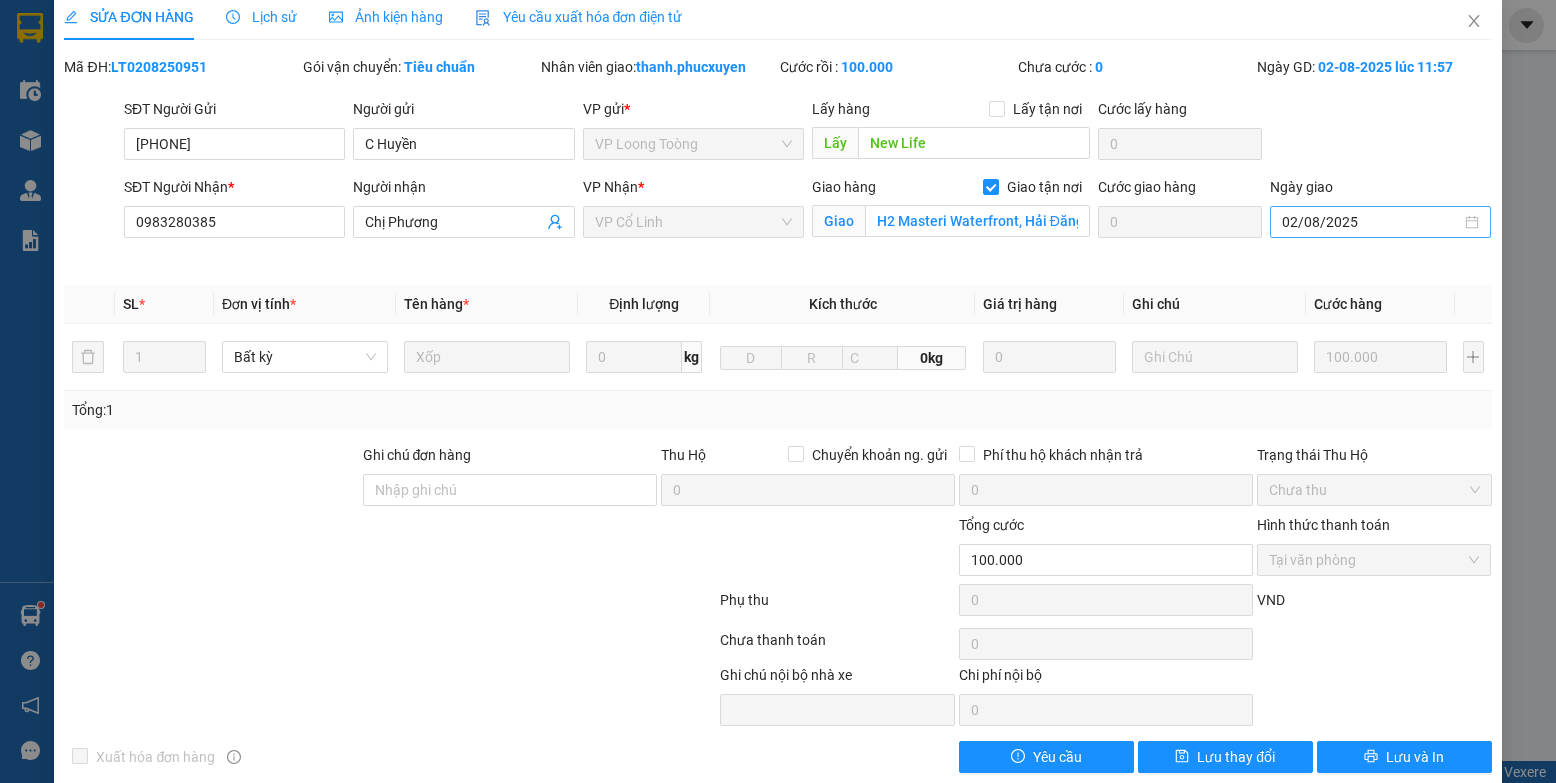 scroll, scrollTop: 0, scrollLeft: 0, axis: both 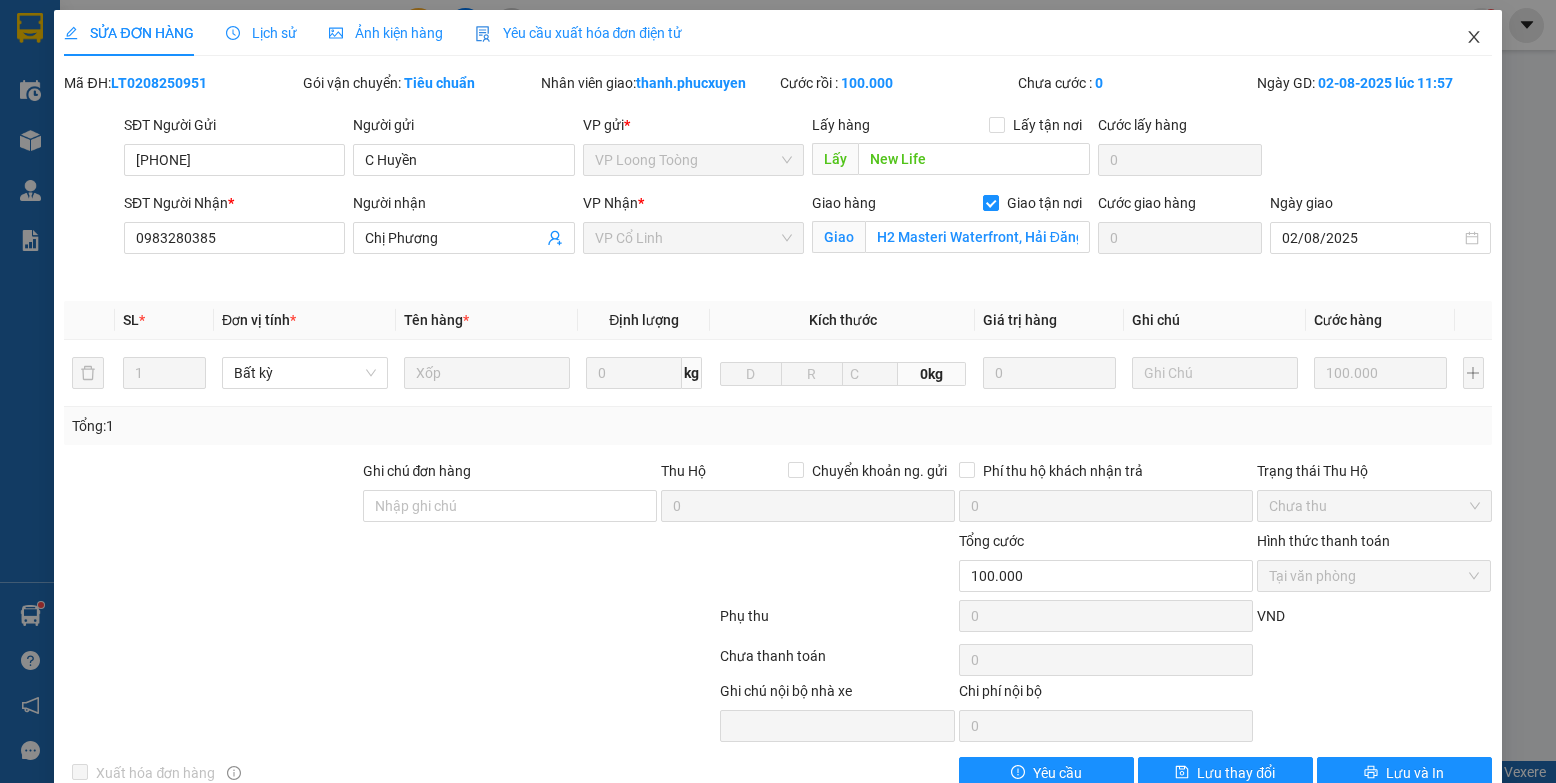 click 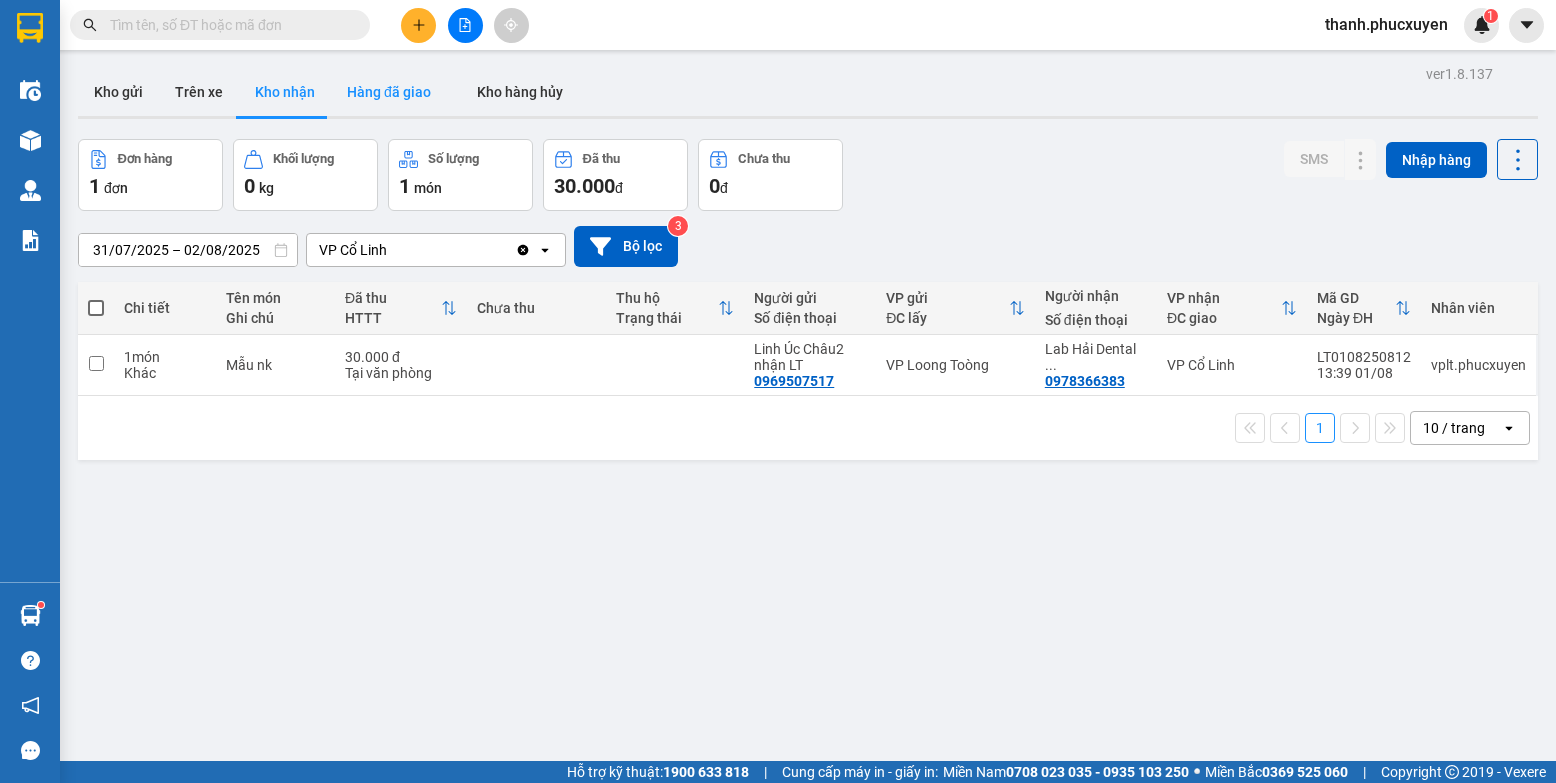 click on "Hàng đã giao" at bounding box center [389, 92] 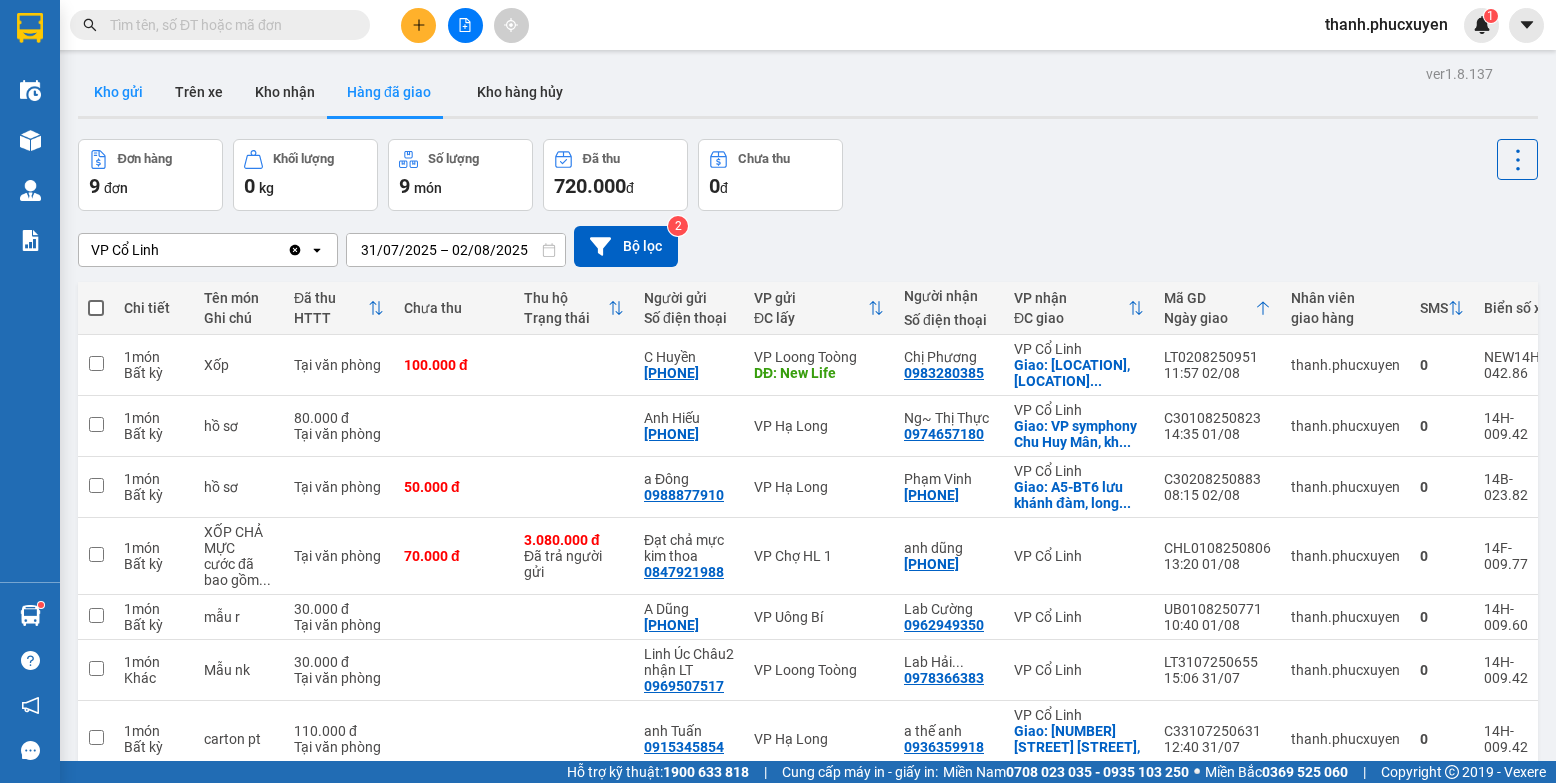 click on "Kho gửi" at bounding box center (118, 92) 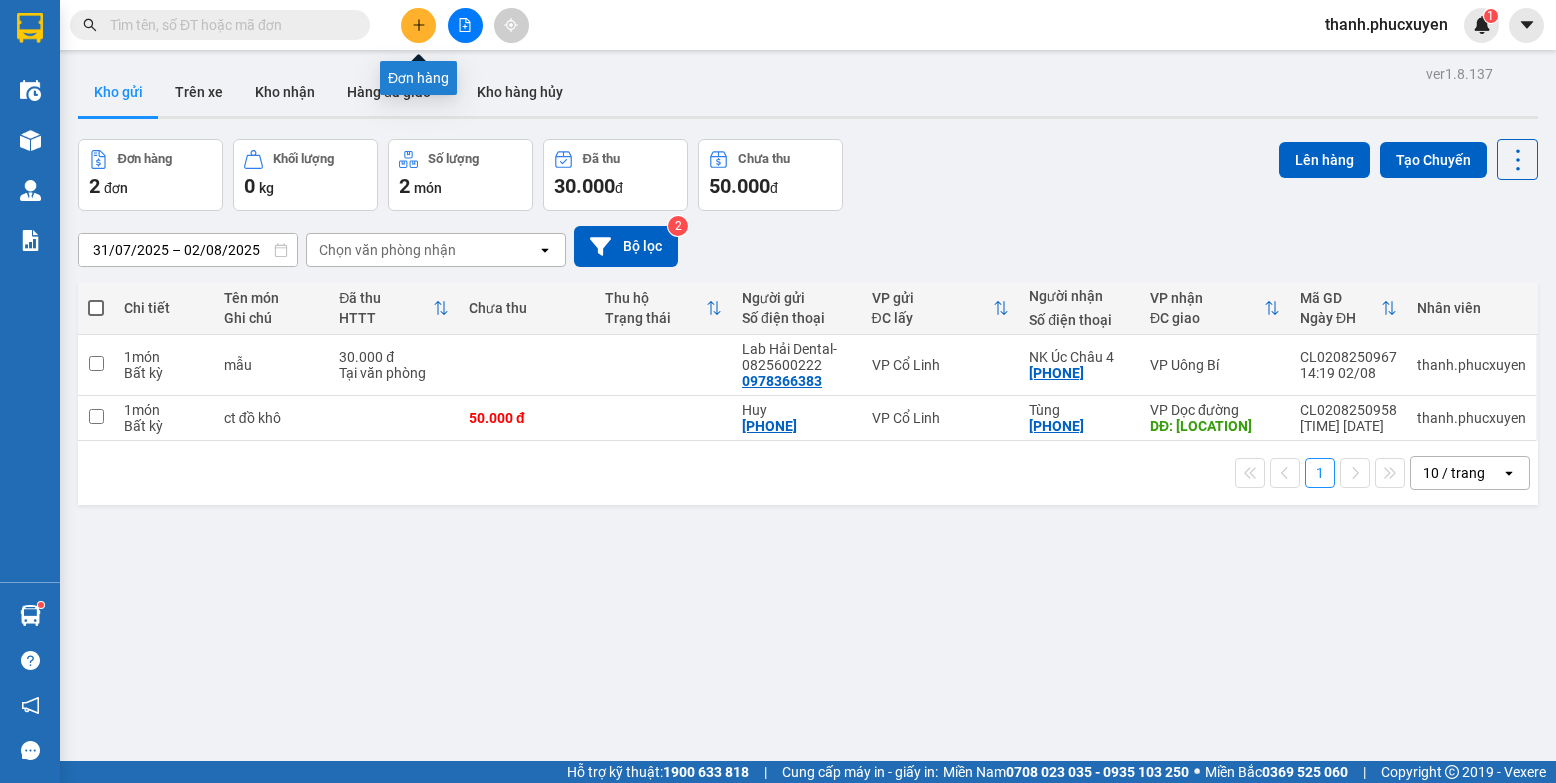 click 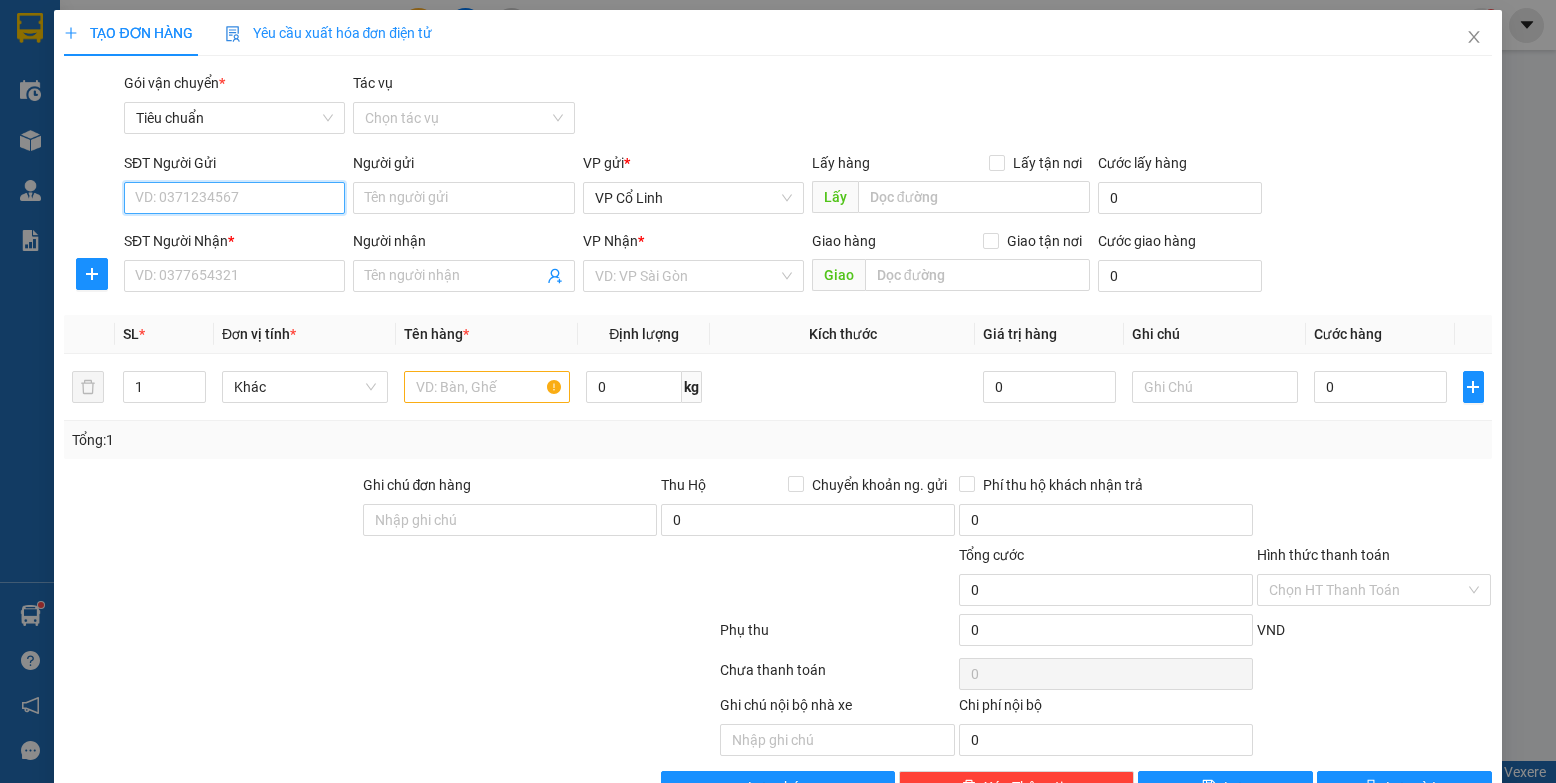 click on "SĐT Người Gửi" at bounding box center (234, 198) 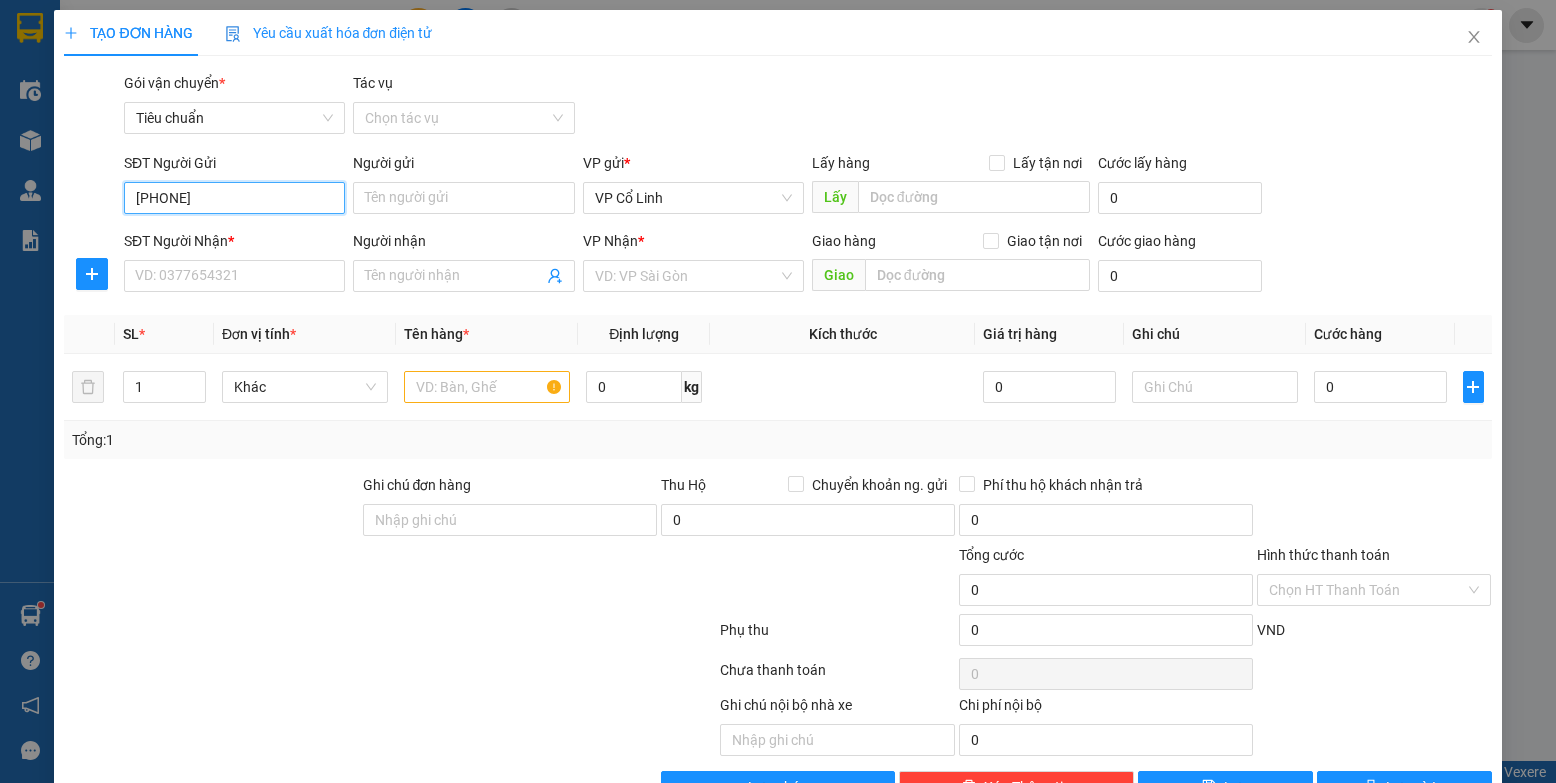 drag, startPoint x: 226, startPoint y: 209, endPoint x: 94, endPoint y: 213, distance: 132.0606 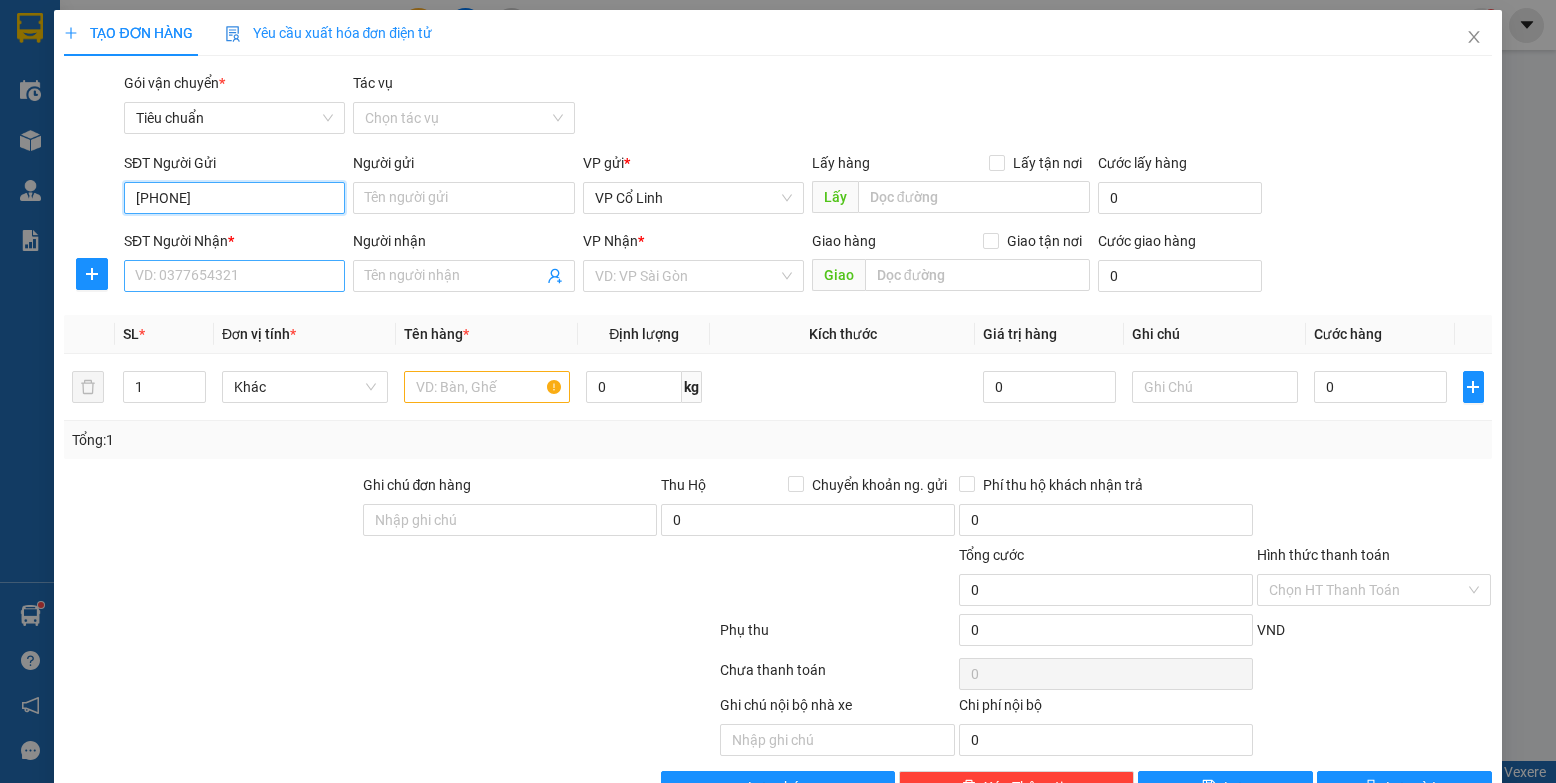 type on "[PHONE]" 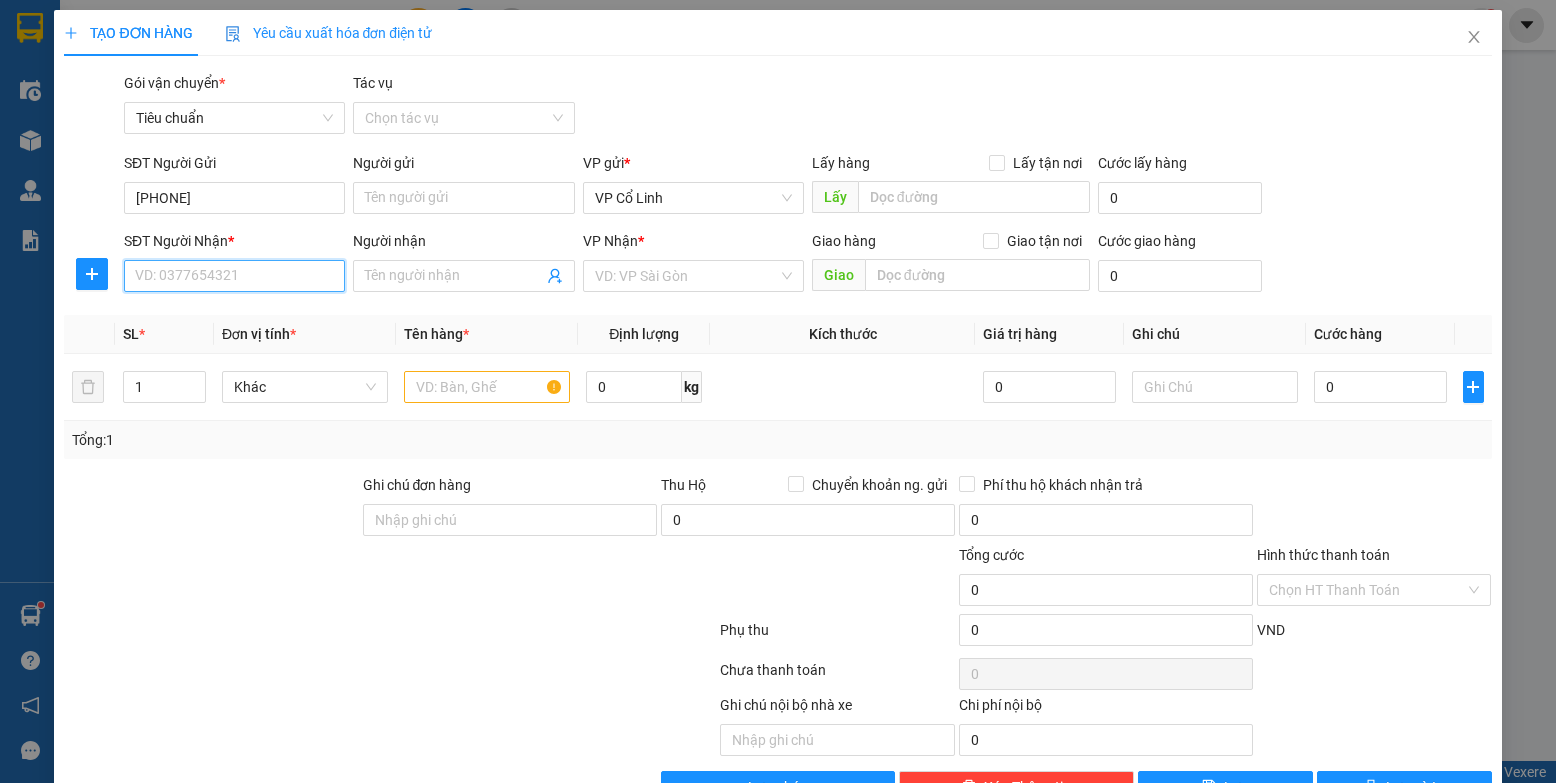 click on "SĐT Người Nhận  *" at bounding box center [234, 276] 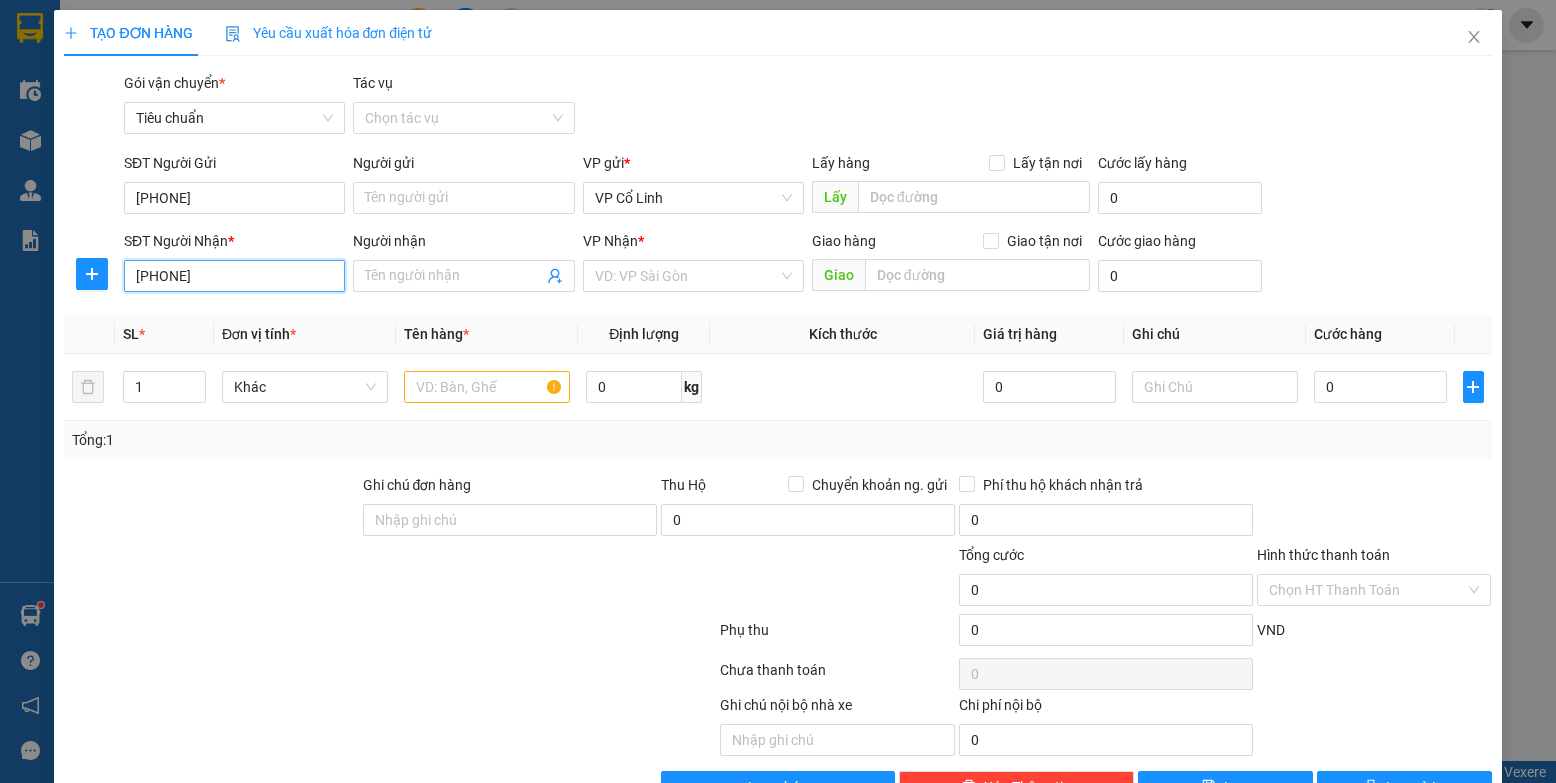 click on "[PHONE]" at bounding box center [234, 276] 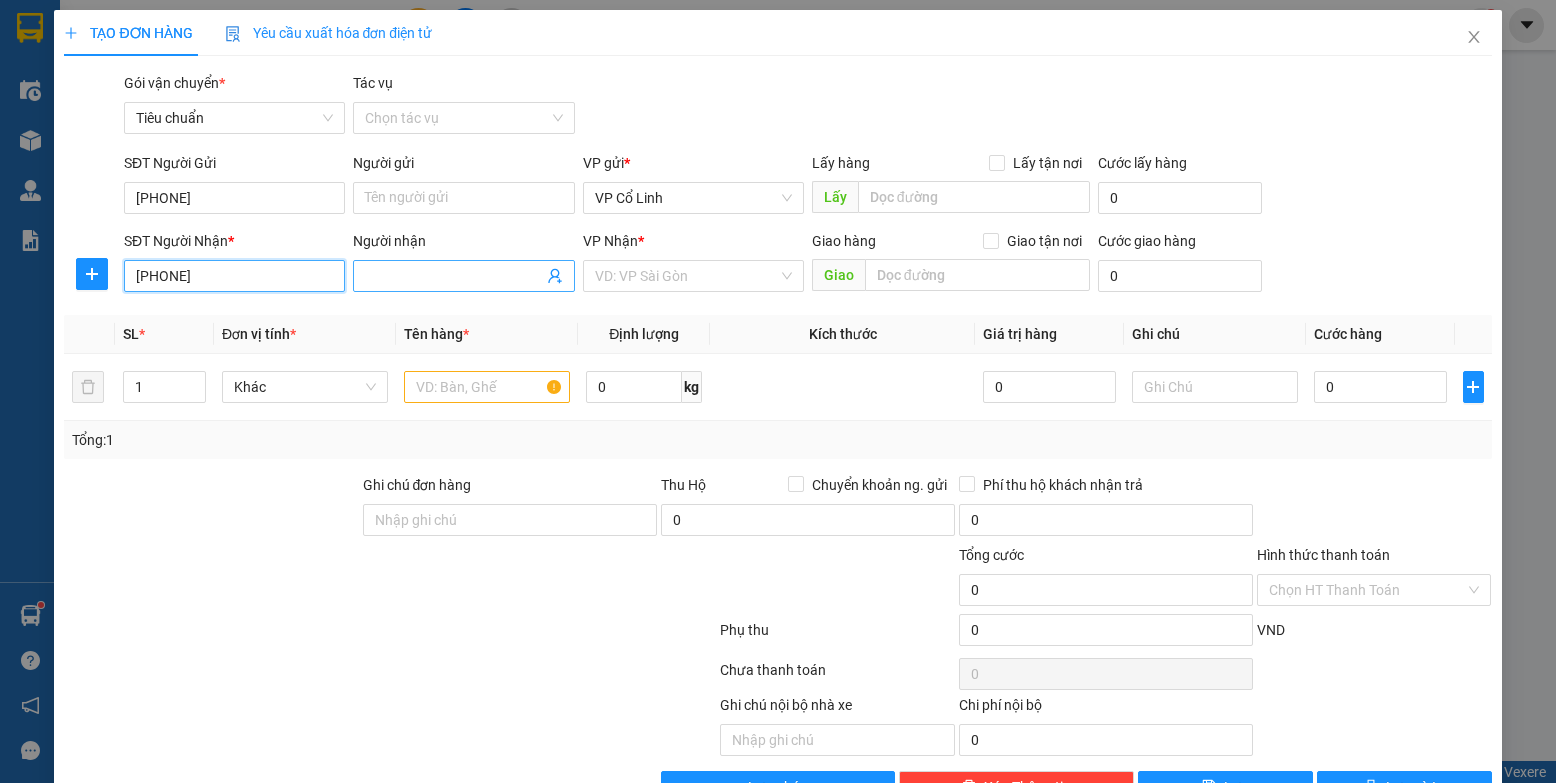 type on "[PHONE]" 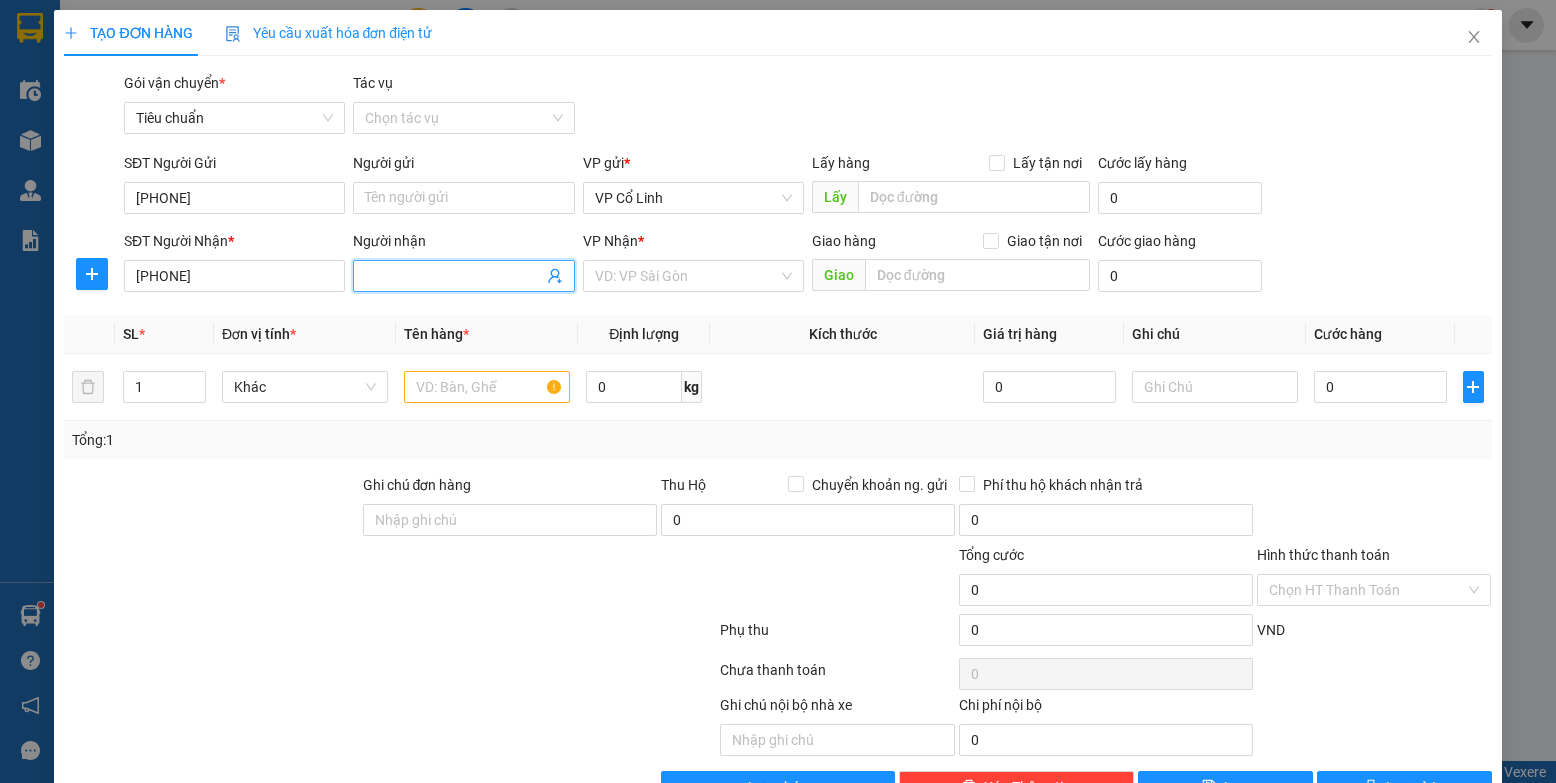 click on "Người nhận" at bounding box center [453, 276] 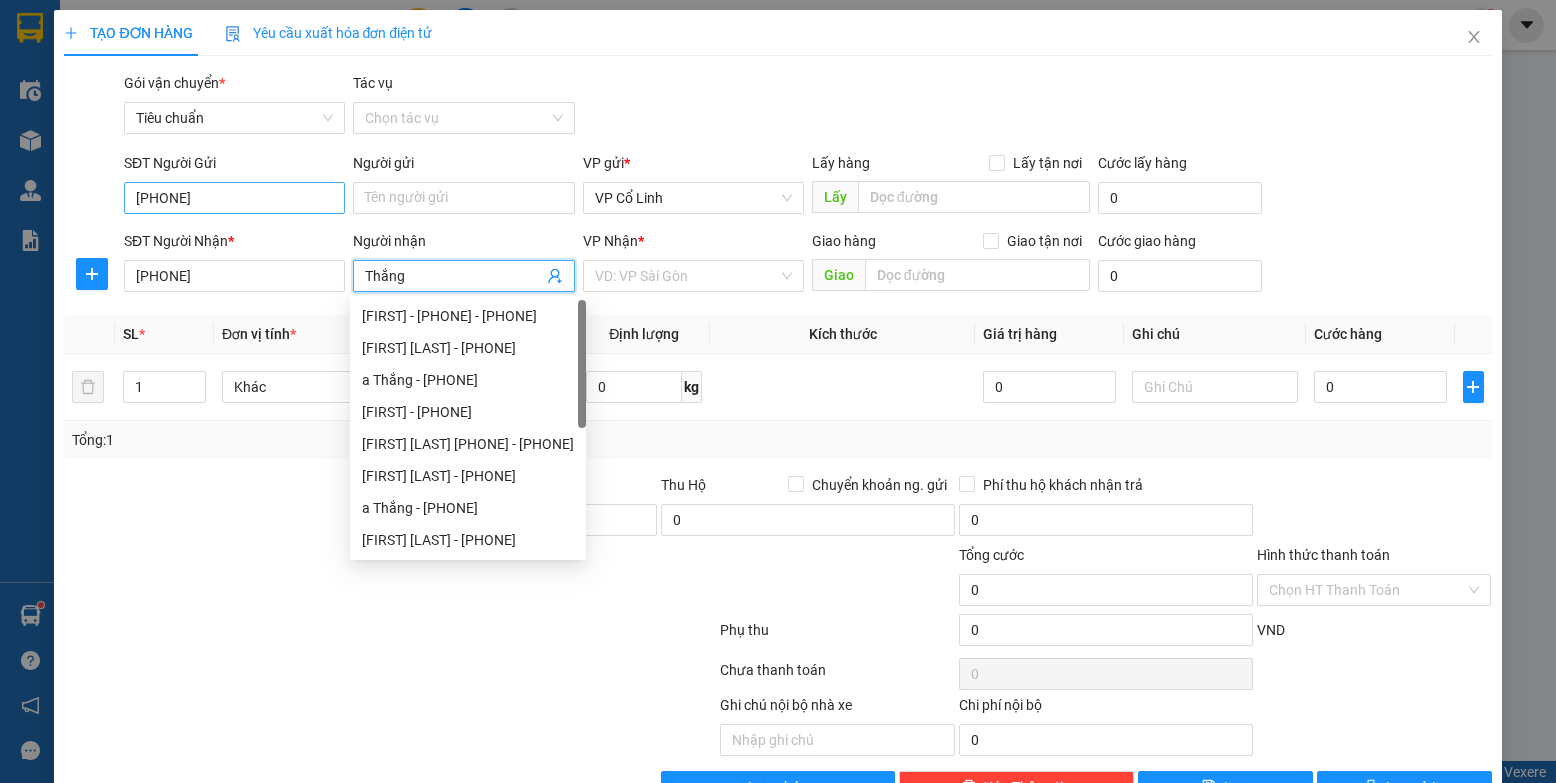 type on "Thắng" 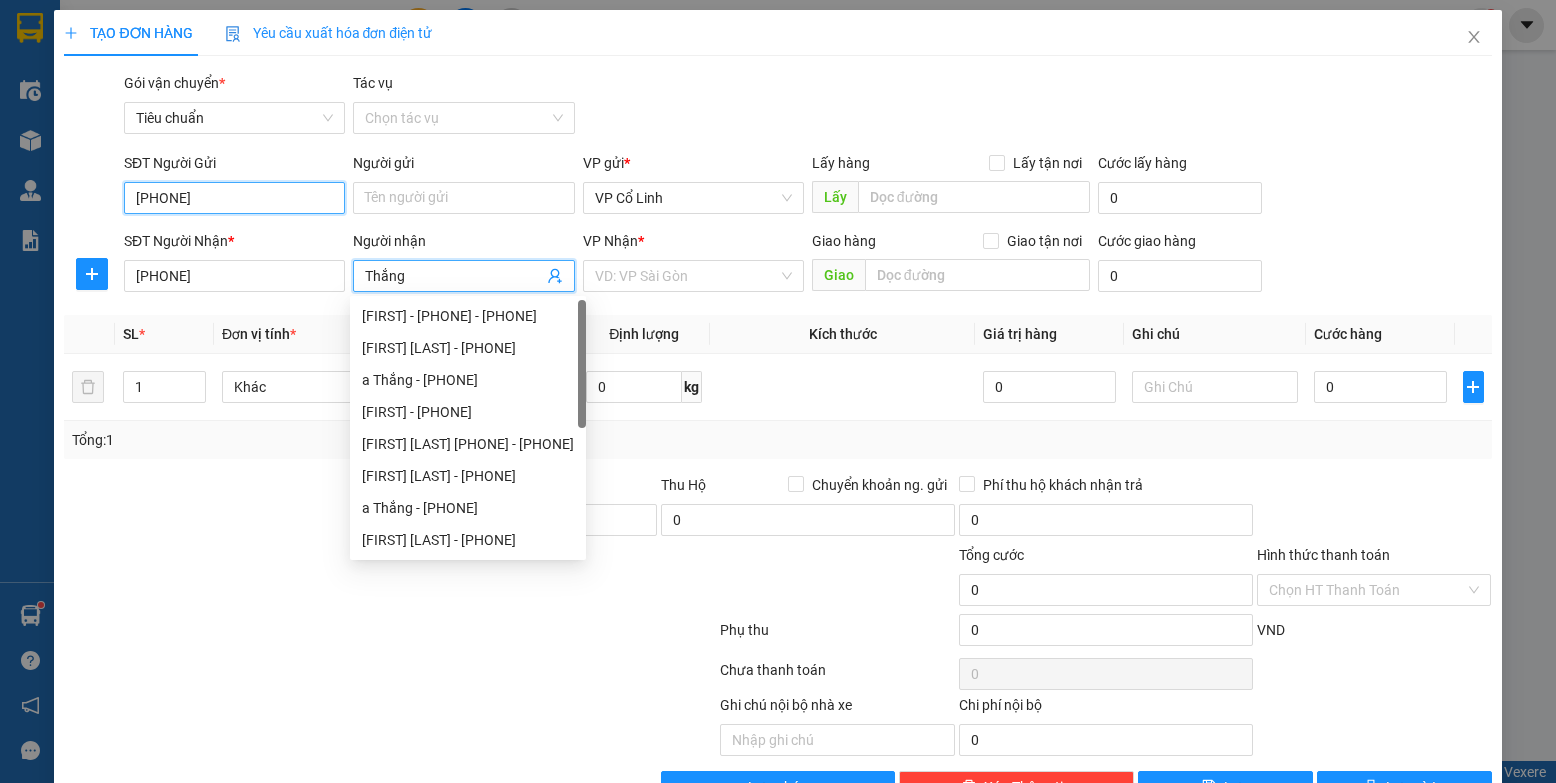 click on "[PHONE]" at bounding box center (234, 198) 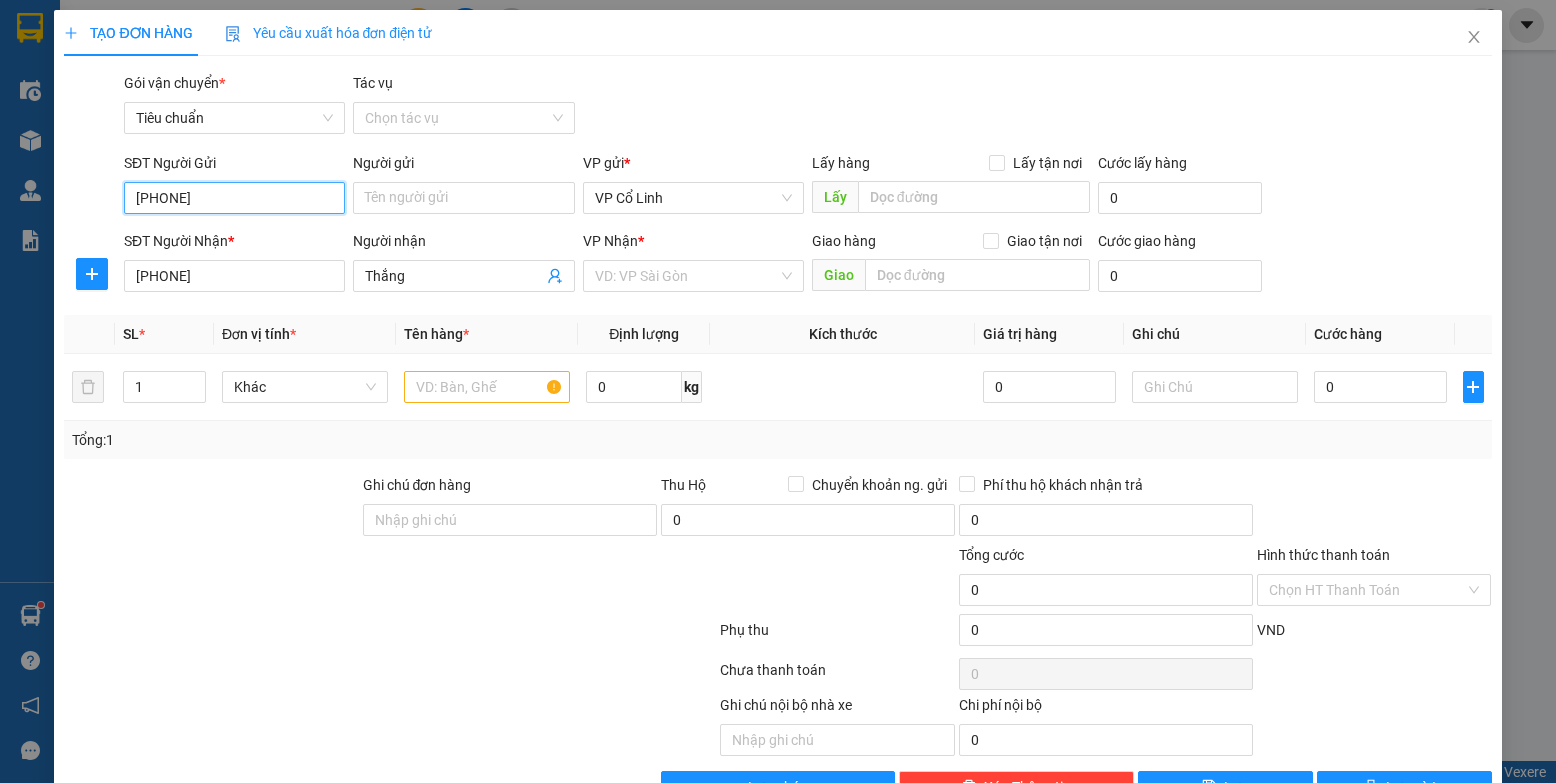 drag, startPoint x: 242, startPoint y: 203, endPoint x: 104, endPoint y: 189, distance: 138.70833 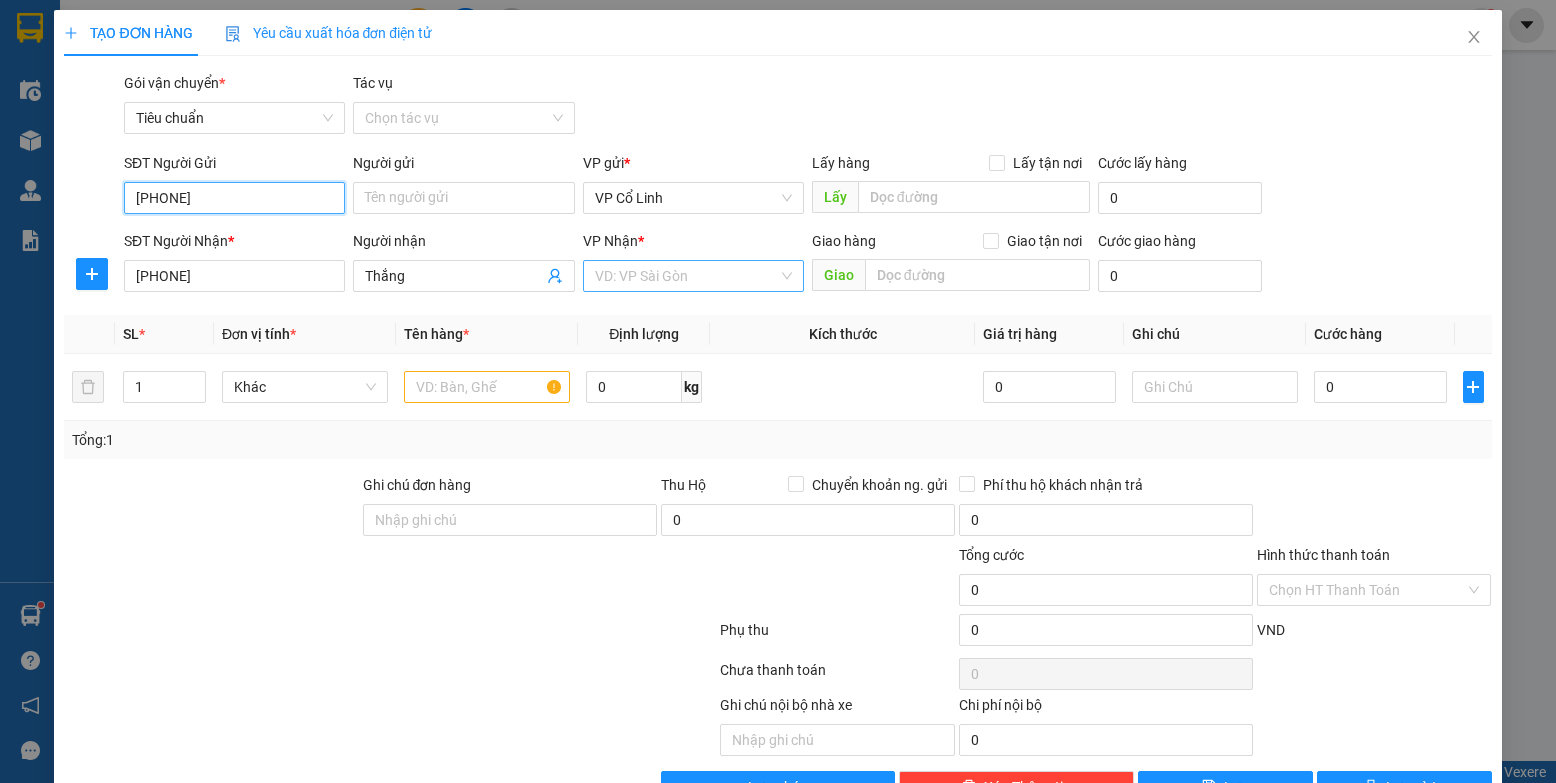 type on "[PHONE]" 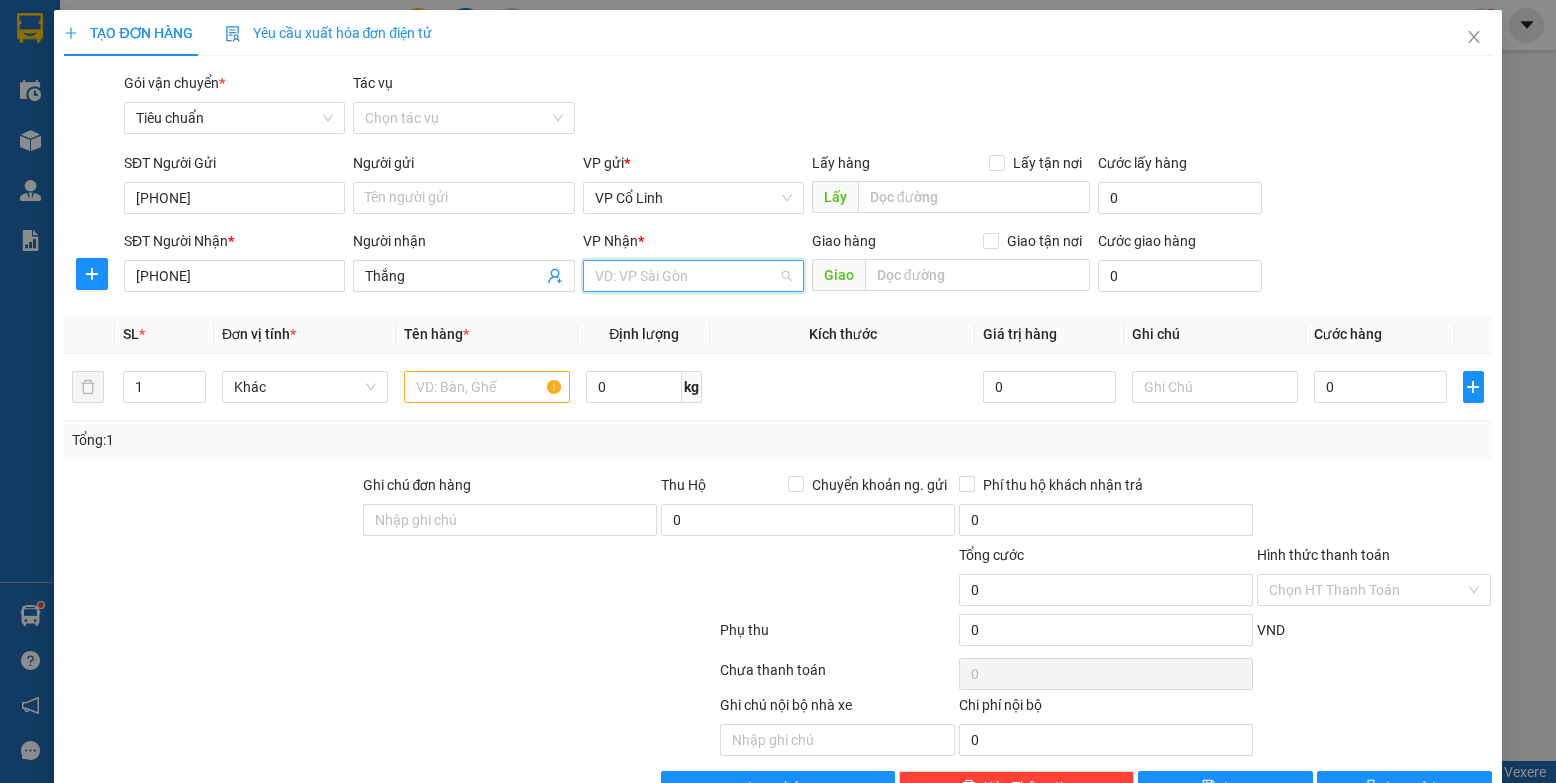 click at bounding box center (686, 276) 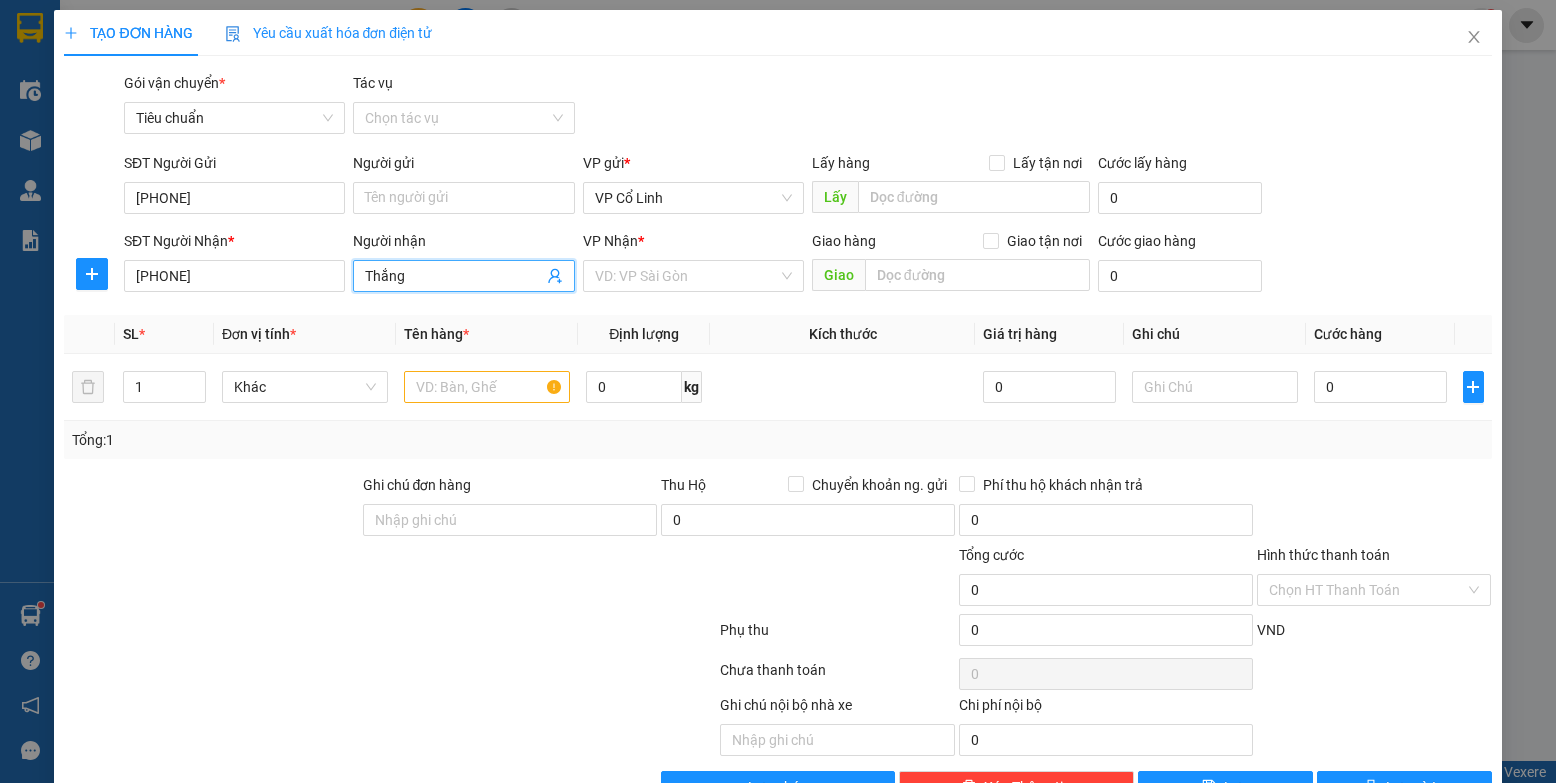 click on "Thắng" at bounding box center (453, 276) 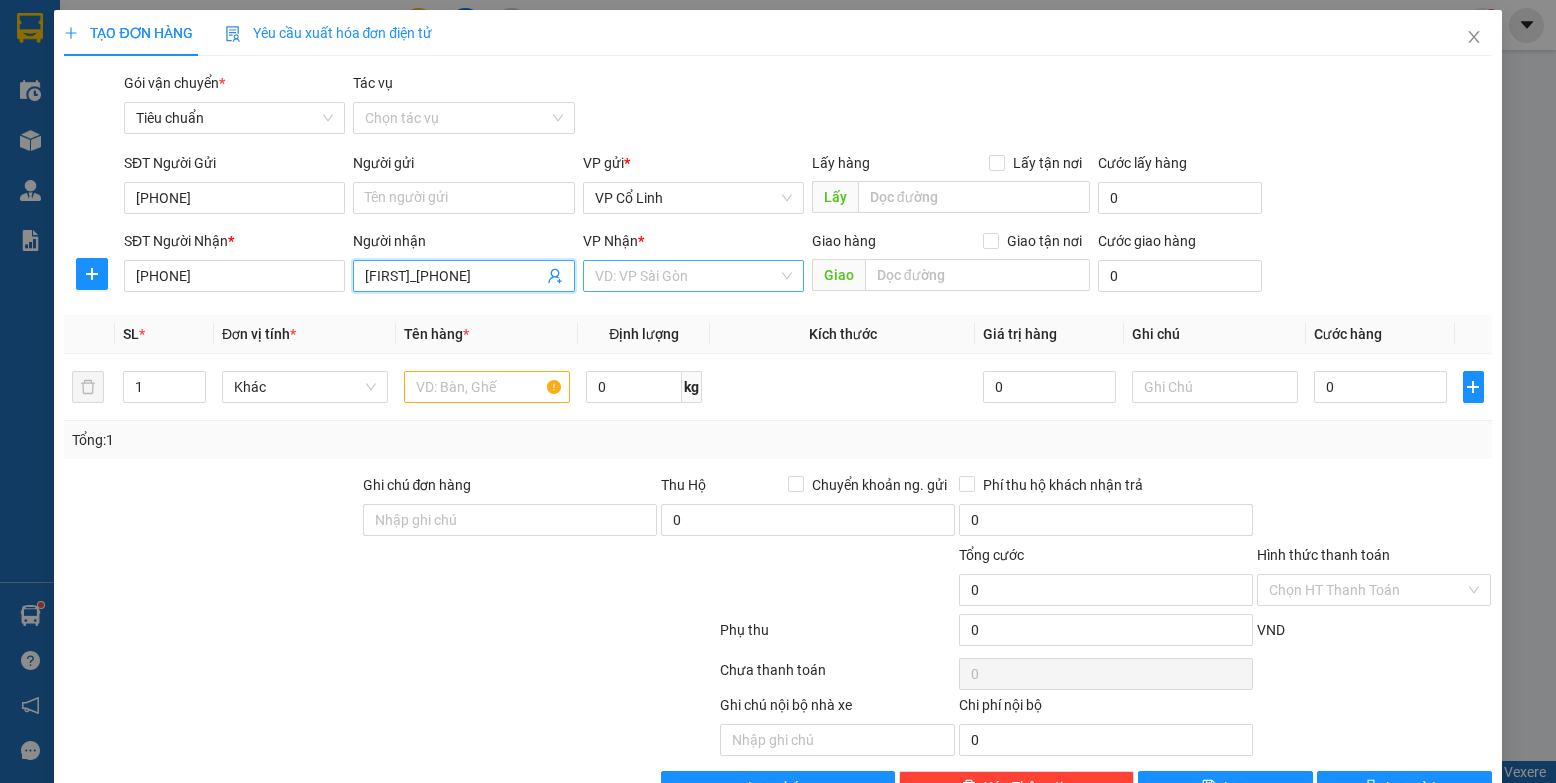 type on "[FIRST]_[PHONE]" 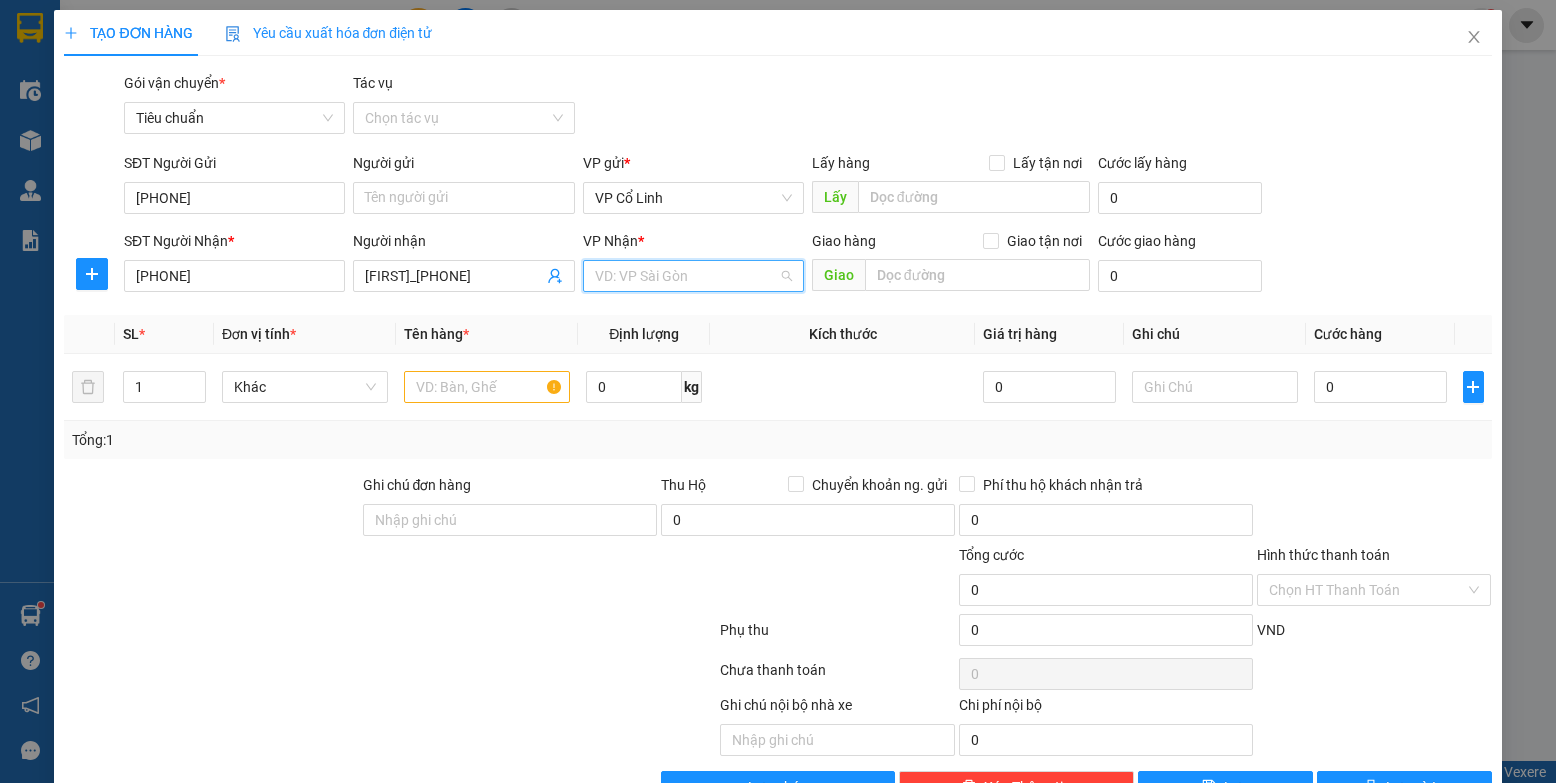 click at bounding box center (686, 276) 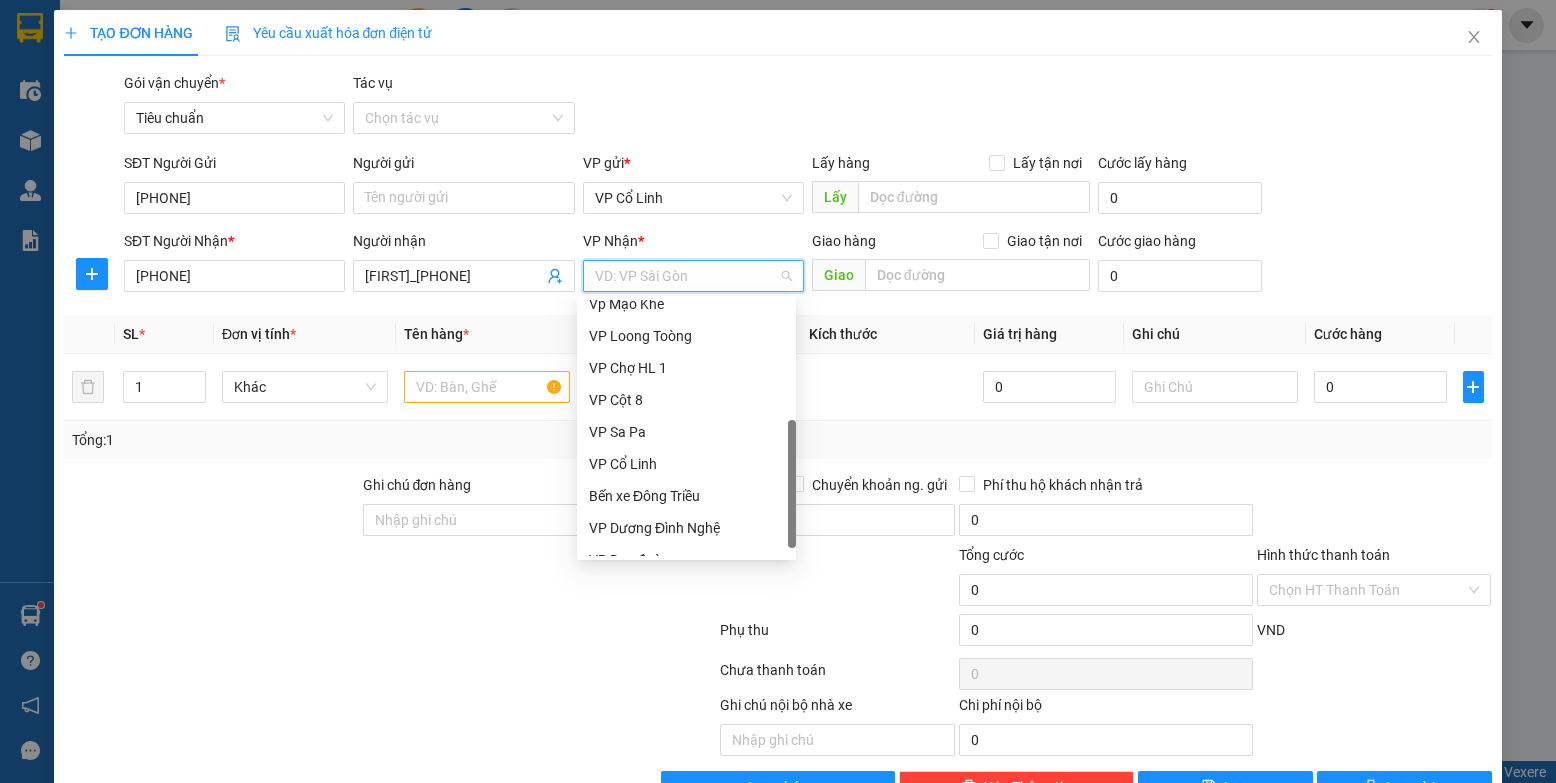scroll, scrollTop: 320, scrollLeft: 0, axis: vertical 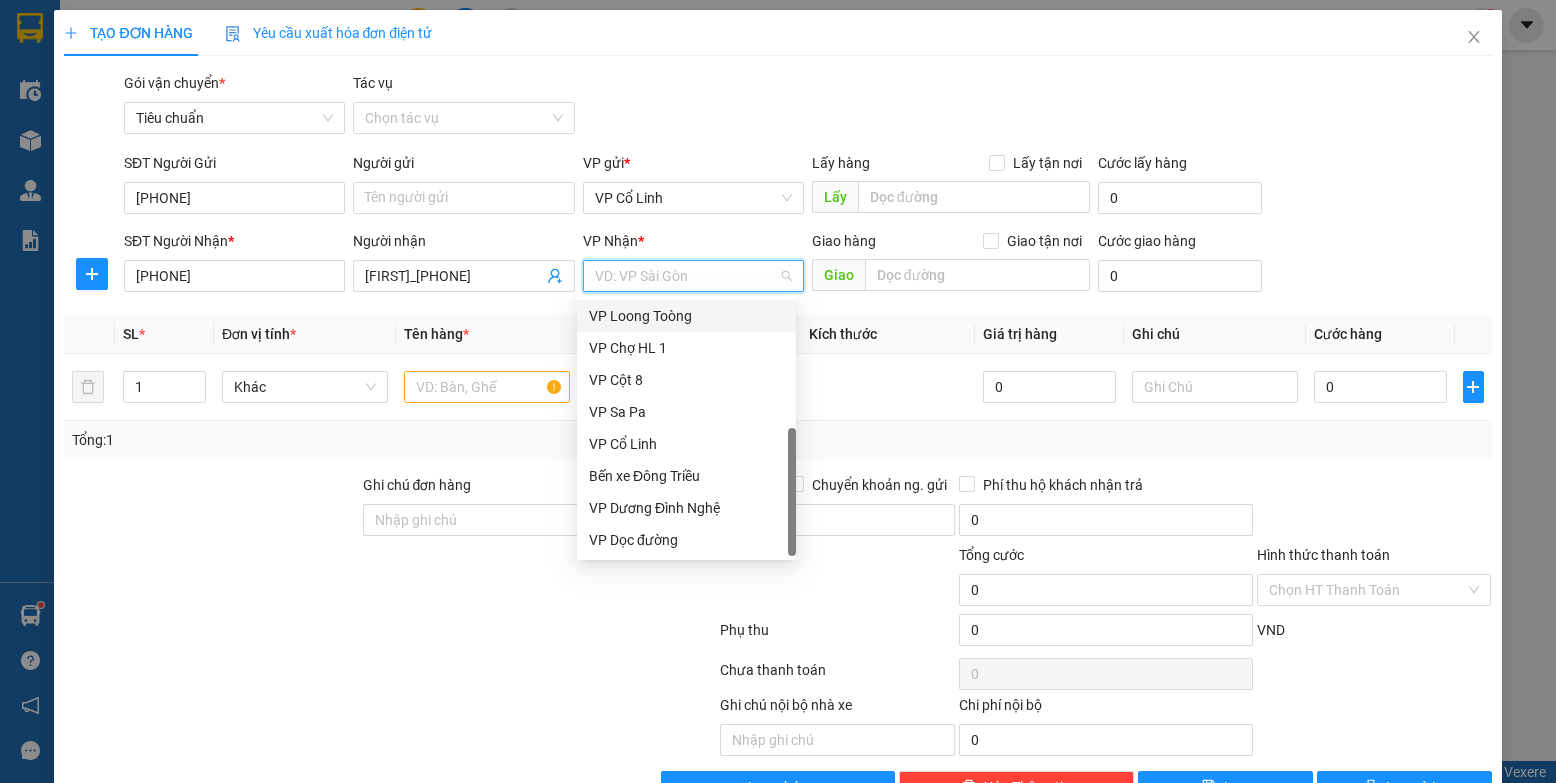 click on "VP Loong Toòng" at bounding box center [686, 316] 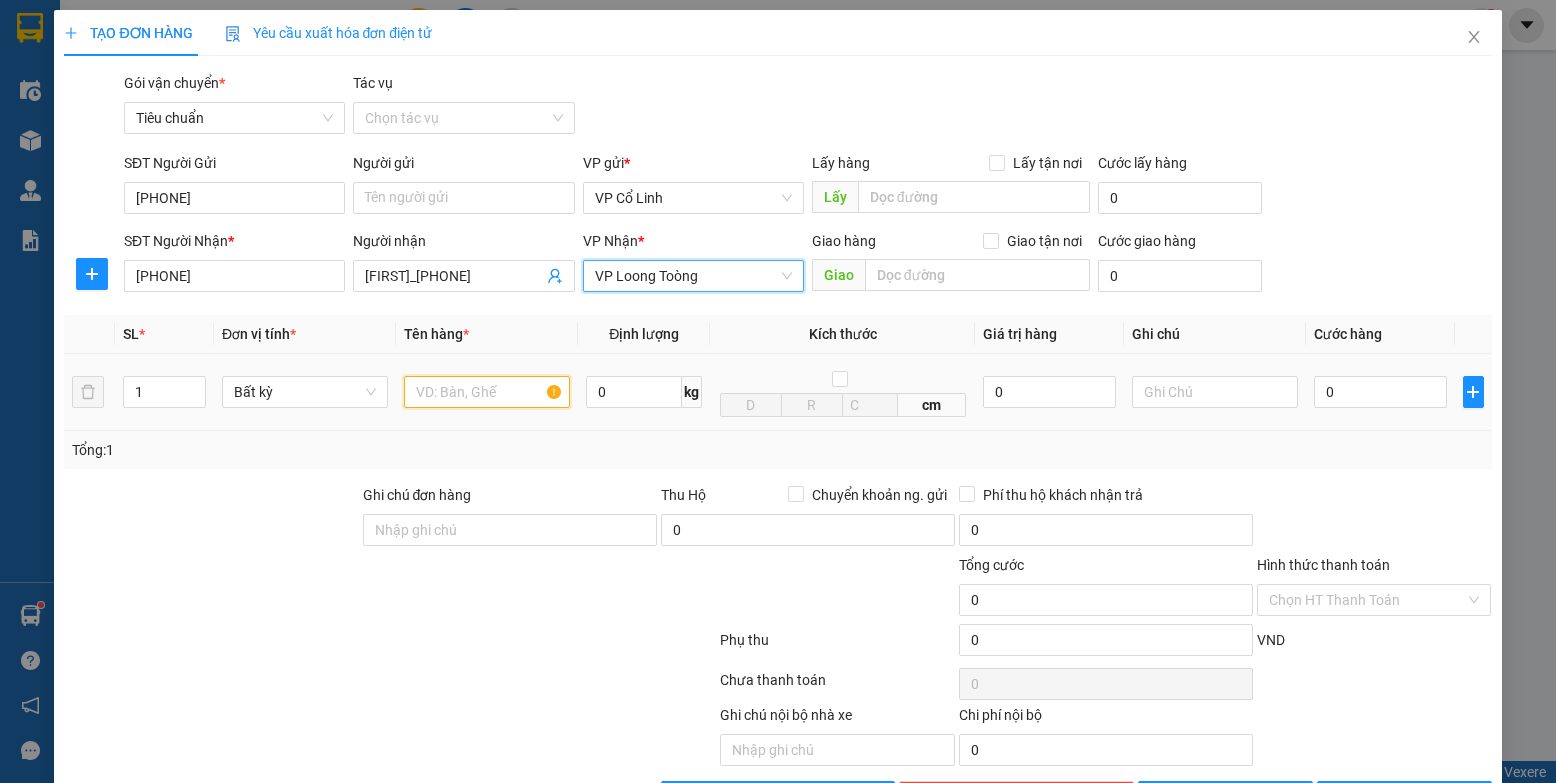 click at bounding box center [487, 392] 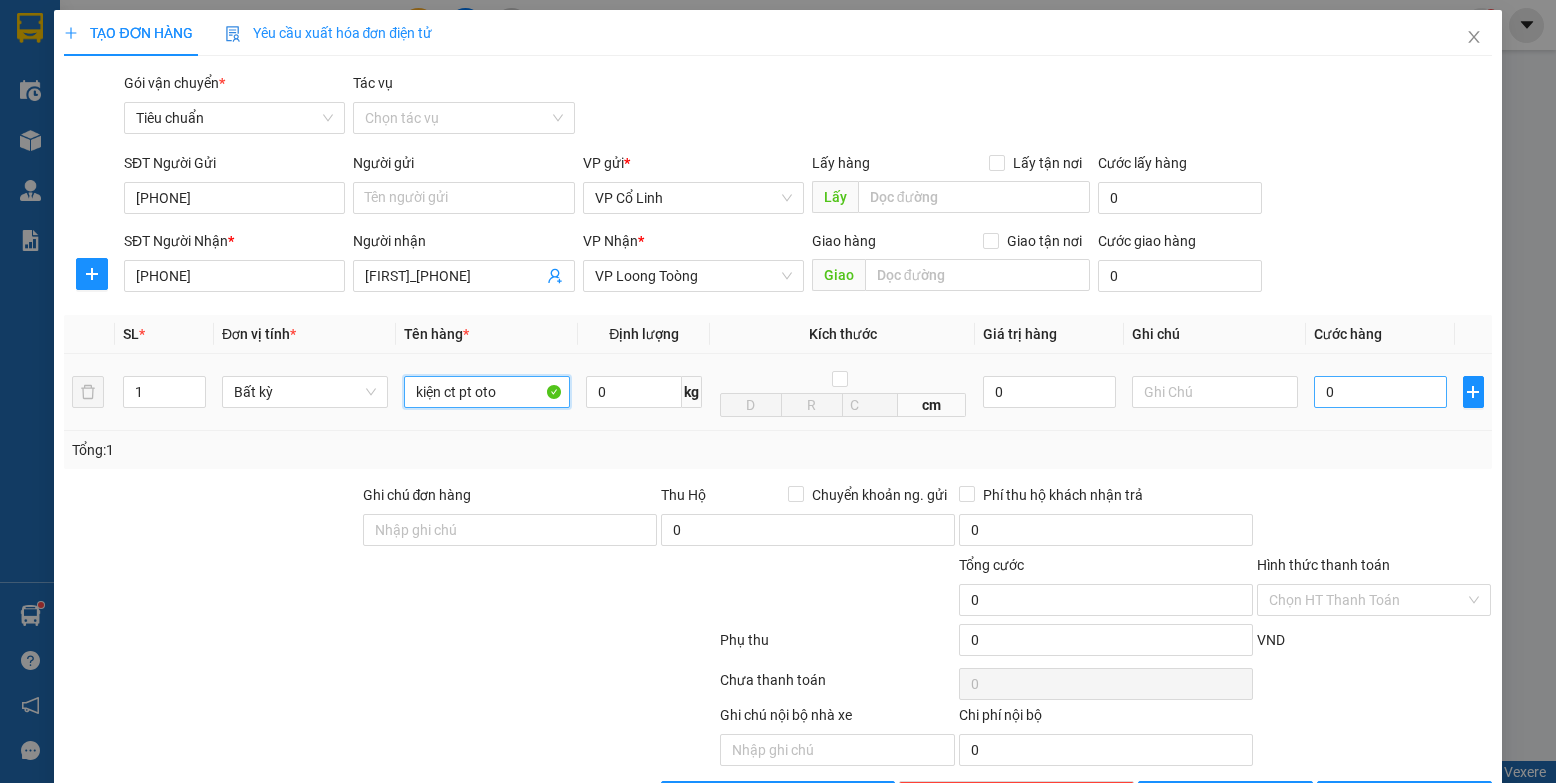 type on "kiện ct pt oto" 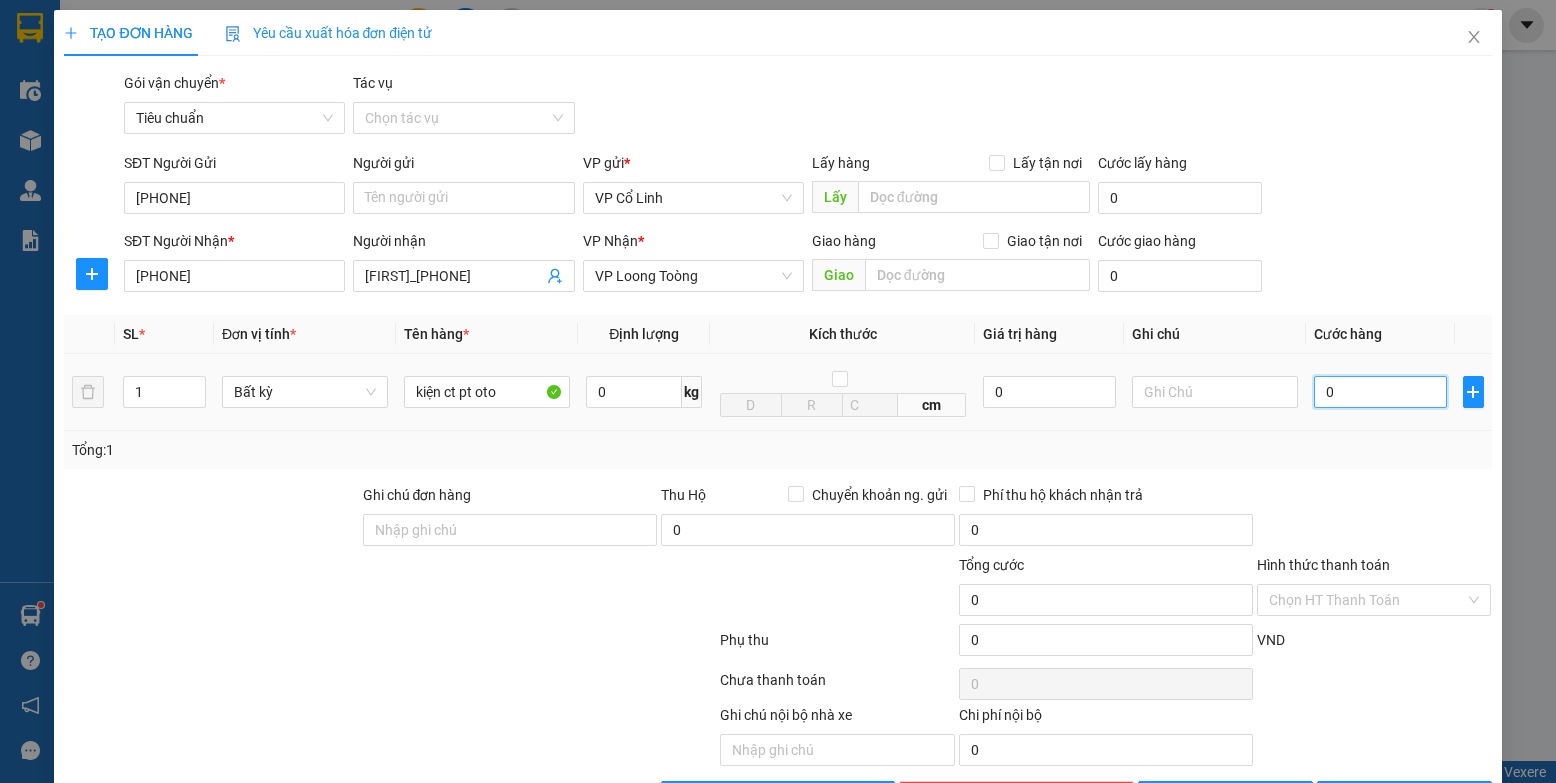 click on "0" at bounding box center (1380, 392) 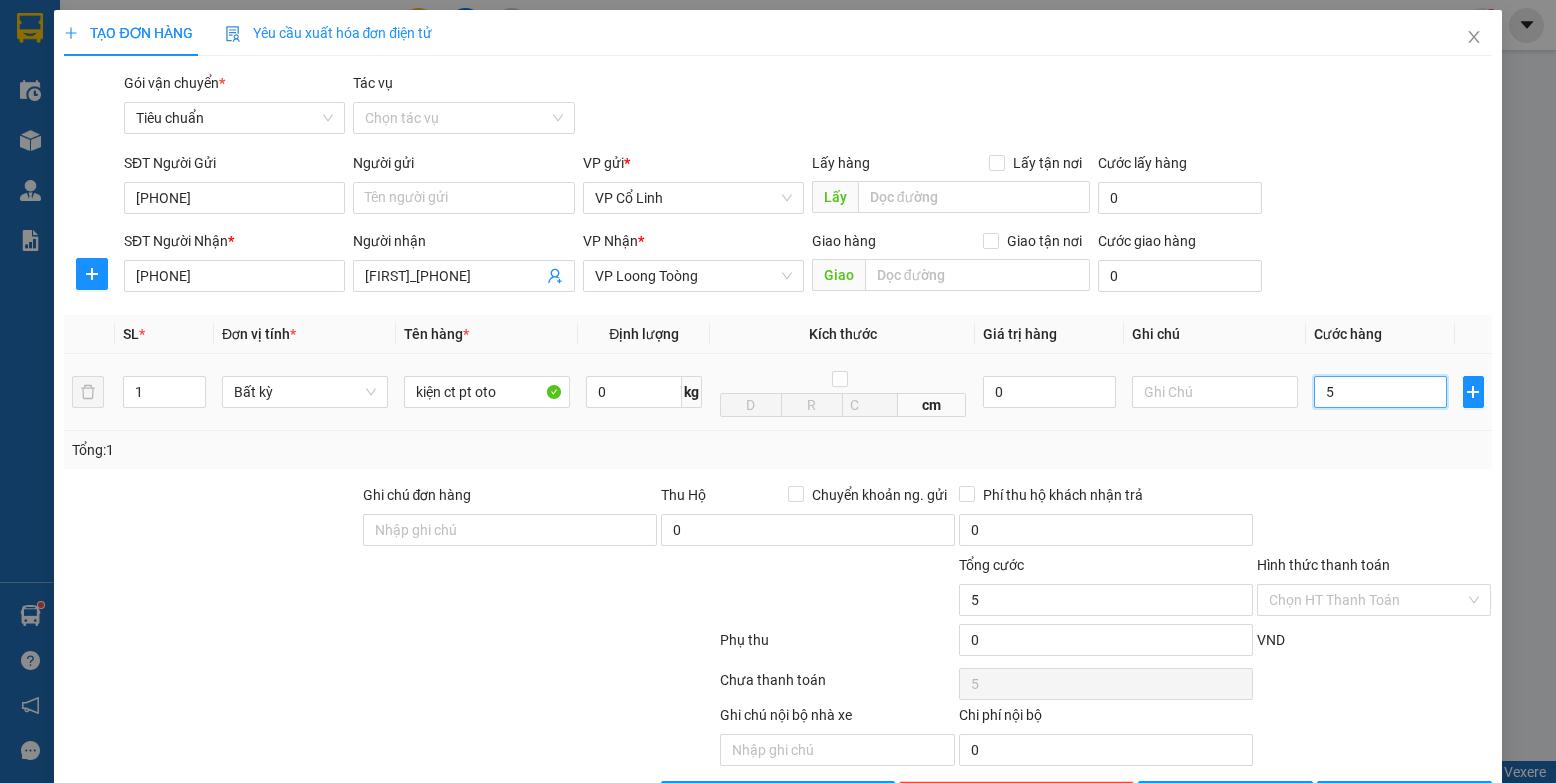 type on "50" 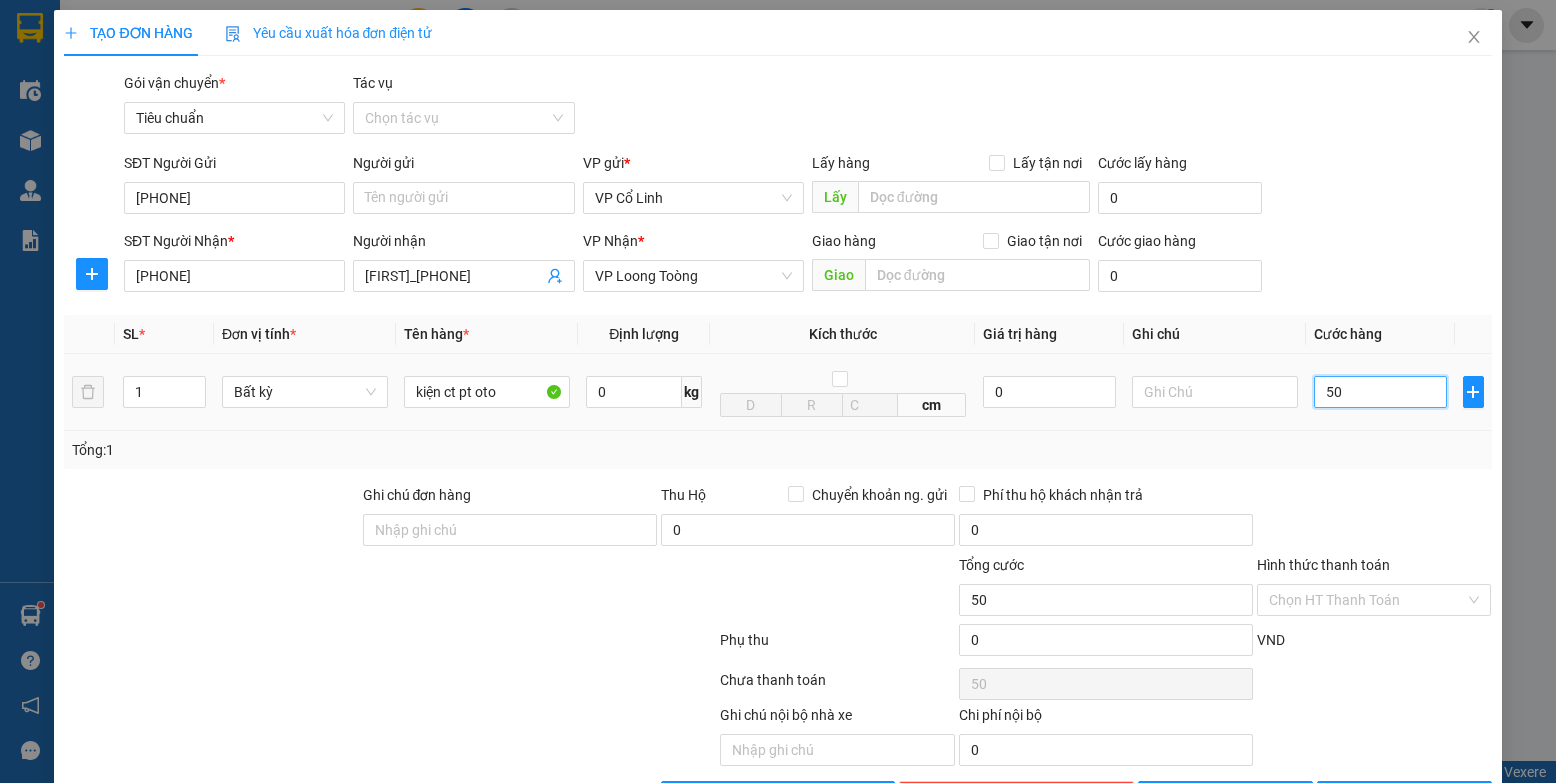 type on "500" 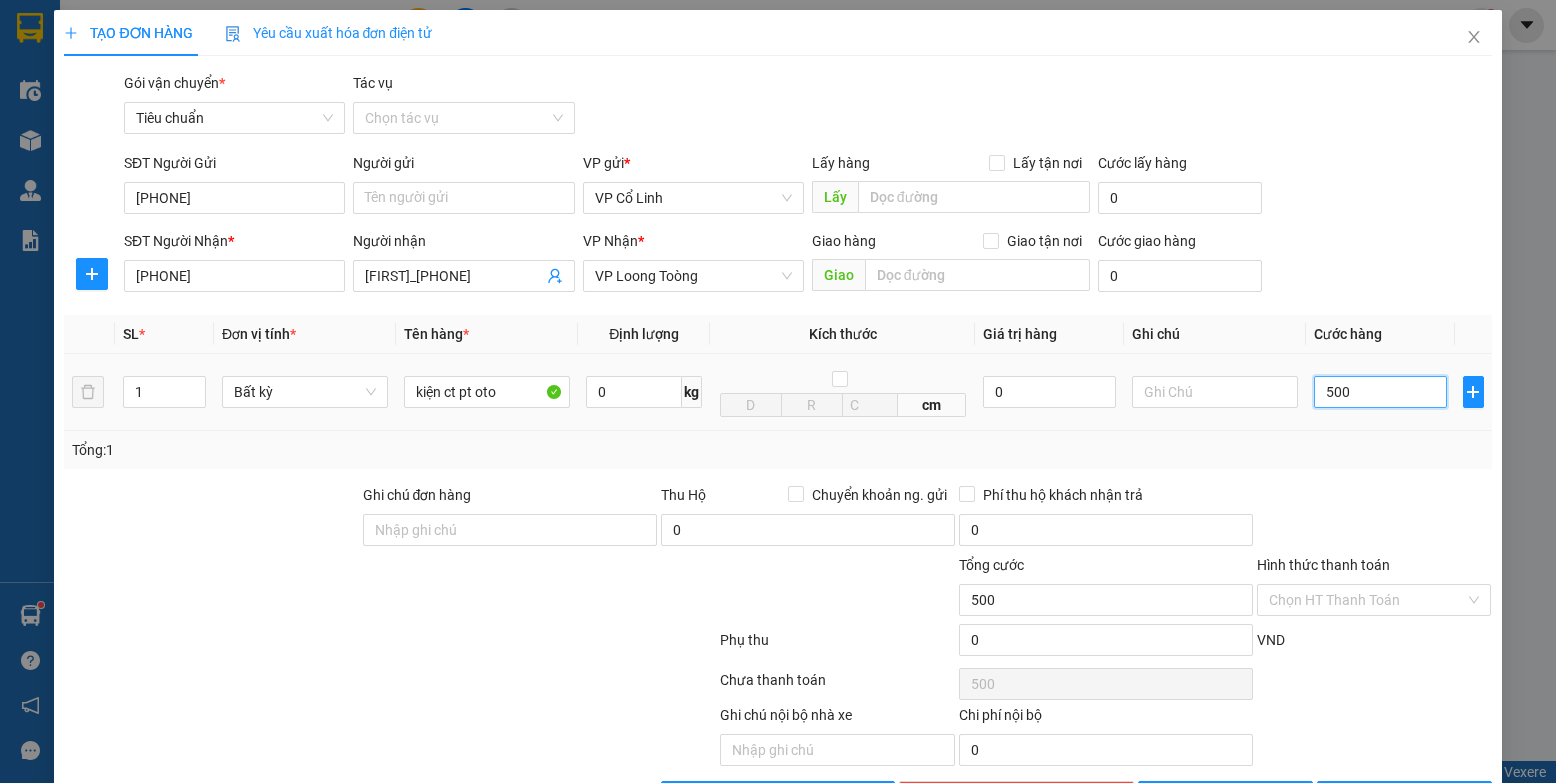type on "5.000" 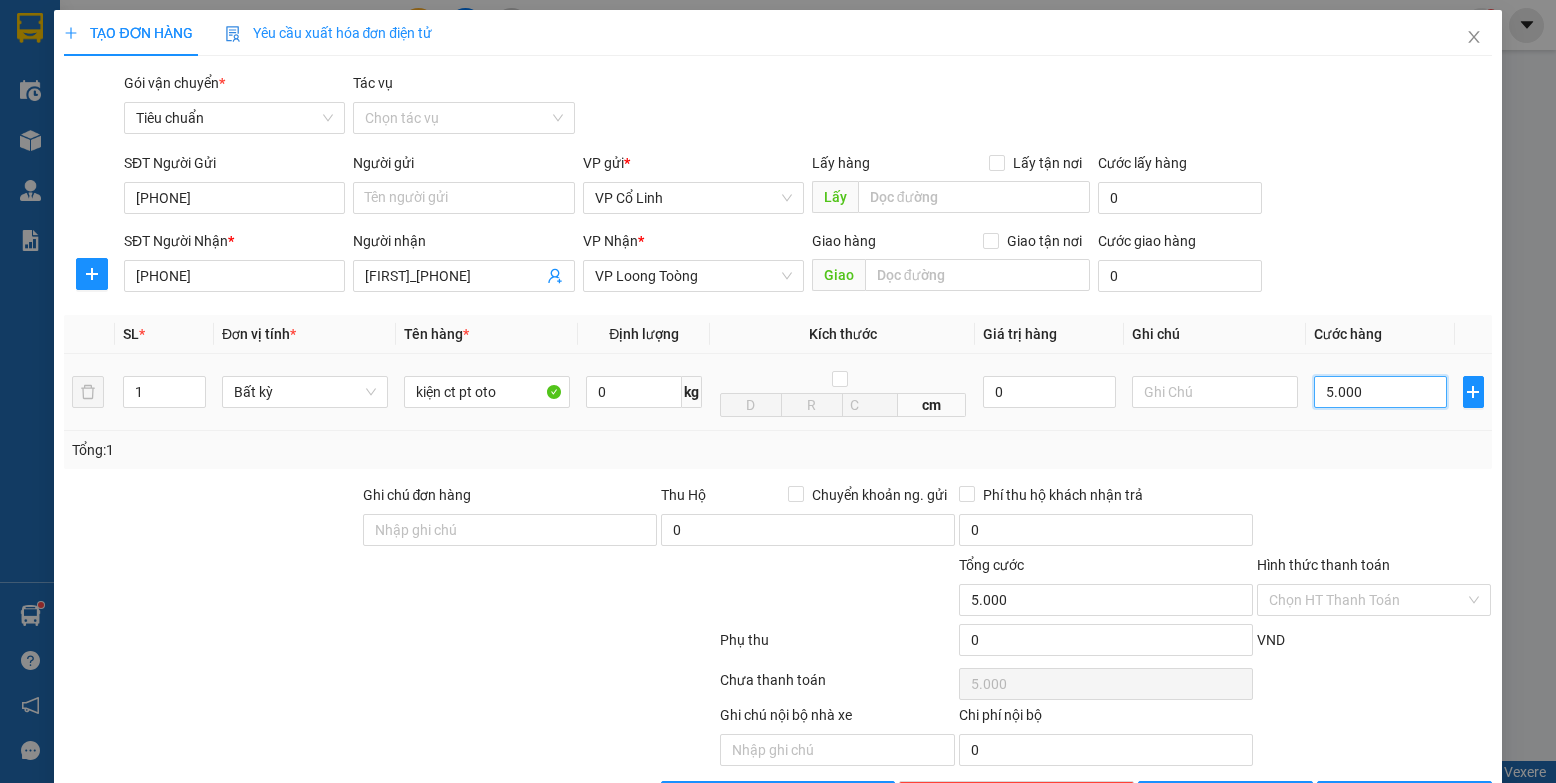 type on "50.000" 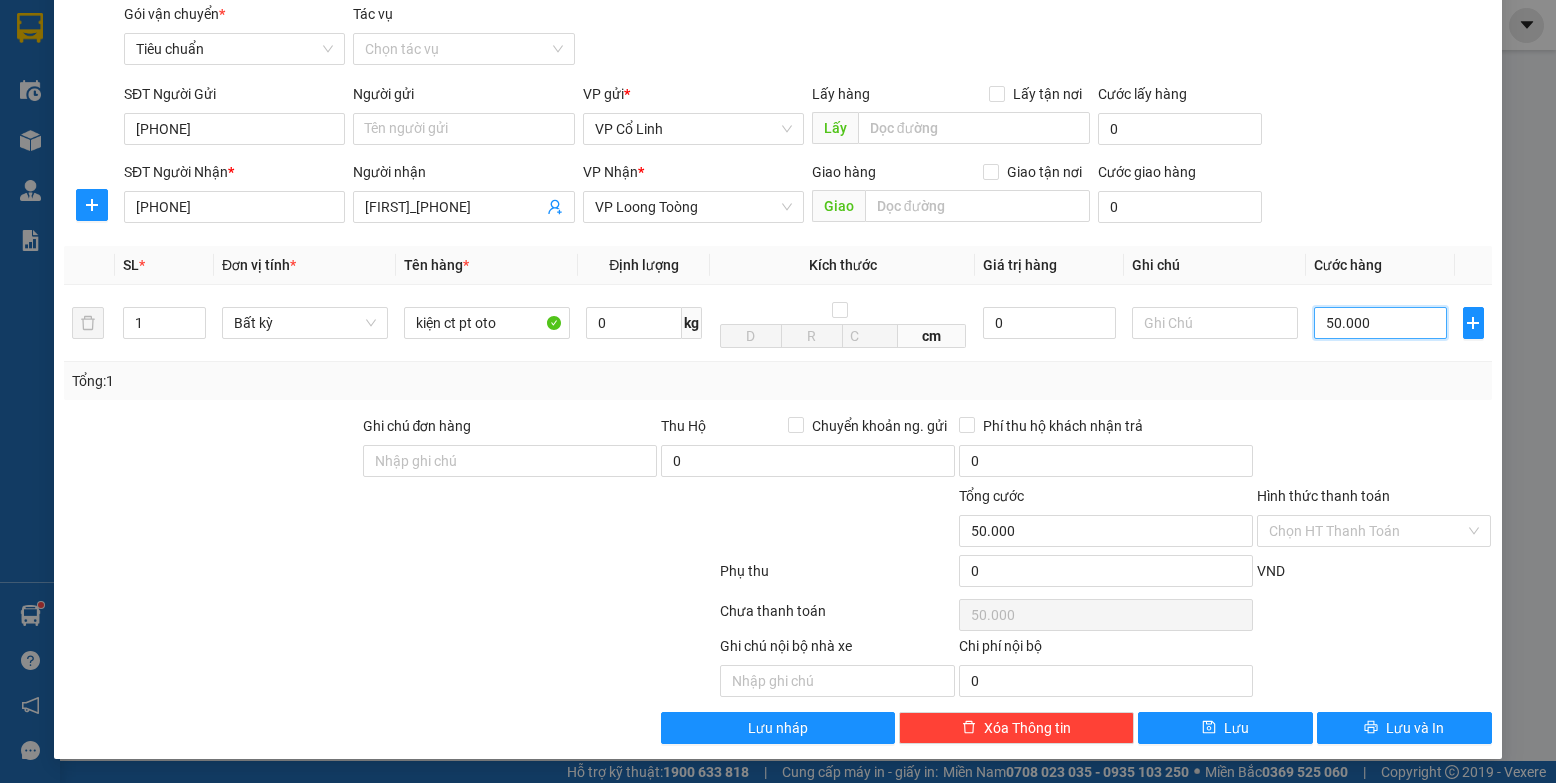 scroll, scrollTop: 70, scrollLeft: 0, axis: vertical 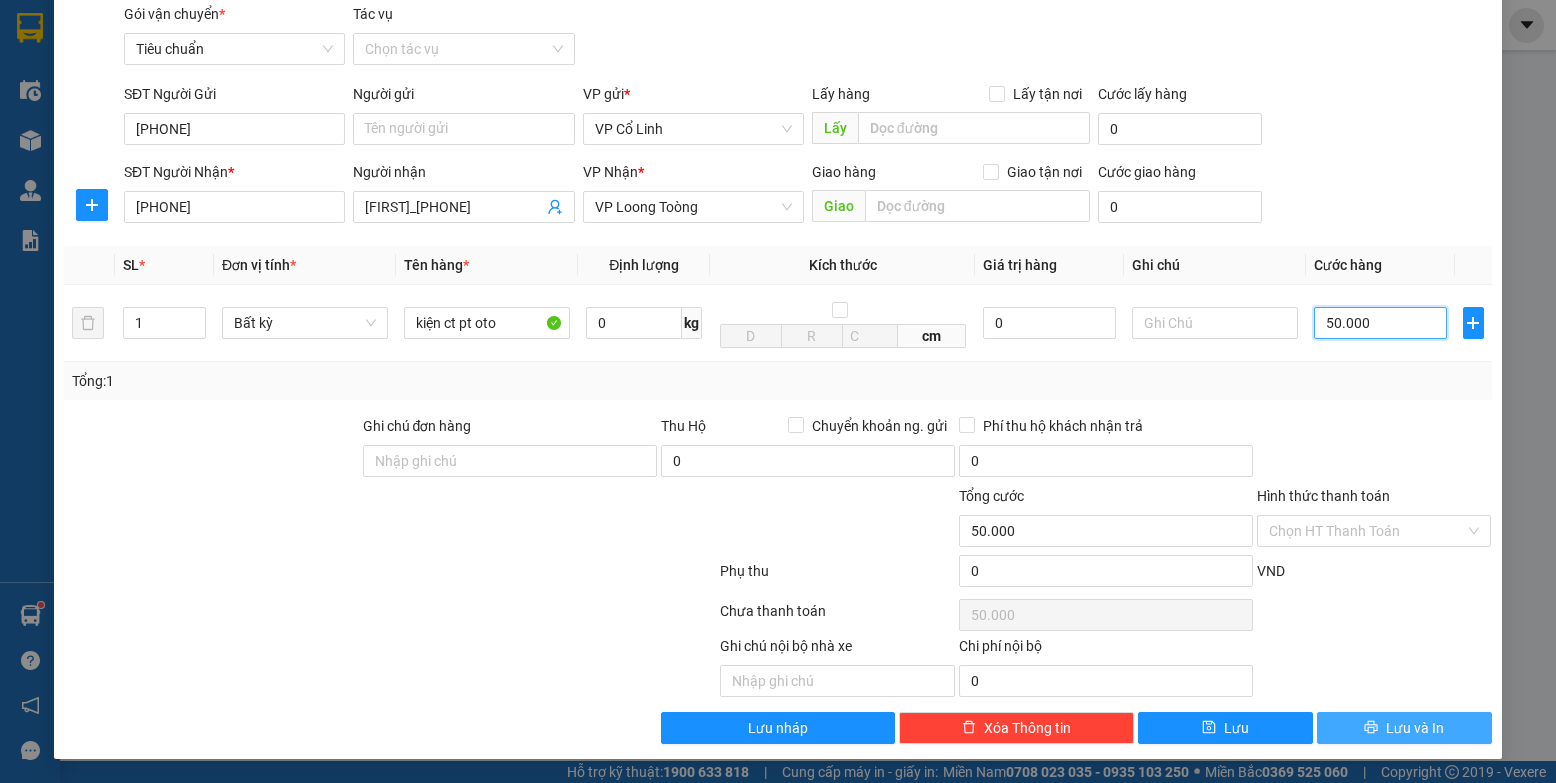 type on "50.000" 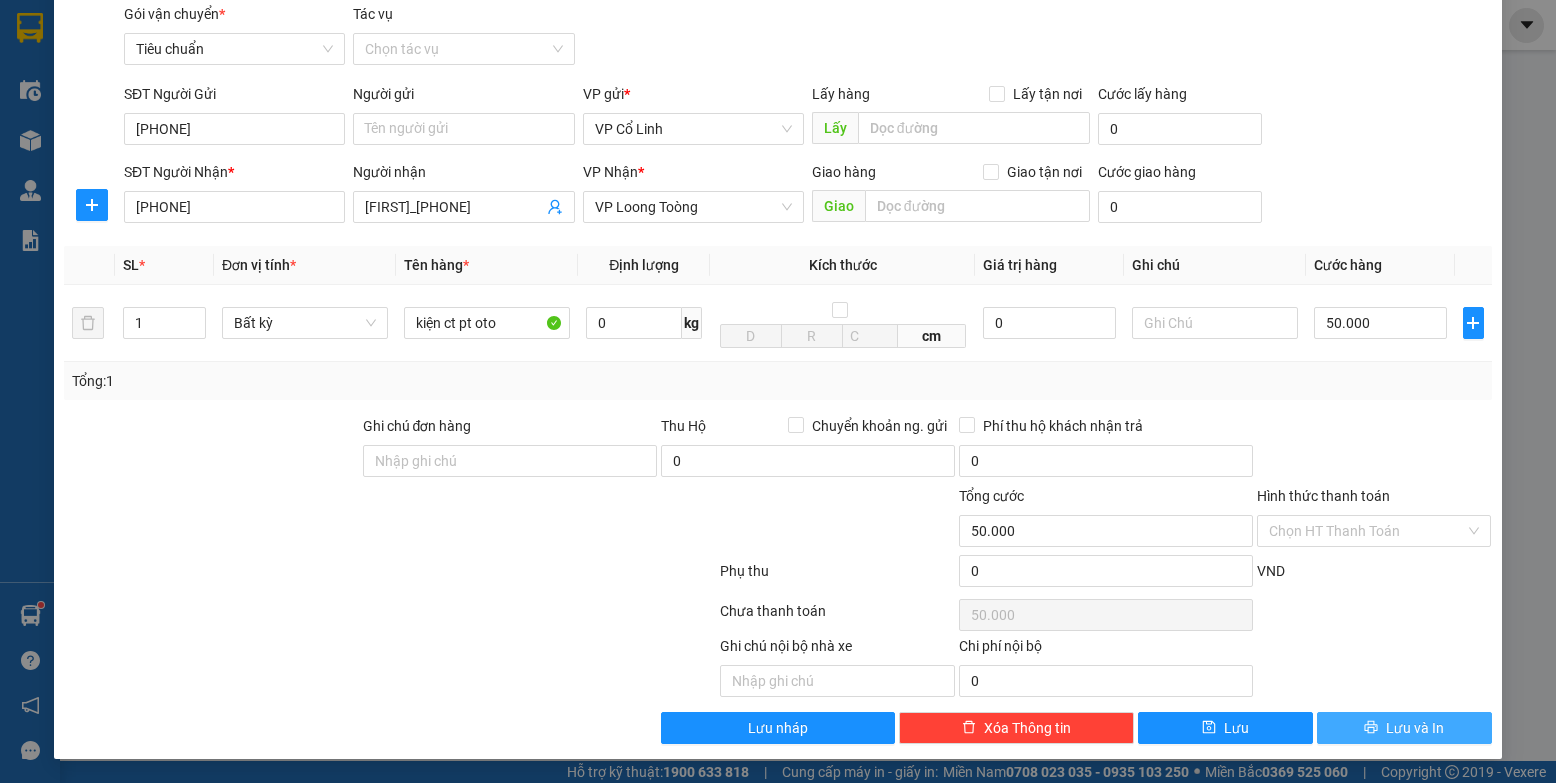 click 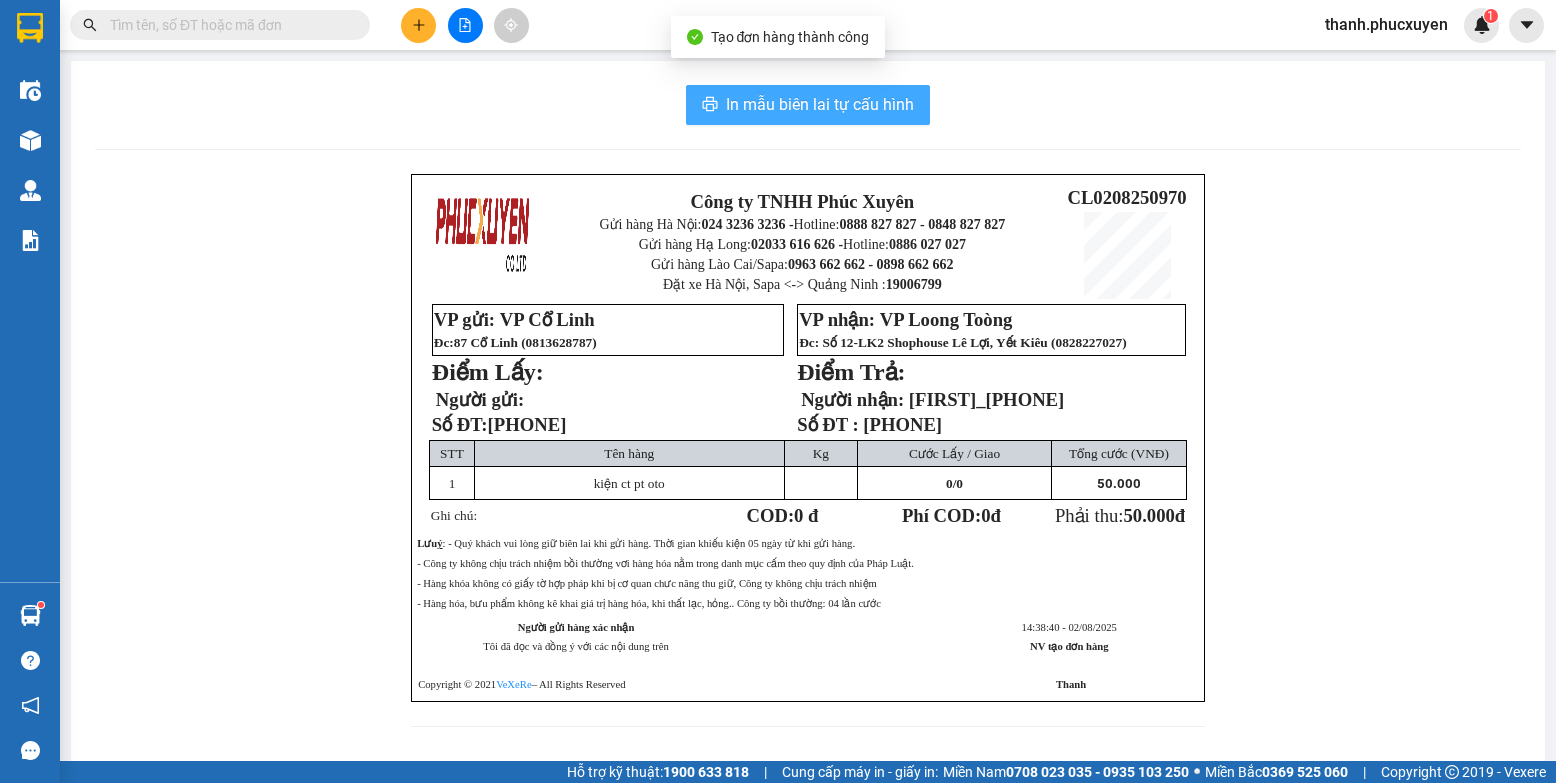 click on "In mẫu biên lai tự cấu hình" at bounding box center [820, 104] 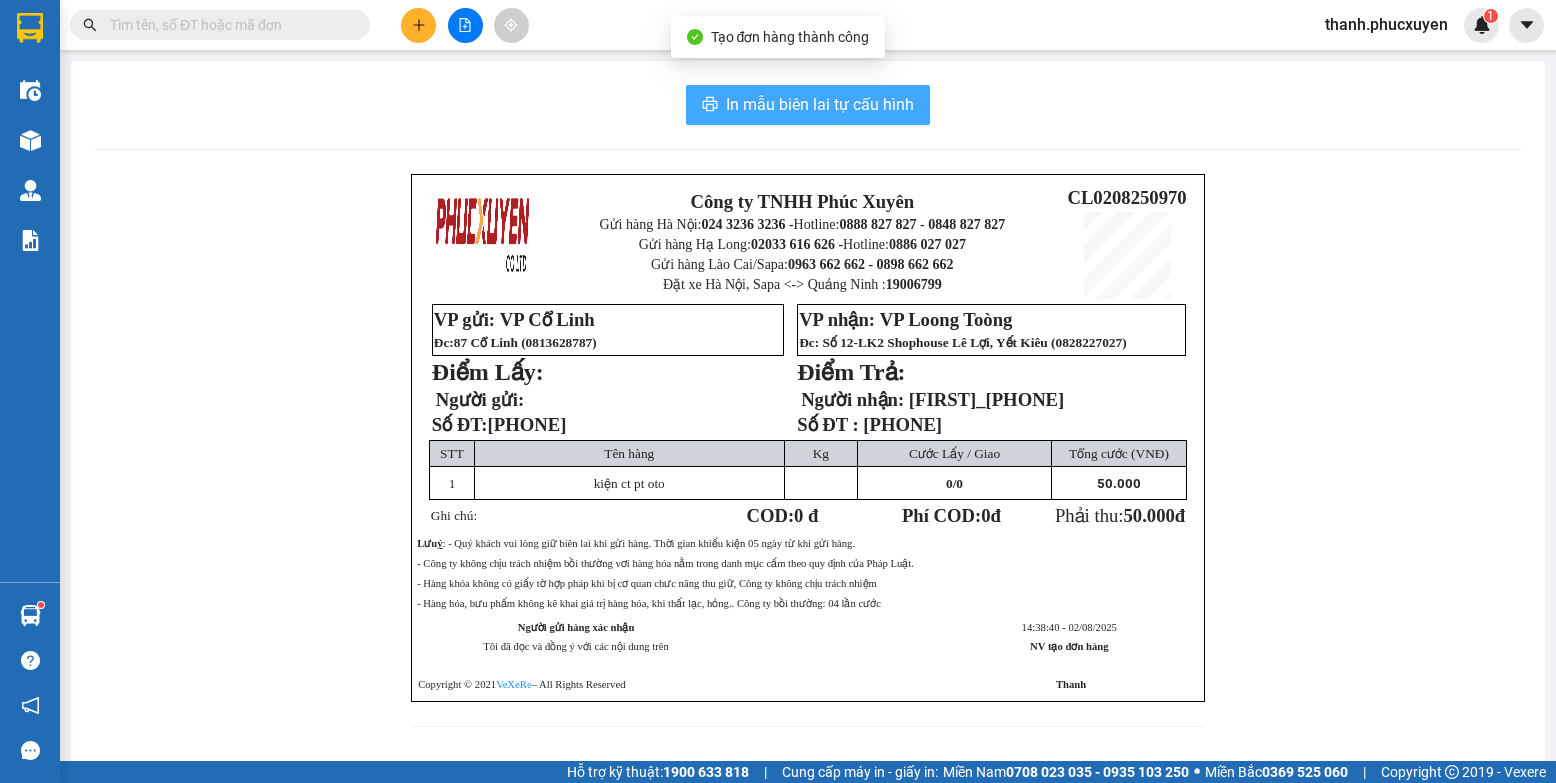 scroll, scrollTop: 0, scrollLeft: 0, axis: both 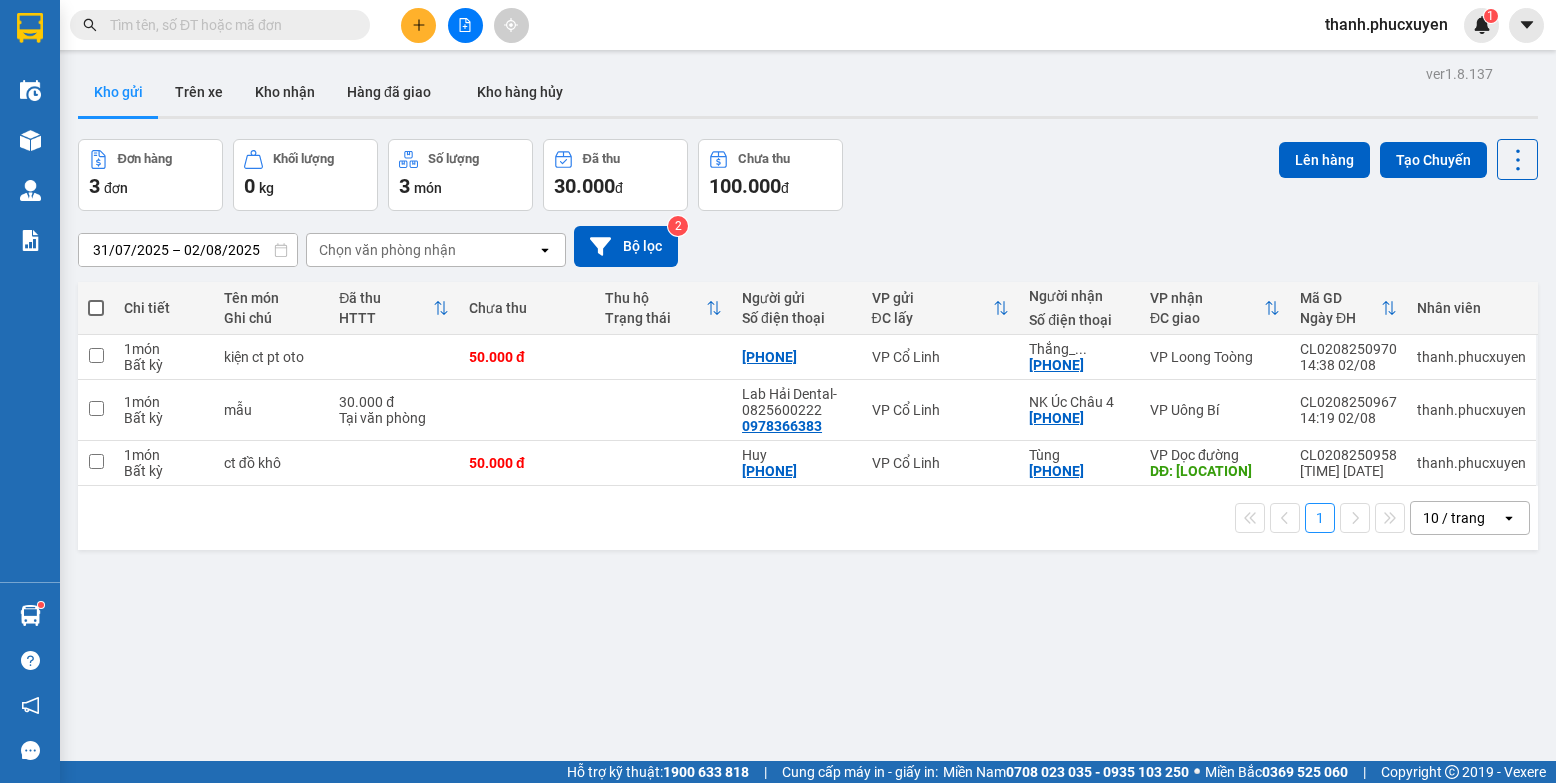 click on "Đơn hàng 3 đơn Khối lượng 0 kg Số lượng 3 món Đã thu 30.000  đ Chưa thu 100.000  đ Lên hàng Tạo Chuyến" at bounding box center [808, 175] 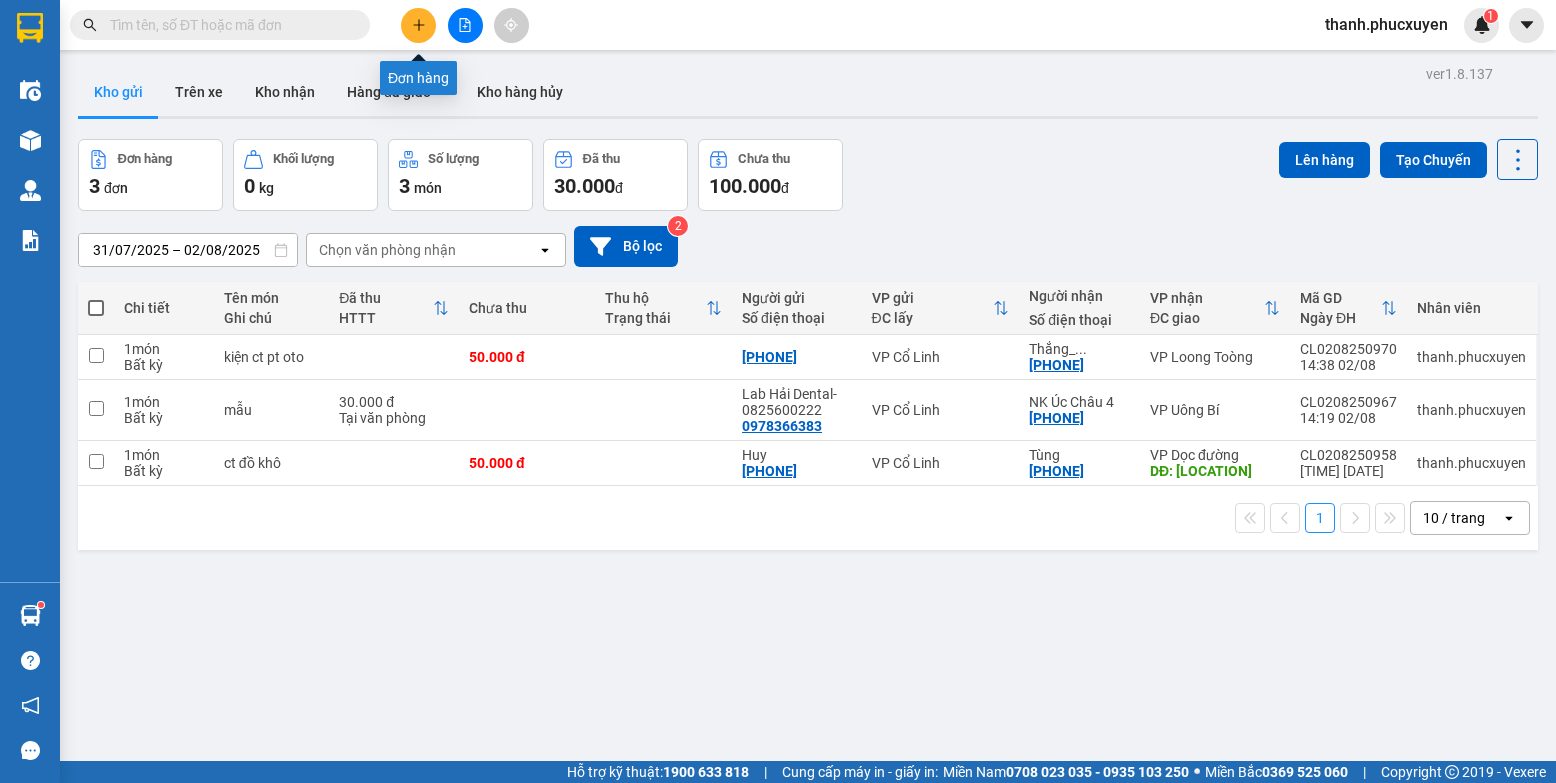 click at bounding box center (418, 25) 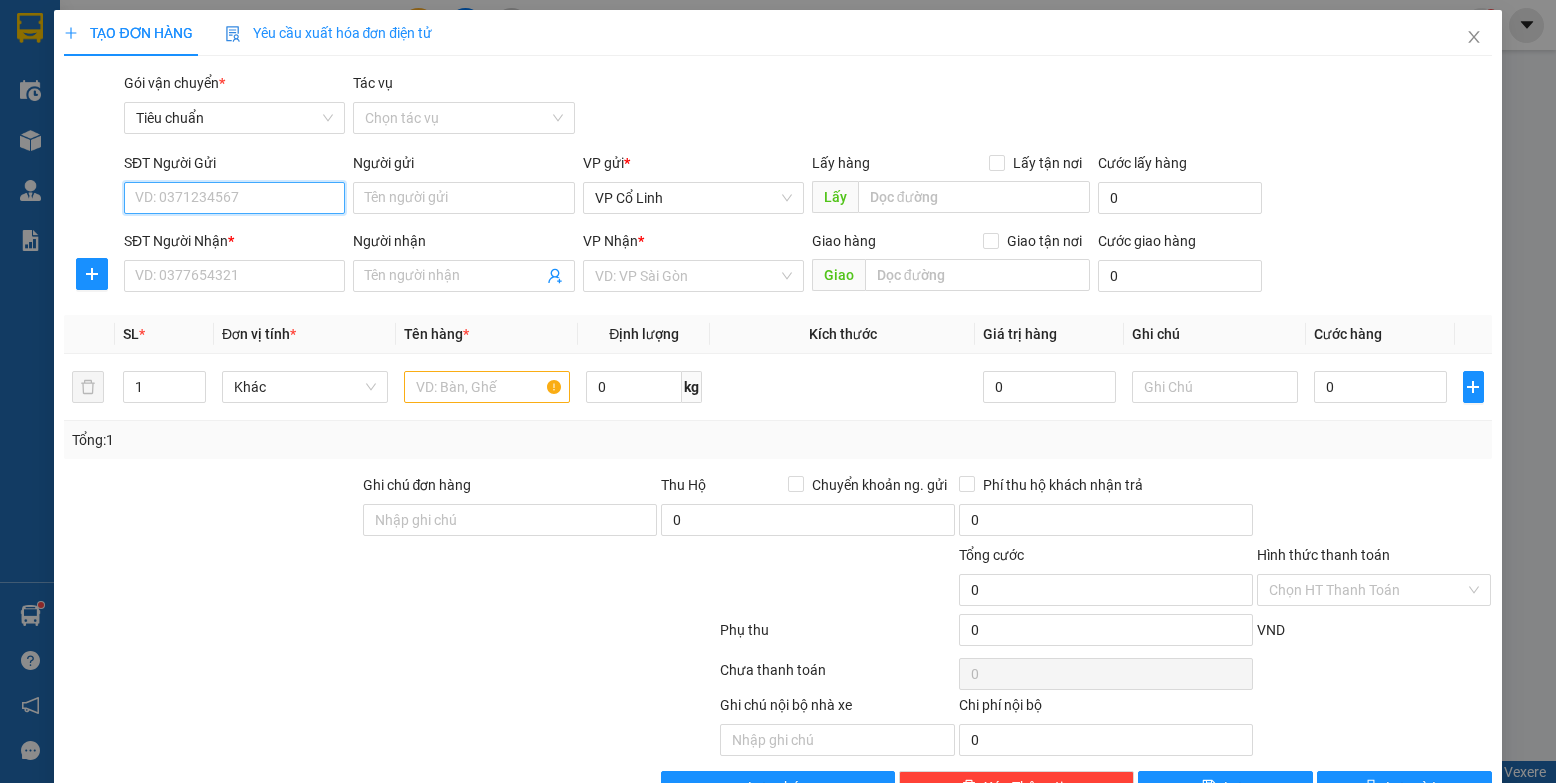 click on "SĐT Người Gửi" at bounding box center [234, 198] 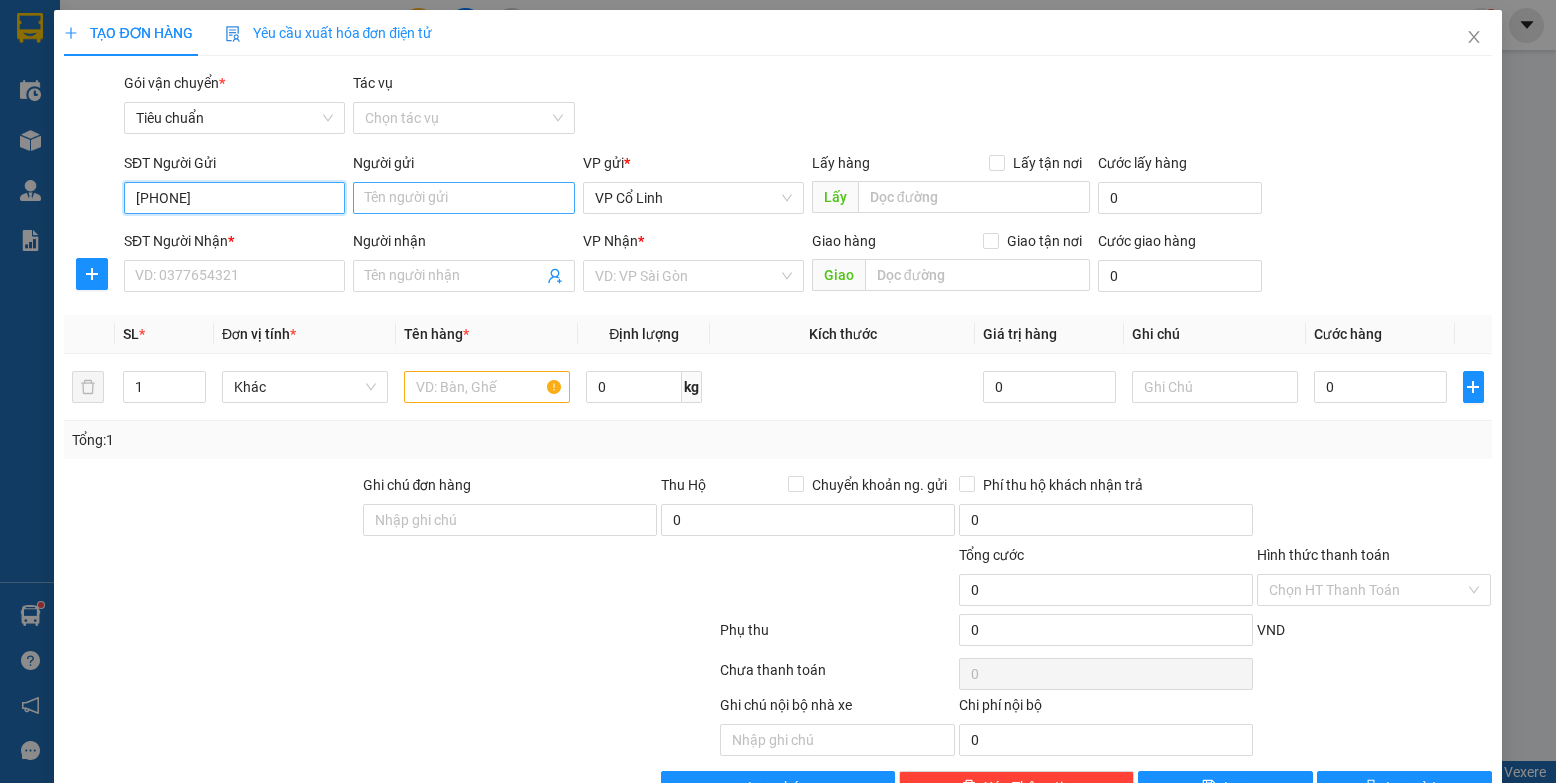 type on "[PHONE]" 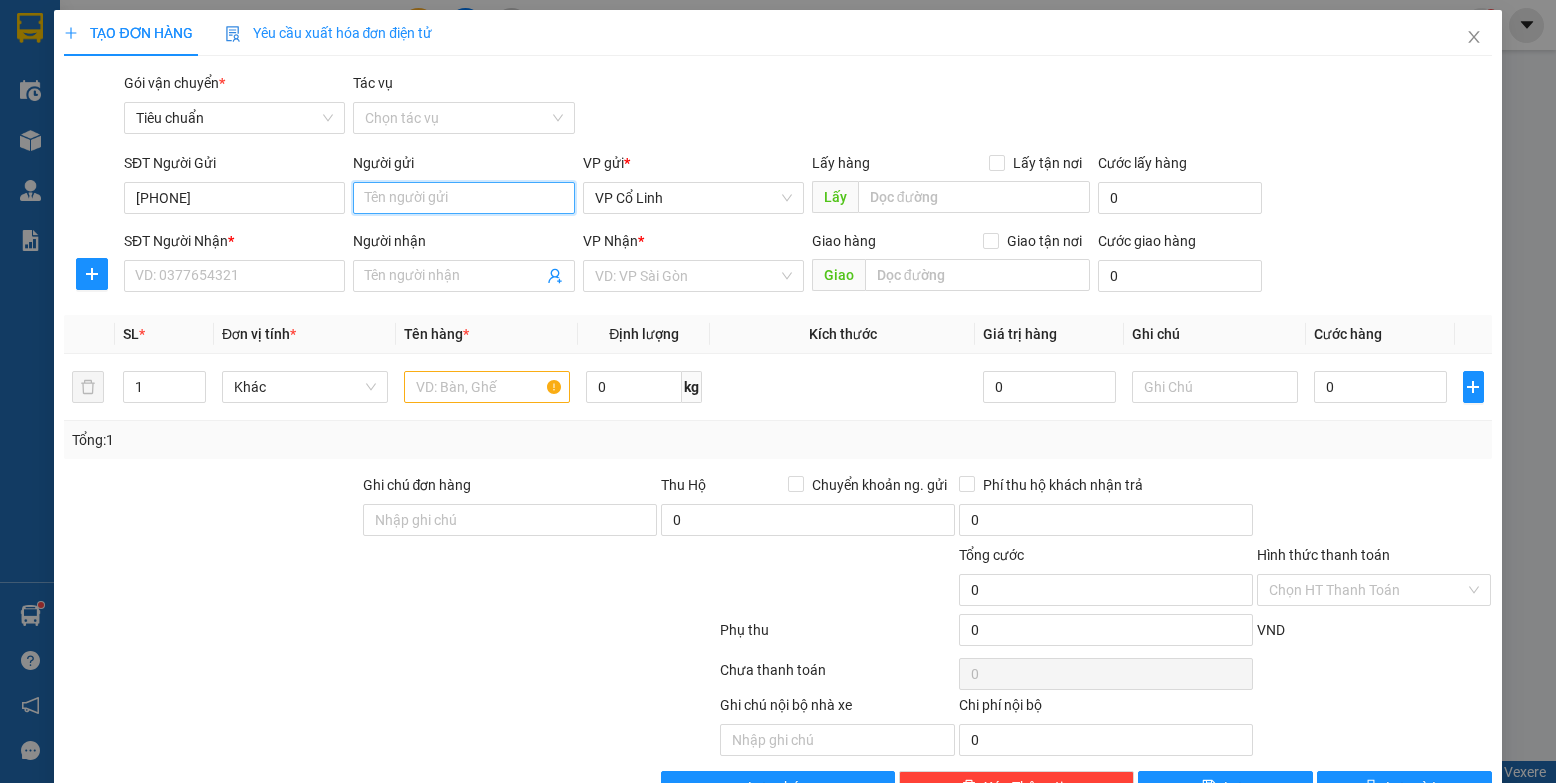 click on "Người gửi" at bounding box center (463, 198) 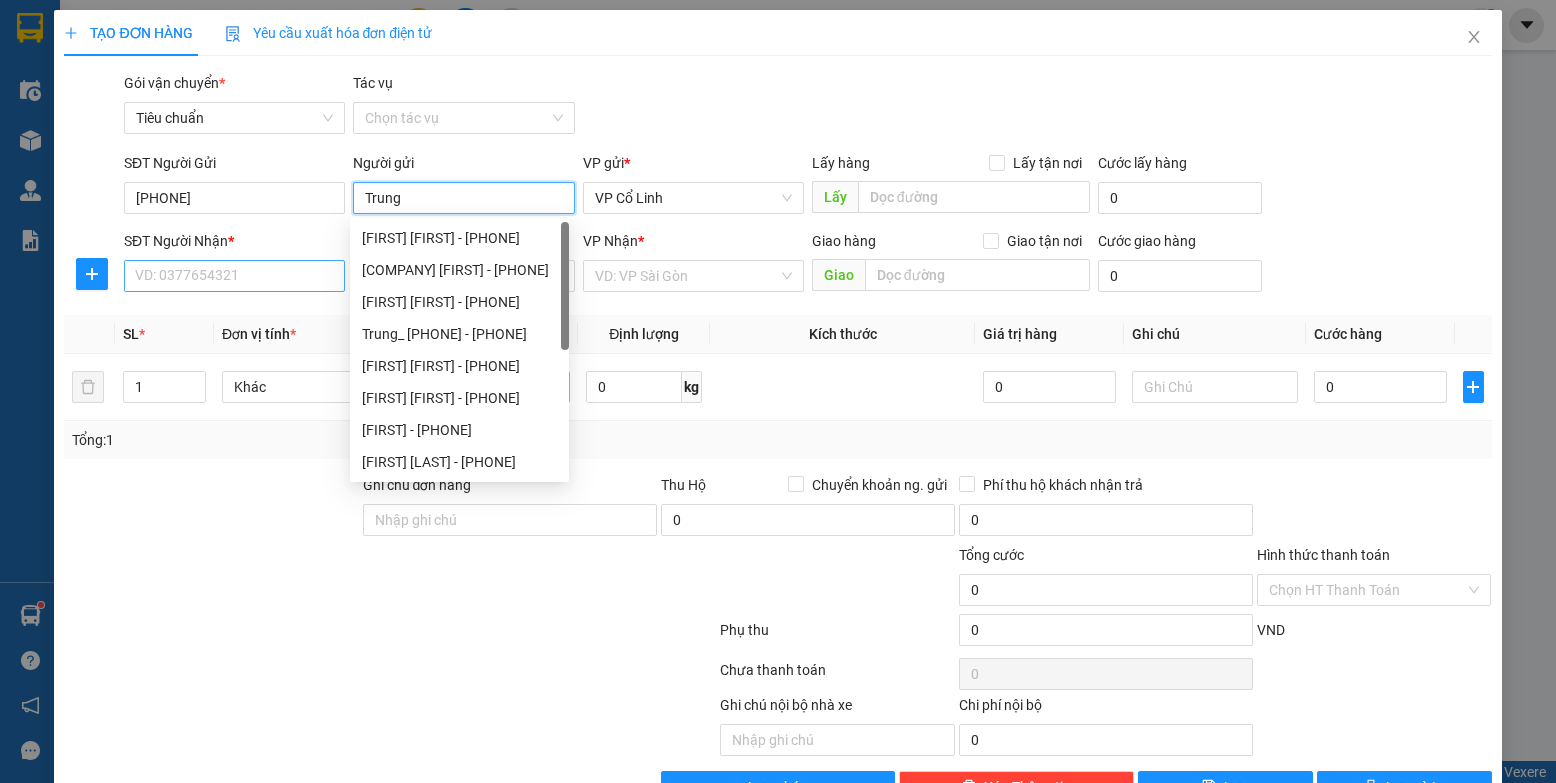 type on "Trung" 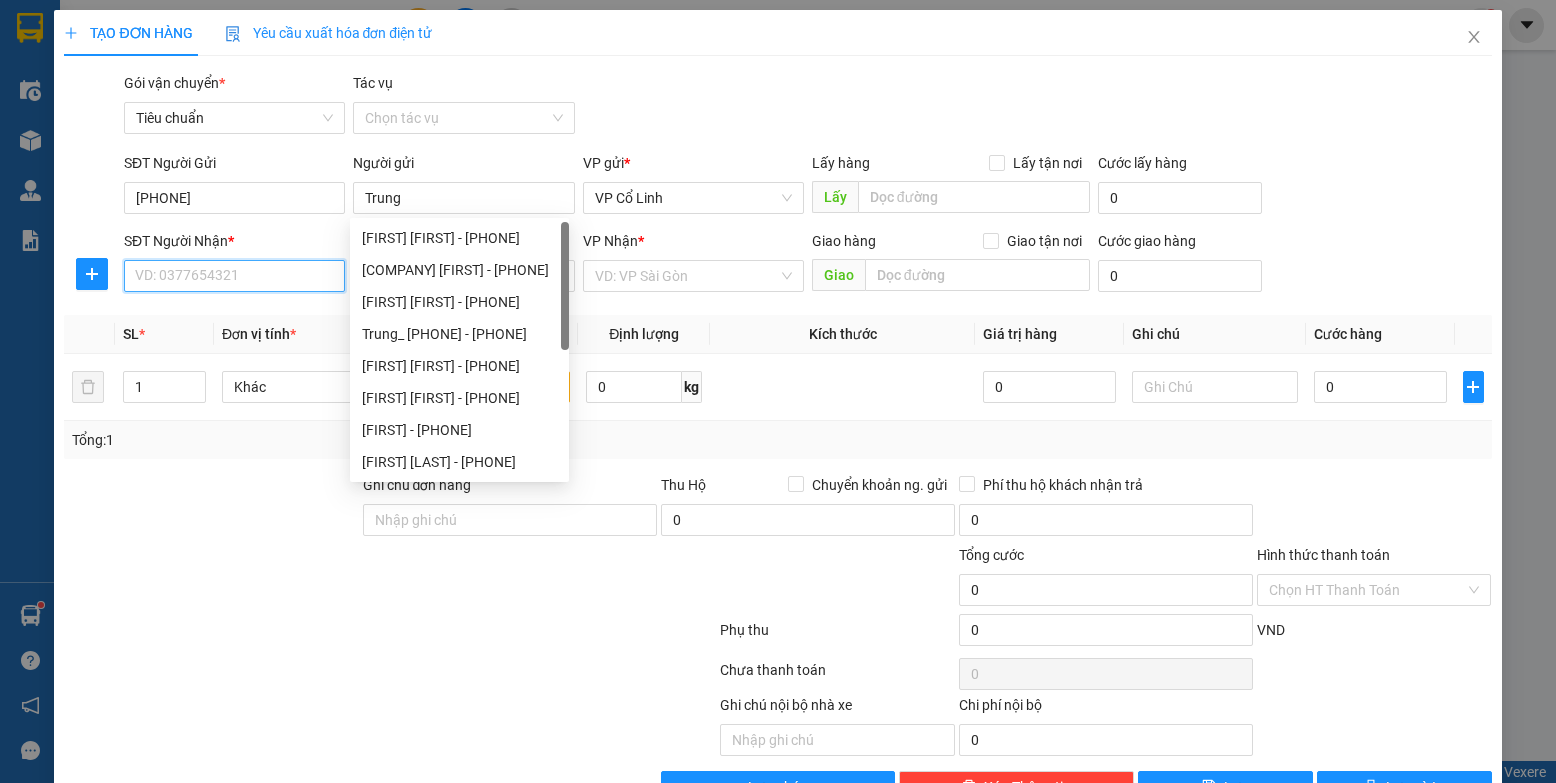 click on "SĐT Người Nhận  *" at bounding box center [234, 276] 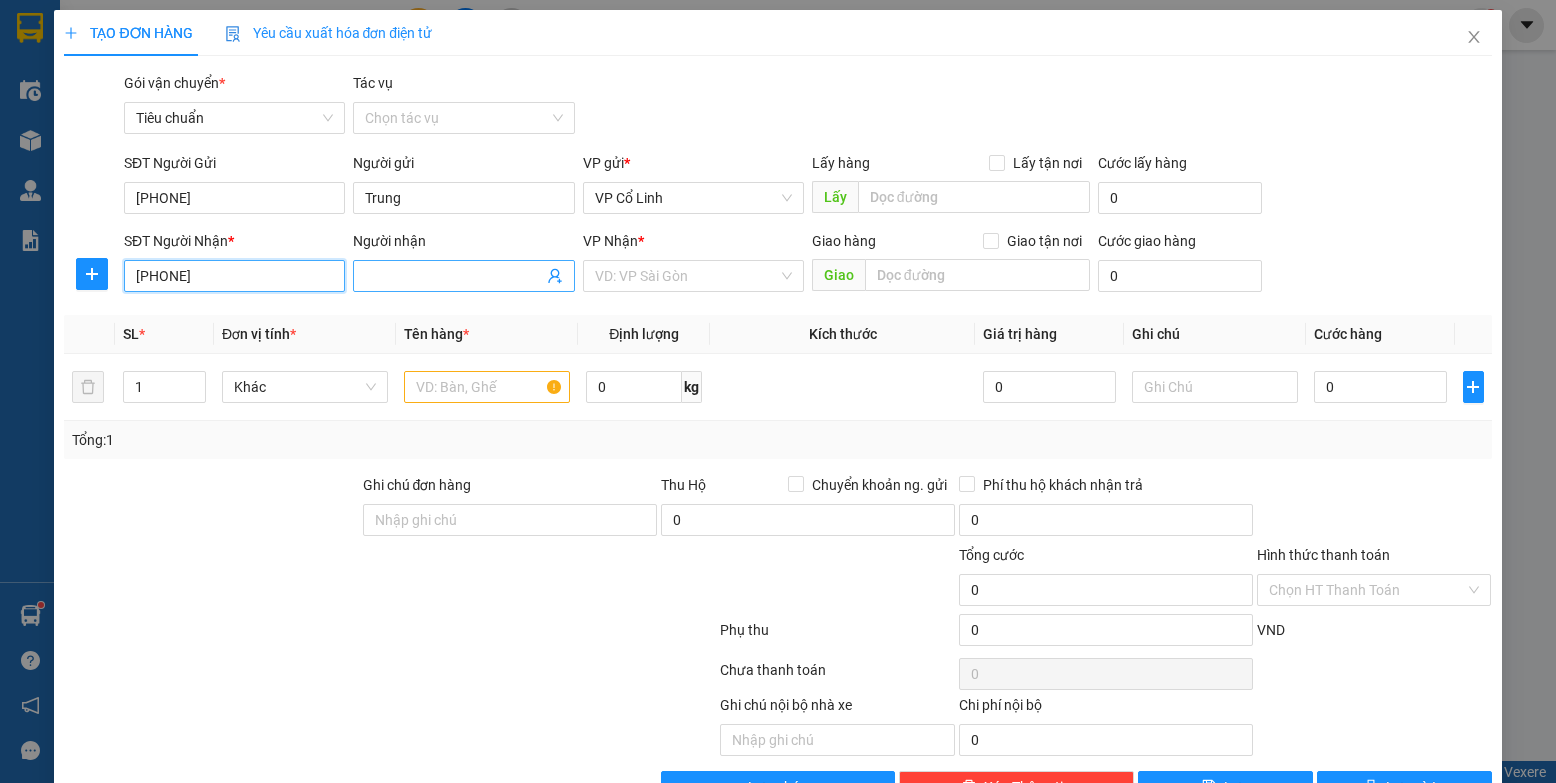 type on "[PHONE]" 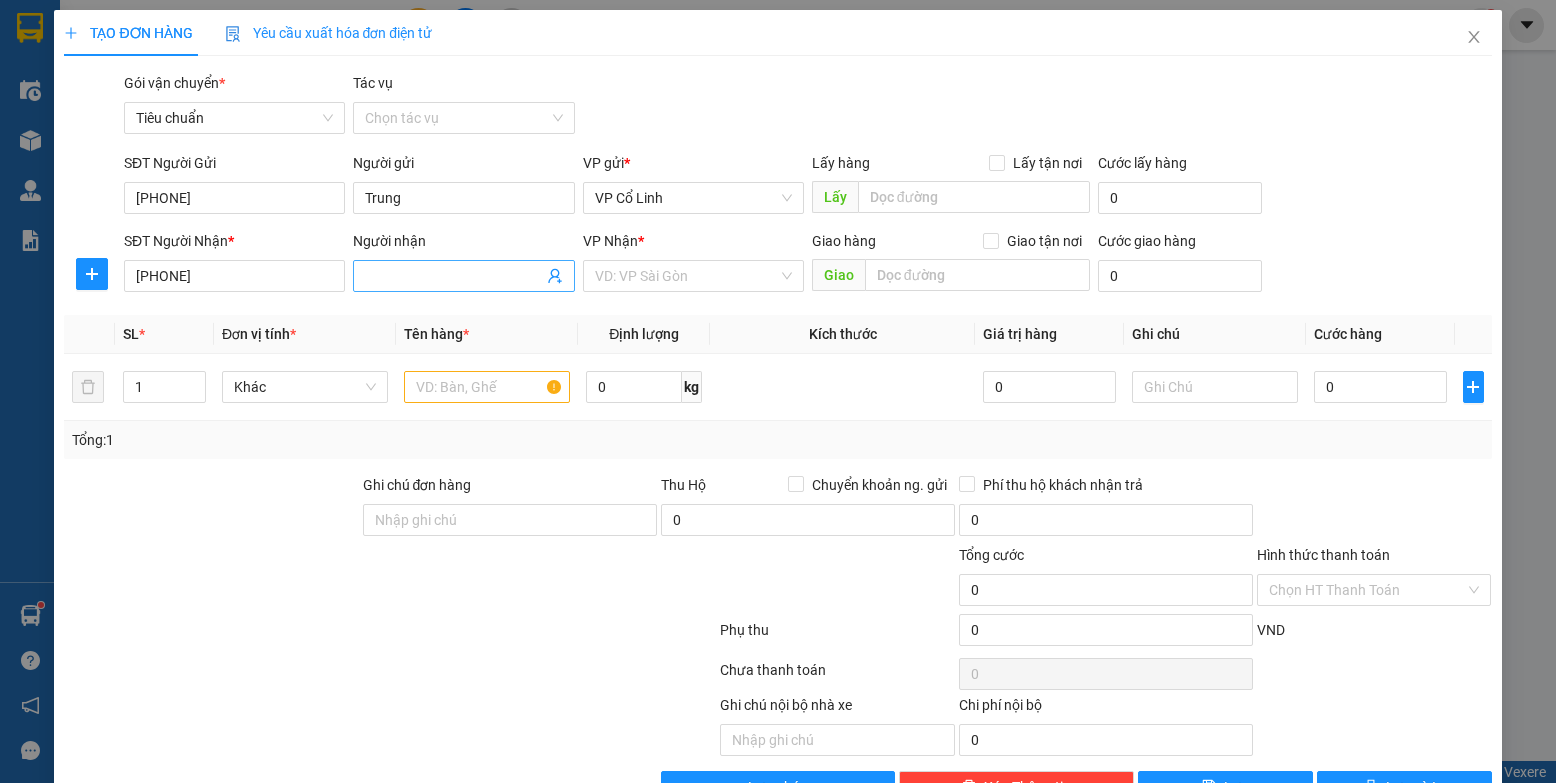 click on "Người nhận" at bounding box center [453, 276] 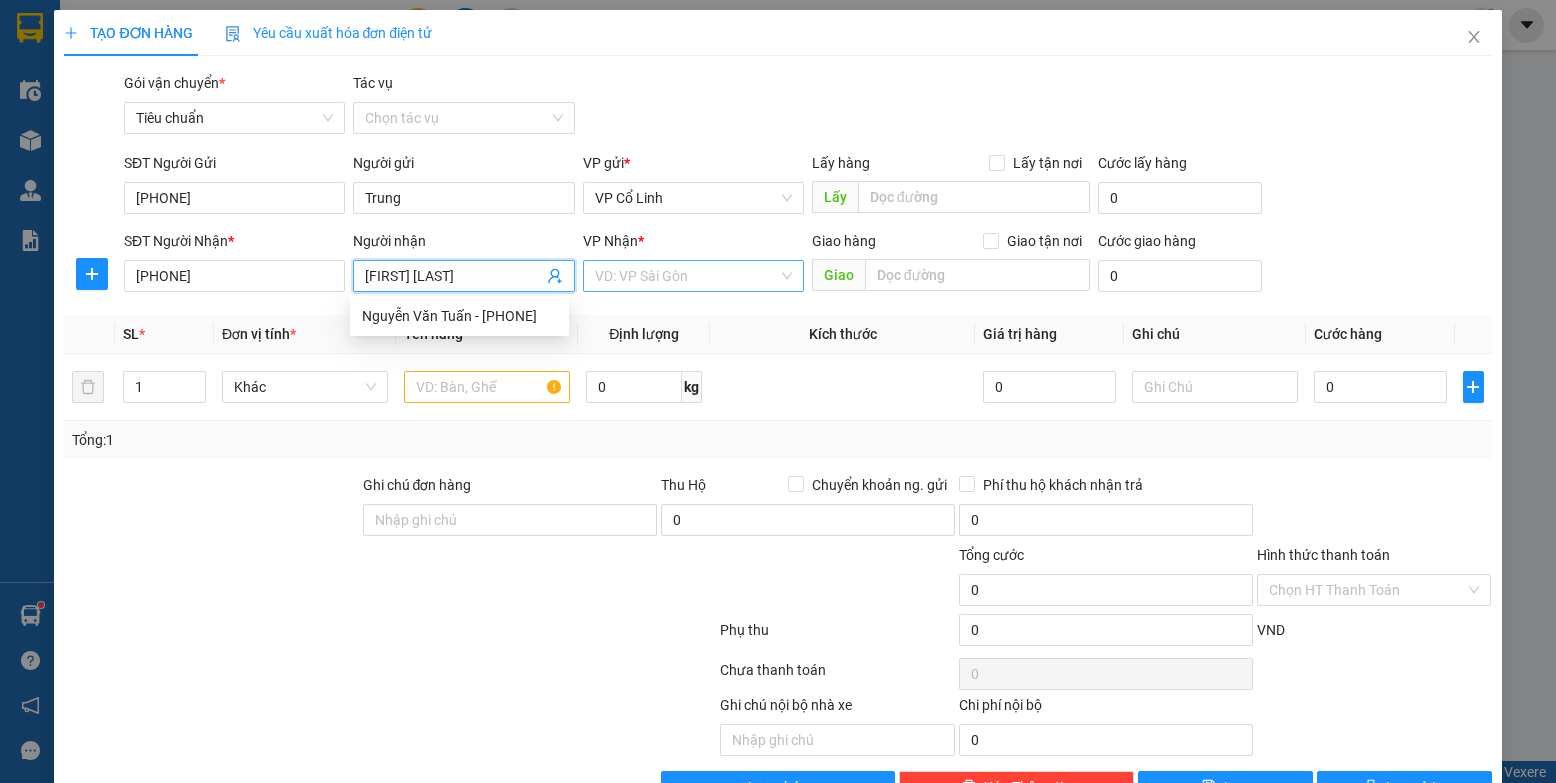 type on "[FIRST] [LAST]" 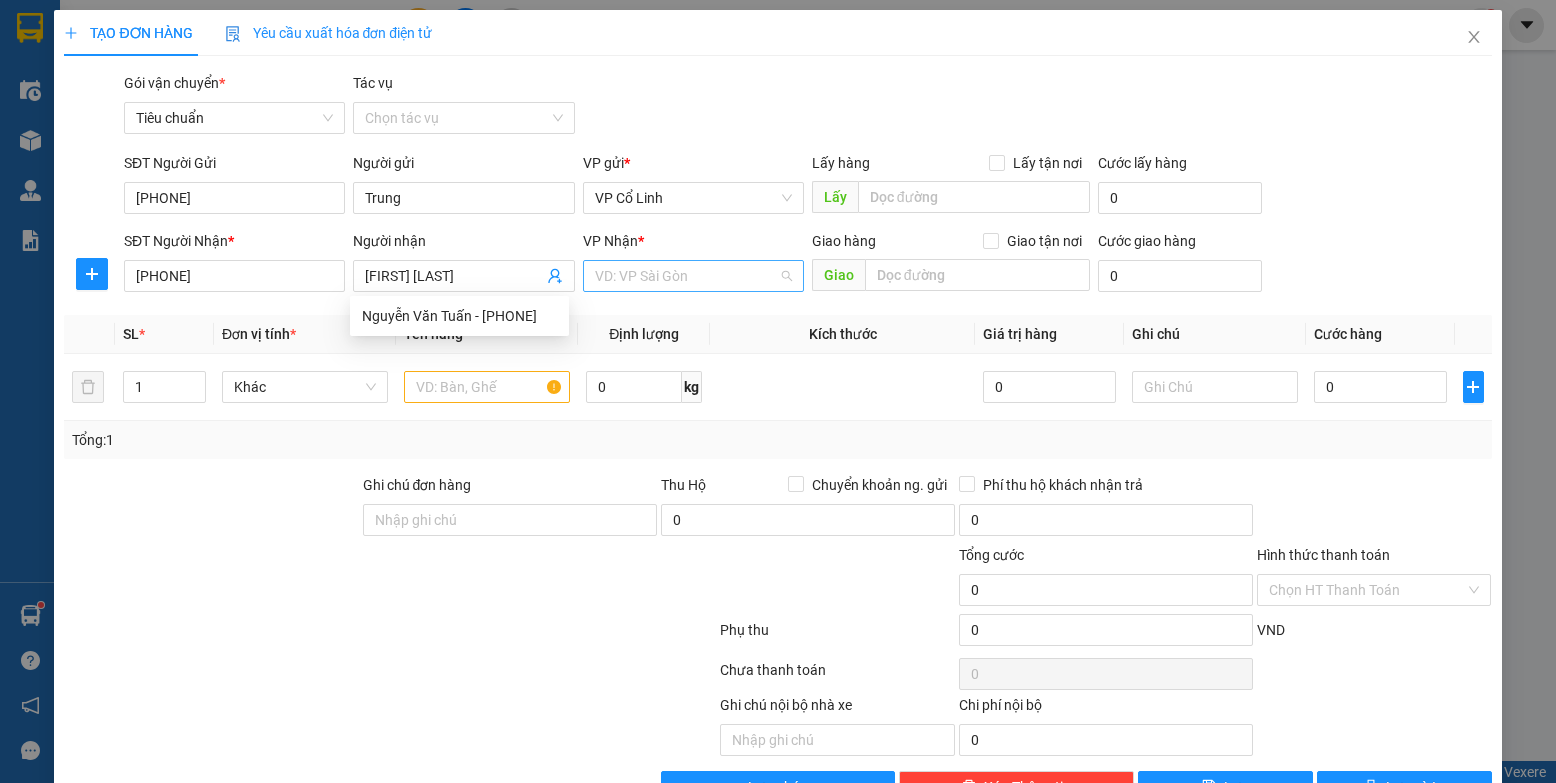 click at bounding box center (686, 276) 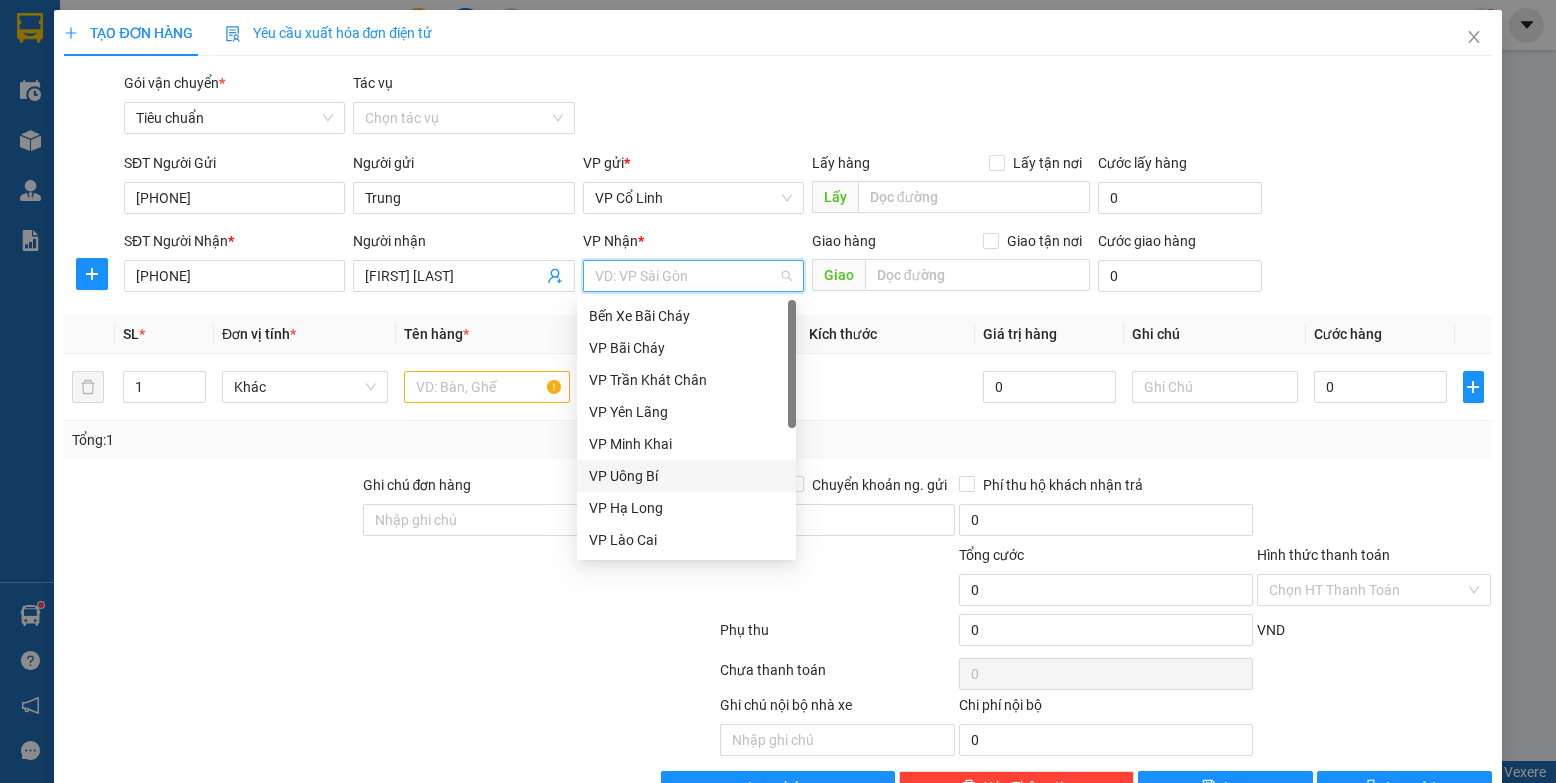 scroll, scrollTop: 100, scrollLeft: 0, axis: vertical 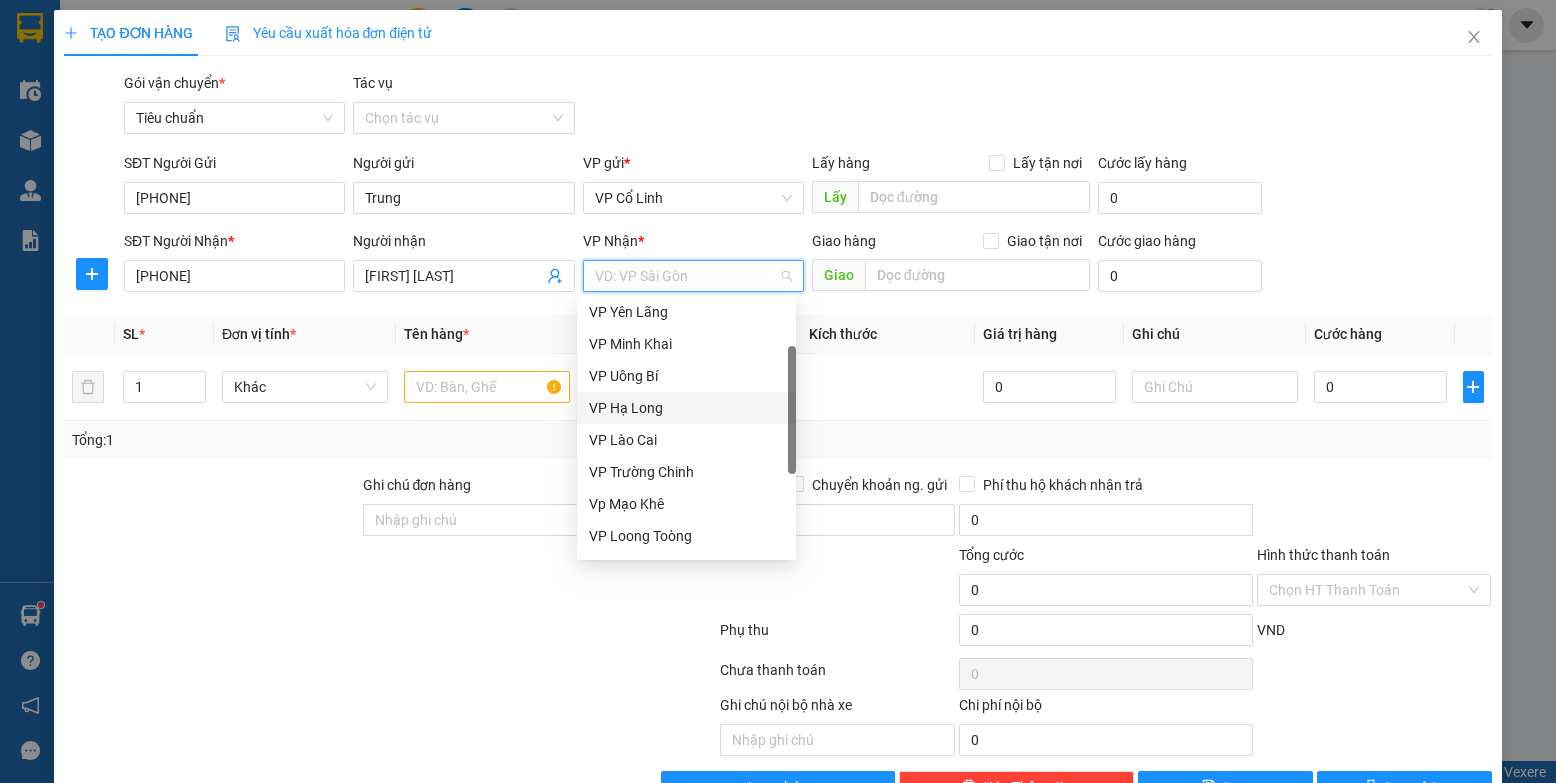 click on "VP Hạ Long" at bounding box center (686, 408) 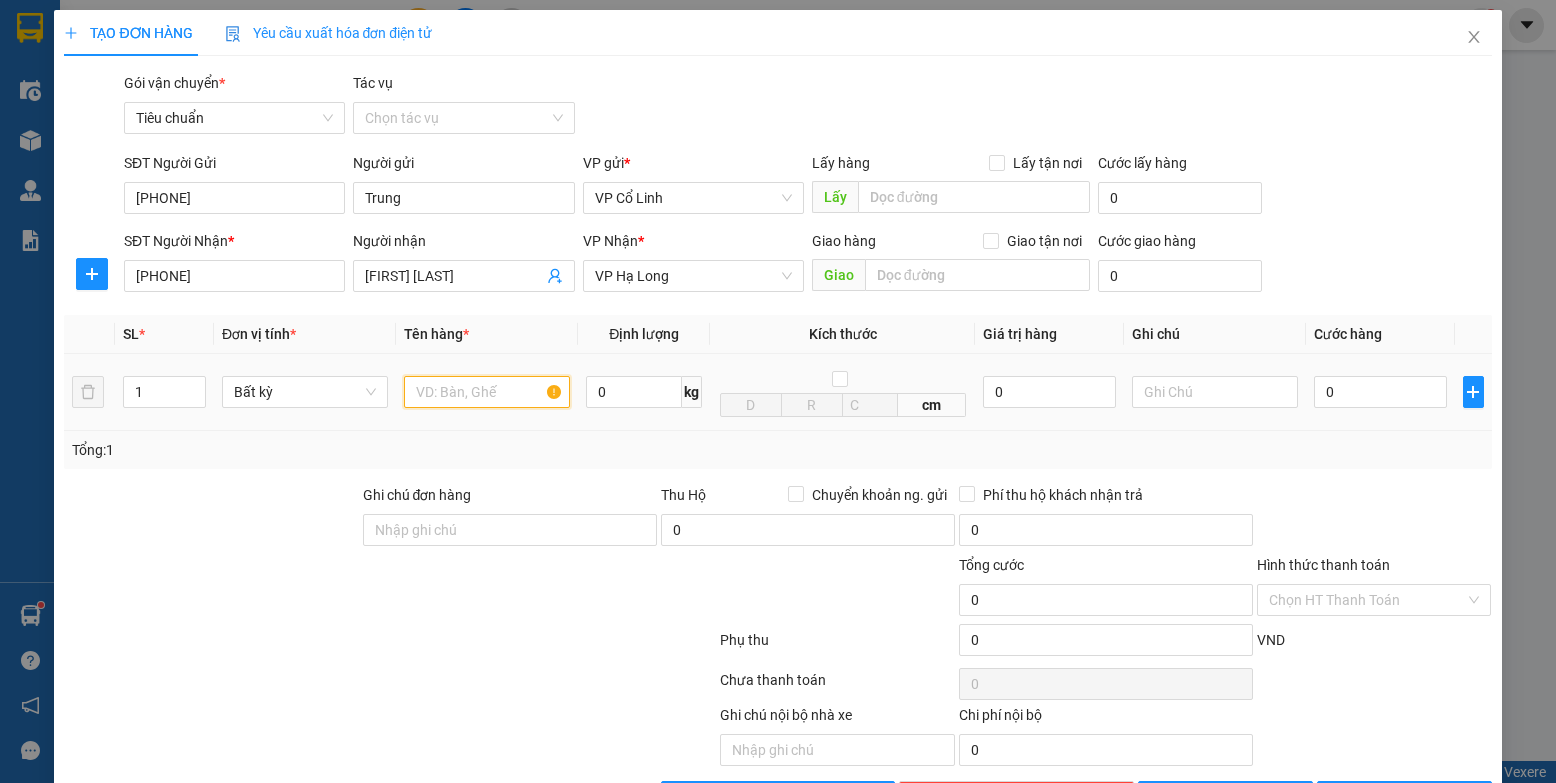 click at bounding box center (487, 392) 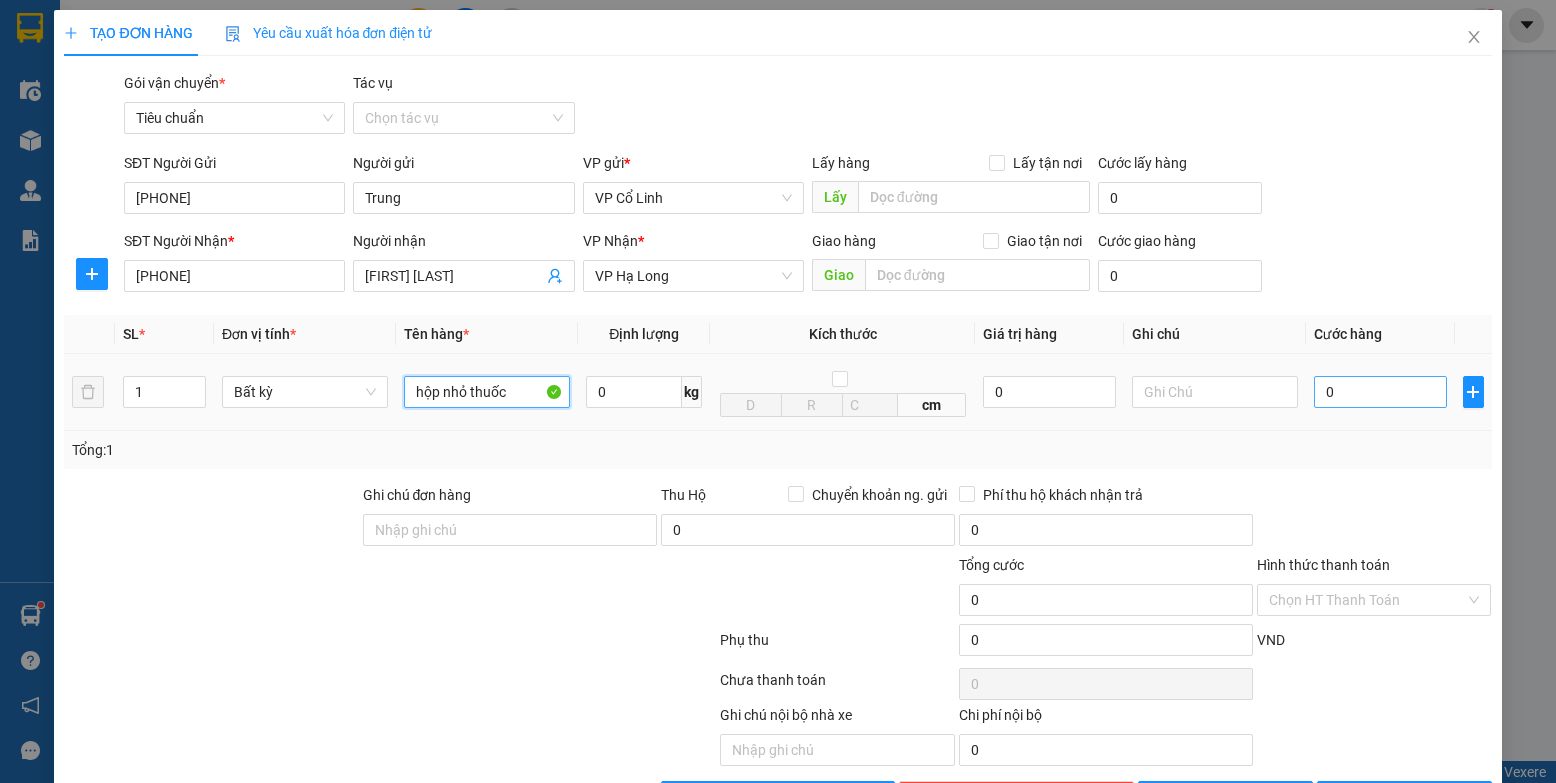 type on "hộp nhỏ thuốc" 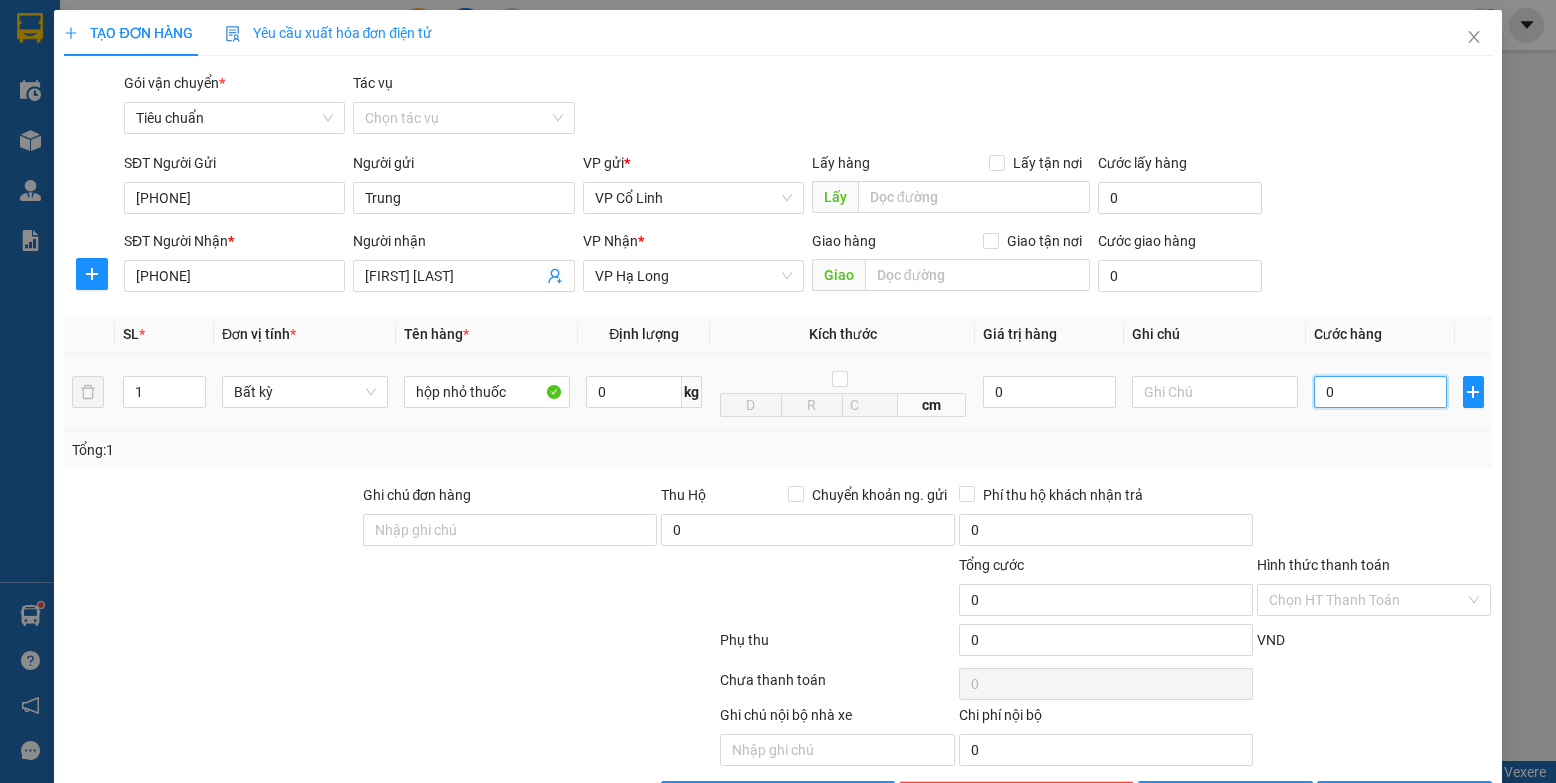 click on "0" at bounding box center (1380, 392) 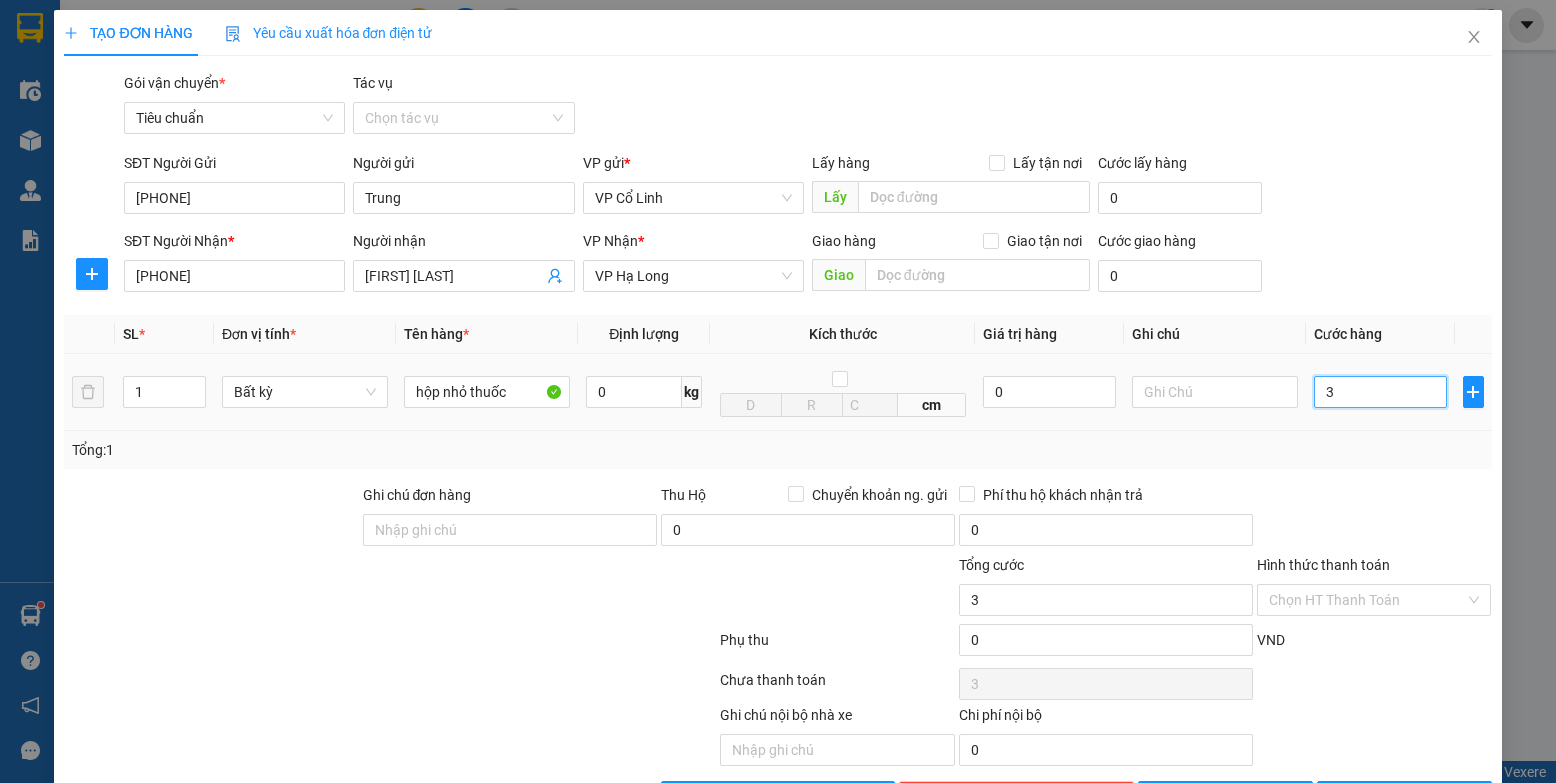 type on "30" 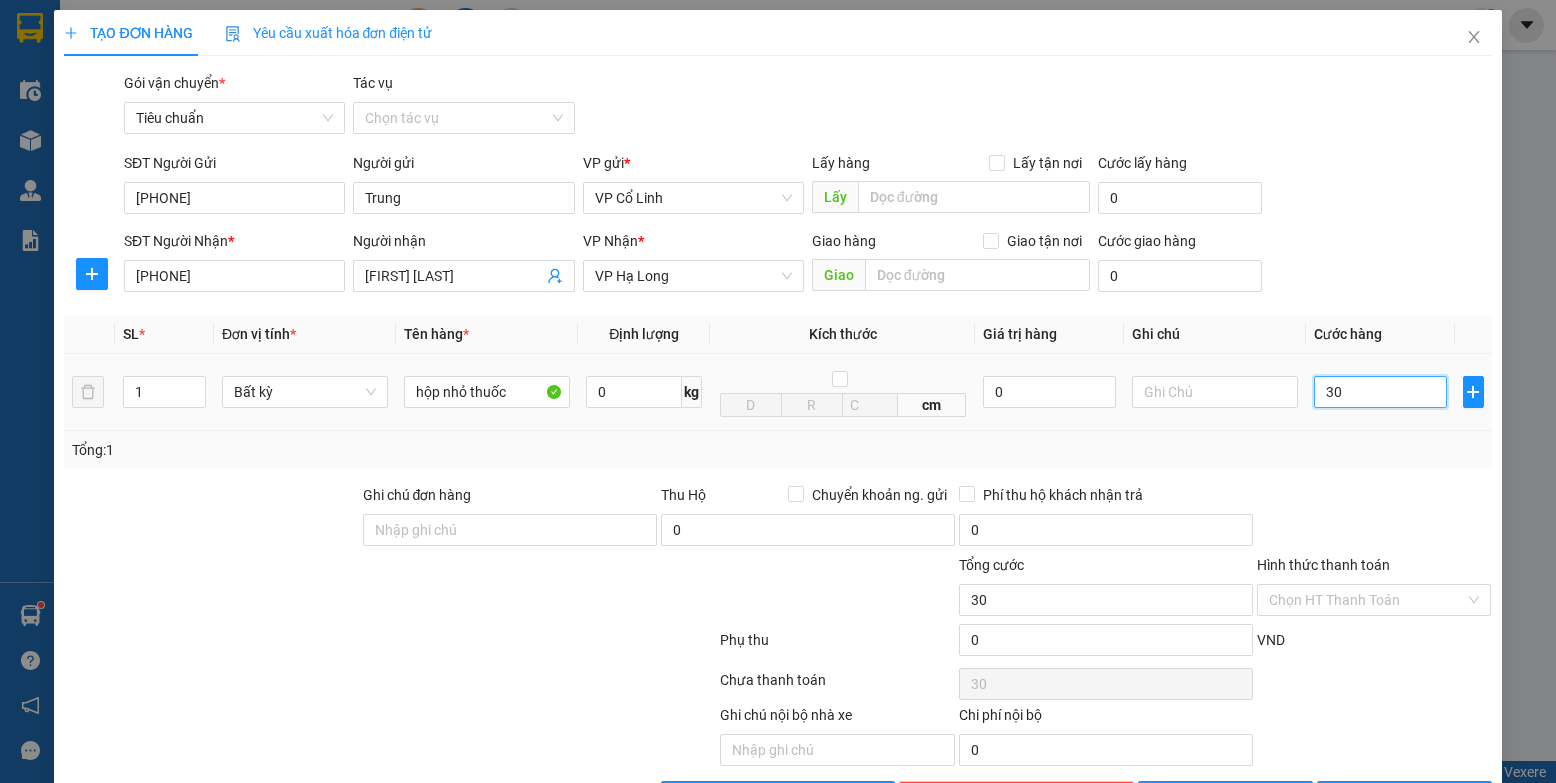 type on "300" 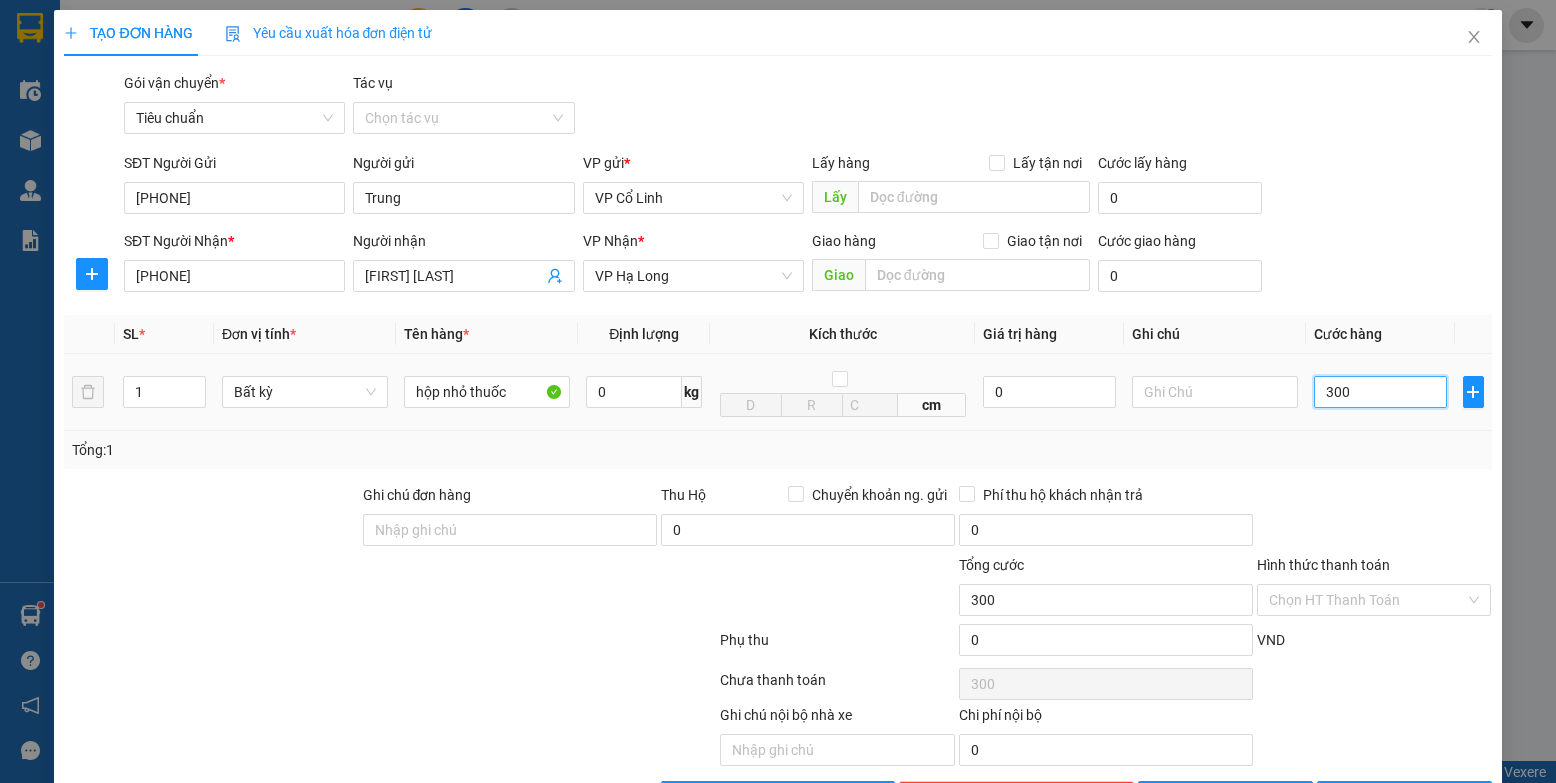 type on "3.000" 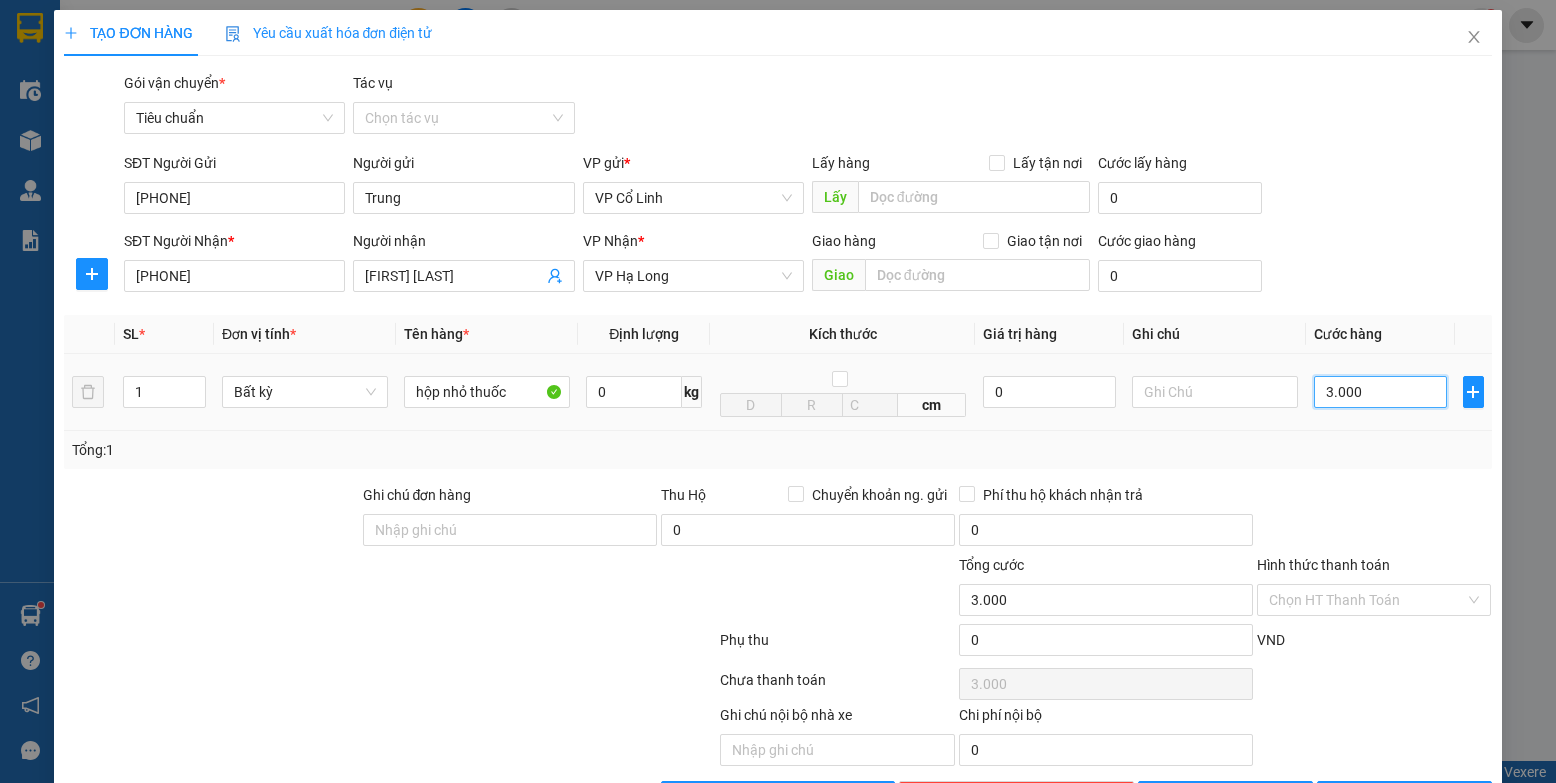 type on "30.000" 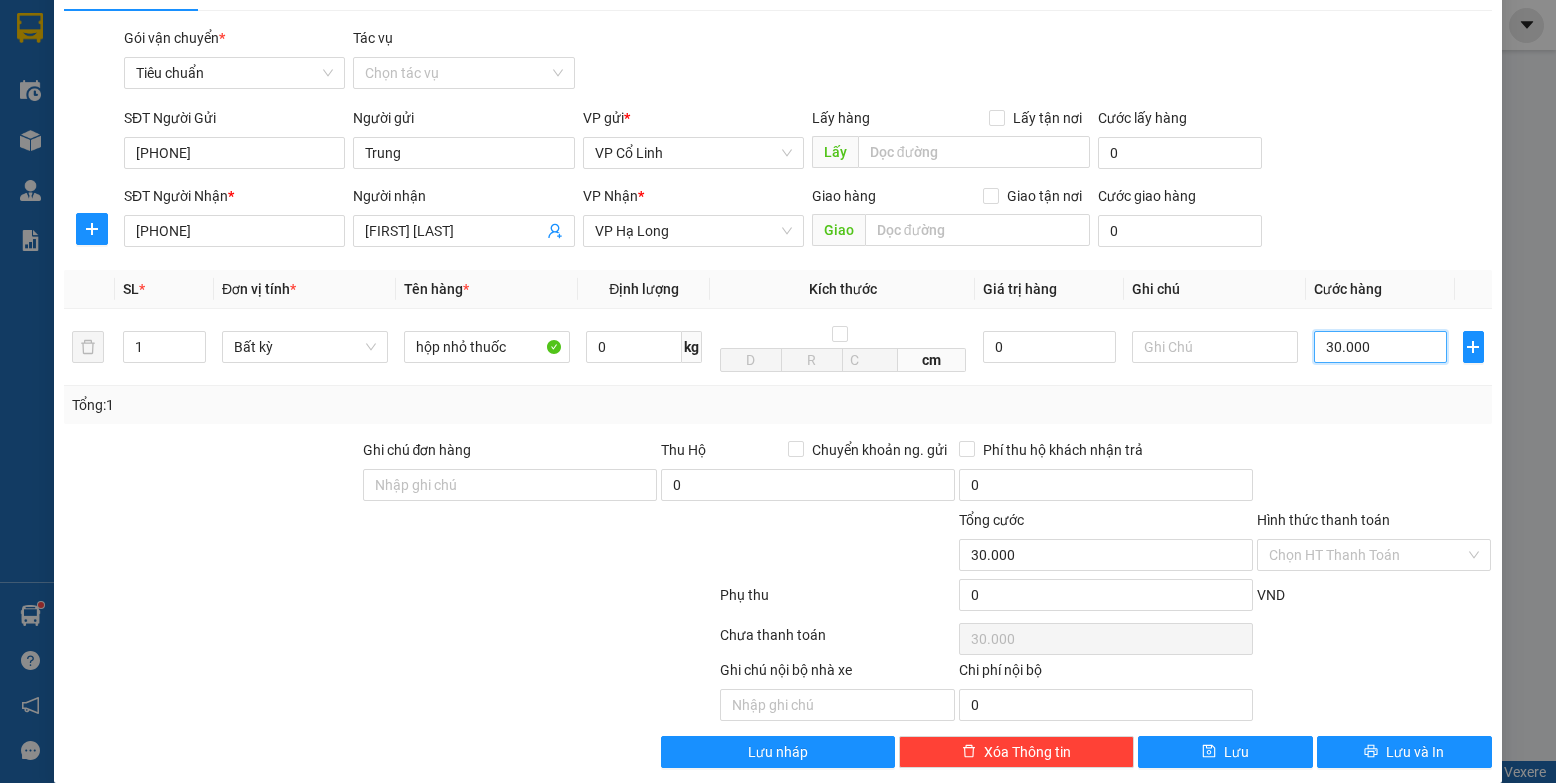 scroll, scrollTop: 70, scrollLeft: 0, axis: vertical 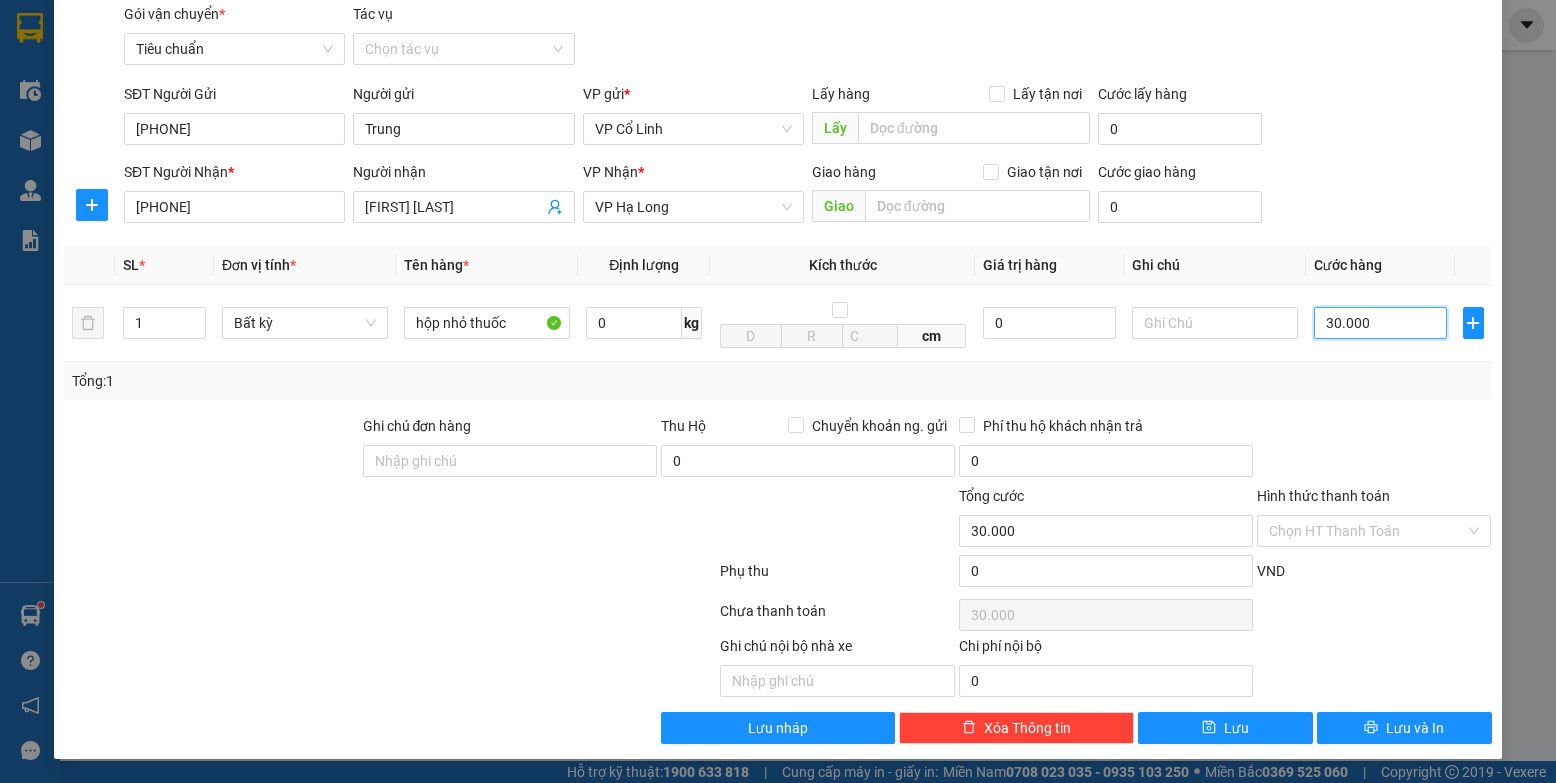 type on "30.000" 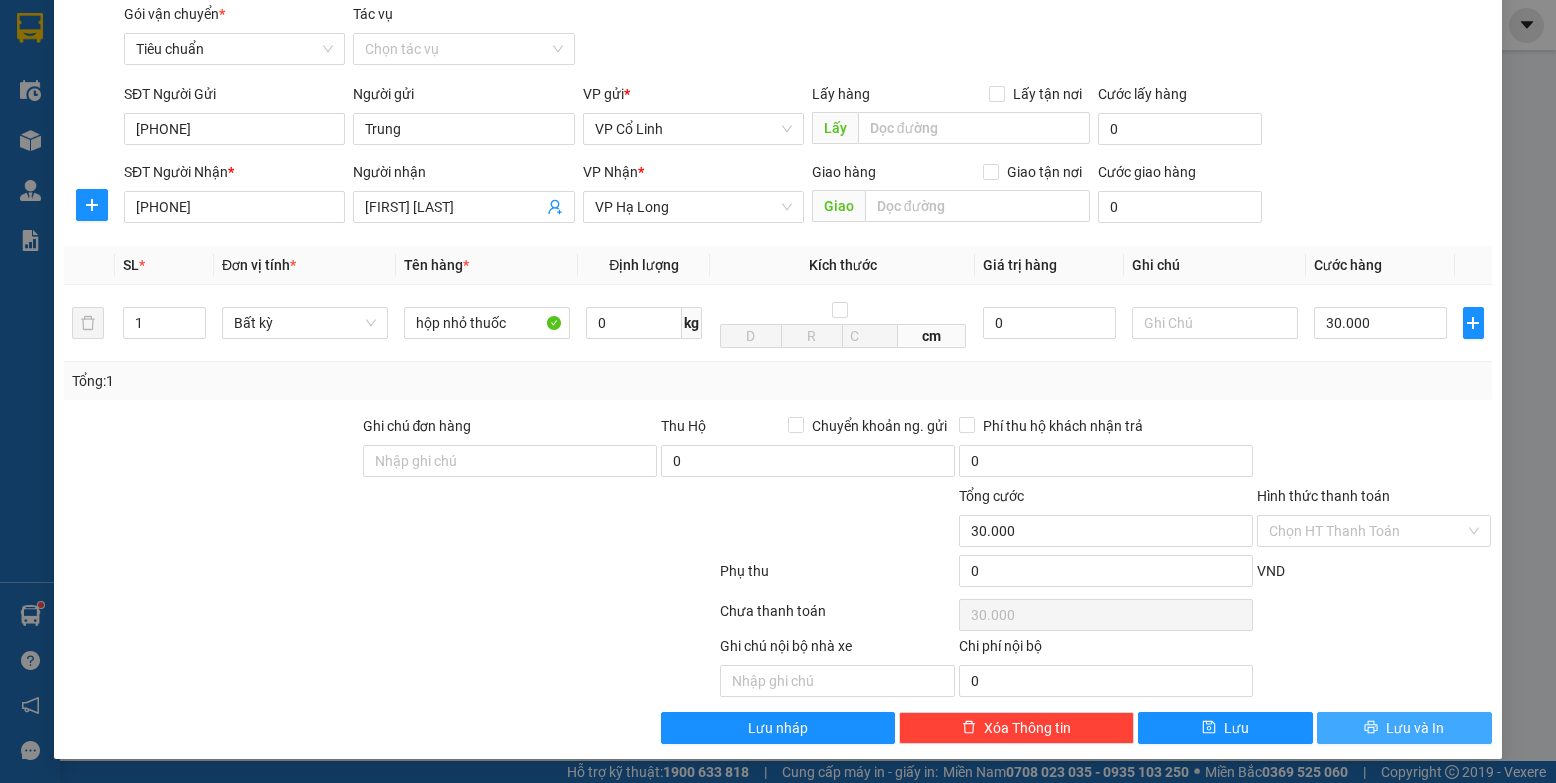 click on "Lưu và In" at bounding box center (1415, 728) 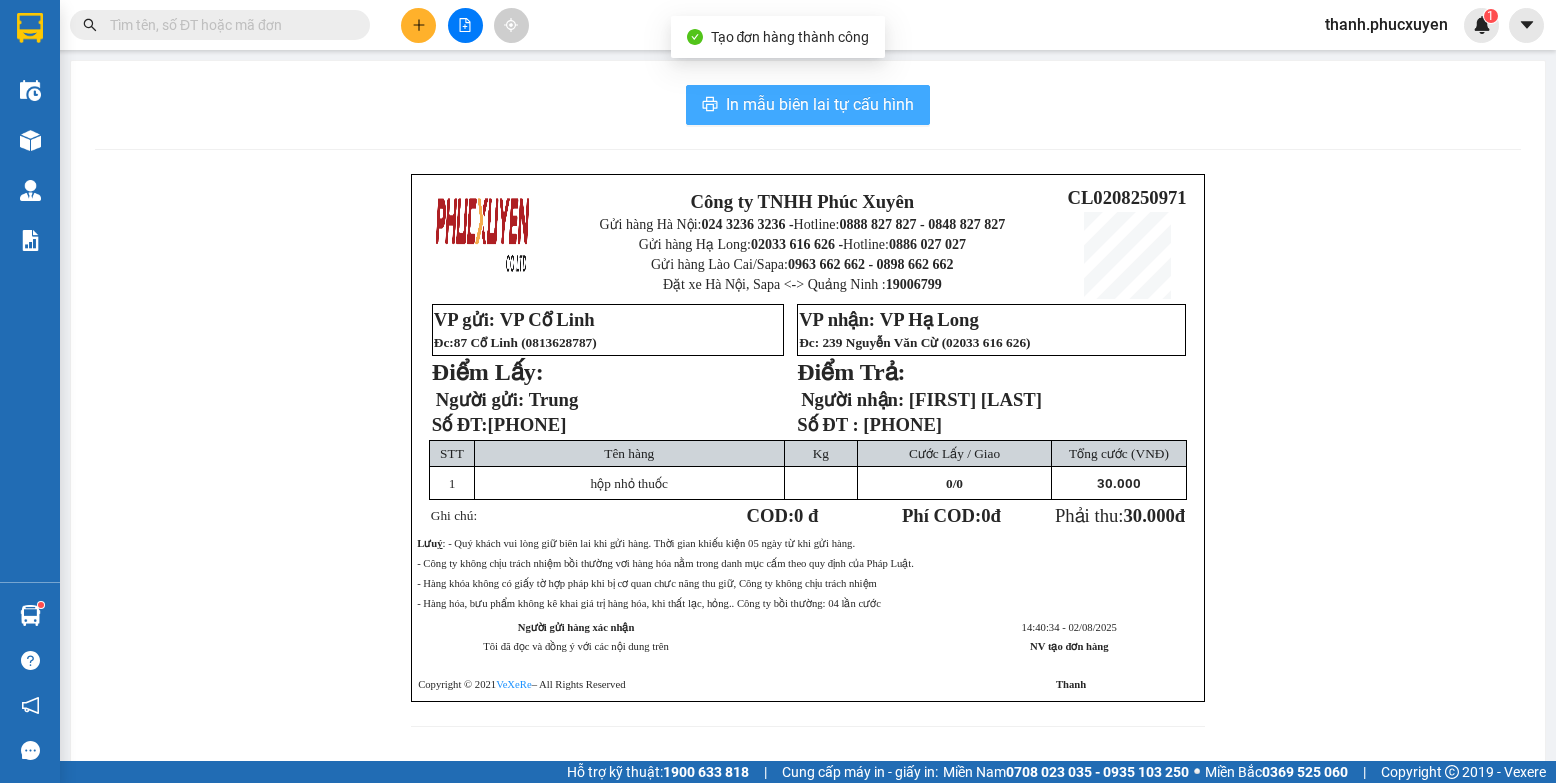 click on "In mẫu biên lai tự cấu hình" at bounding box center [820, 104] 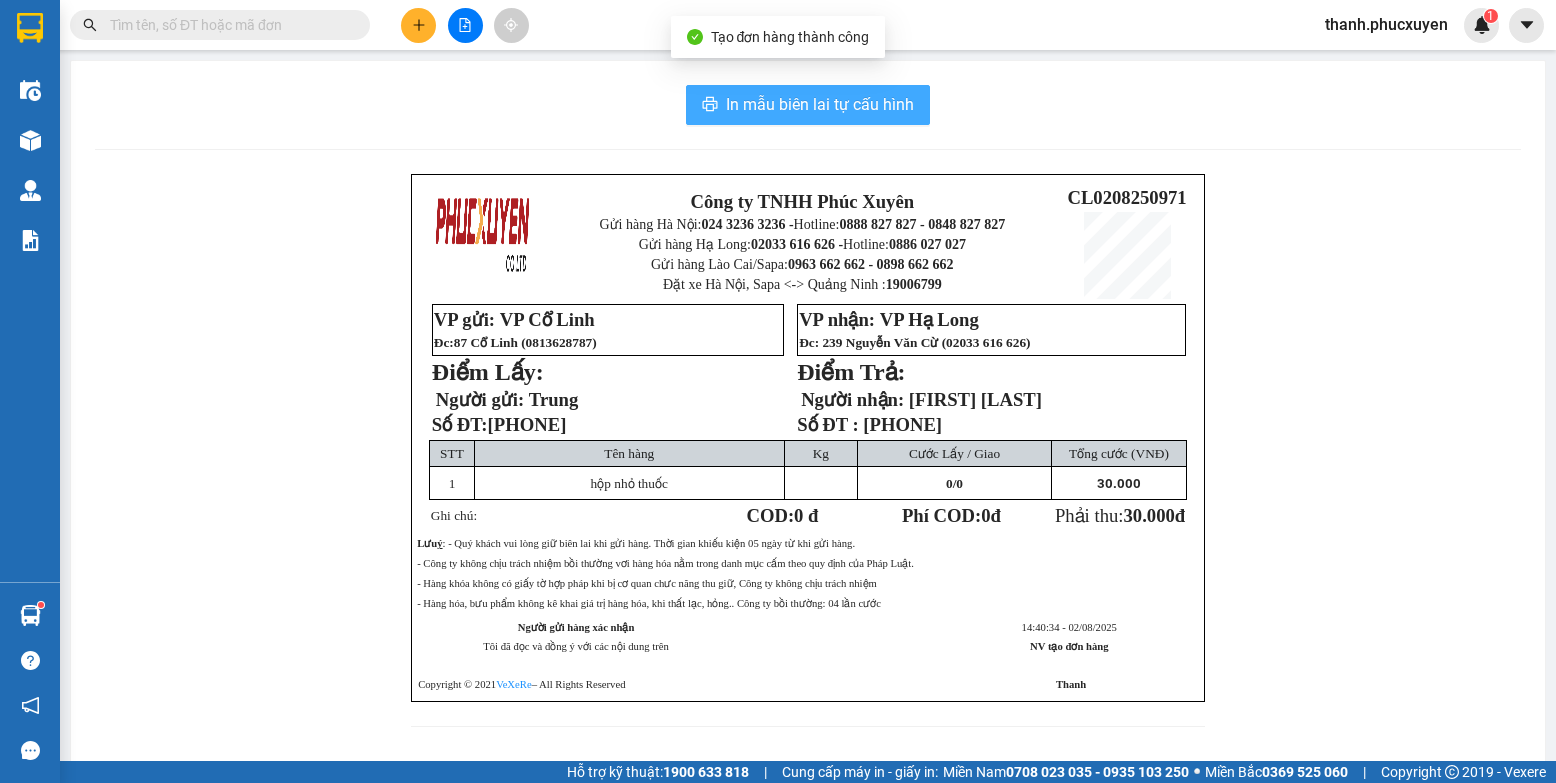 scroll, scrollTop: 0, scrollLeft: 0, axis: both 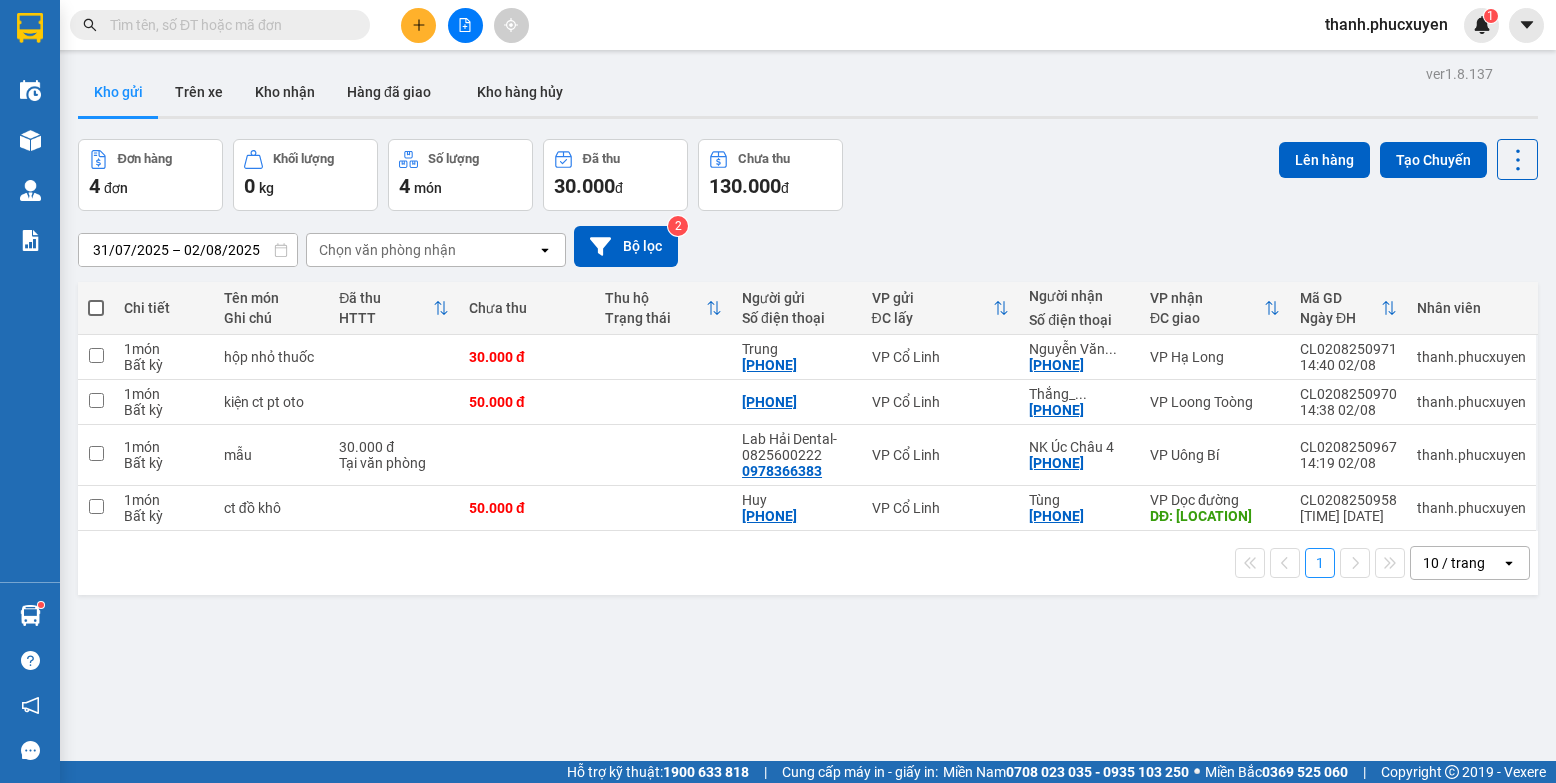 click on "ver  1.8.137 Kho gửi Trên xe Kho nhận Hàng đã giao Kho hàng hủy Đơn hàng 4 đơn Khối lượng 0 kg Số lượng 4 món Đã thu 30.000  đ Chưa thu 130.000  đ Lên hàng Tạo Chuyến 31/07/2025 – 02/08/2025 Press the down arrow key to interact with the calendar and select a date. Press the escape button to close the calendar. Selected date range is from 31/07/2025 to 02/08/2025. Chọn văn phòng nhận open Bộ lọc 2 Chi tiết Tên món Ghi chú Đã thu HTTT Chưa thu Thu hộ Trạng thái Người gửi Số điện thoại VP gửi ĐC lấy Người nhận Số điện thoại VP nhận ĐC giao Mã GD Ngày ĐH Nhân viên 1  món Bất kỳ hộp nhỏ thuốc 30.000 đ Trung [PHONE] VP Cổ Linh Nguyễn Văn ... [PHONE] VP Hạ Long  CL[NUMBER] 14:40 02/08 thanh.phucxuyen 1  món Bất kỳ kiện ct pt oto 50.000 đ [PHONE] VP Cổ Linh Thắng_ ... [PHONE] VP Loong Toòng CL[NUMBER] 14:38 02/08 thanh.phucxuyen 1  món Bất kỳ mẫu 30.000 đ 1  món" at bounding box center [808, 451] 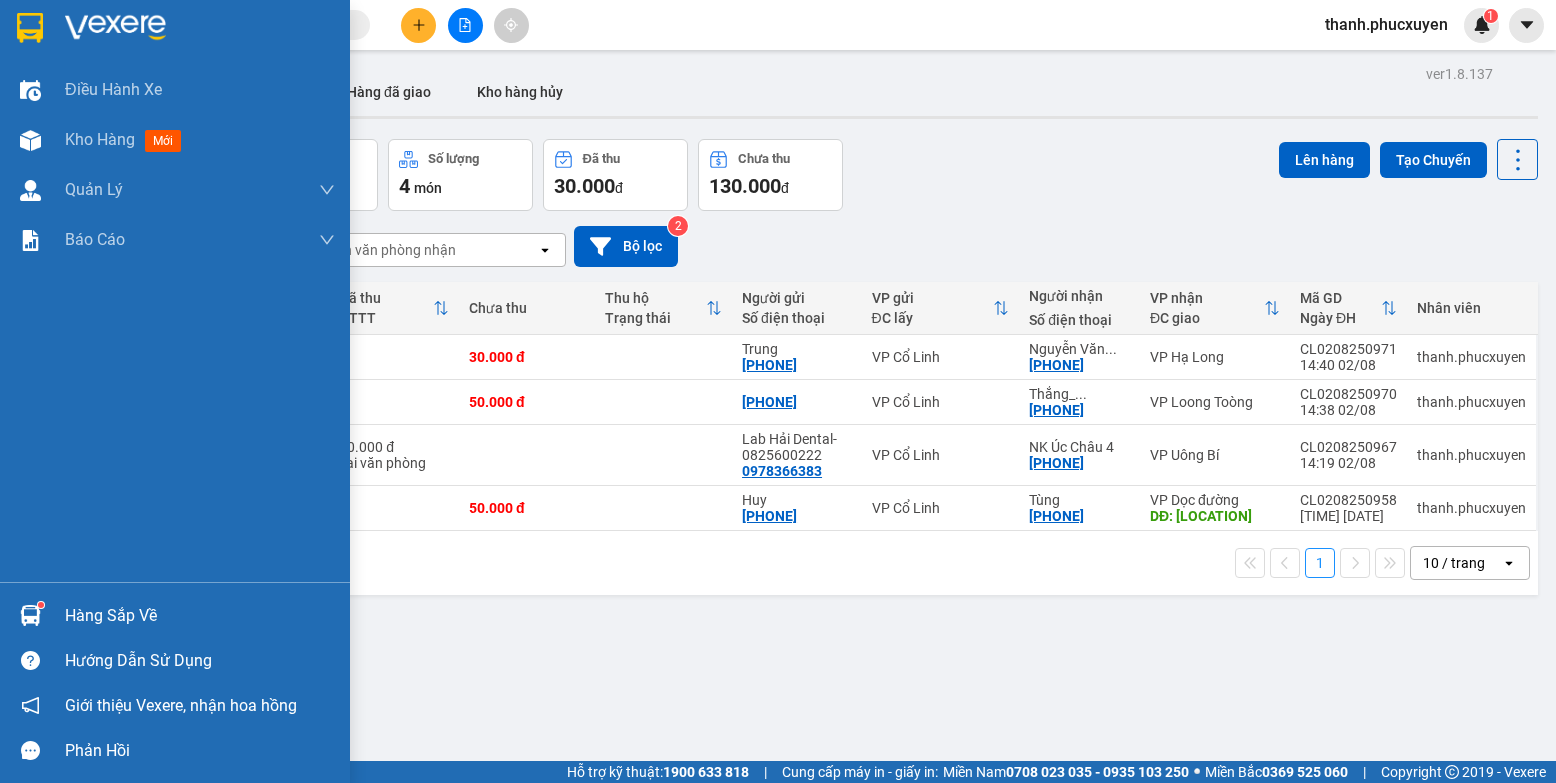 click on "Hàng sắp về" at bounding box center (175, 615) 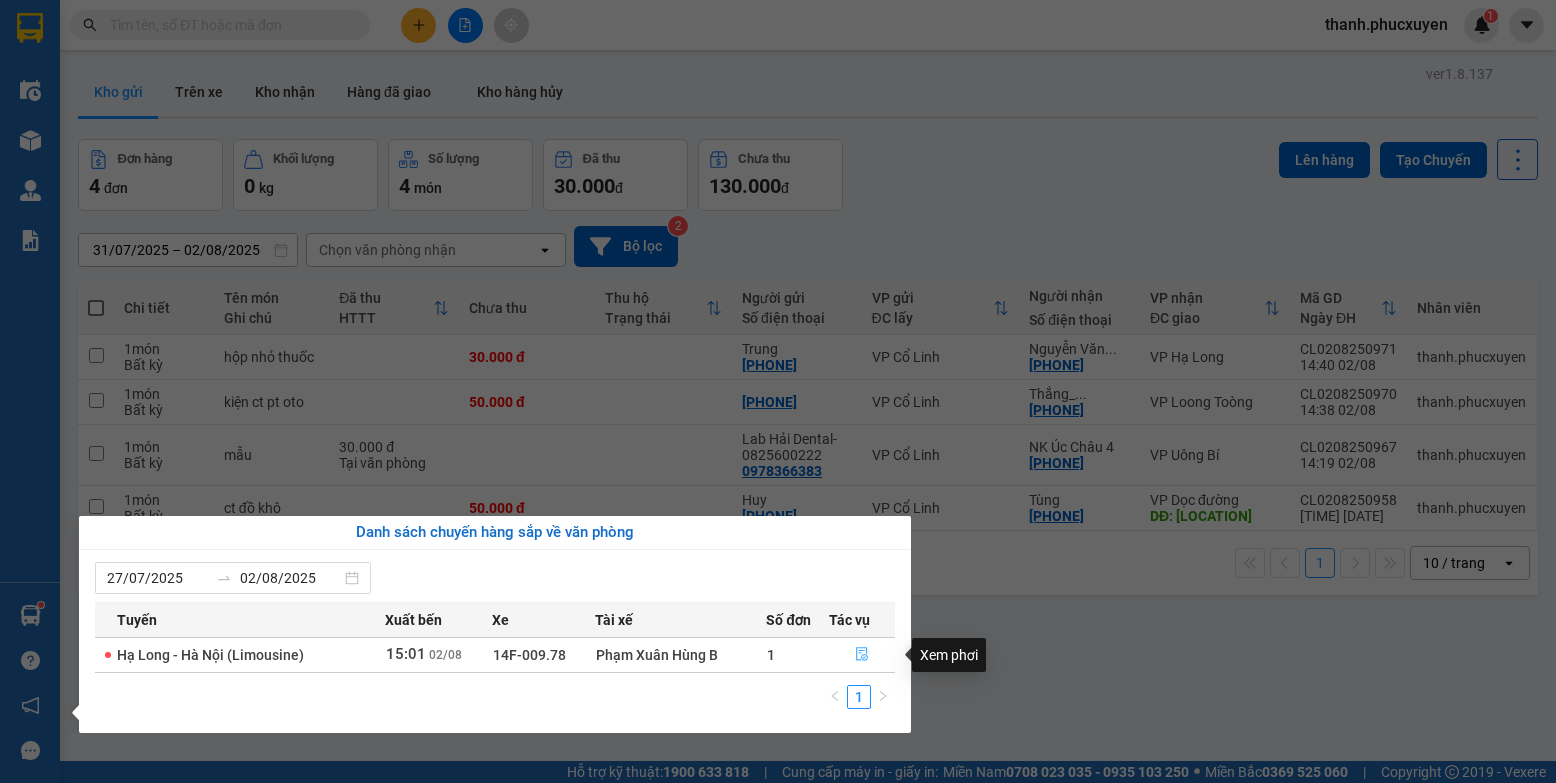 click 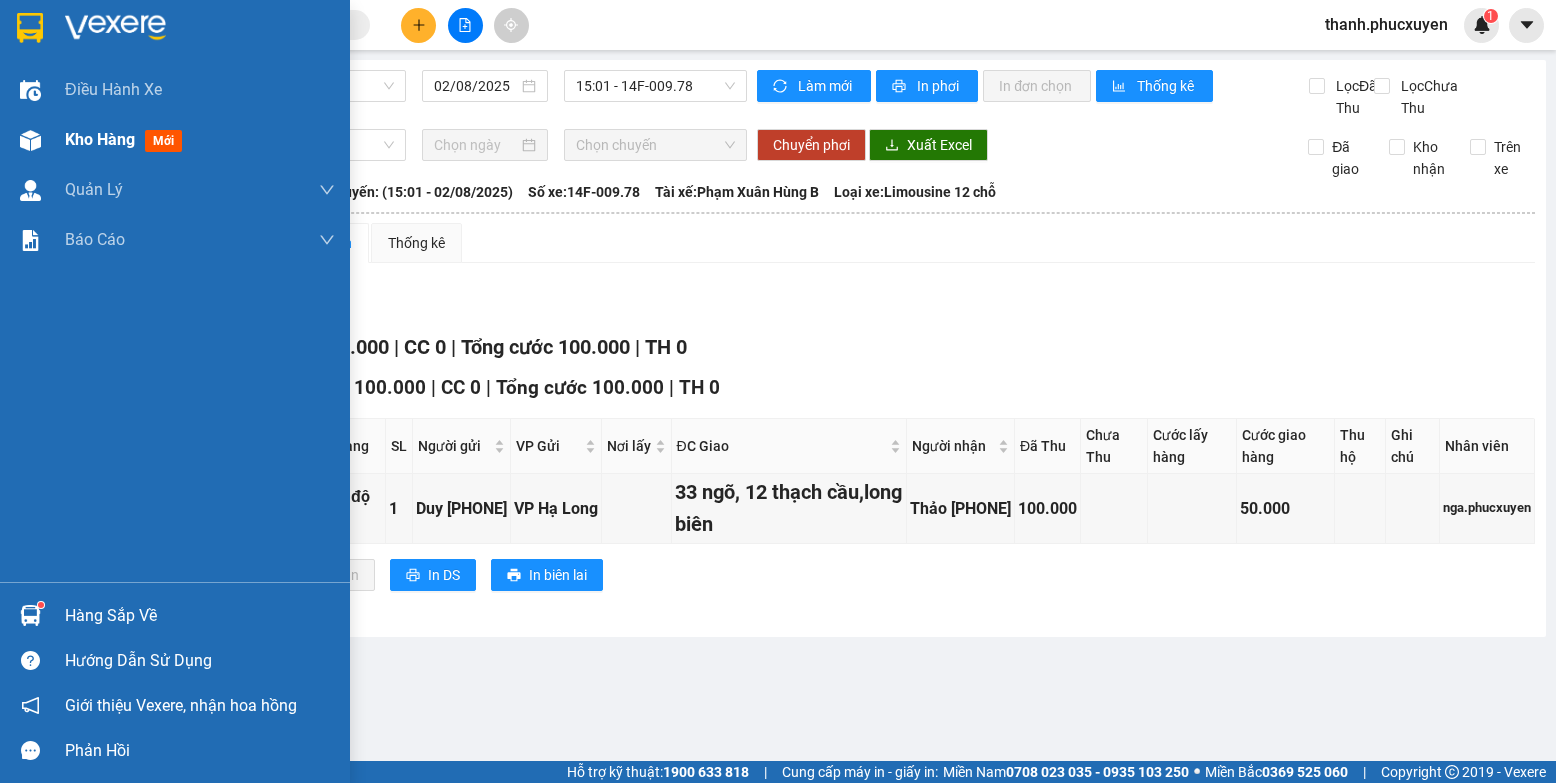 click at bounding box center (30, 140) 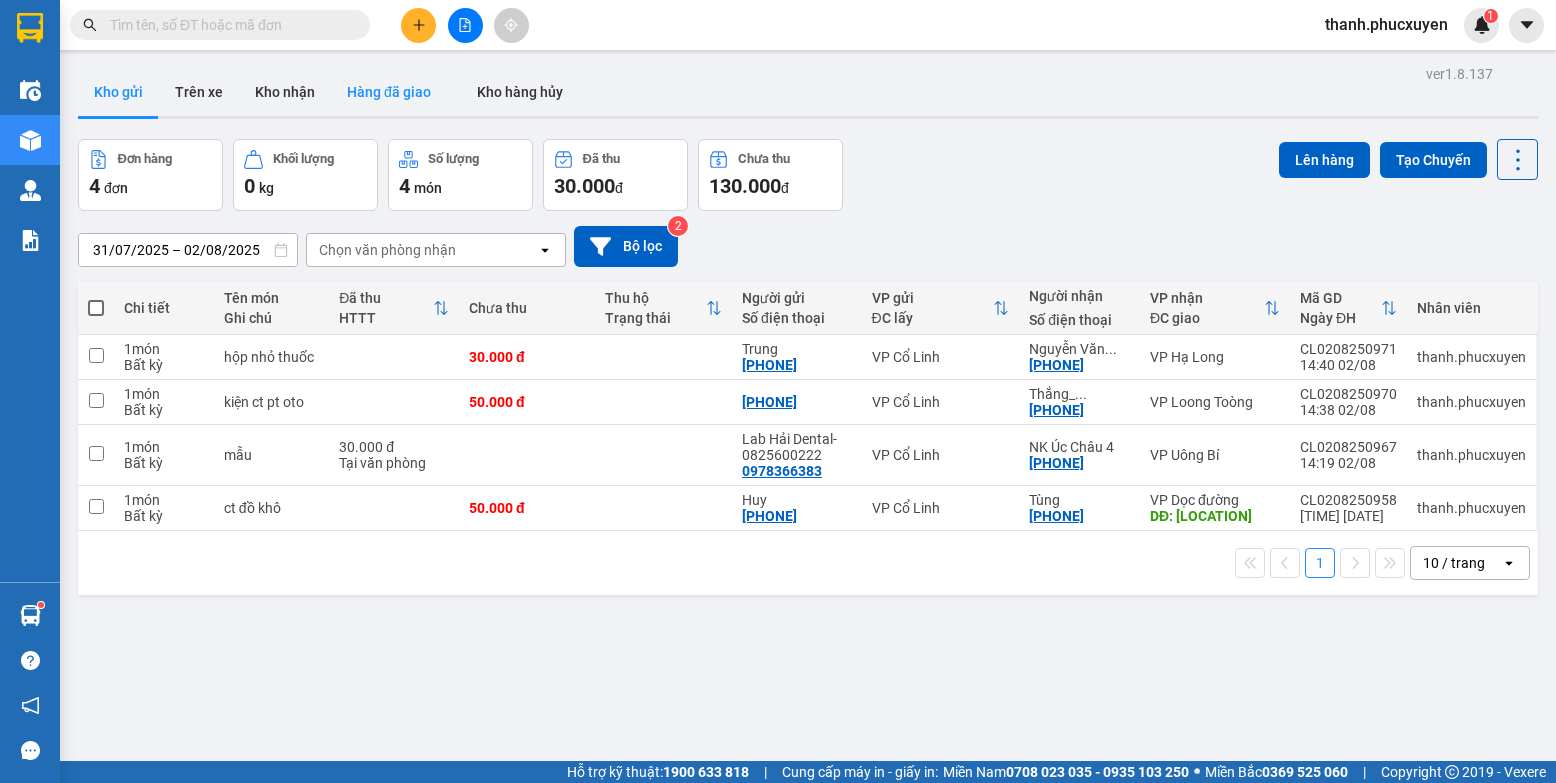 click on "Hàng đã giao" at bounding box center (389, 92) 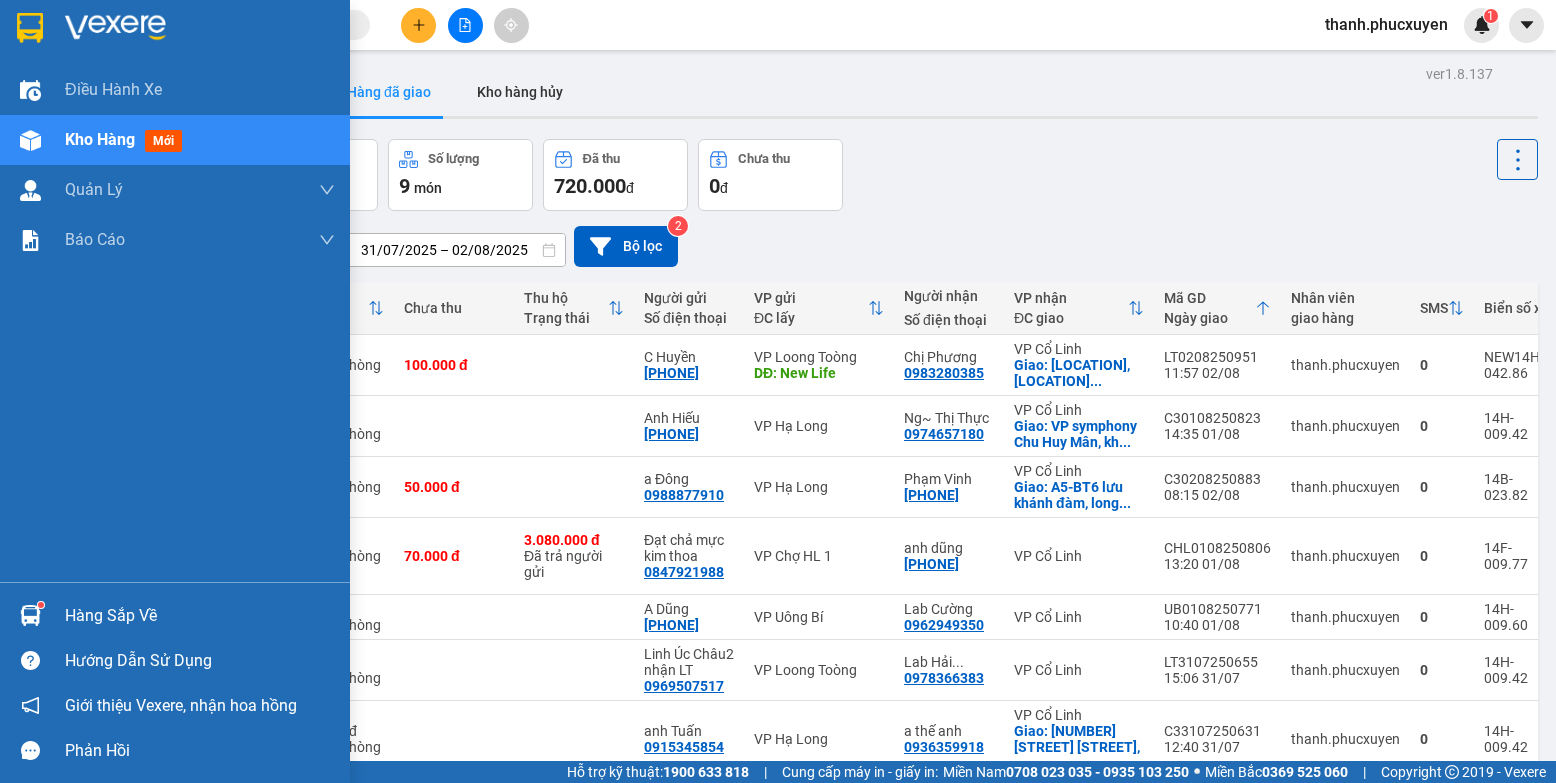 click on "Hàng sắp về" at bounding box center (175, 615) 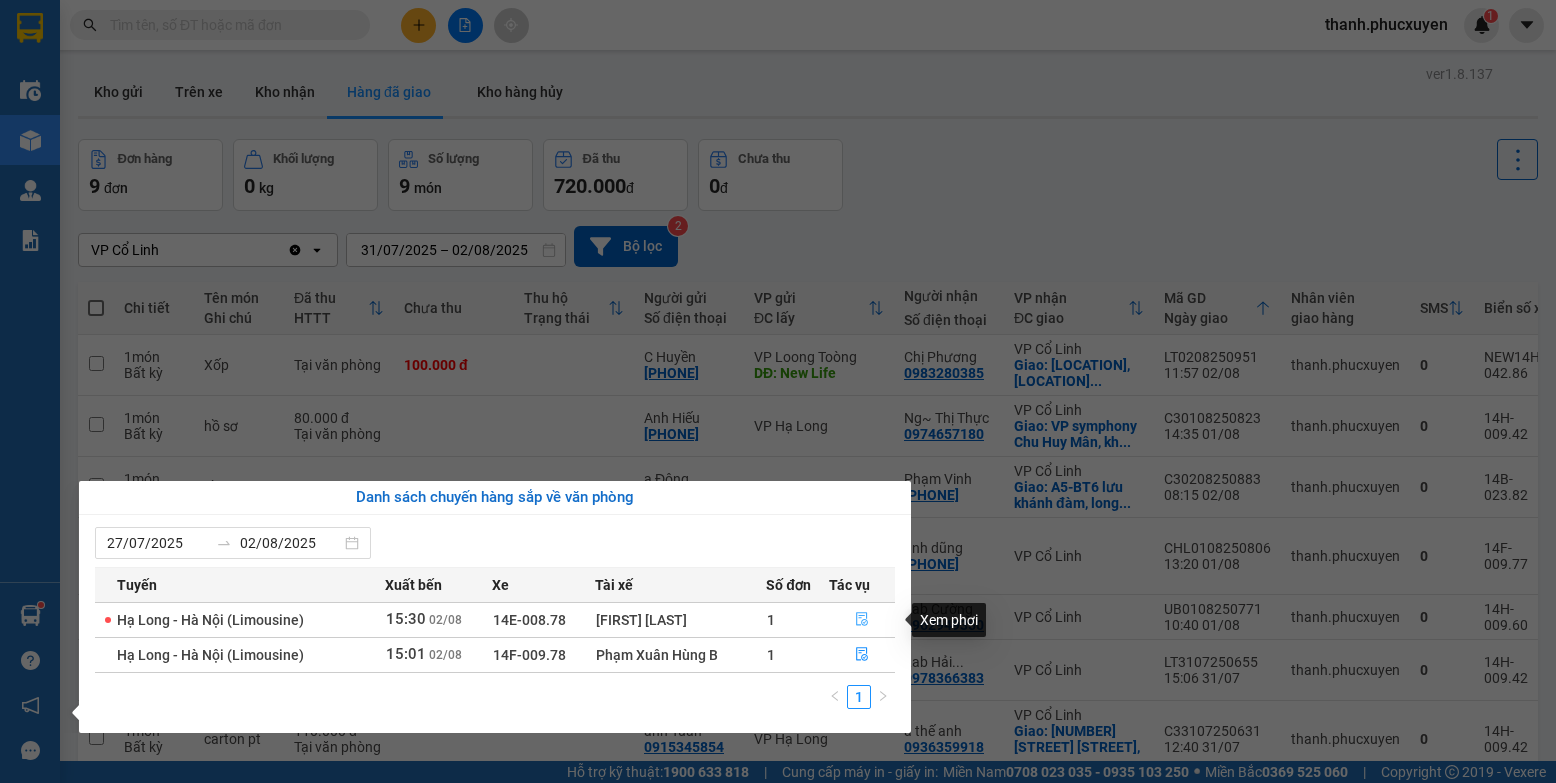 click 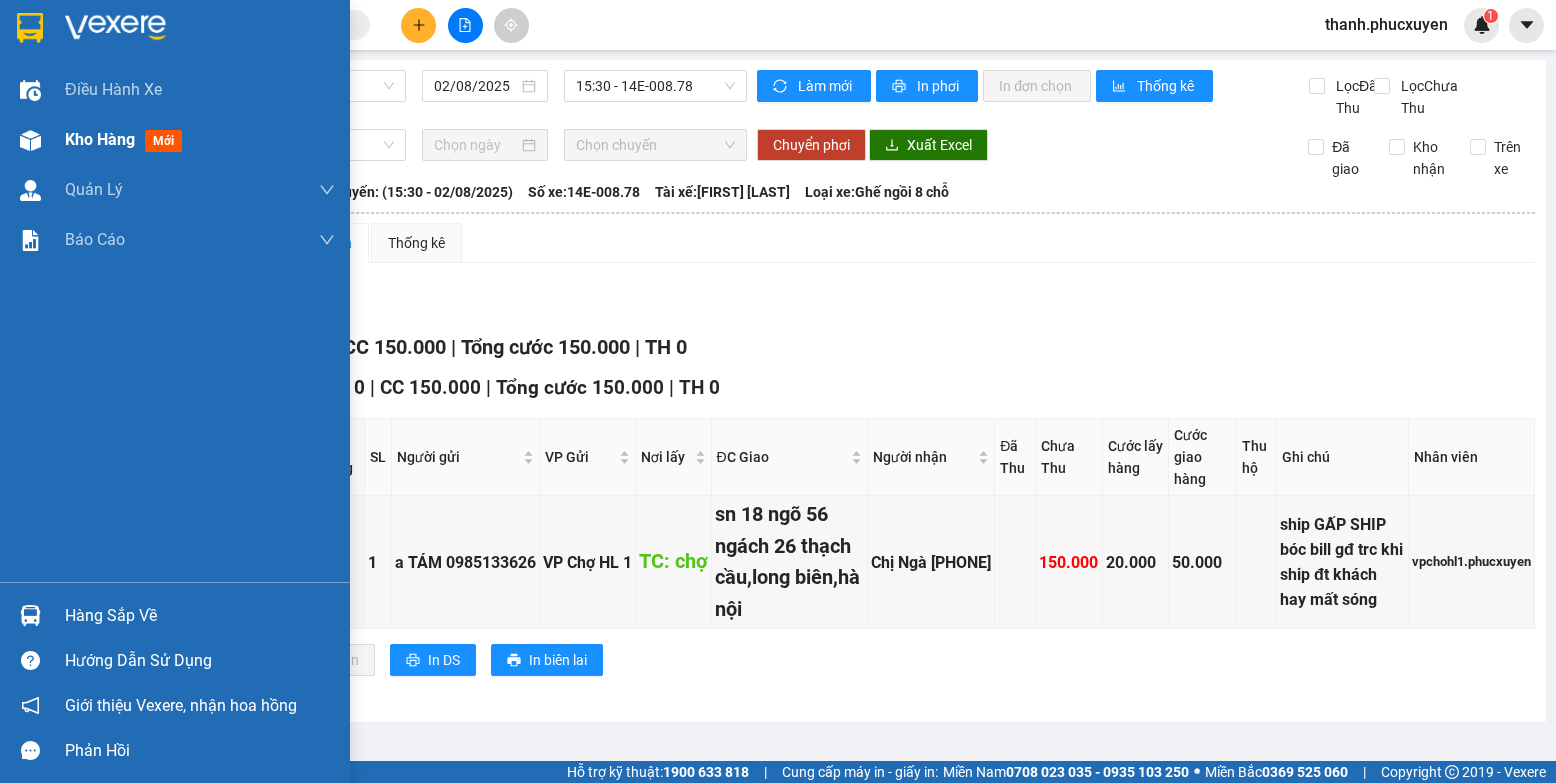 click at bounding box center (30, 140) 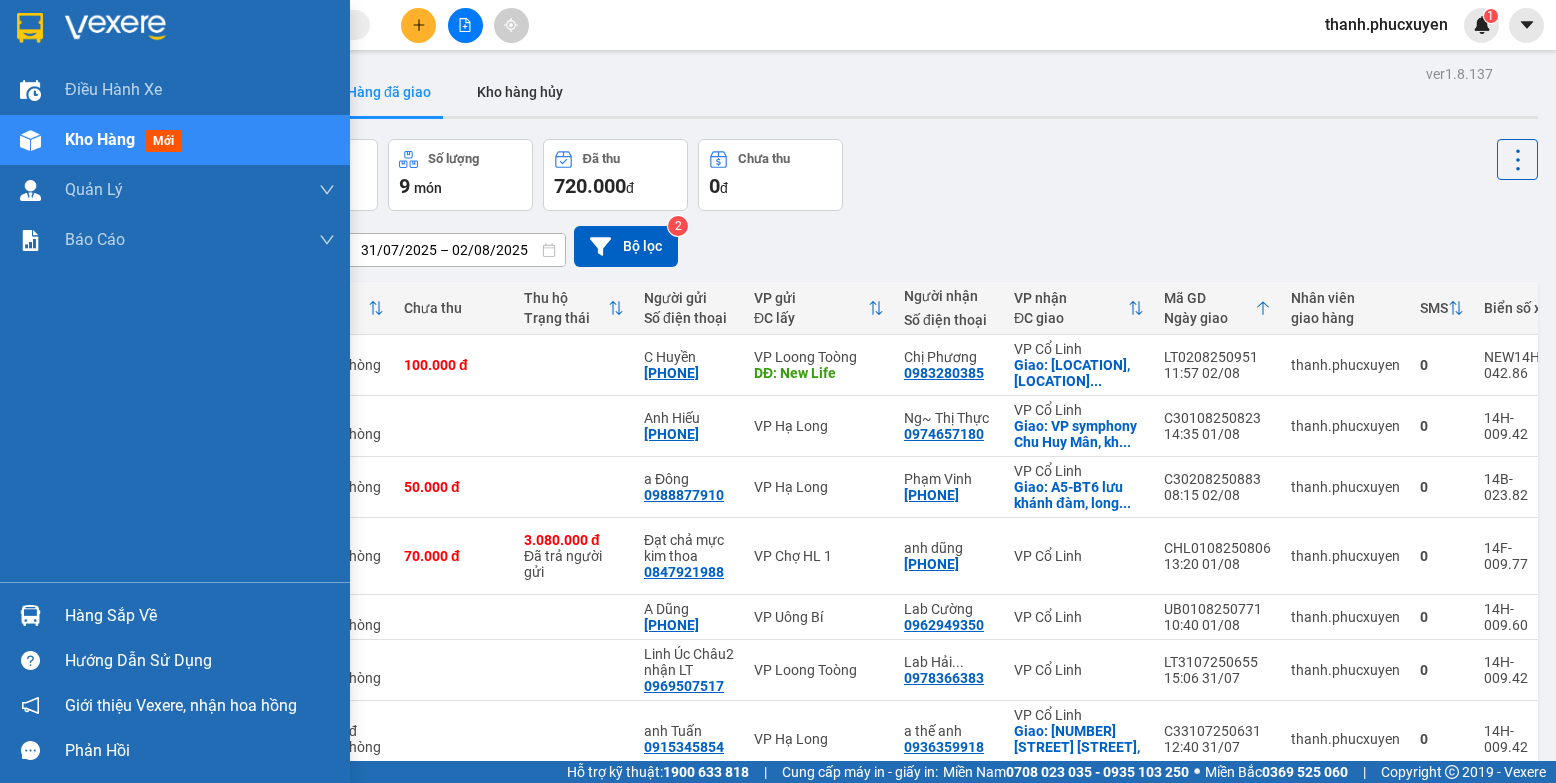click at bounding box center [30, 615] 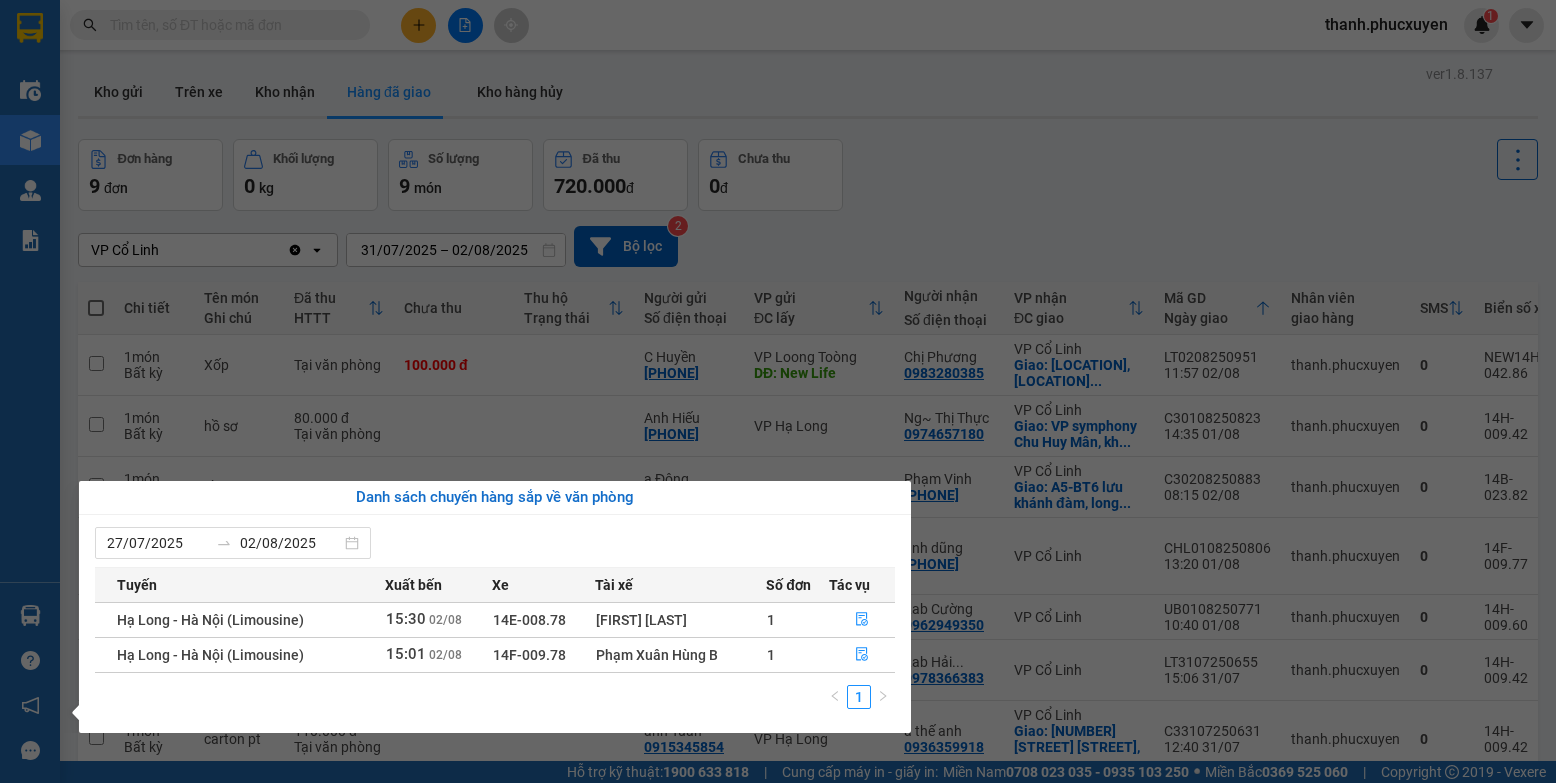 click on "Kết quả tìm kiếm ( 0 )  Bộ lọc  No Data thanh.phucxuyen 1     Điều hành xe     Kho hàng mới     Quản Lý Quản lý thu hộ Quản lý chuyến Quản lý khách hàng Quản lý khách hàng mới Quản lý giao nhận mới Quản lý kiểm kho     Báo cáo  11. Báo cáo đơn giao nhận nội bộ 1. Chi tiết đơn hàng văn phòng 12. Thống kê đơn đối tác 2. Tổng doanh thu theo từng văn phòng 3. Thống kê đơn hàng toàn nhà xe  4. Báo cáo dòng tiền theo nhân viên 5. Doanh thu thực tế chi tiết theo phòng hàng  8. Thống kê nhận và gửi hàng theo văn phòng 9. Thống kê chi tiết đơn hàng theo văn phòng gửi Báo cáo Dòng tiền Thực thu của Nhân viên (Tách cước) Hàng sắp về Hướng dẫn sử dụng Giới thiệu Vexere, nhận hoa hồng Phản hồi Phần mềm hỗ trợ bạn tốt chứ? ver  1.8.137 Kho gửi Trên xe Kho nhận Hàng đã giao Kho hàng hủy Đơn hàng 9 đơn Khối lượng 0 kg" at bounding box center [778, 391] 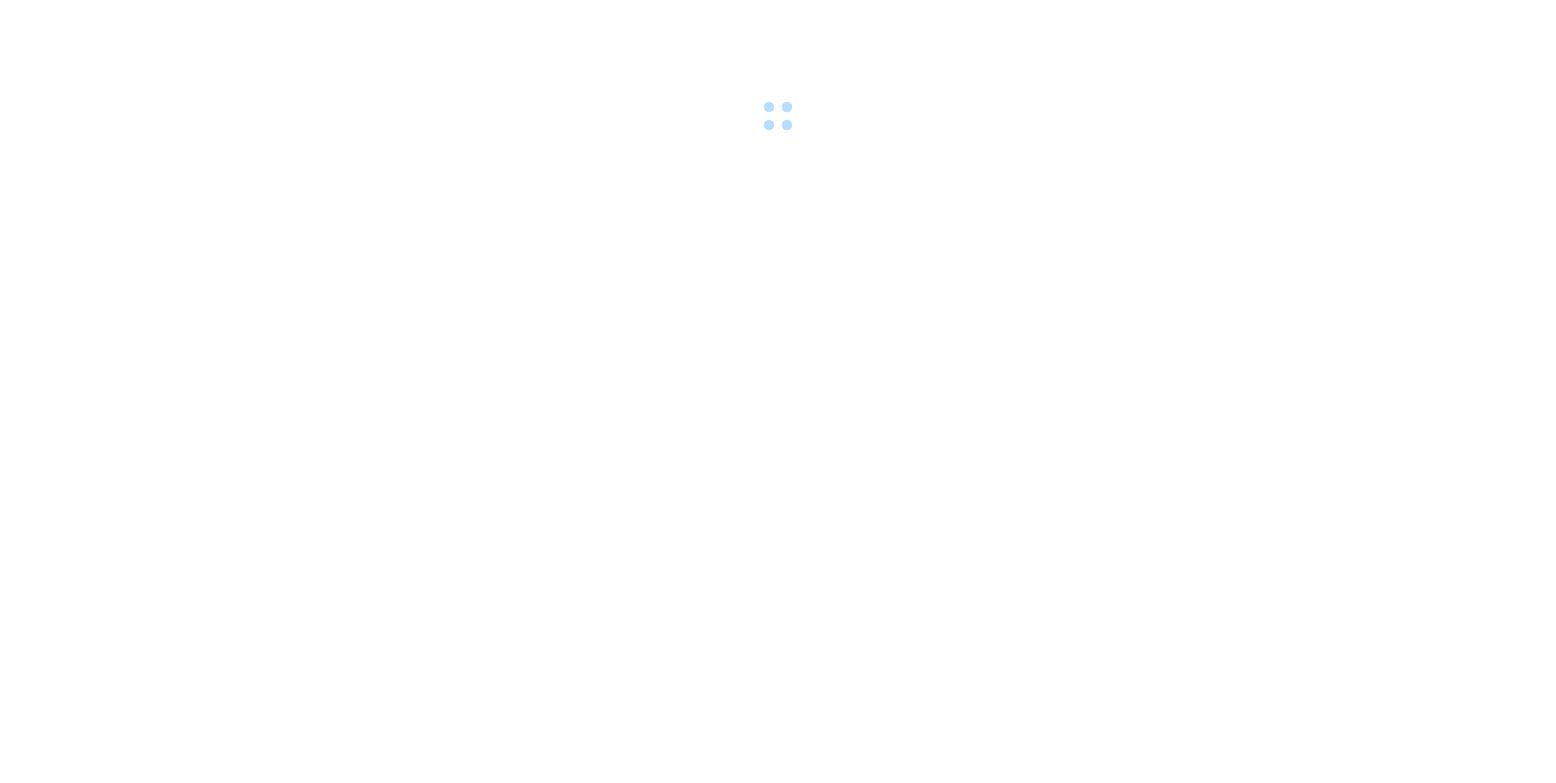 scroll, scrollTop: 0, scrollLeft: 0, axis: both 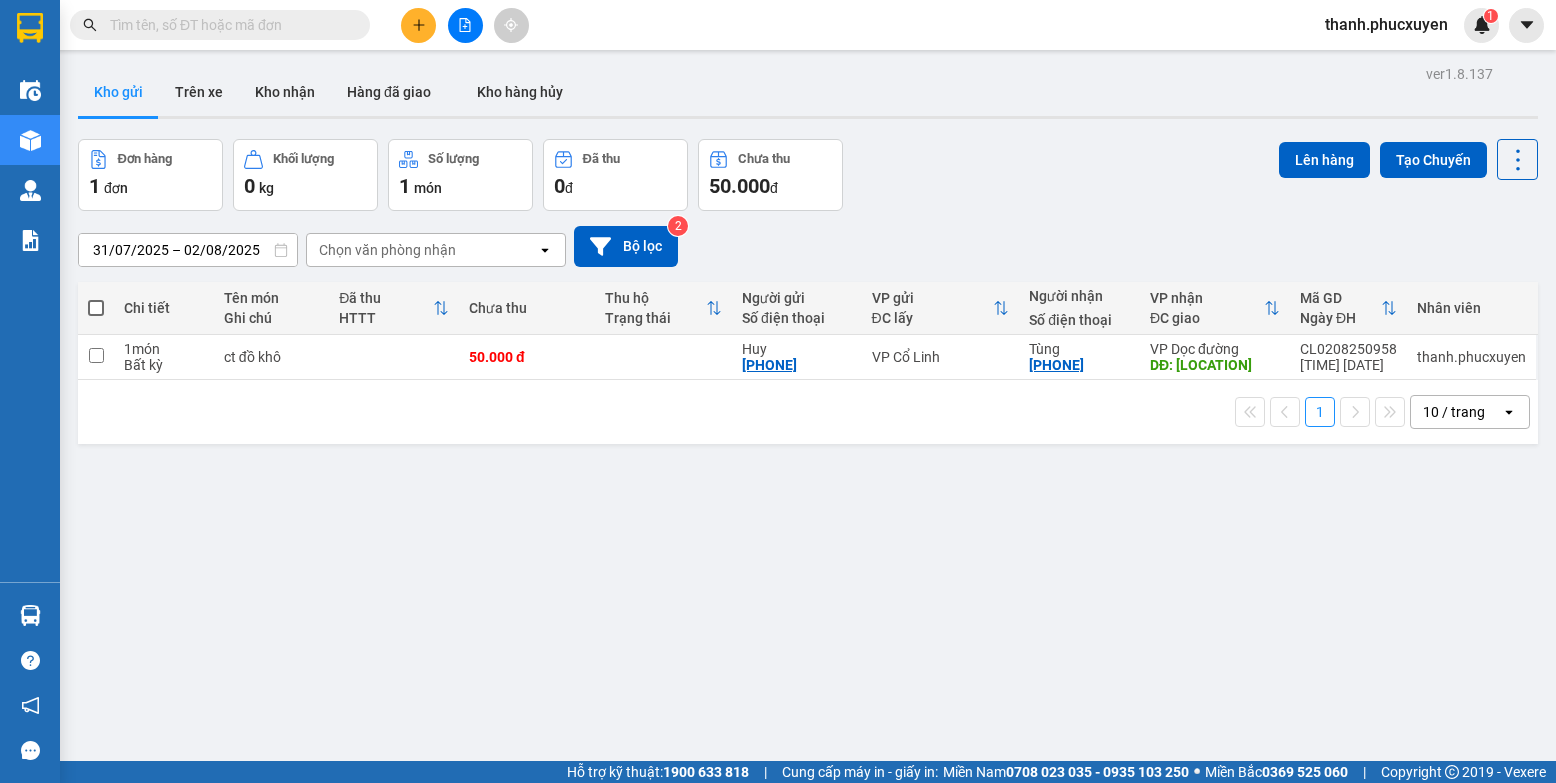 click 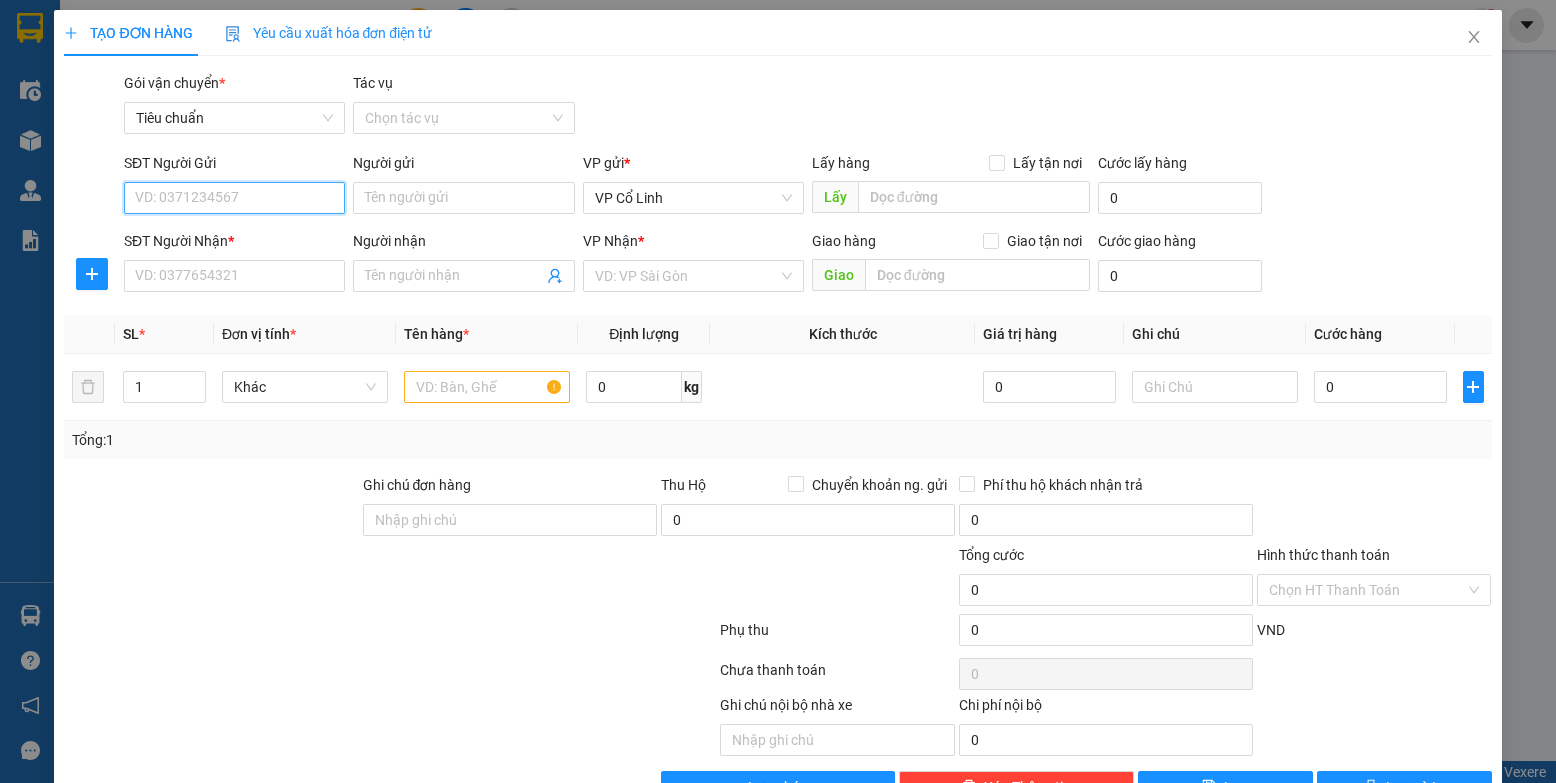 click on "SĐT Người Gửi" at bounding box center [234, 198] 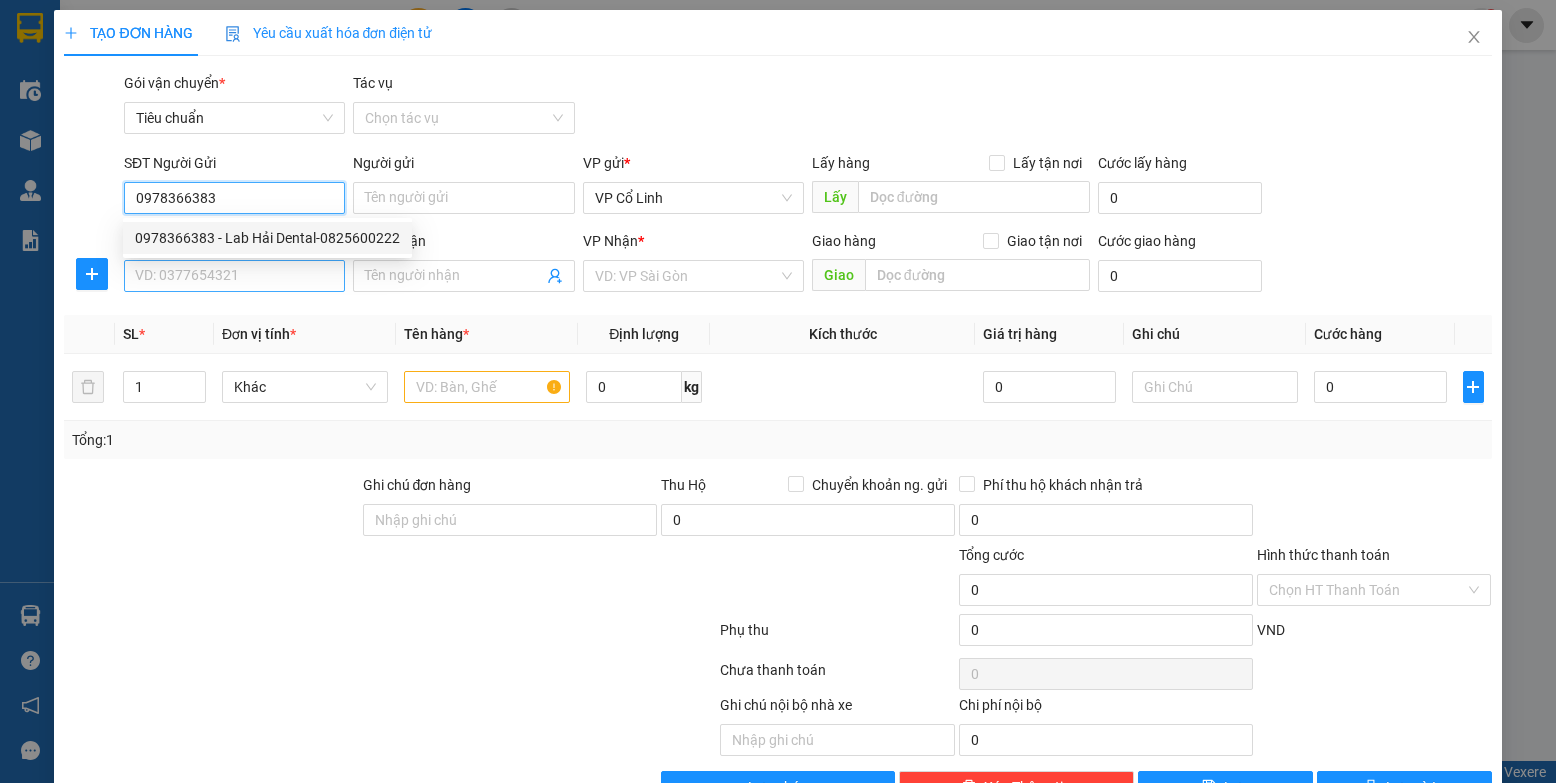 type on "0978366383" 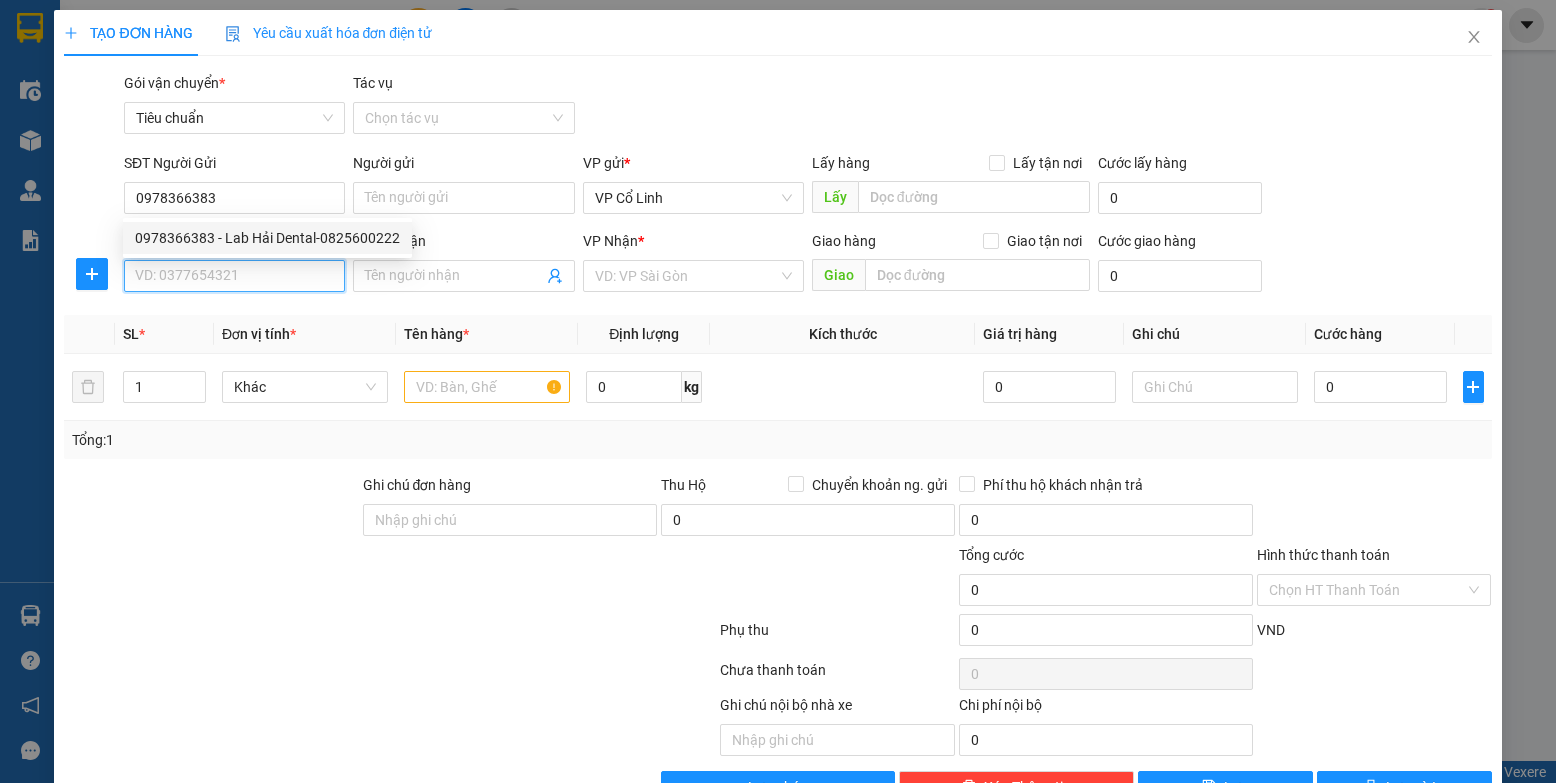 click on "SĐT Người Nhận  *" at bounding box center [234, 276] 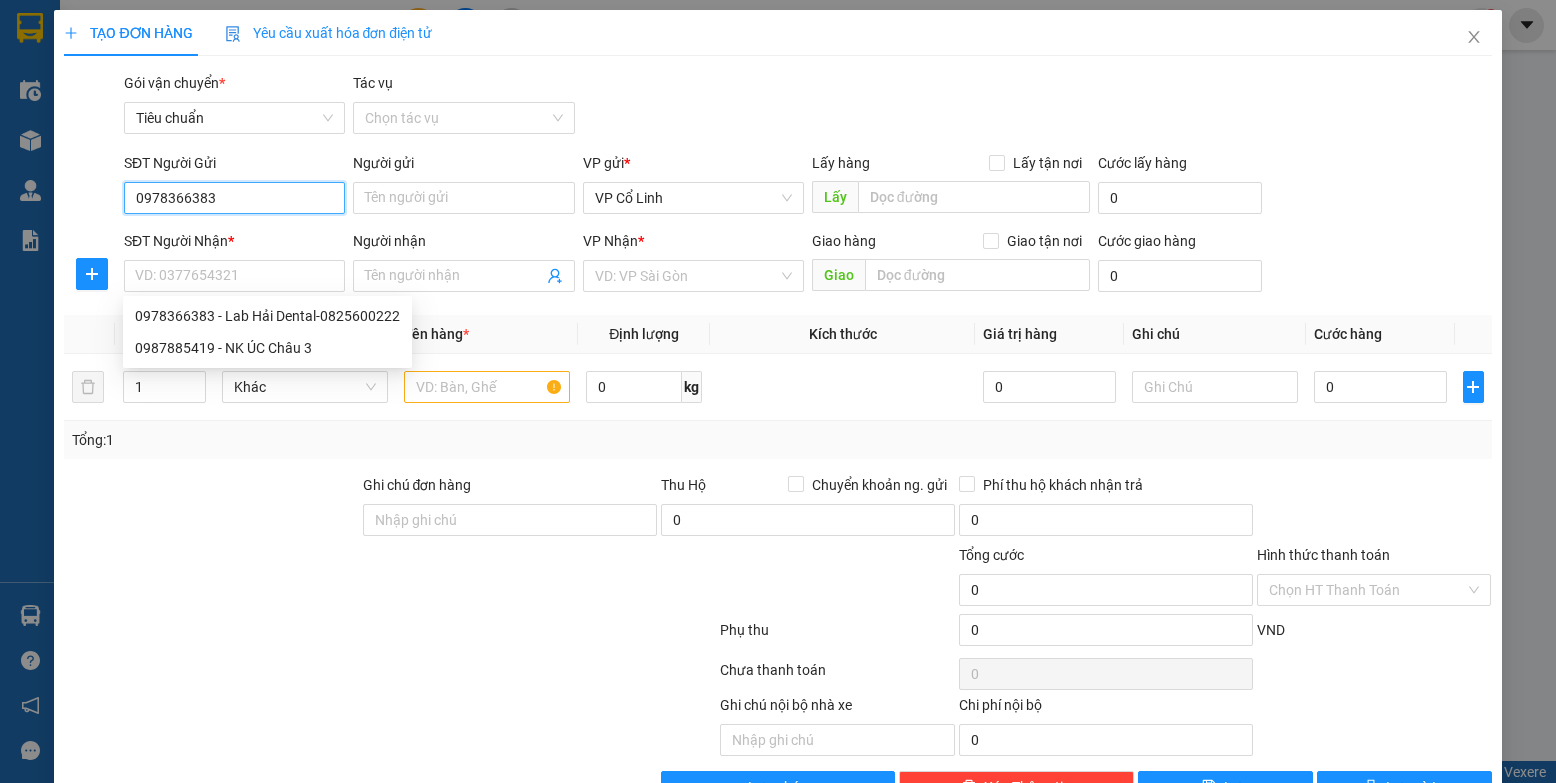 click on "0978366383" at bounding box center (234, 198) 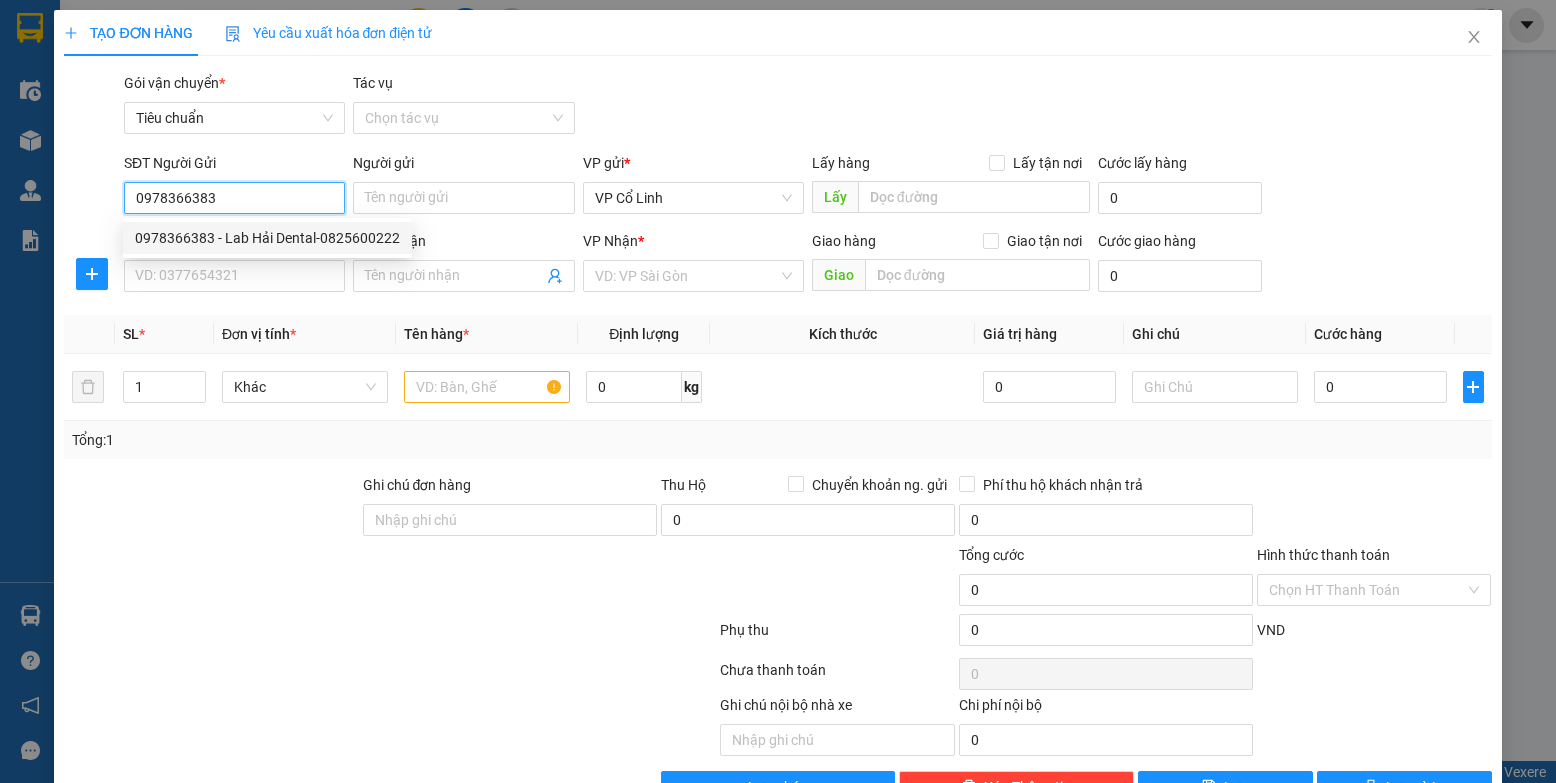 click on "0978366383 - Lab Hải Dental-0825600222" at bounding box center (267, 238) 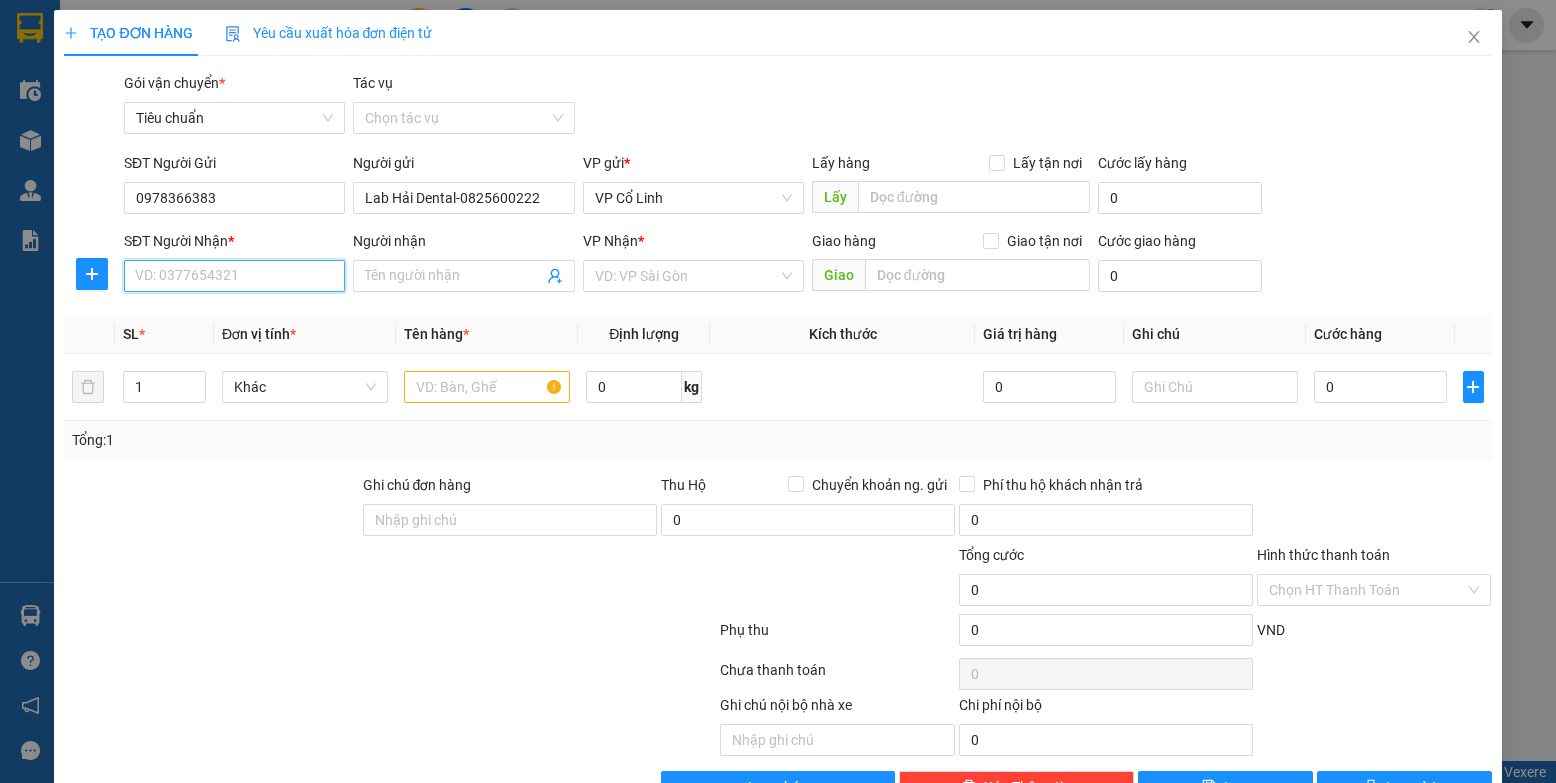 click on "SĐT Người Nhận  *" at bounding box center [234, 276] 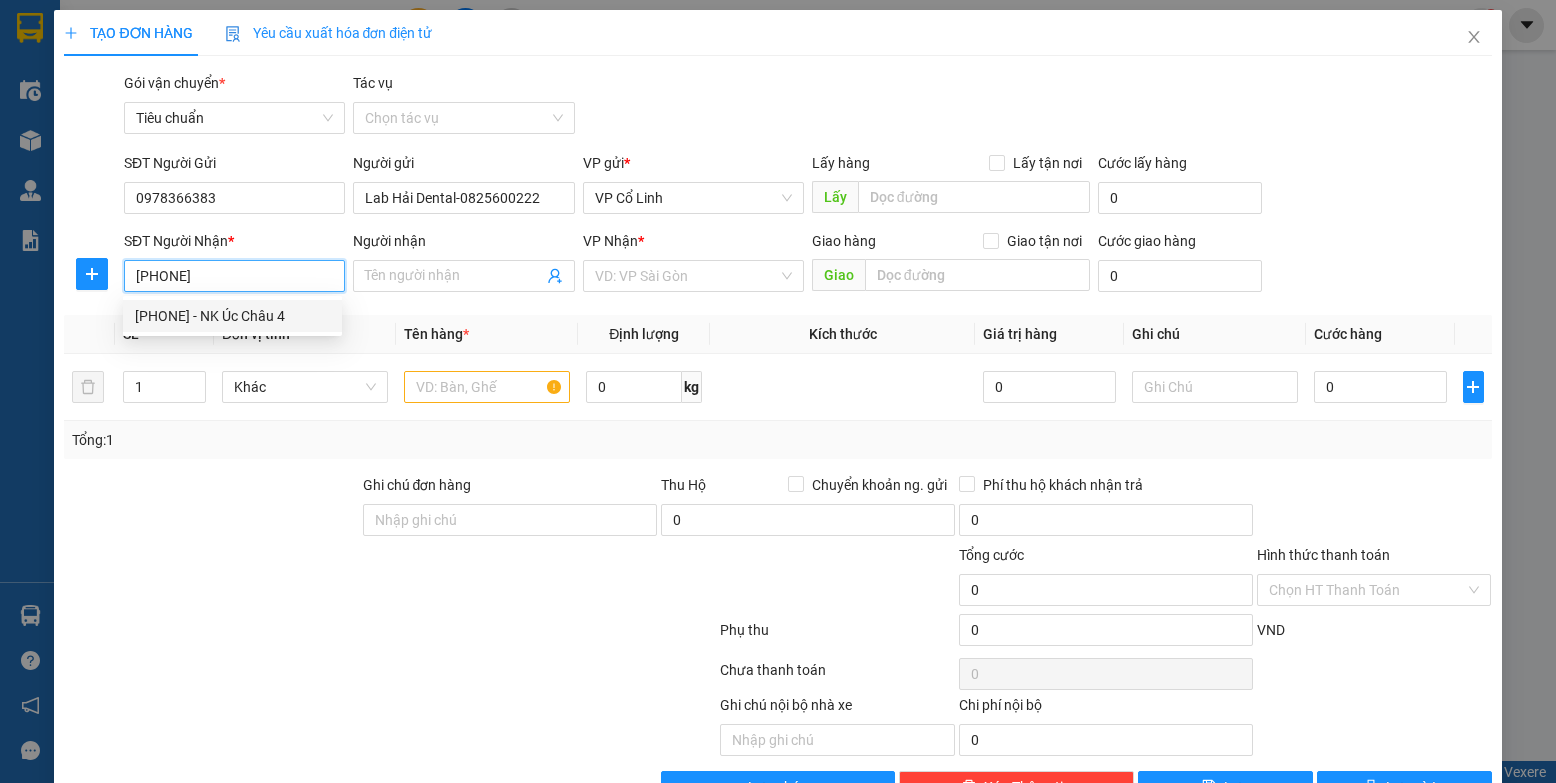type on "[PHONE]" 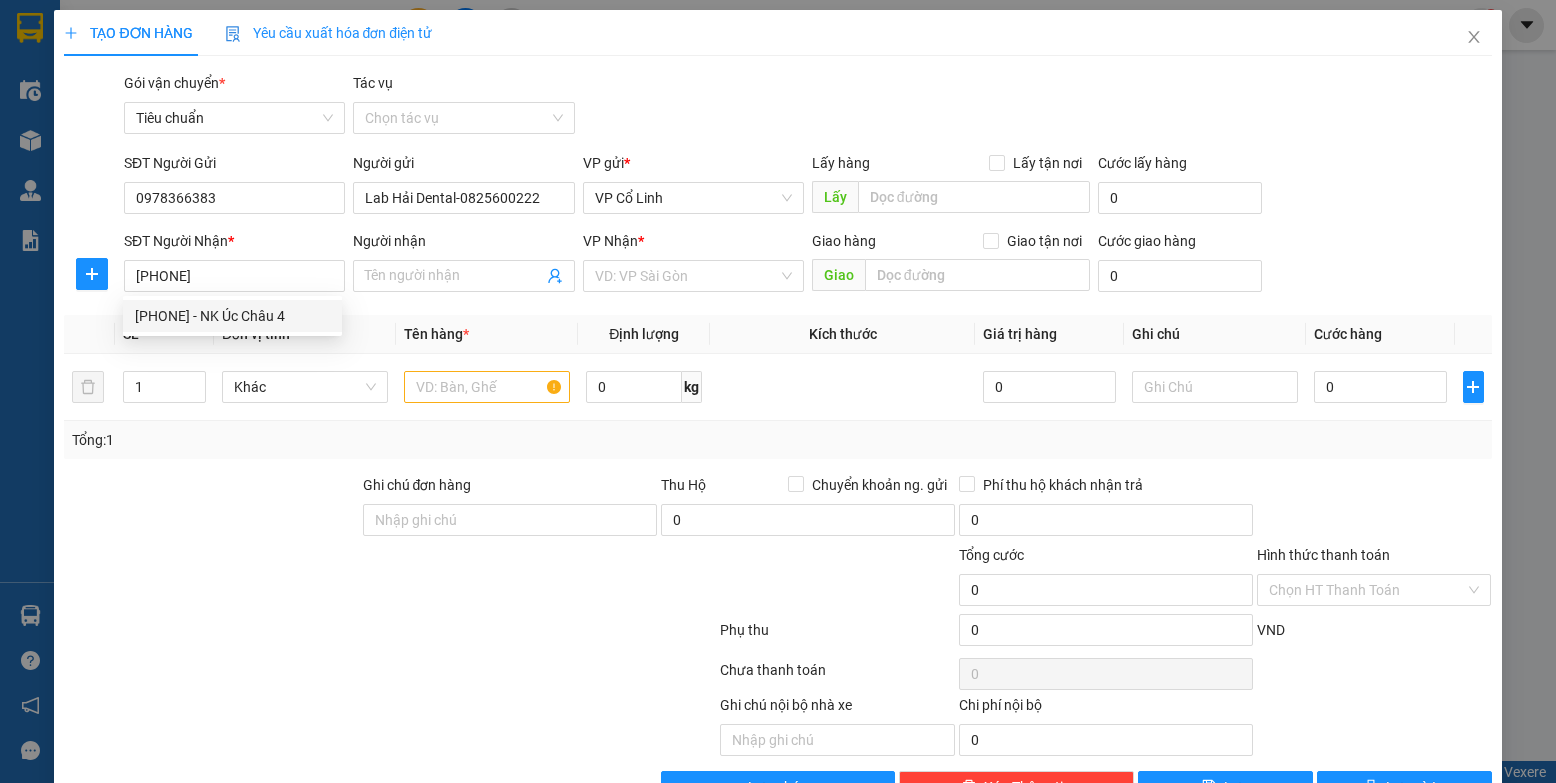 click on "SĐT Người Nhận  * 0922647788" at bounding box center (234, 265) 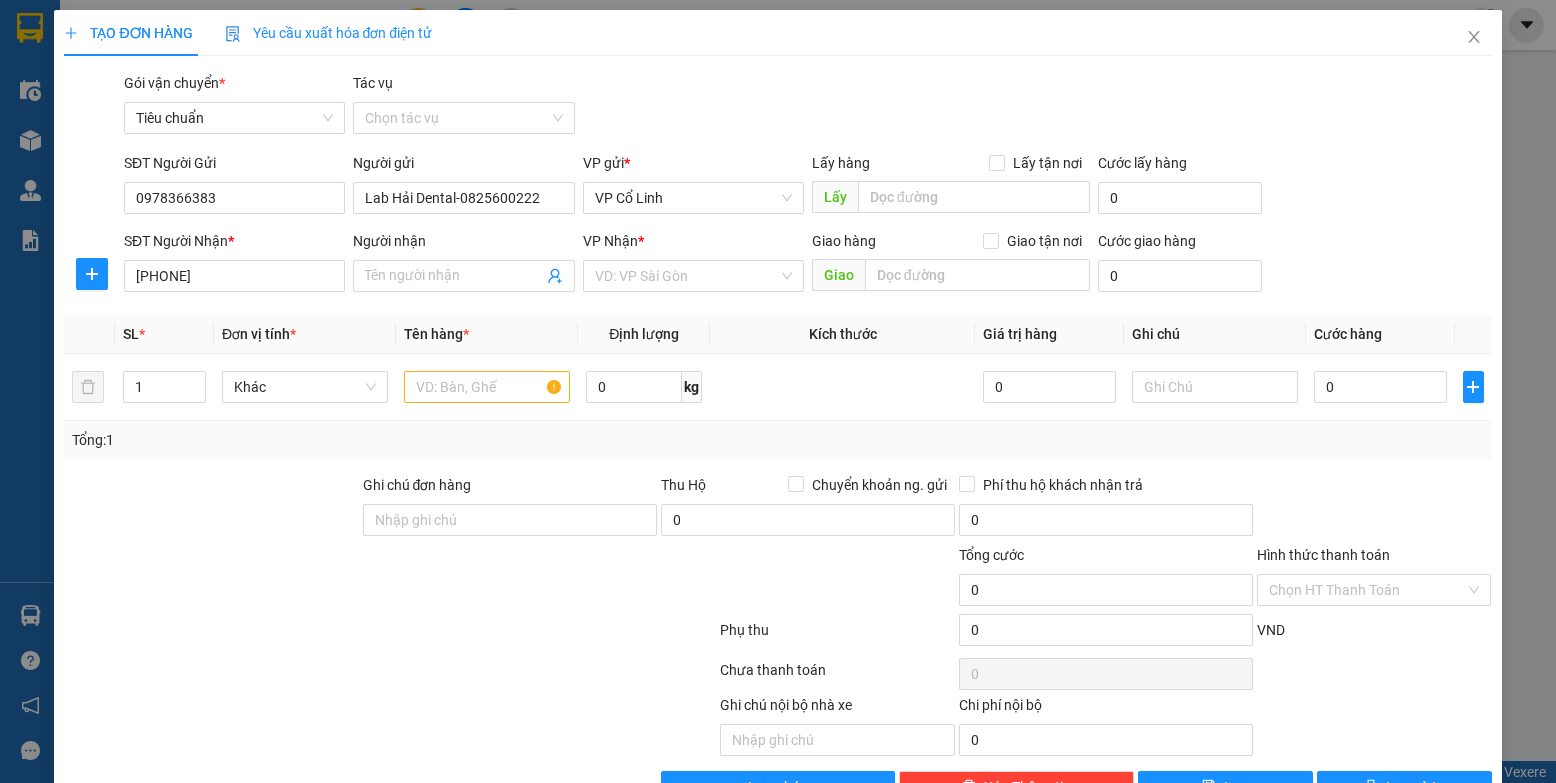 click on "Transit Pickup Surcharge Ids Transit Deliver Surcharge Ids Transit Deliver Surcharge Transit Deliver Surcharge Gói vận chuyển  * Tiêu chuẩn Tác vụ Chọn tác vụ SĐT Người Gửi 0978366383 Người gửi Lab Hải Dental-0825600222 VP gửi  * VP Cổ Linh Lấy hàng Lấy tận nơi Lấy Cước lấy hàng 0 SĐT Người Nhận  * 0922647788 Người nhận Tên người nhận VP Nhận  * VD: VP Sài Gòn Giao hàng Giao tận nơi Giao Cước giao hàng 0 SL  * Đơn vị tính  * Tên hàng  * Định lượng Kích thước Giá trị hàng Ghi chú Cước hàng                     1 Khác 0 kg 0 0 Tổng:  1 Ghi chú đơn hàng Thu Hộ Chuyển khoản ng. gửi 0 Phí thu hộ khách nhận trả 0 Tổng cước 0 Hình thức thanh toán Chọn HT Thanh Toán Phụ thu 0 VND Số tiền thu trước 0 Chưa thanh toán 0 Chọn HT Thanh Toán Ghi chú nội bộ nhà xe Chi phí nội bộ 0 Lưu nháp Xóa Thông tin Lưu Lưu và In" at bounding box center (777, 437) 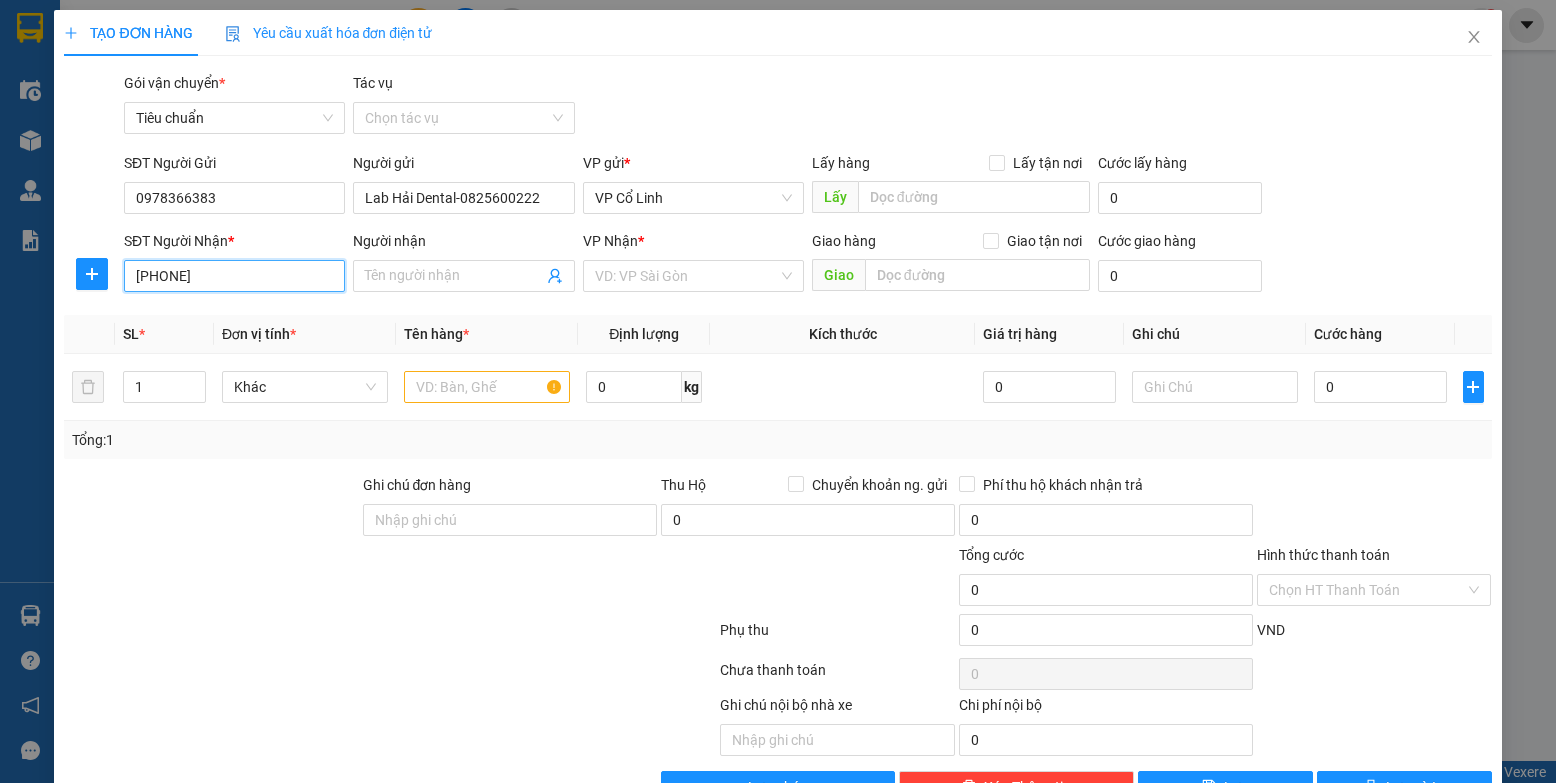 click on "[PHONE]" at bounding box center (234, 276) 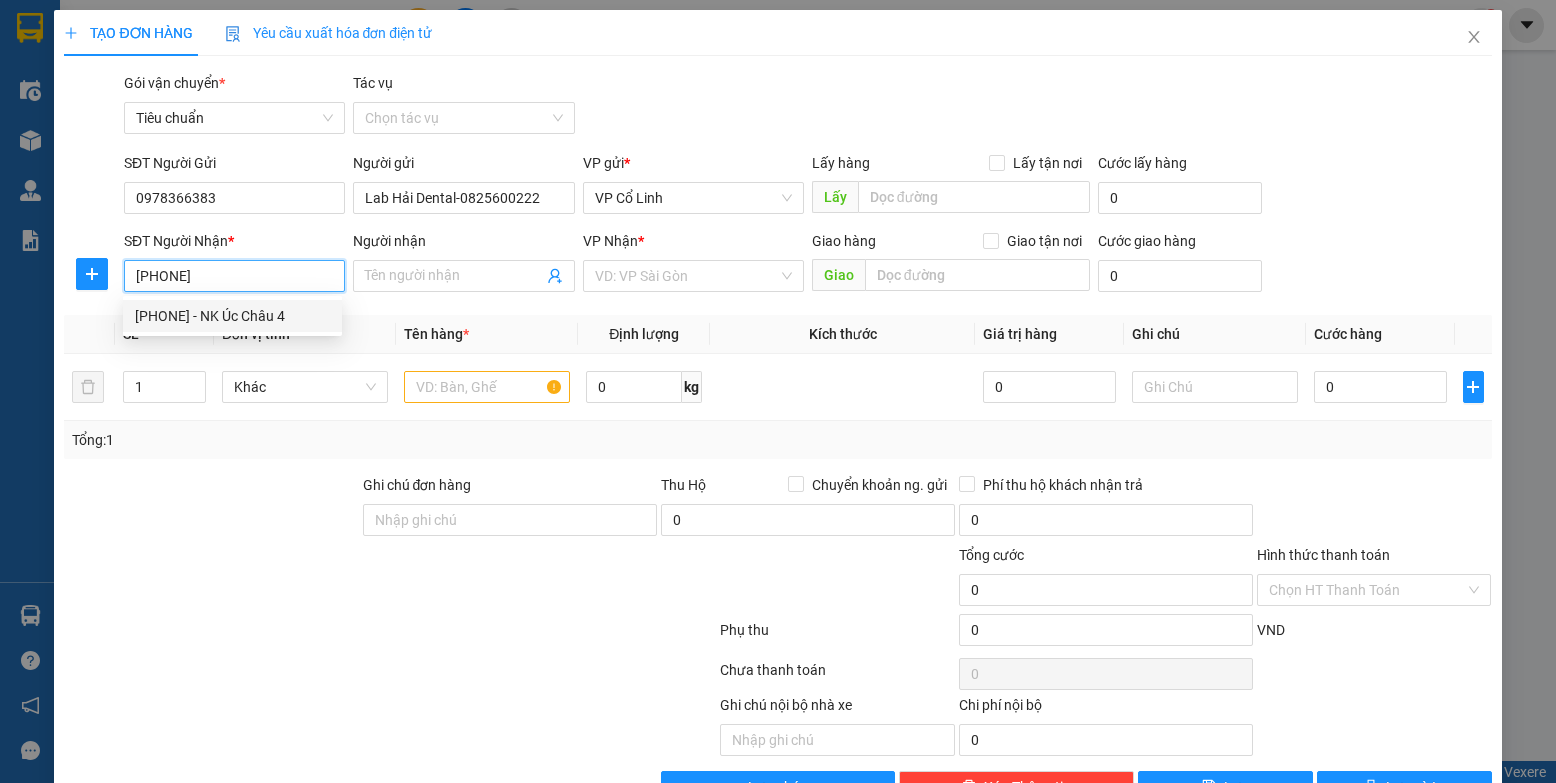 click on "0922647788 - NK Úc Châu 4" at bounding box center [232, 316] 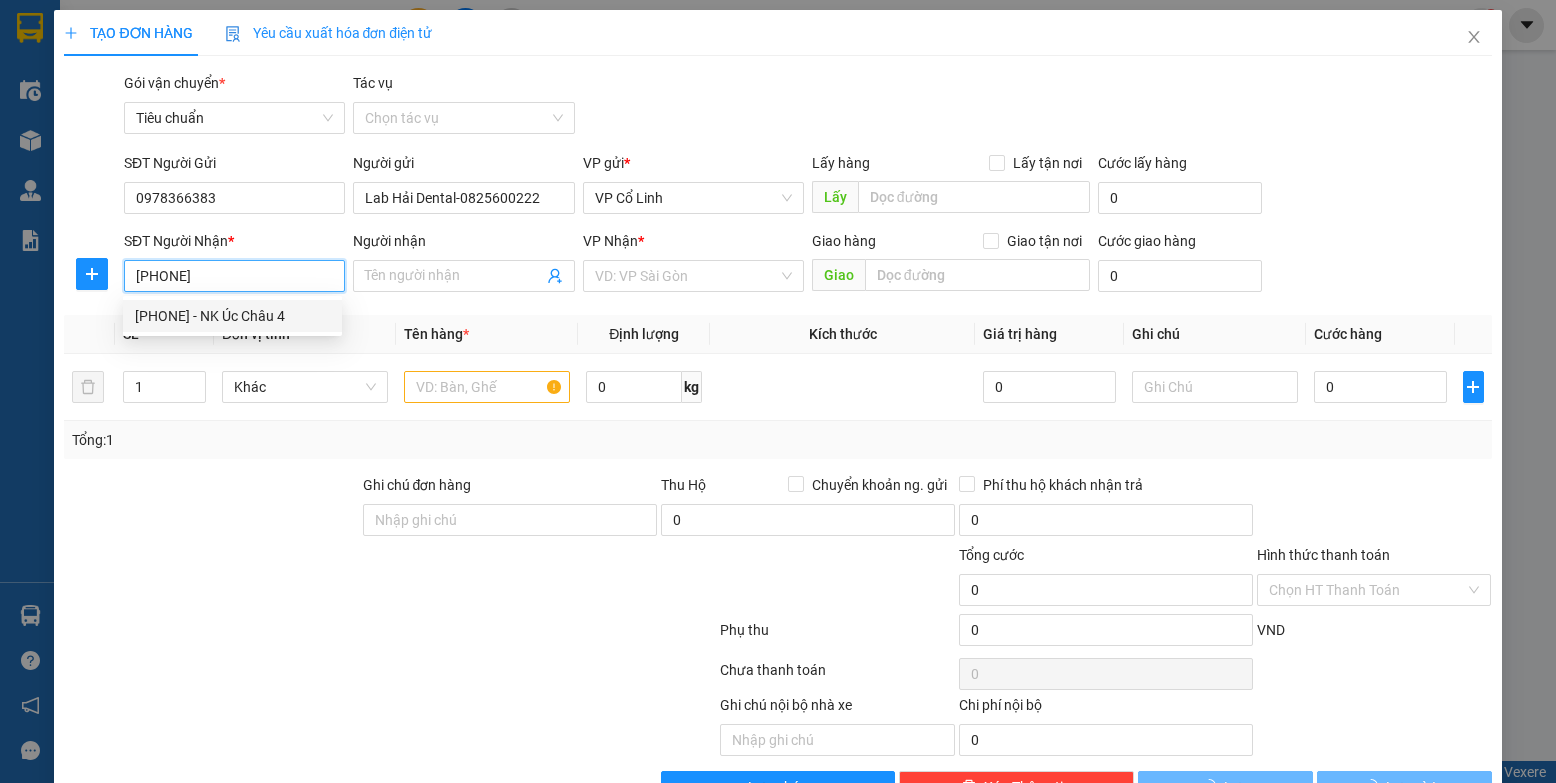 type on "NK Úc Châu 4" 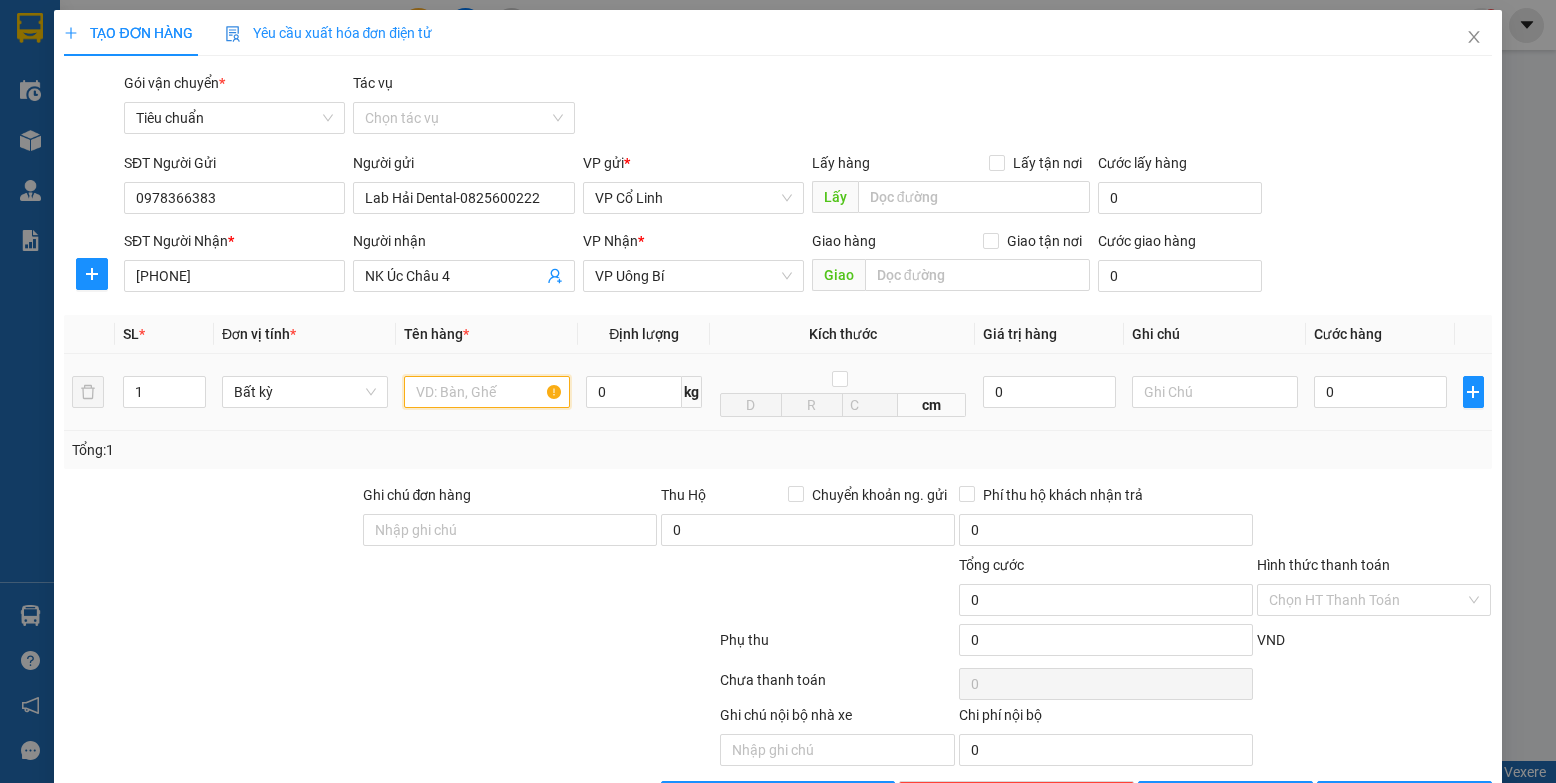 click at bounding box center [487, 392] 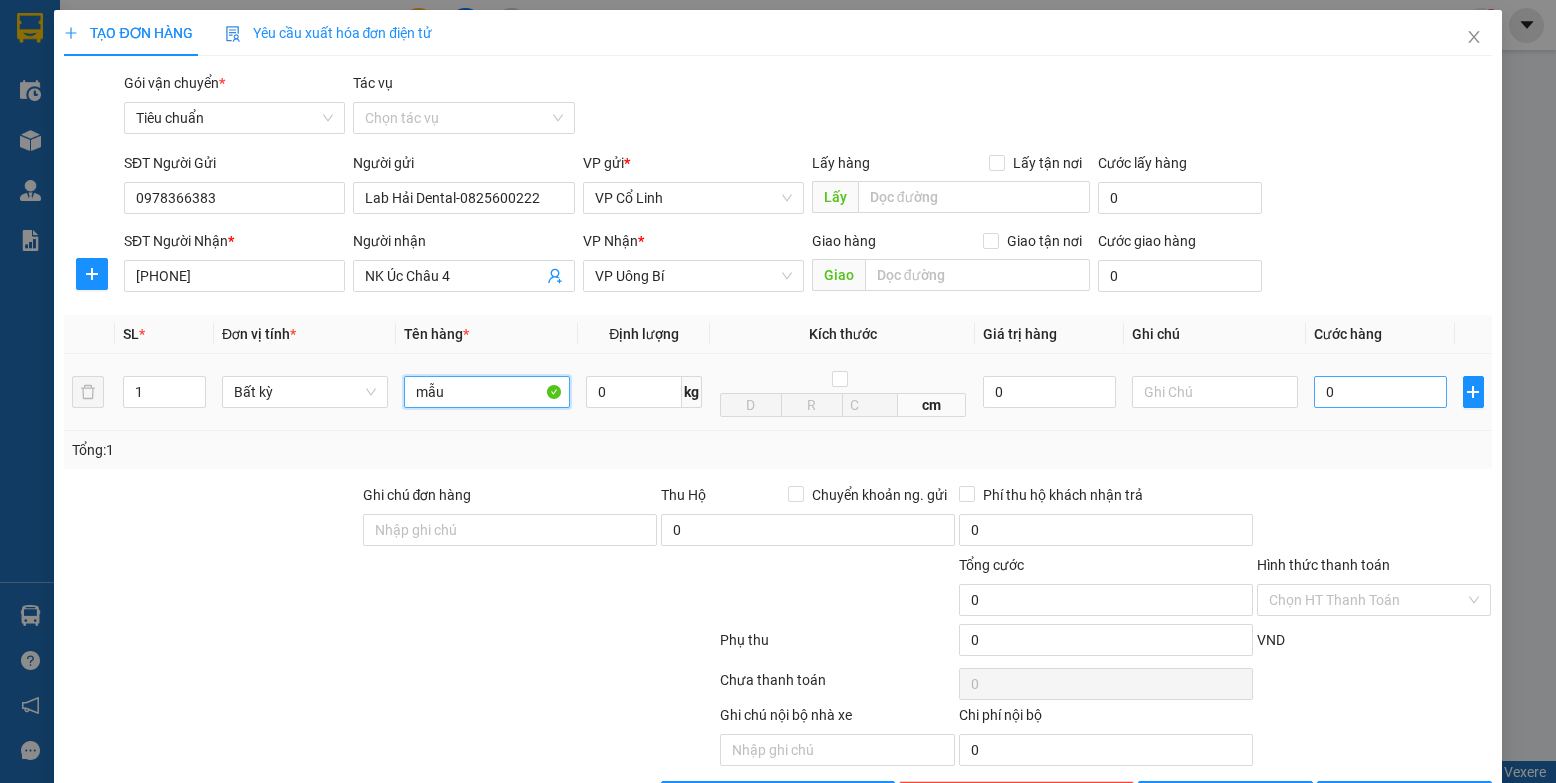 type on "mẫu" 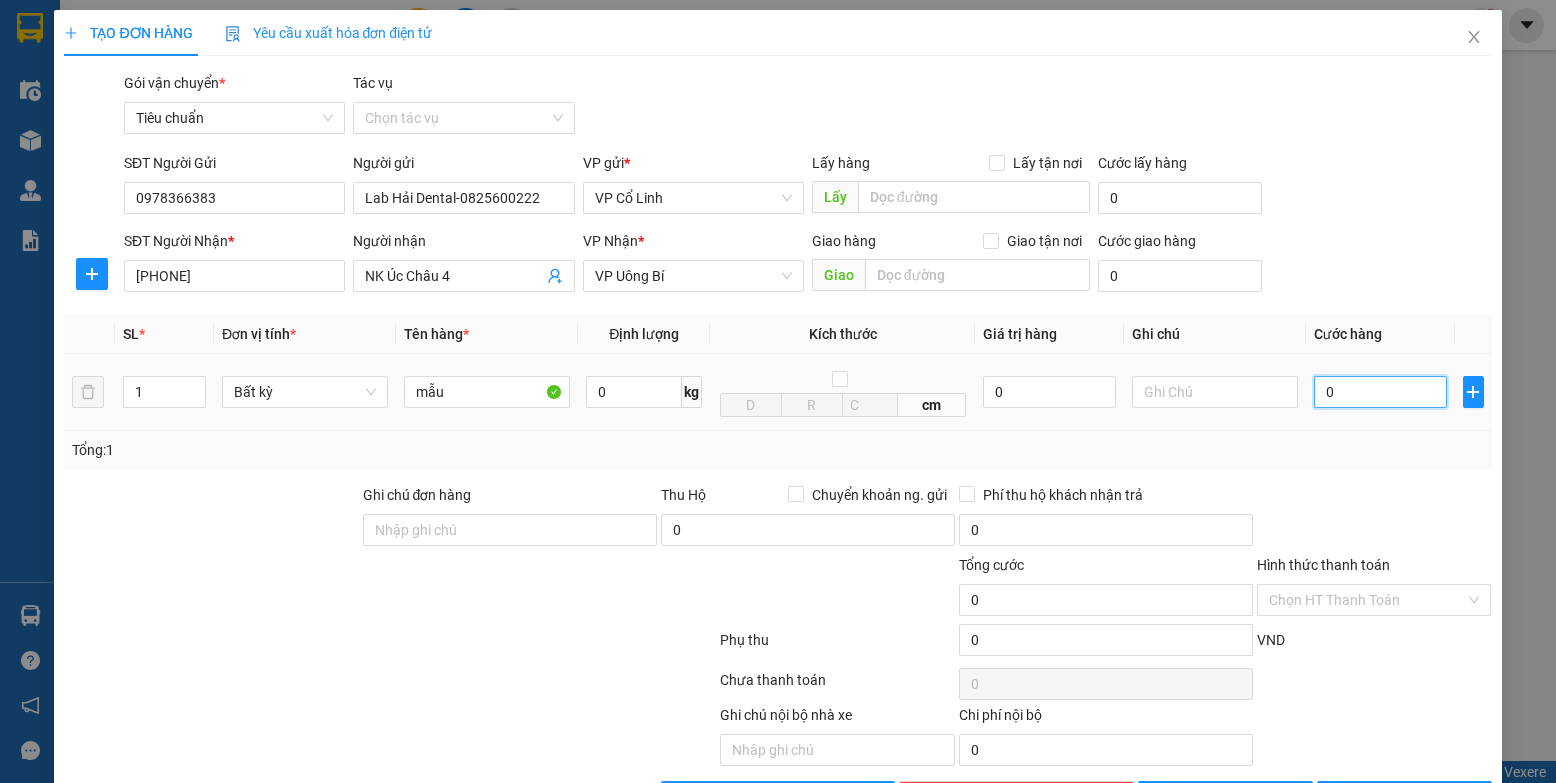 click on "0" at bounding box center [1380, 392] 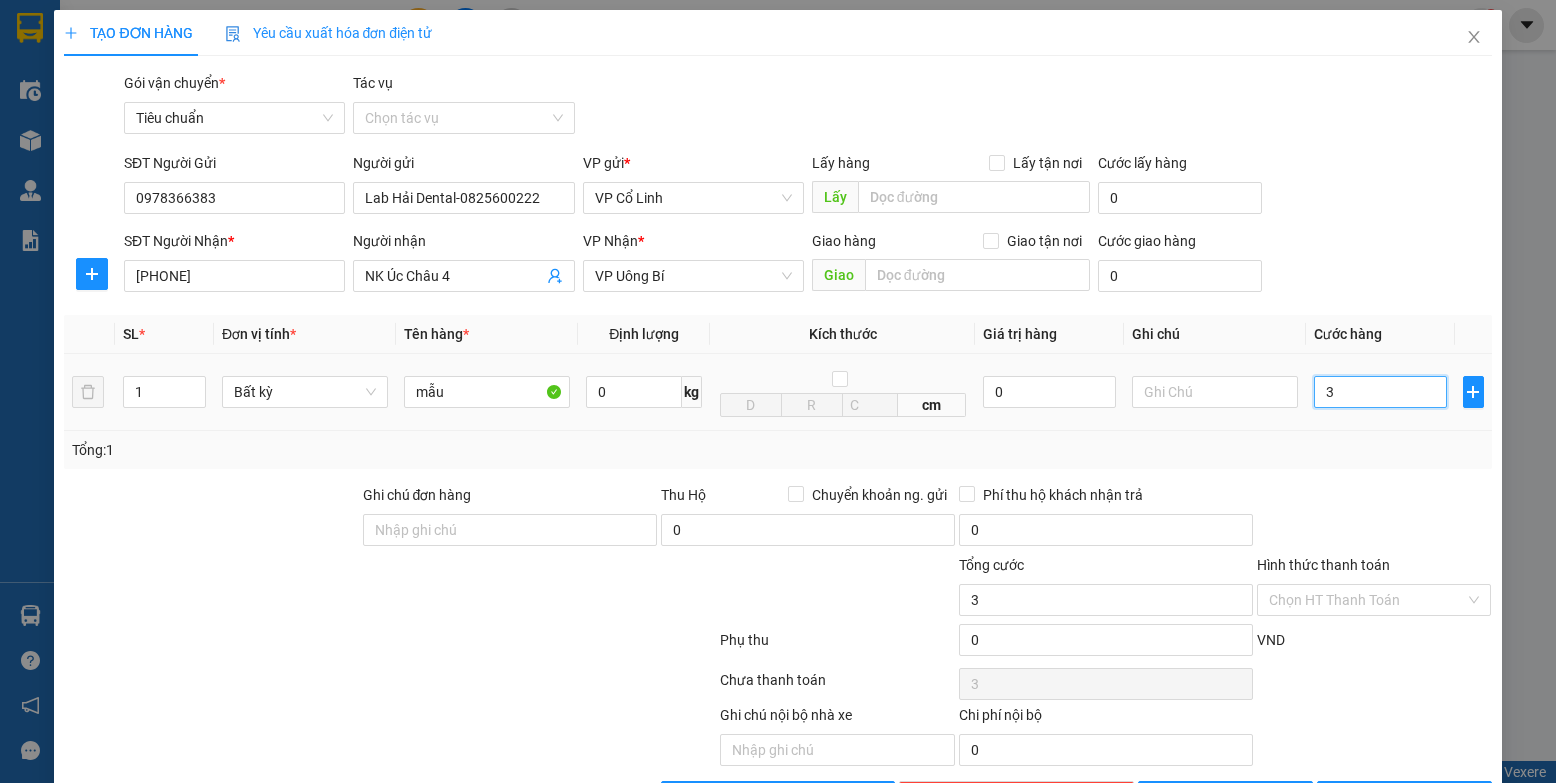 type on "30" 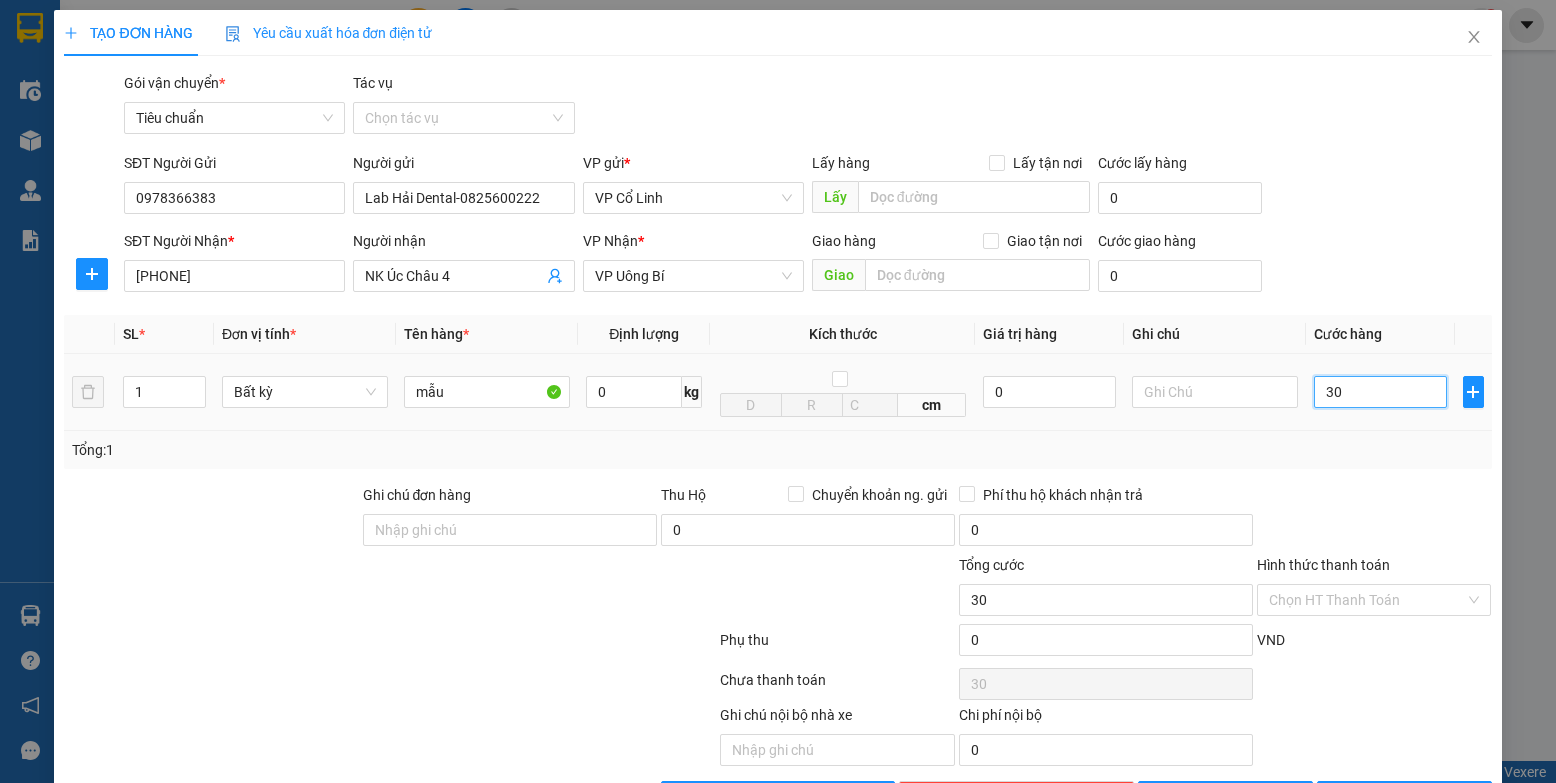 type on "300" 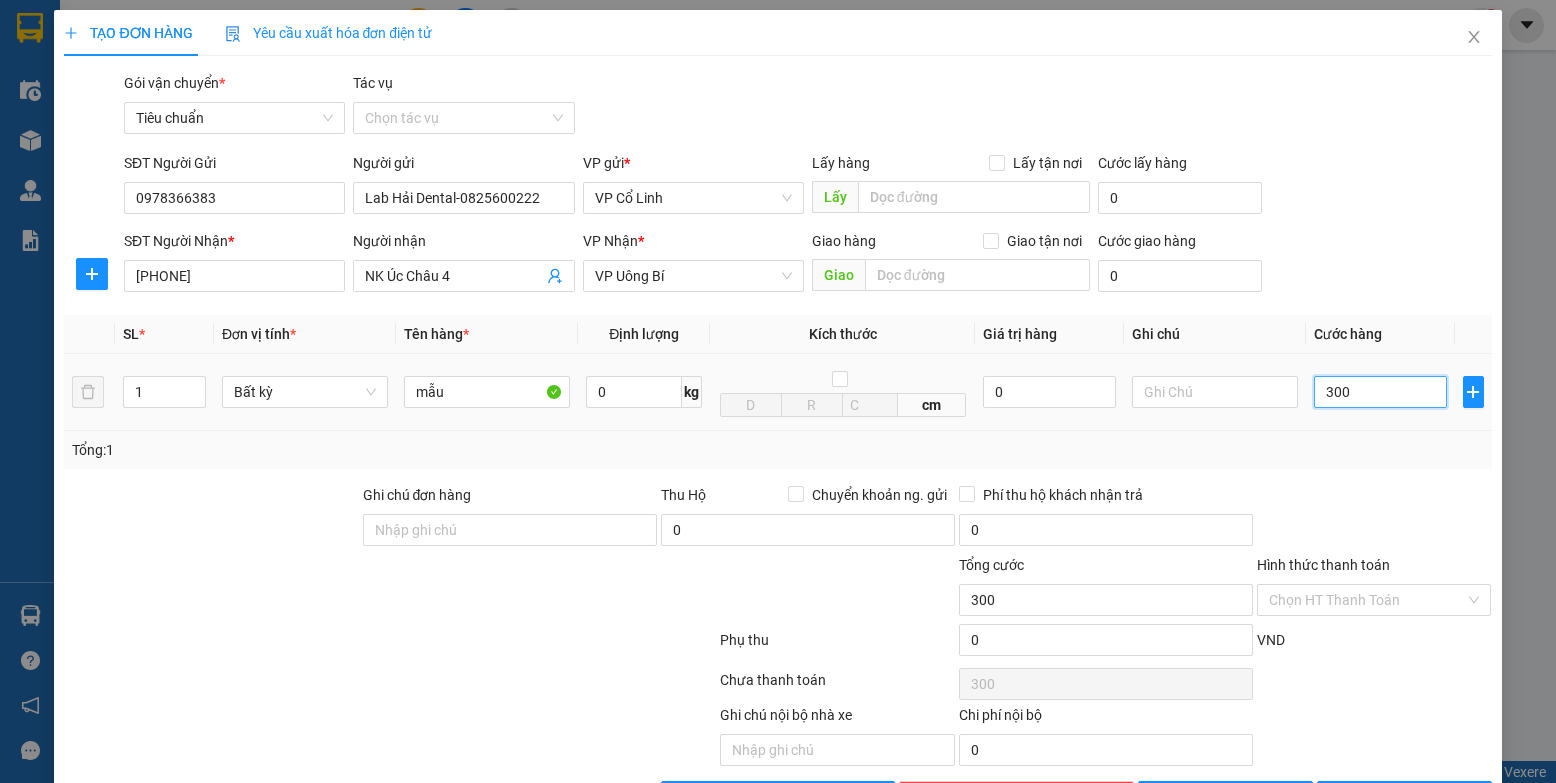 type on "3.000" 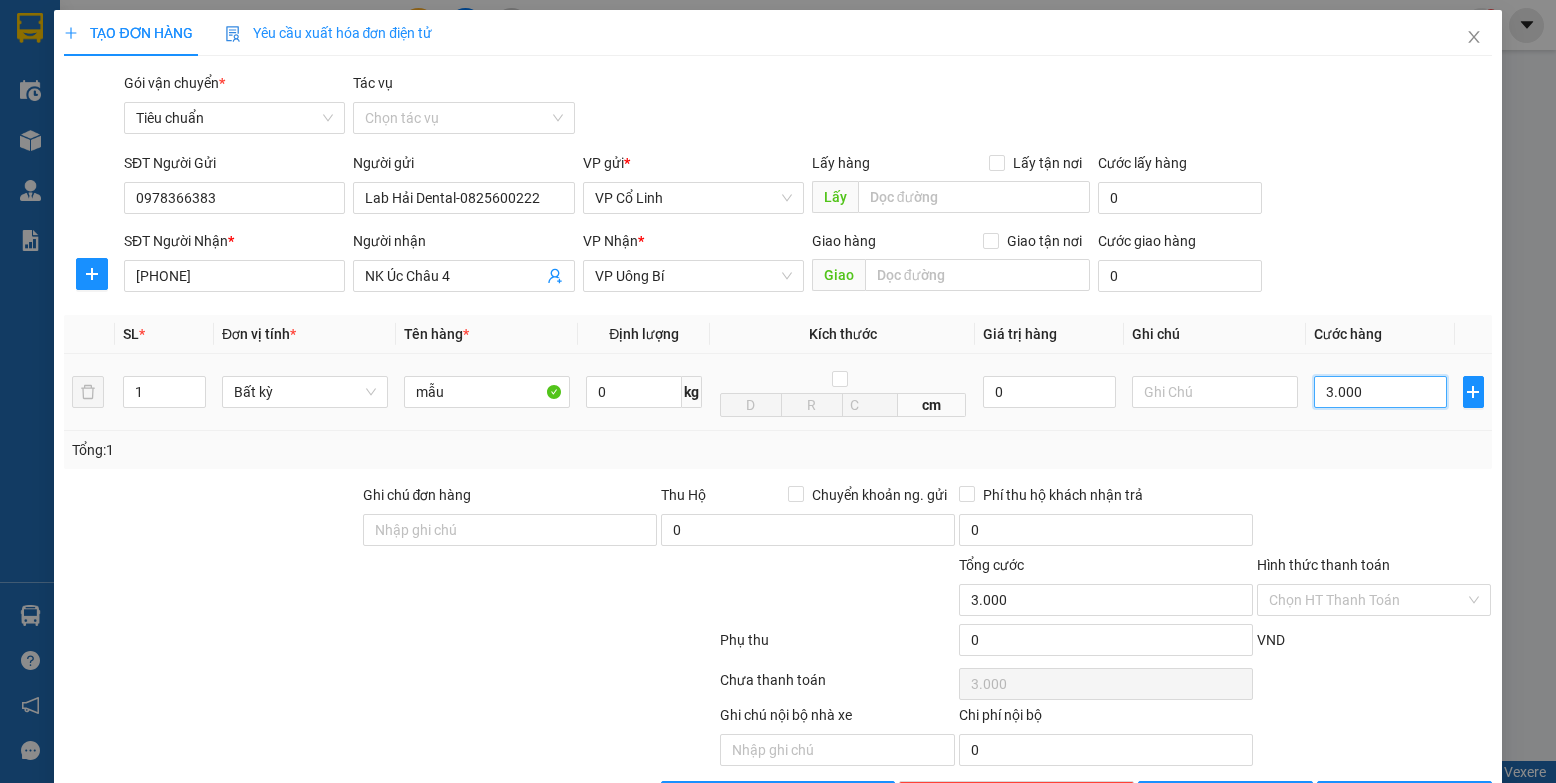 type on "30.000" 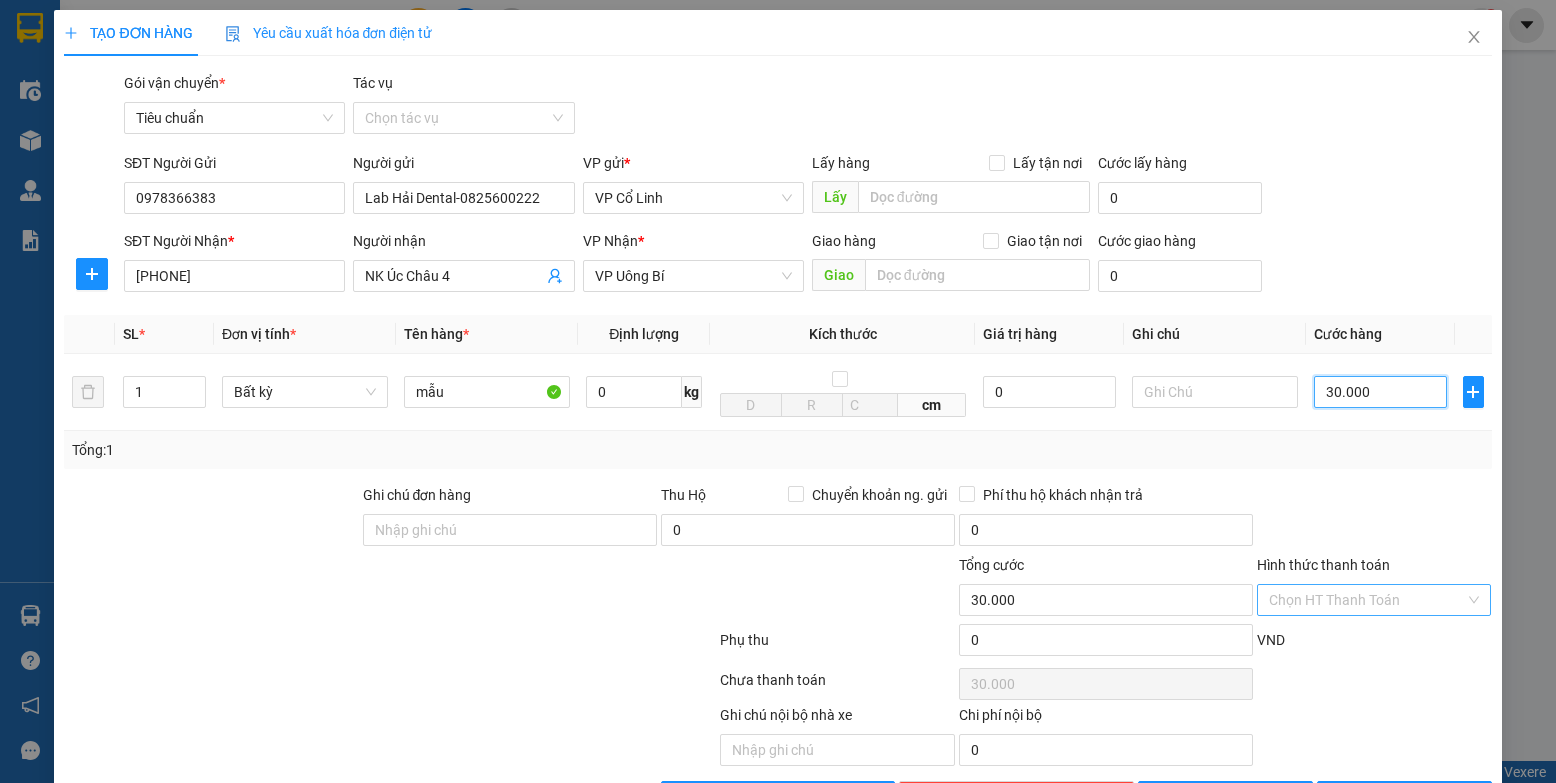 type on "30.000" 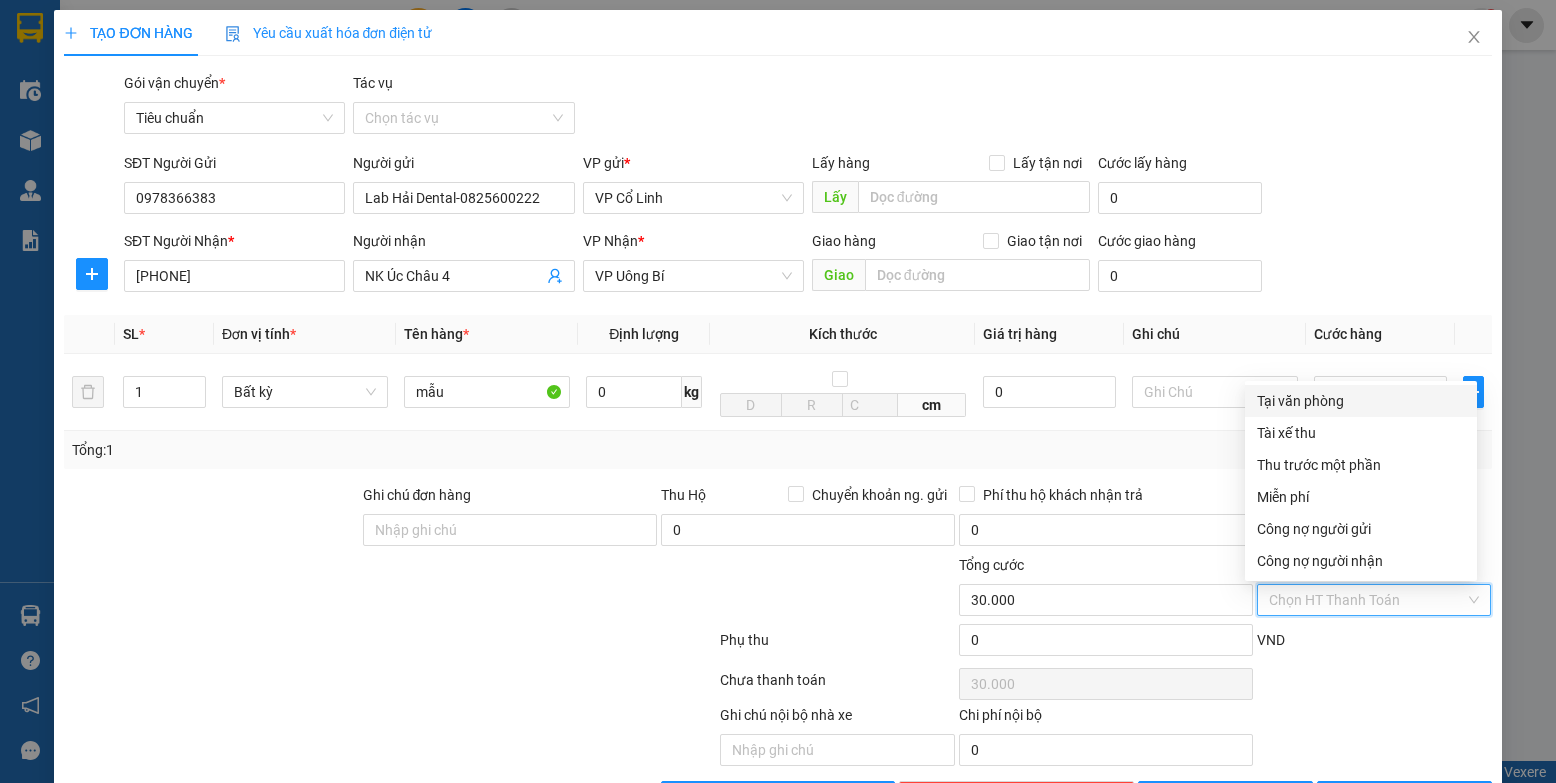 click on "Hình thức thanh toán" at bounding box center [1367, 600] 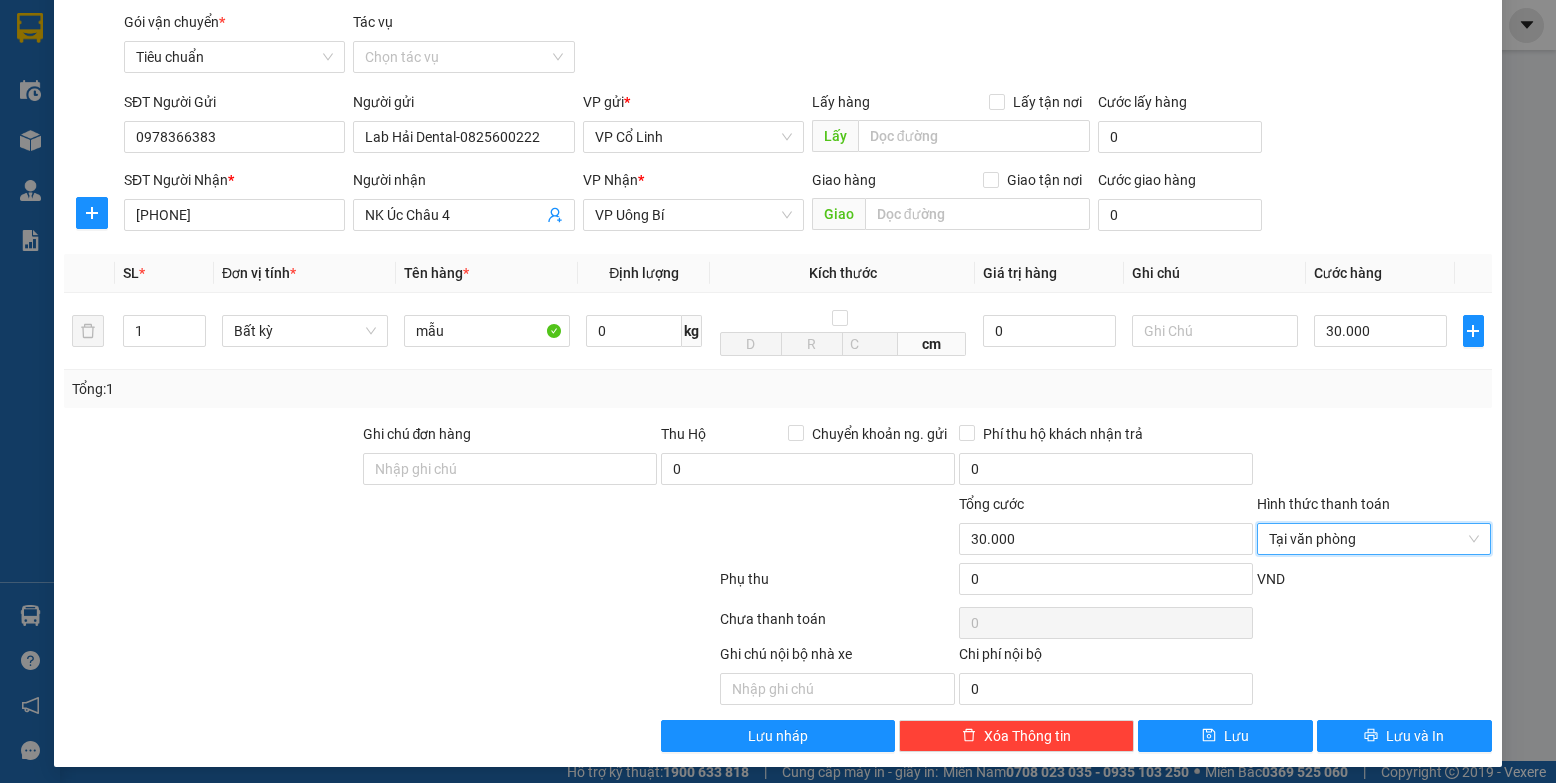 scroll, scrollTop: 70, scrollLeft: 0, axis: vertical 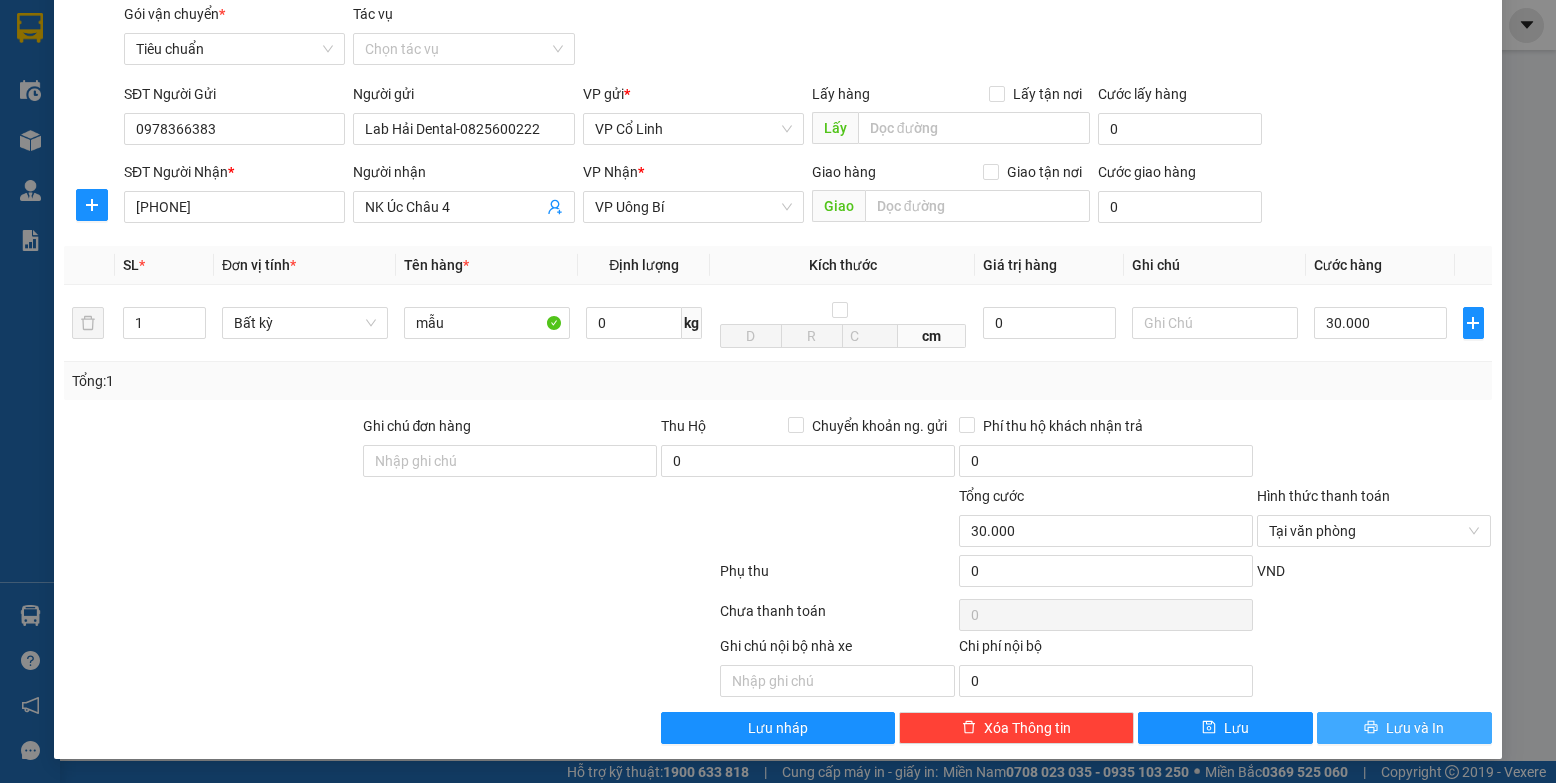 click on "Lưu và In" at bounding box center [1404, 728] 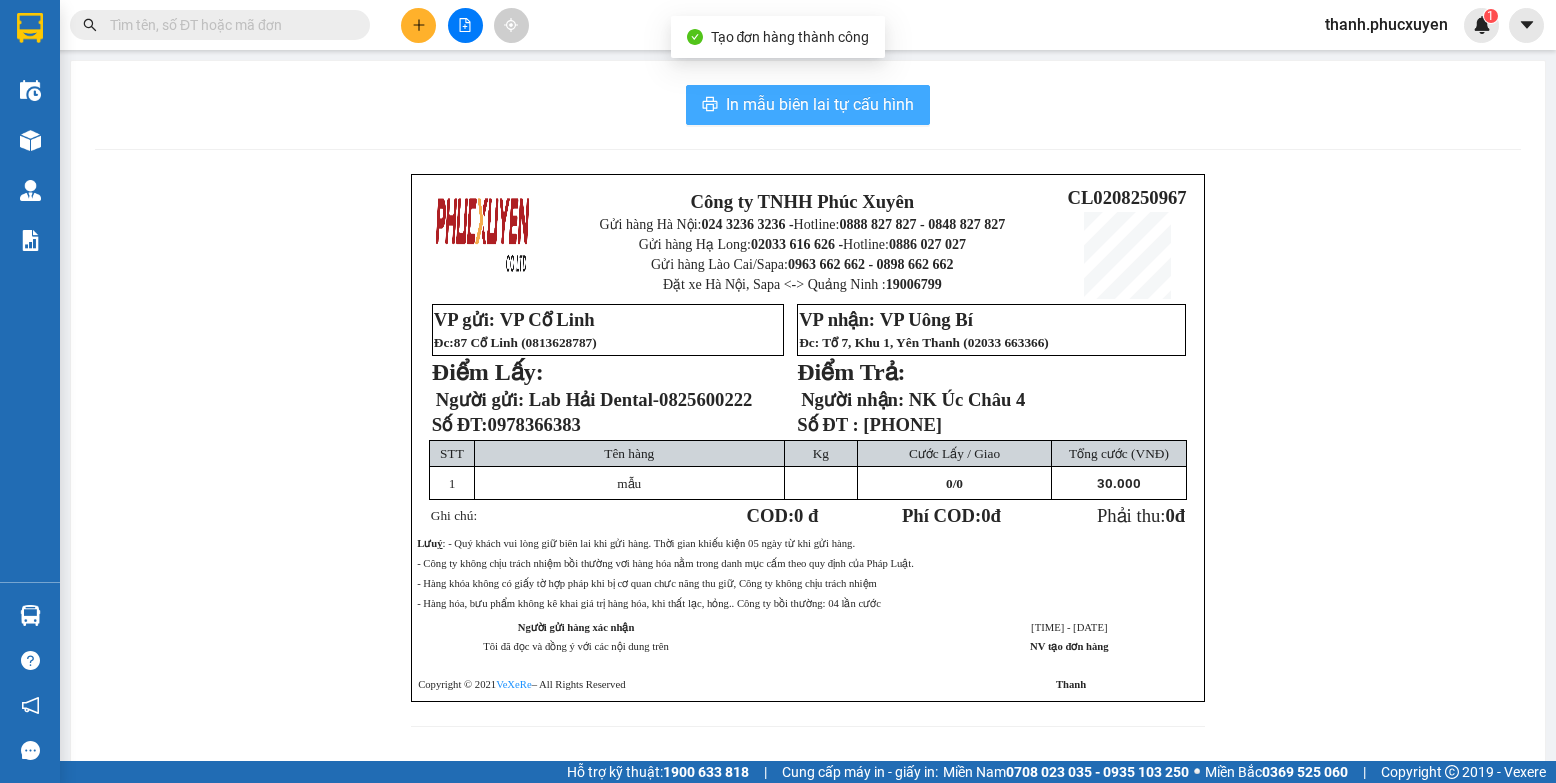 click on "In mẫu biên lai tự cấu hình" at bounding box center (820, 104) 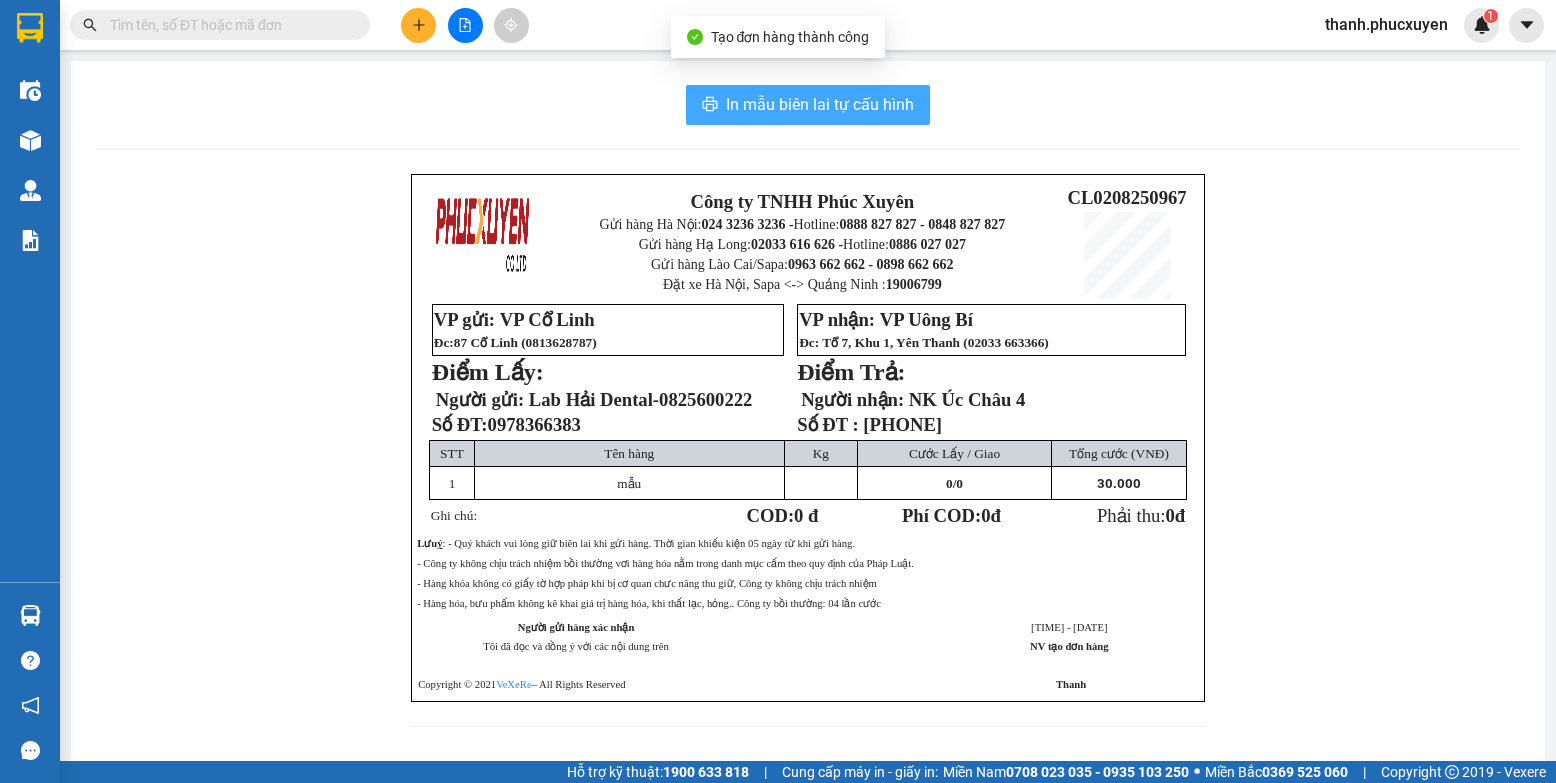 scroll, scrollTop: 0, scrollLeft: 0, axis: both 